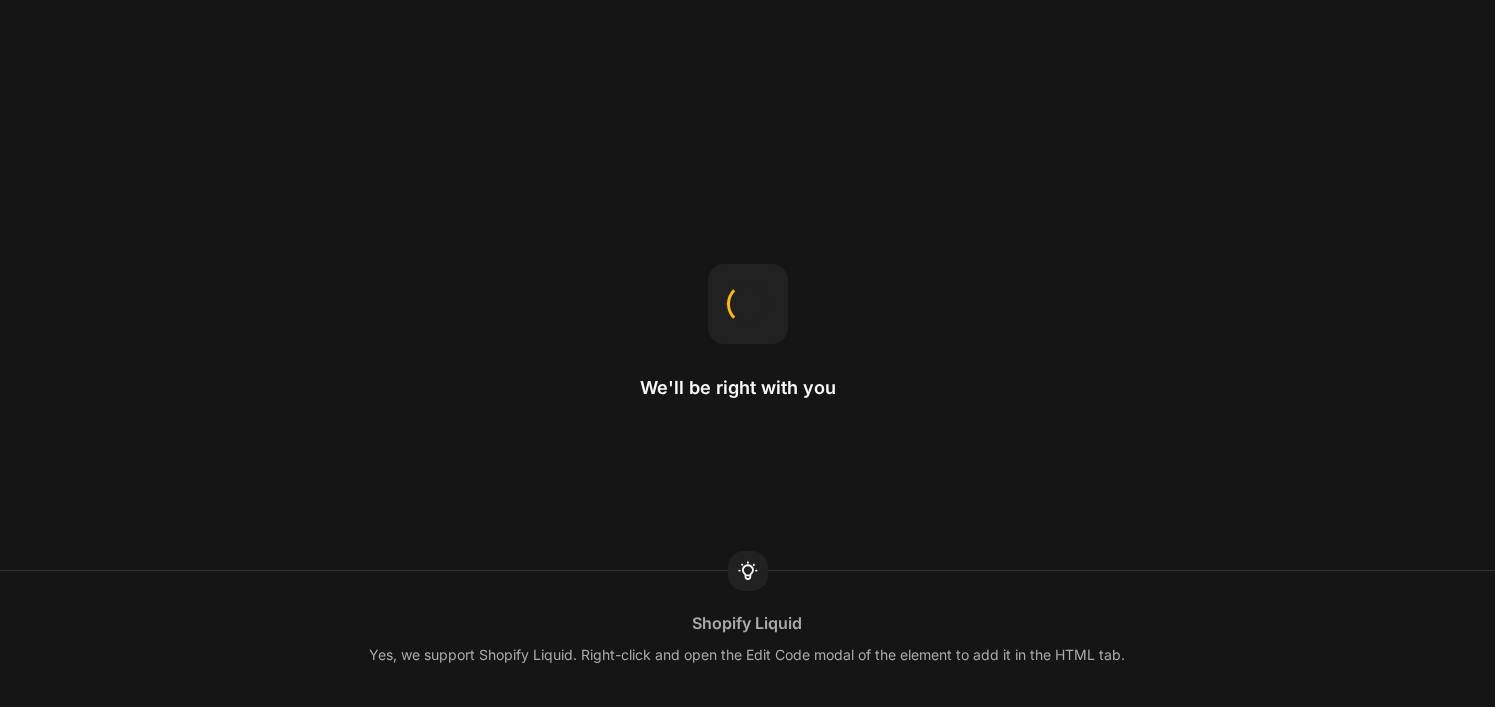 scroll, scrollTop: 0, scrollLeft: 0, axis: both 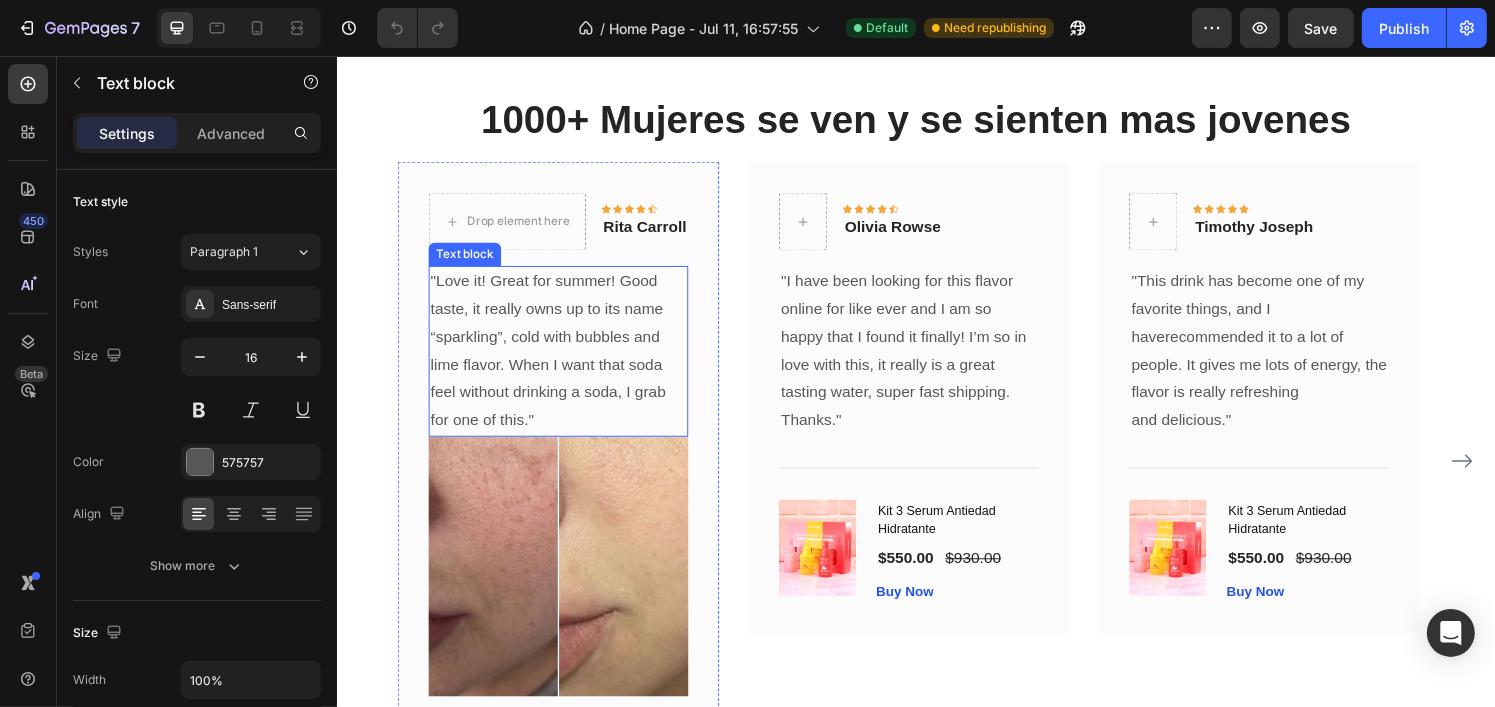 click on ""Love it! Great for summer! Good taste, it really owns up to its name “sparkling”, cold with bubbles and lime flavor. When I want that soda feel without drinking a soda, I grab for one of this."" at bounding box center [565, 362] 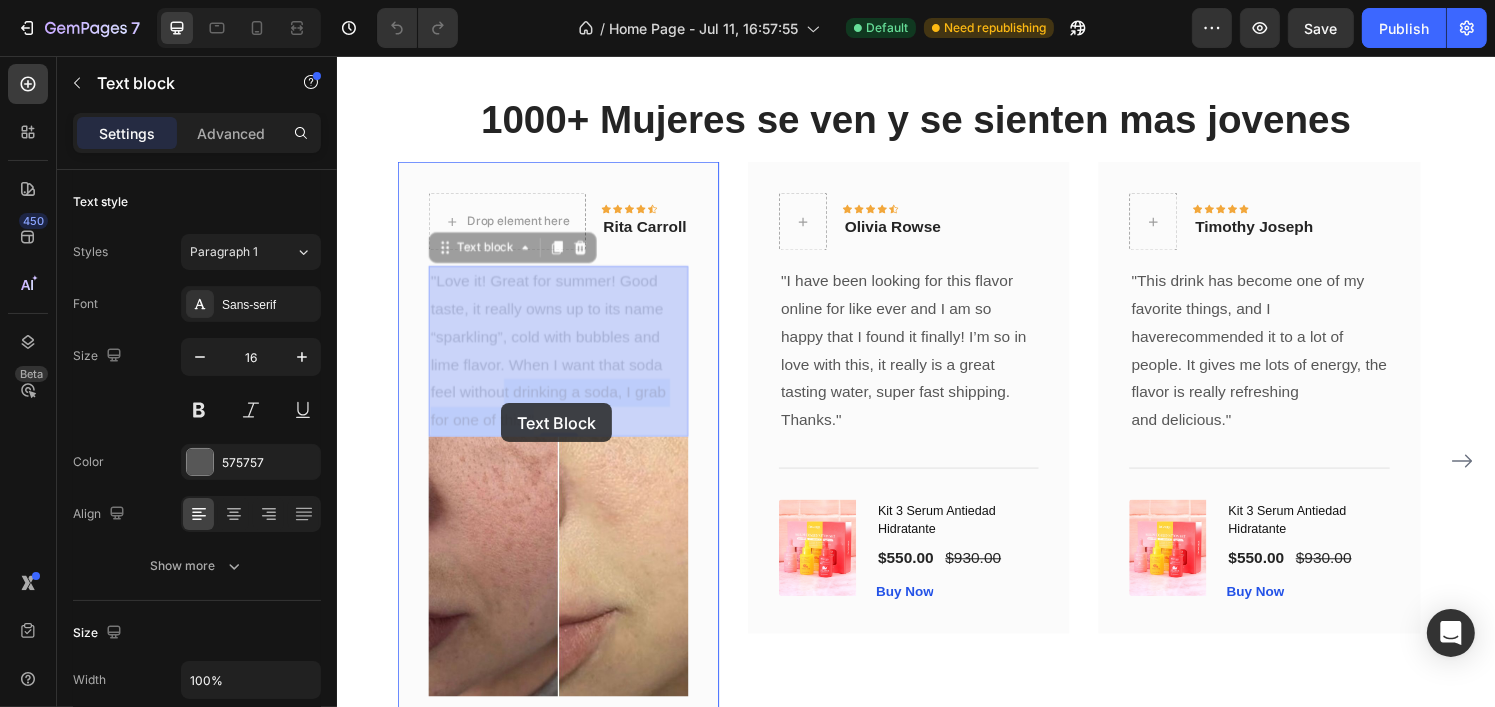 drag, startPoint x: 570, startPoint y: 428, endPoint x: 508, endPoint y: 416, distance: 63.15061 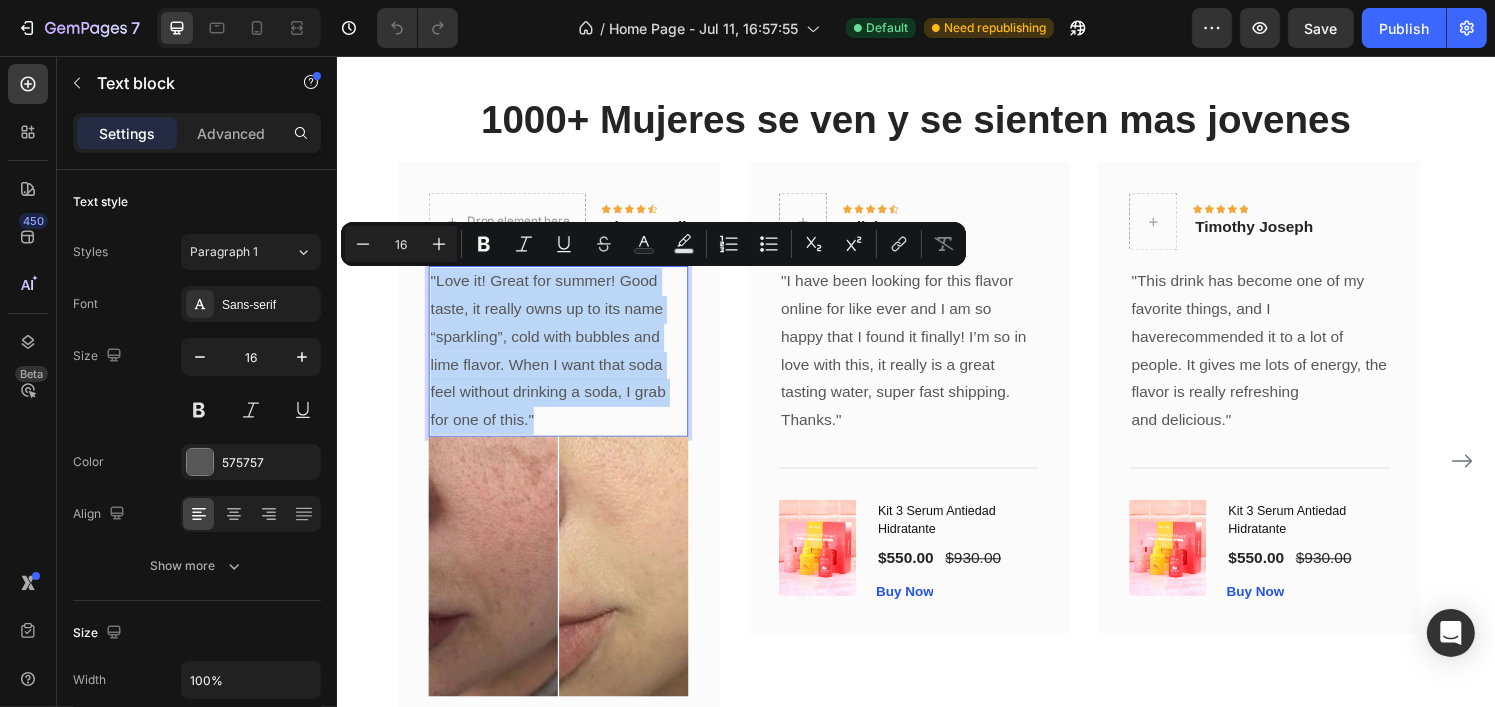 drag, startPoint x: 552, startPoint y: 425, endPoint x: 429, endPoint y: 294, distance: 179.69418 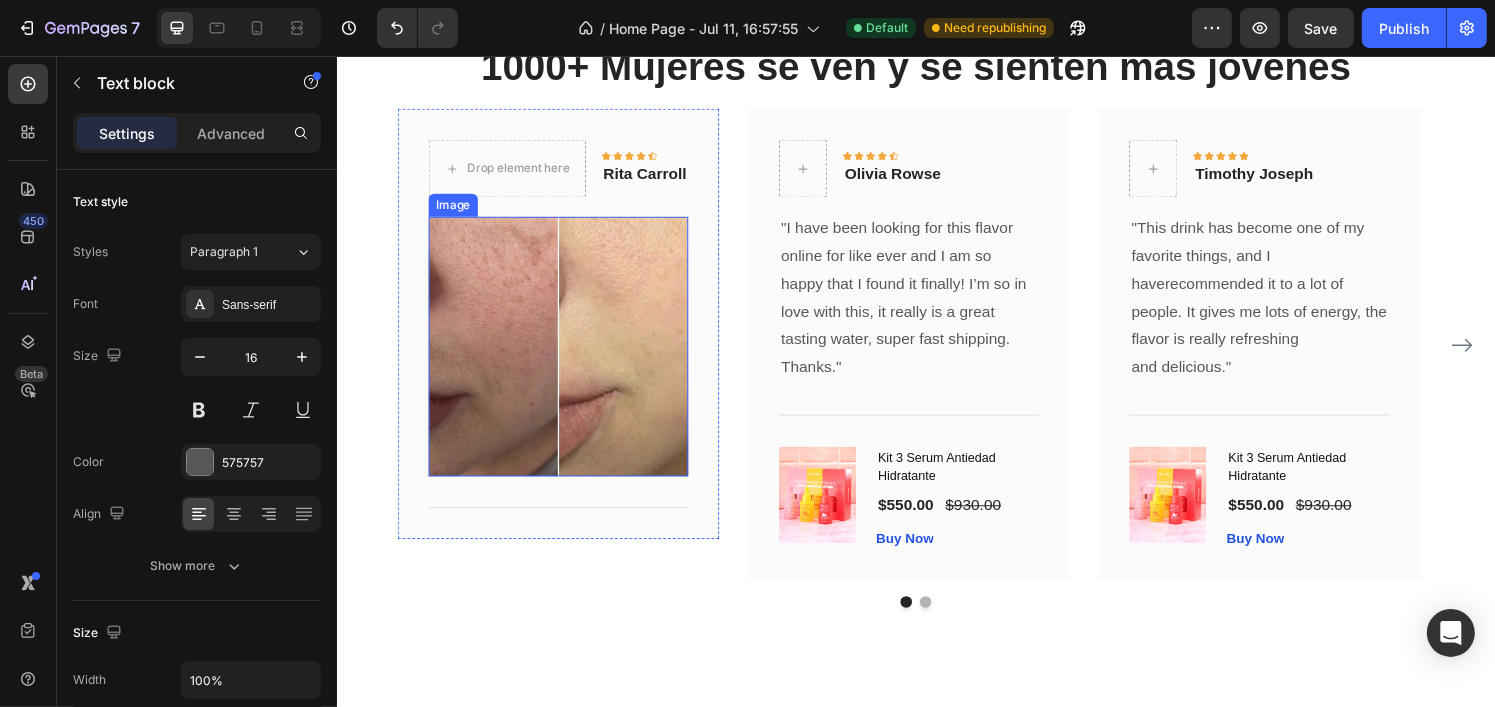 scroll, scrollTop: 2776, scrollLeft: 0, axis: vertical 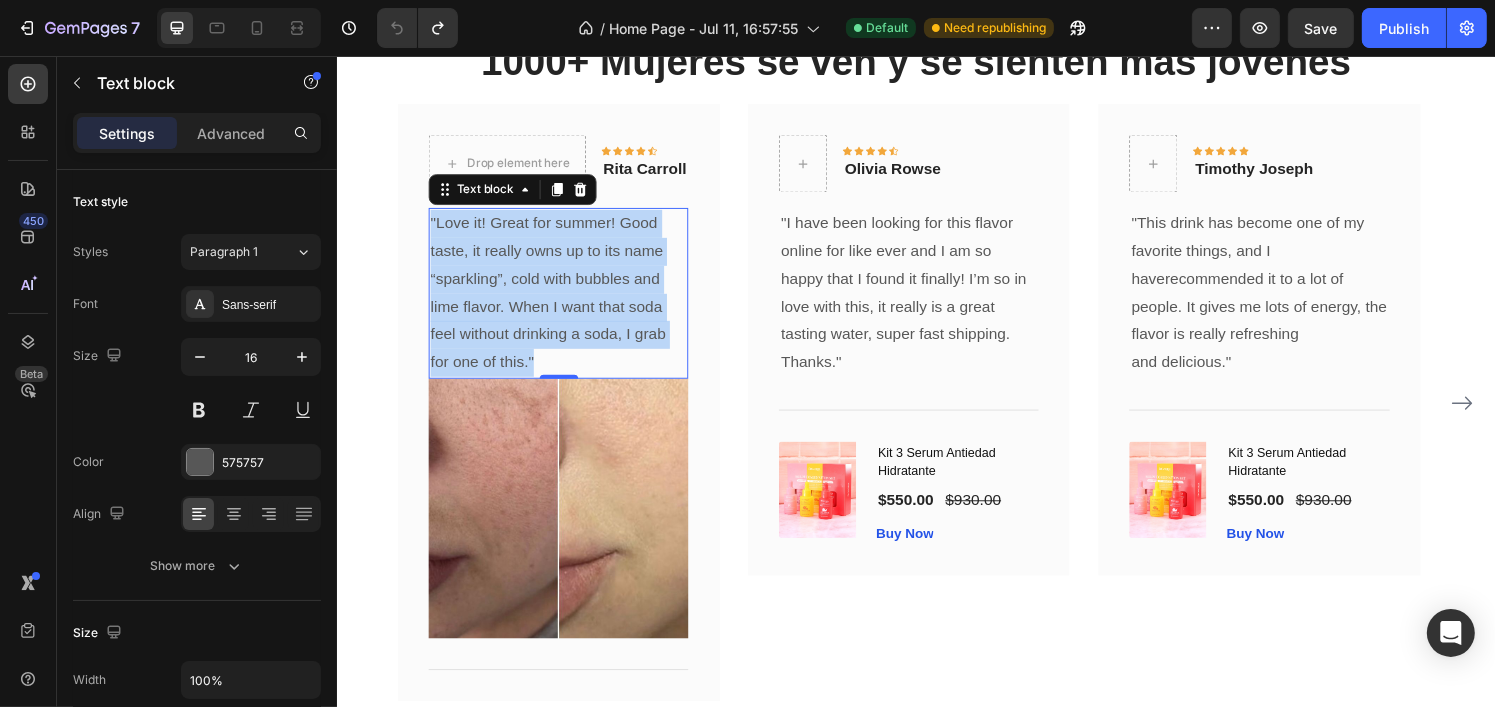 drag, startPoint x: 550, startPoint y: 372, endPoint x: 434, endPoint y: 219, distance: 192.00261 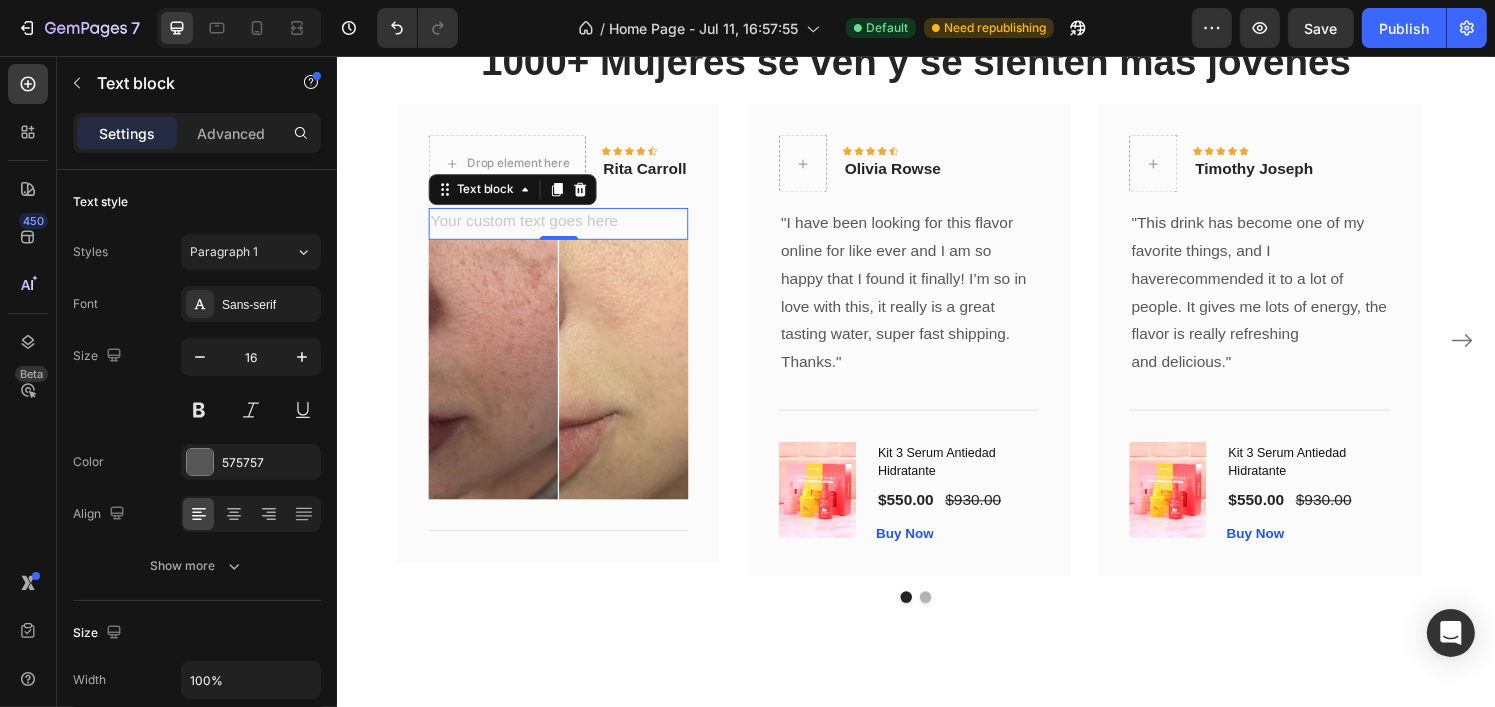 type 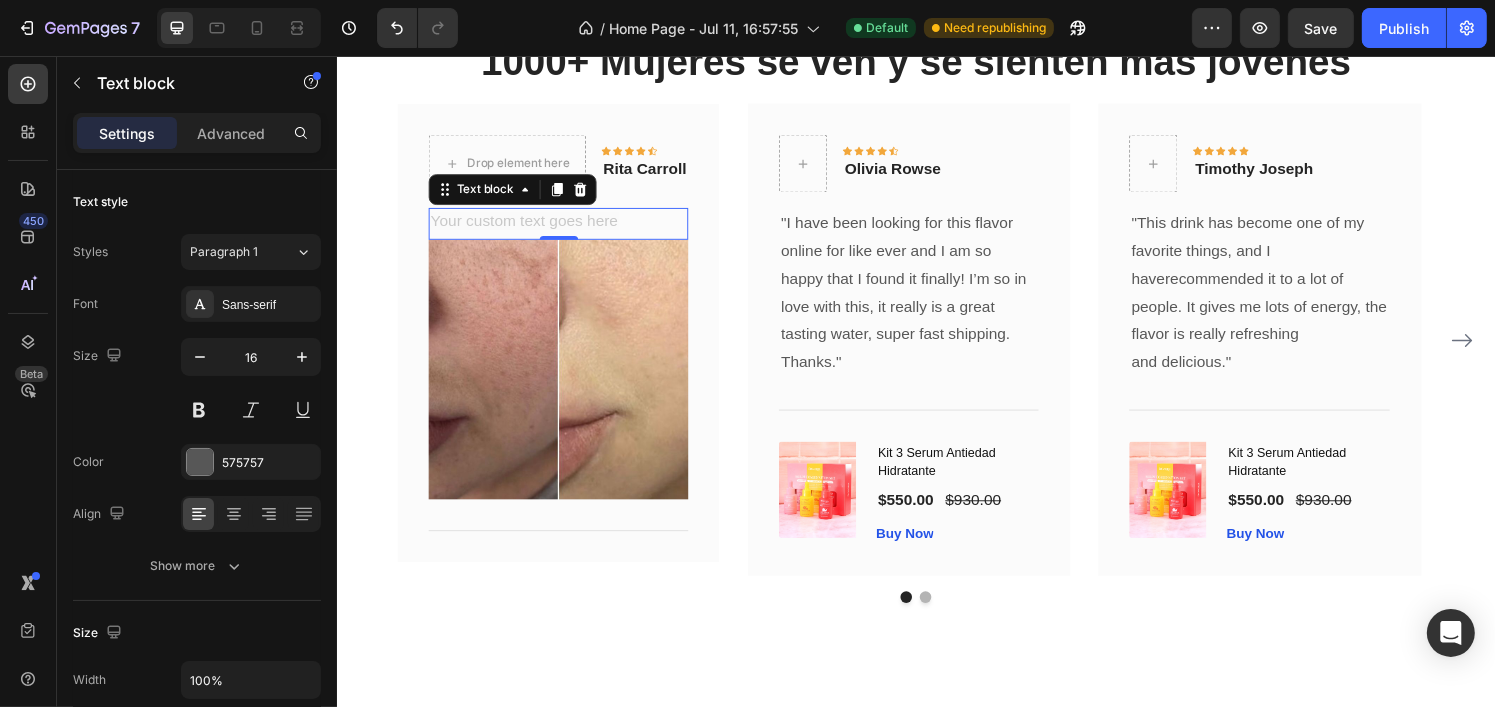 click at bounding box center [565, 230] 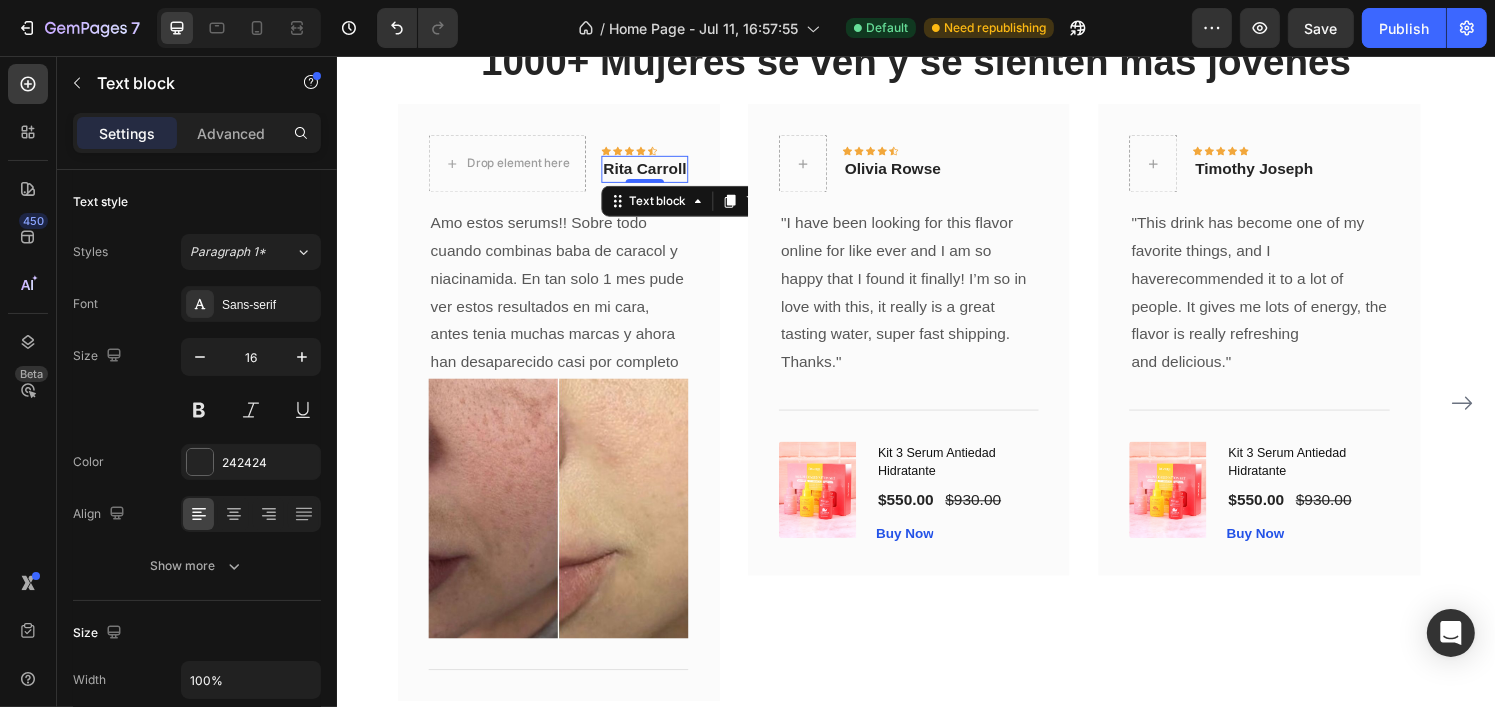 click on "Rita Carroll" at bounding box center [655, 174] 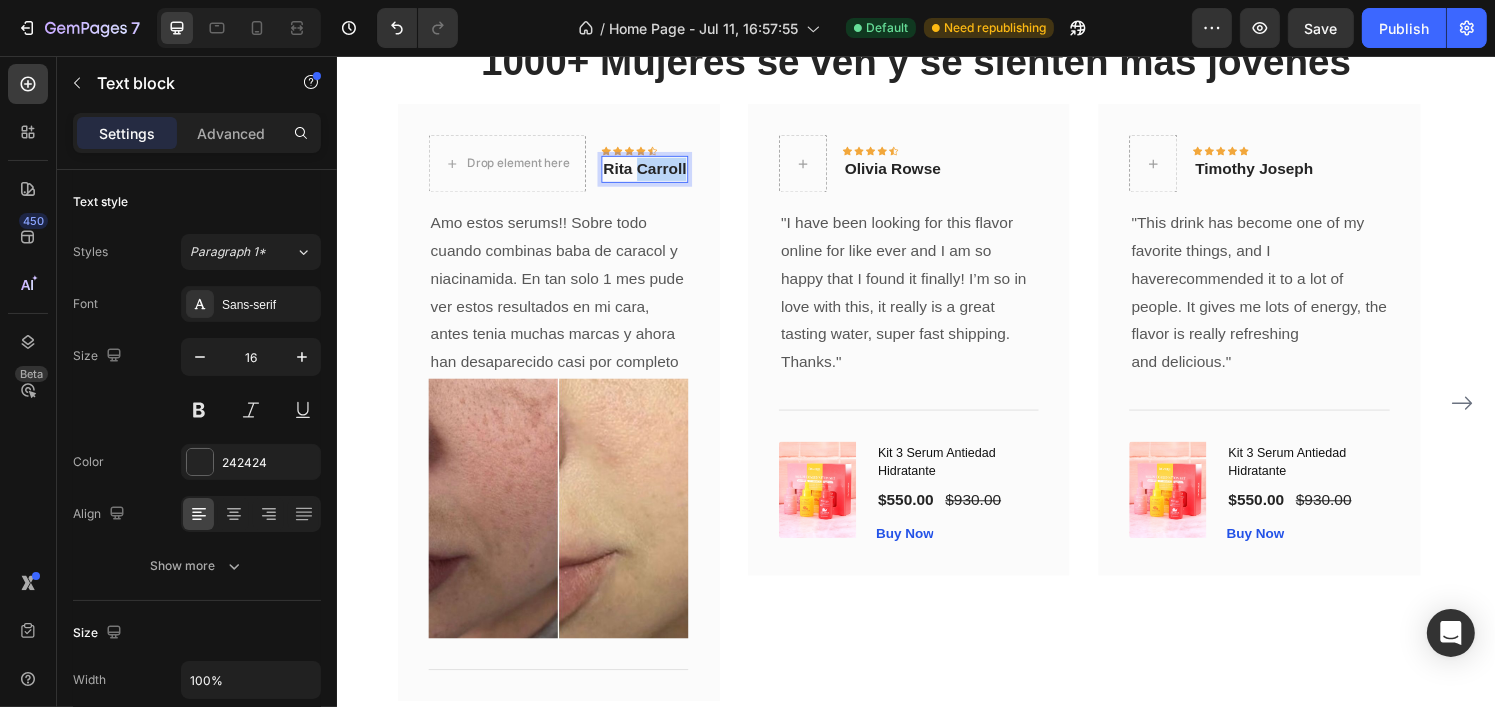click on "Rita Carroll" at bounding box center (655, 174) 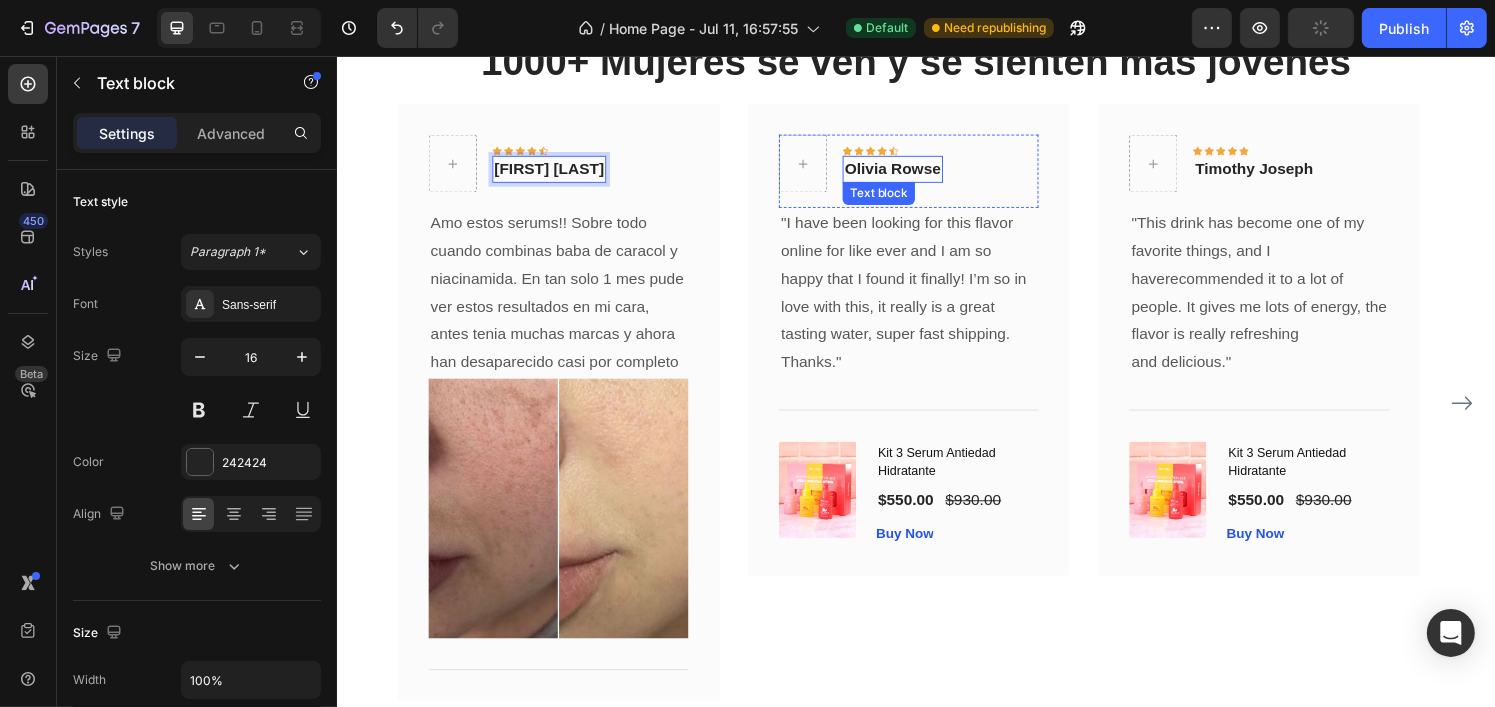 click on "Olivia Rowse" at bounding box center [912, 174] 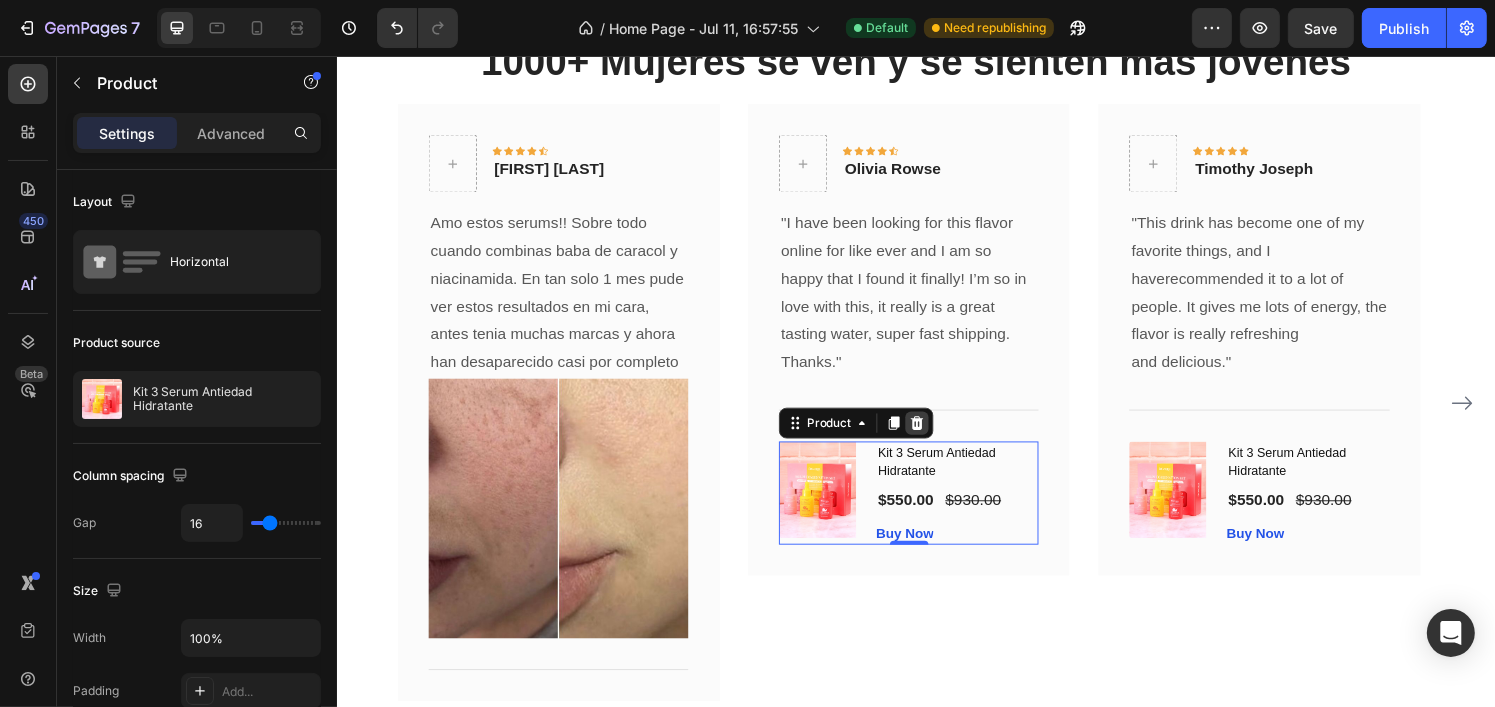 click 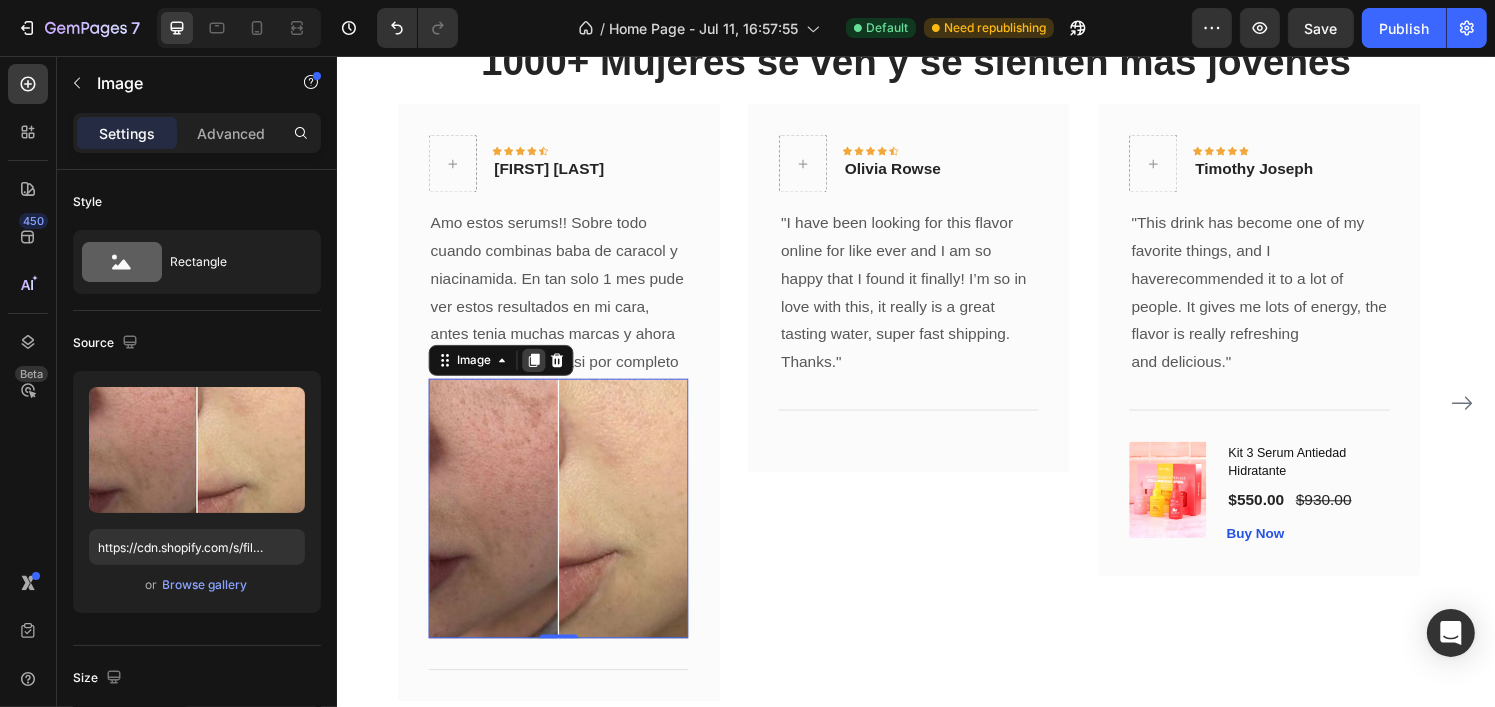 click 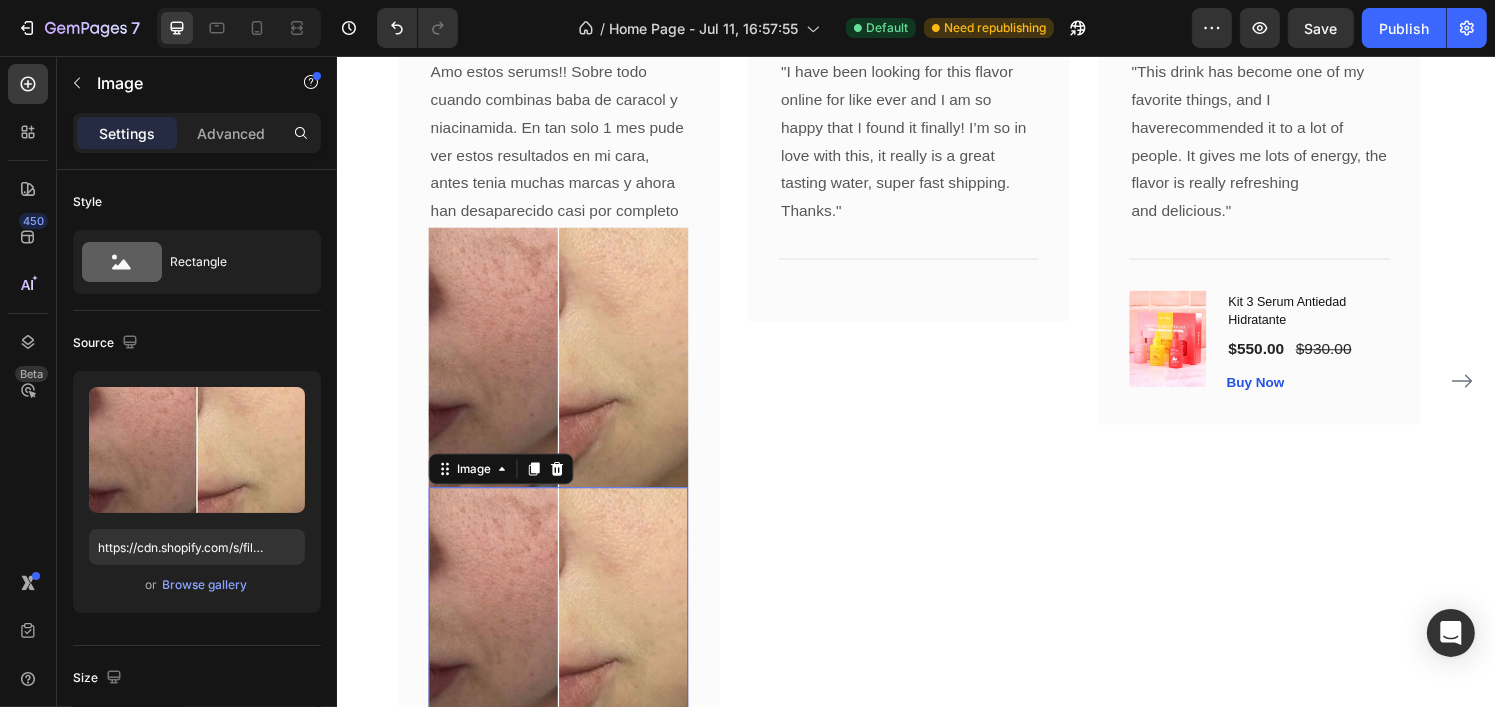 scroll, scrollTop: 2932, scrollLeft: 0, axis: vertical 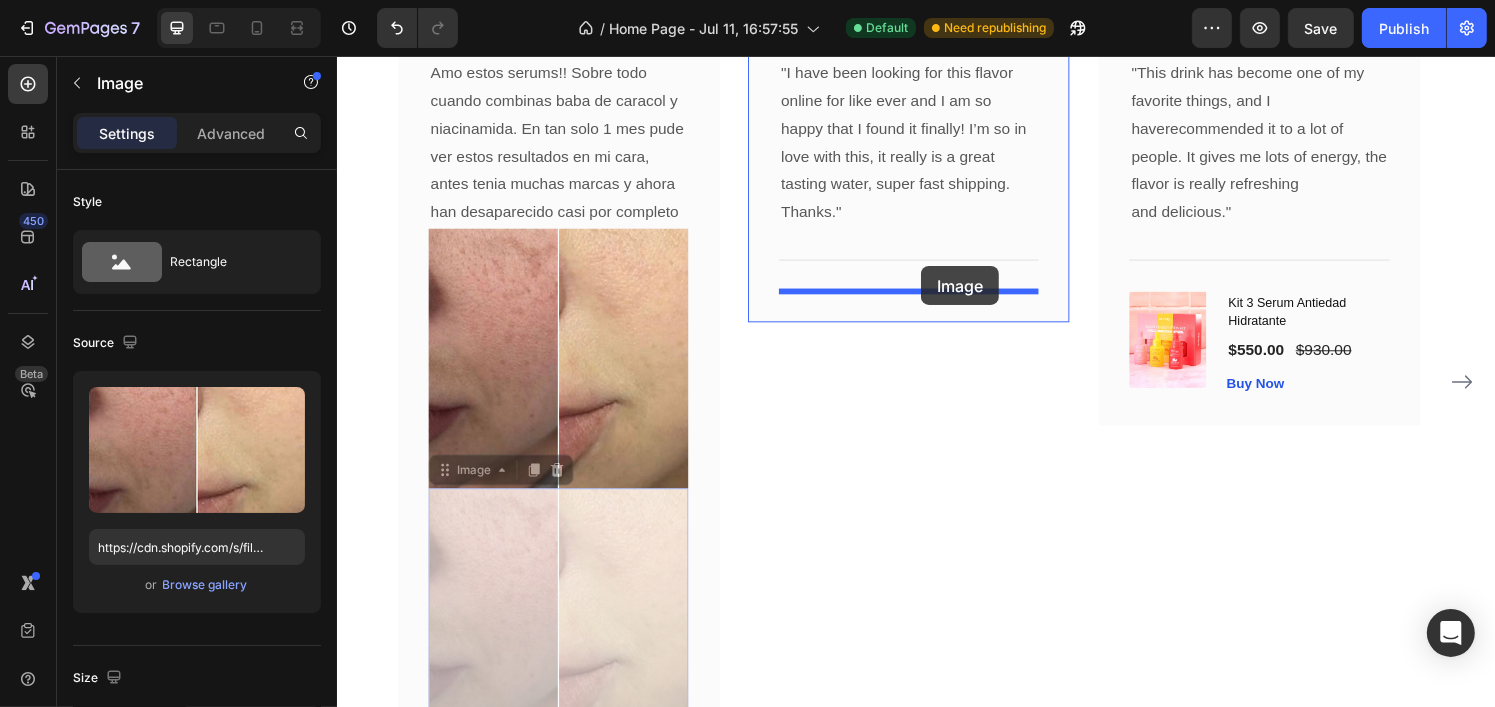 drag, startPoint x: 469, startPoint y: 487, endPoint x: 941, endPoint y: 276, distance: 517.0155 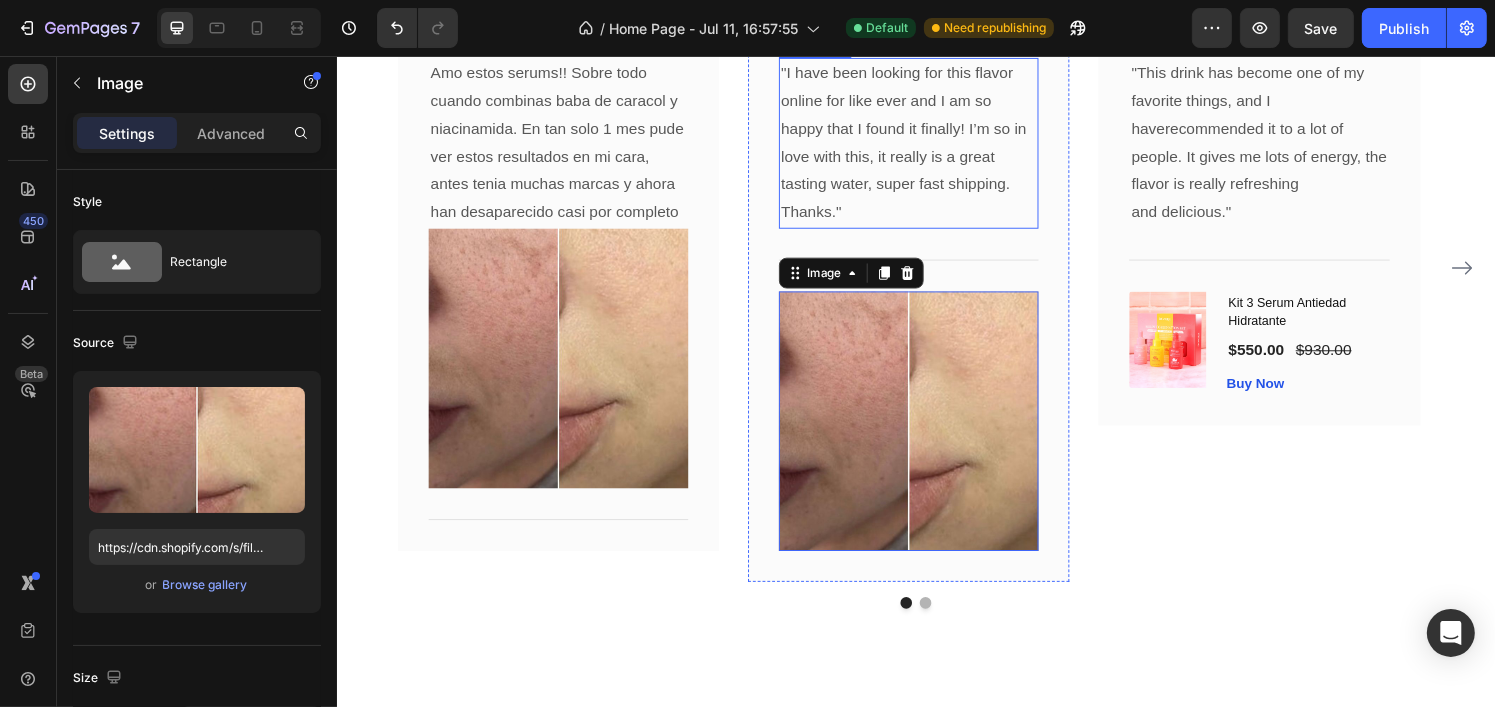 scroll, scrollTop: 2813, scrollLeft: 0, axis: vertical 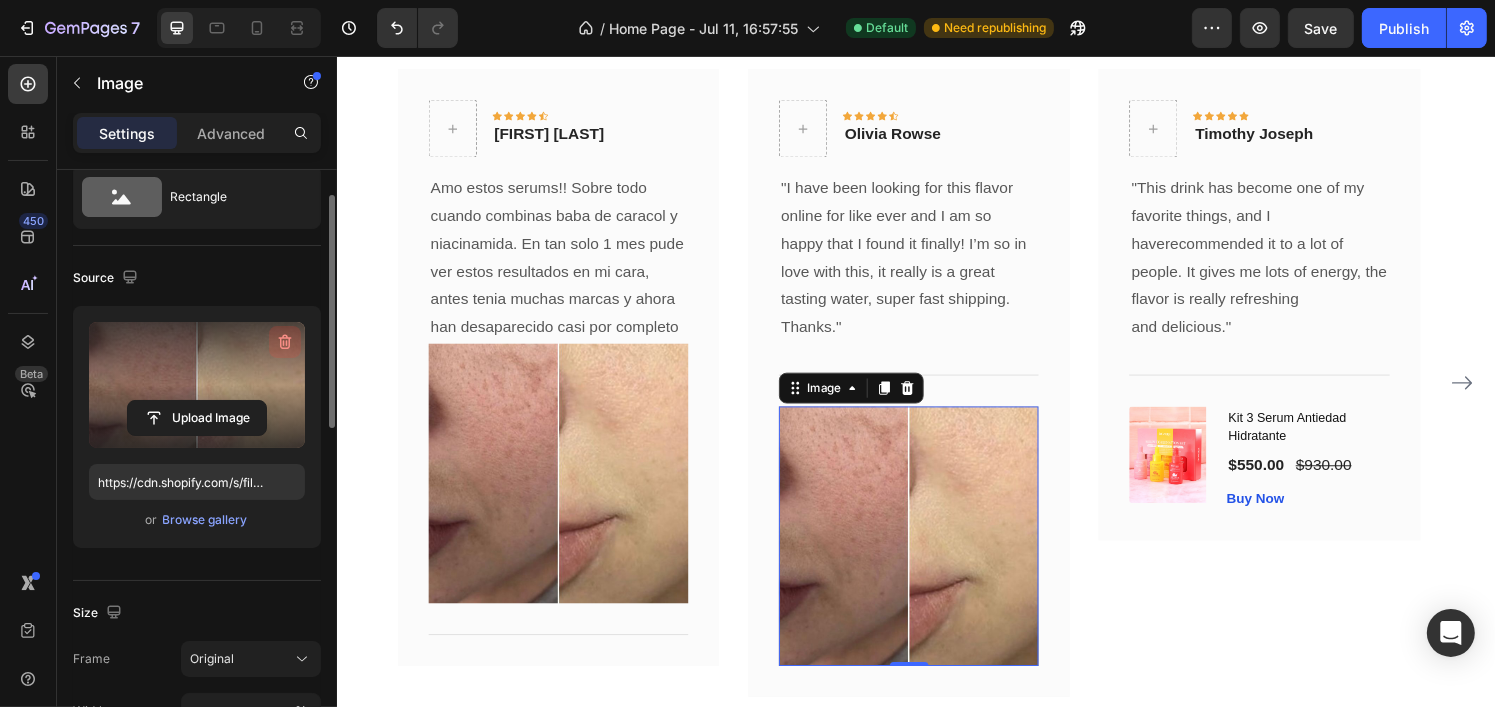 click 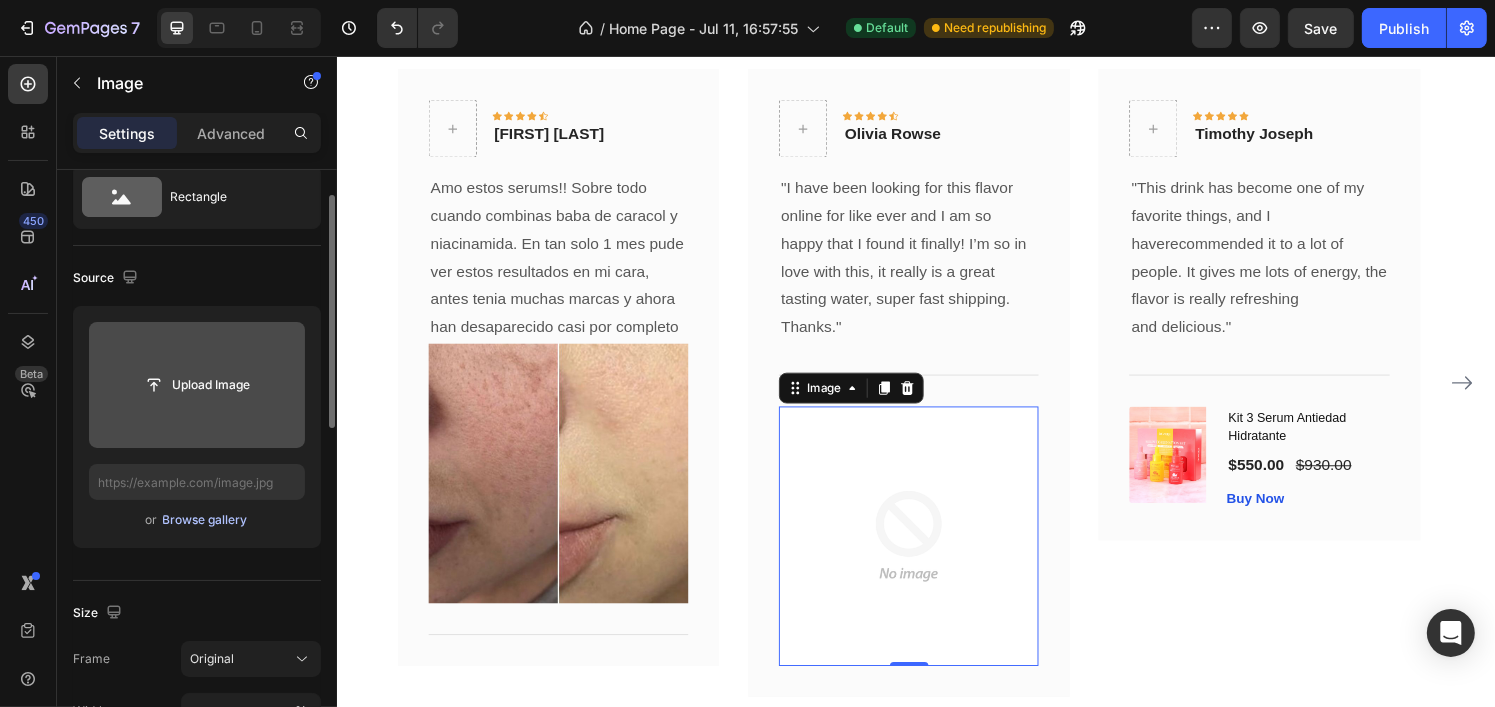 click on "Browse gallery" at bounding box center [205, 520] 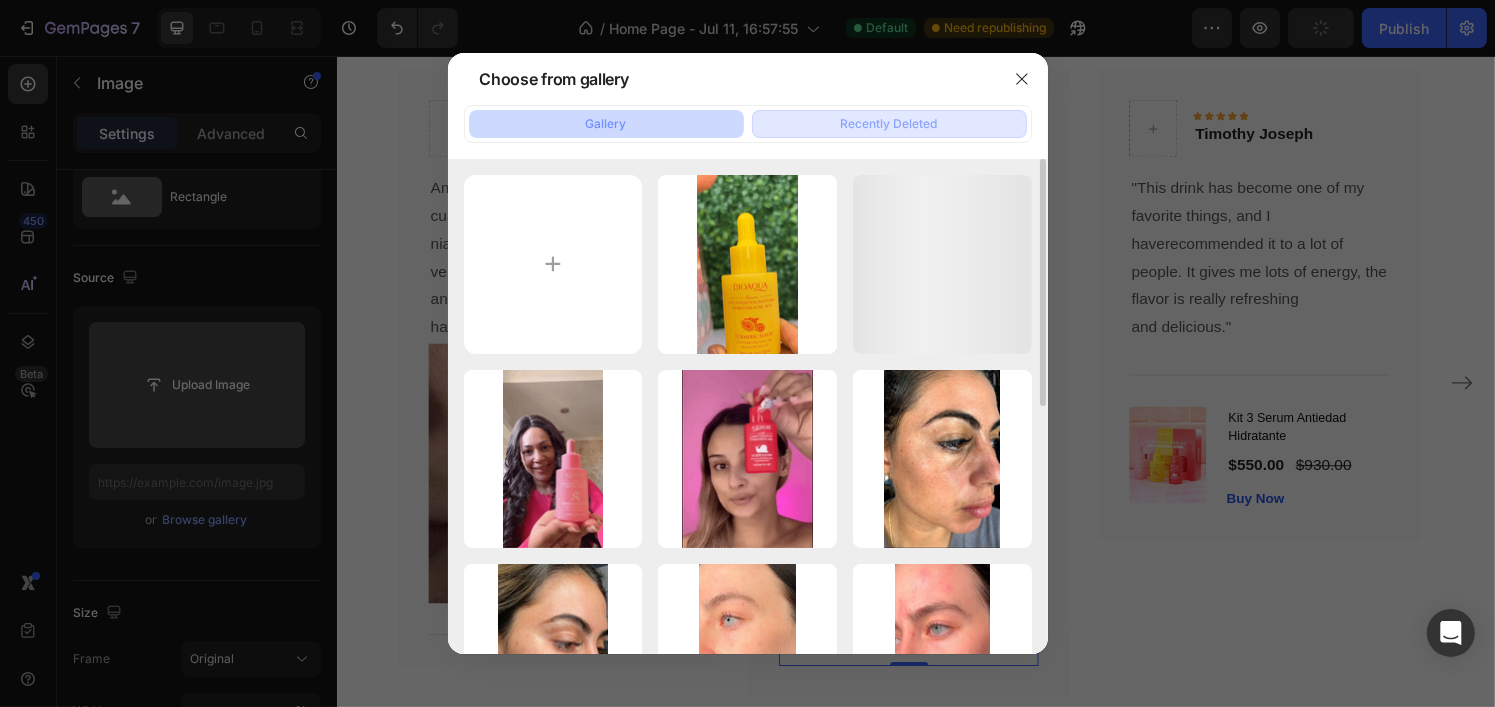 scroll, scrollTop: 0, scrollLeft: 0, axis: both 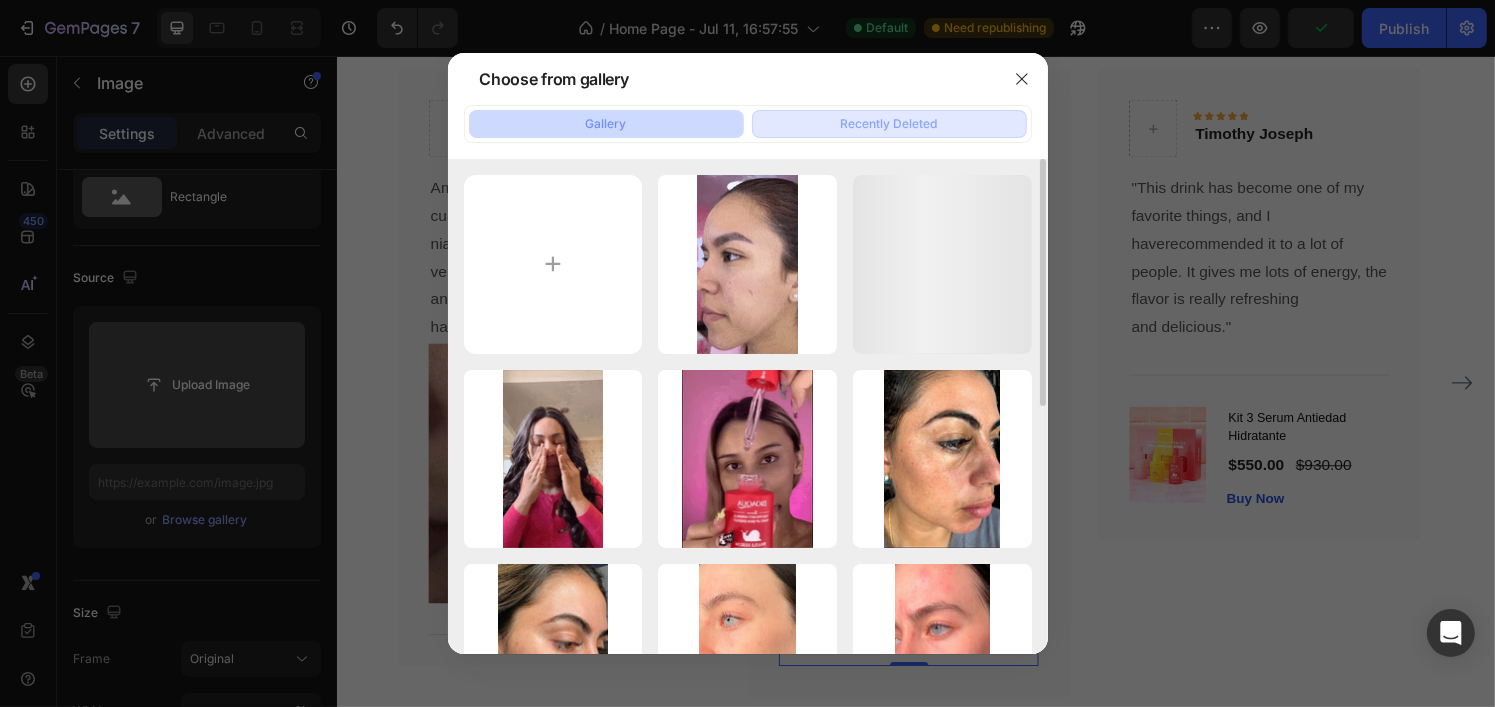 click on "Recently Deleted" at bounding box center [889, 124] 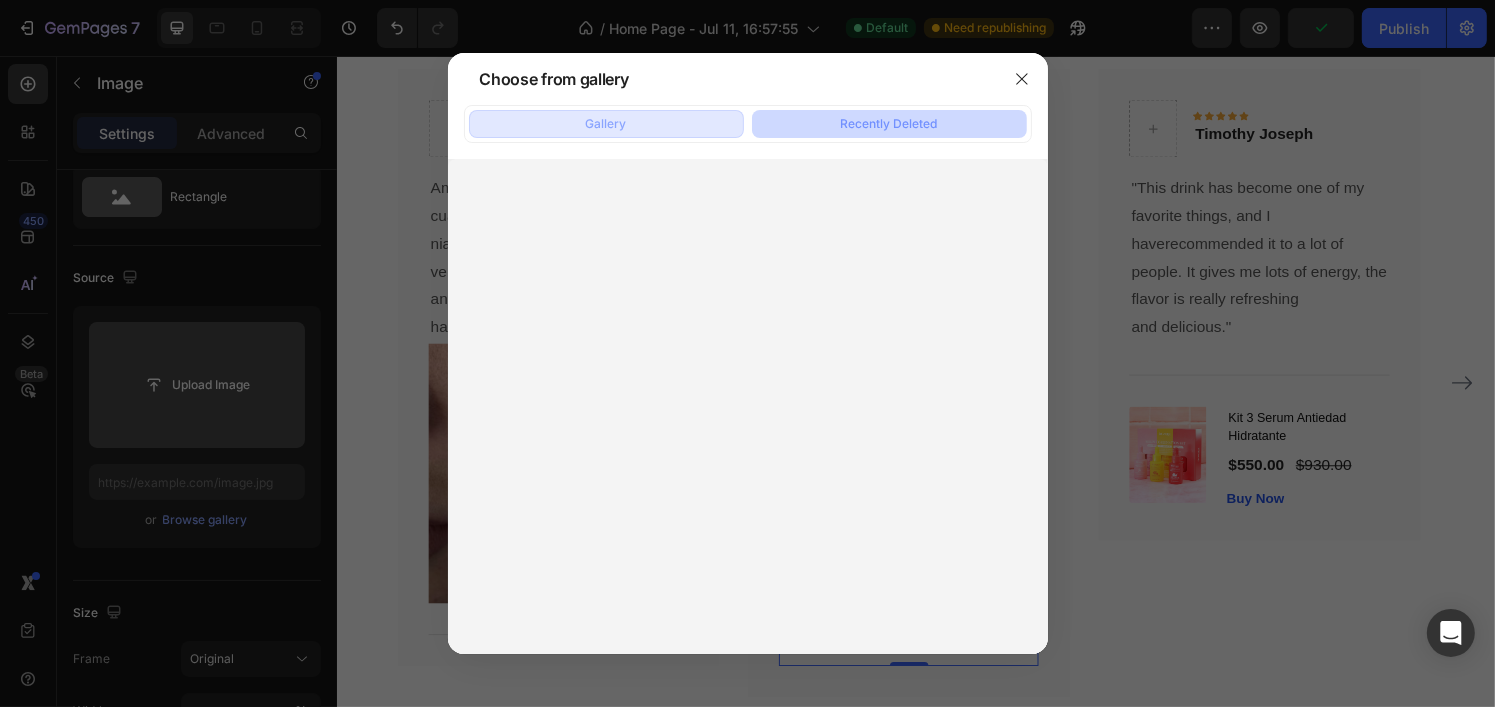 click on "Gallery" 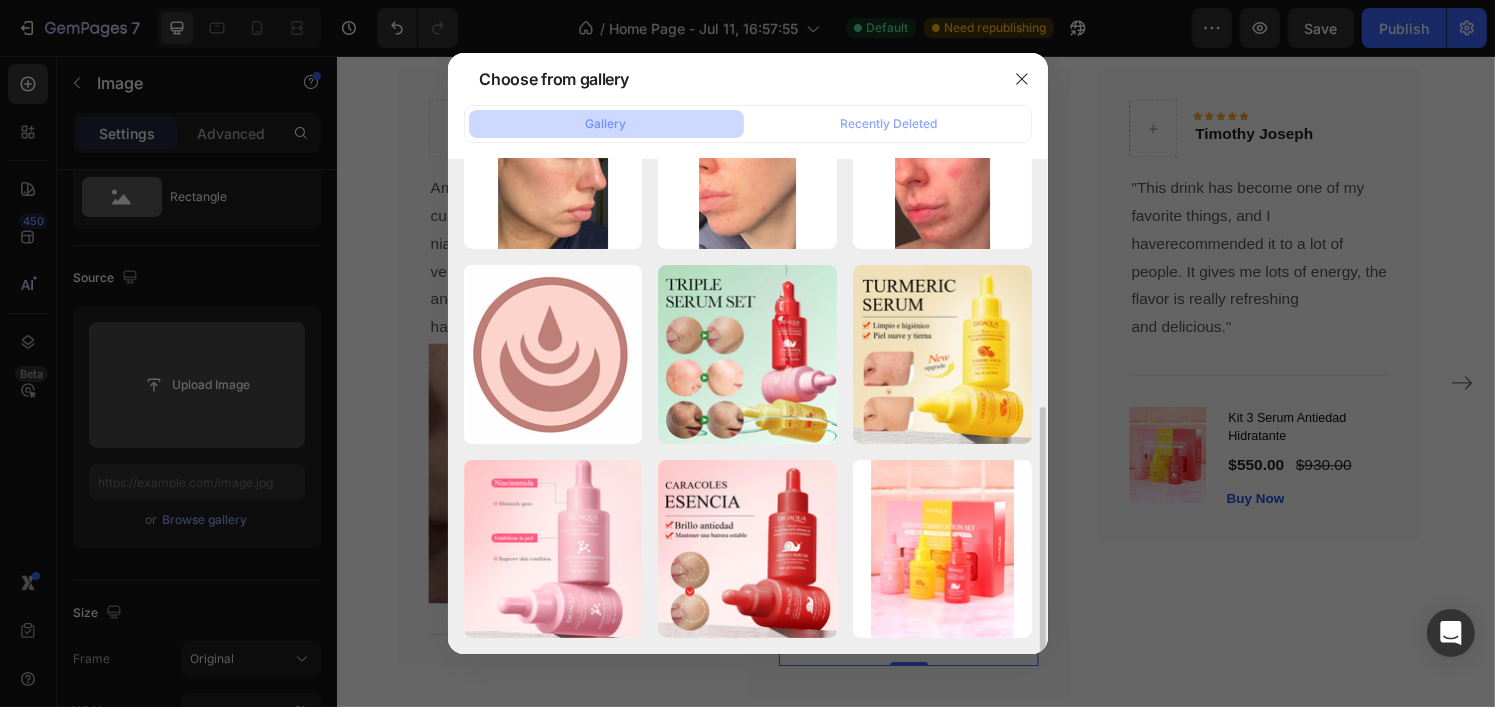 scroll, scrollTop: 0, scrollLeft: 0, axis: both 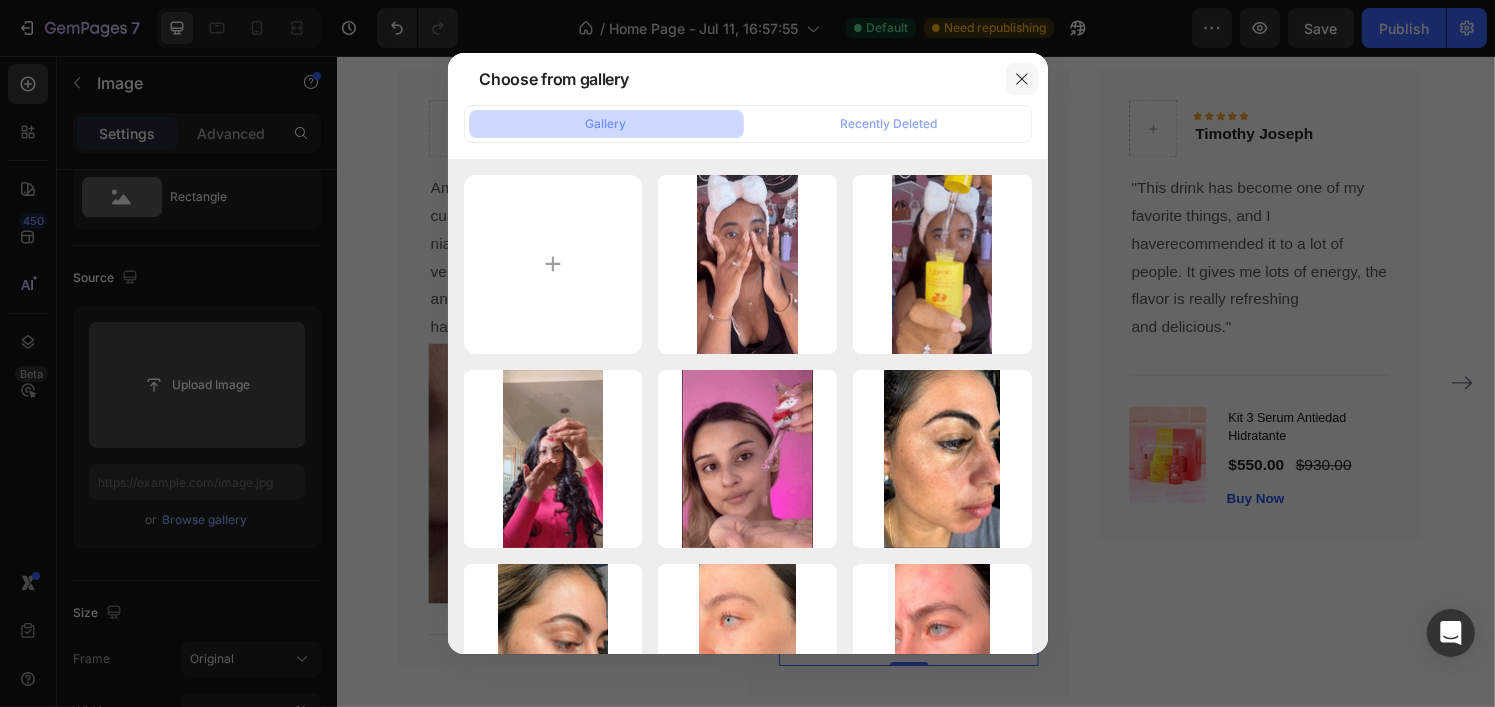 click 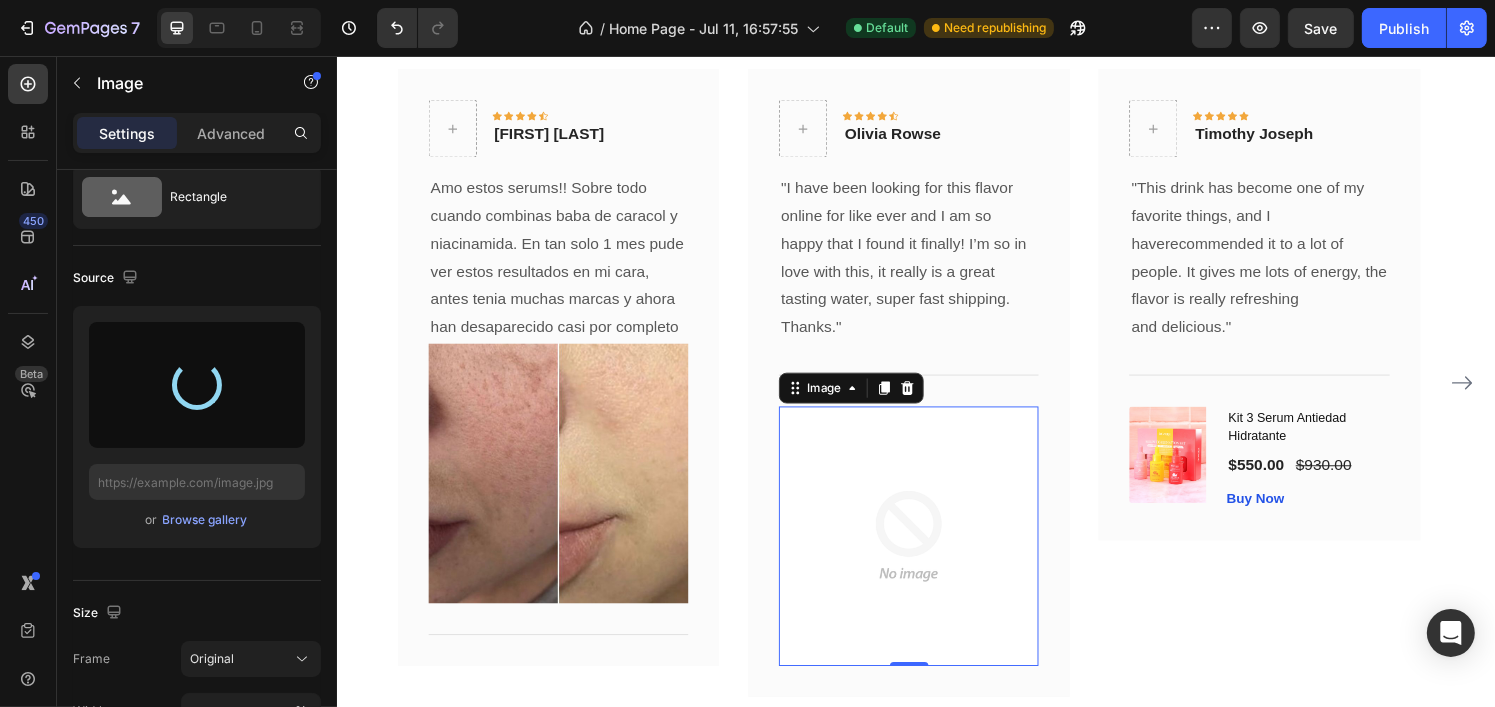 type on "https://cdn.shopify.com/s/files/1/0759/5035/8745/files/gempages_575018683764573413-0675908a-b6a4-4dfd-aa86-6dea311af0db.jpg" 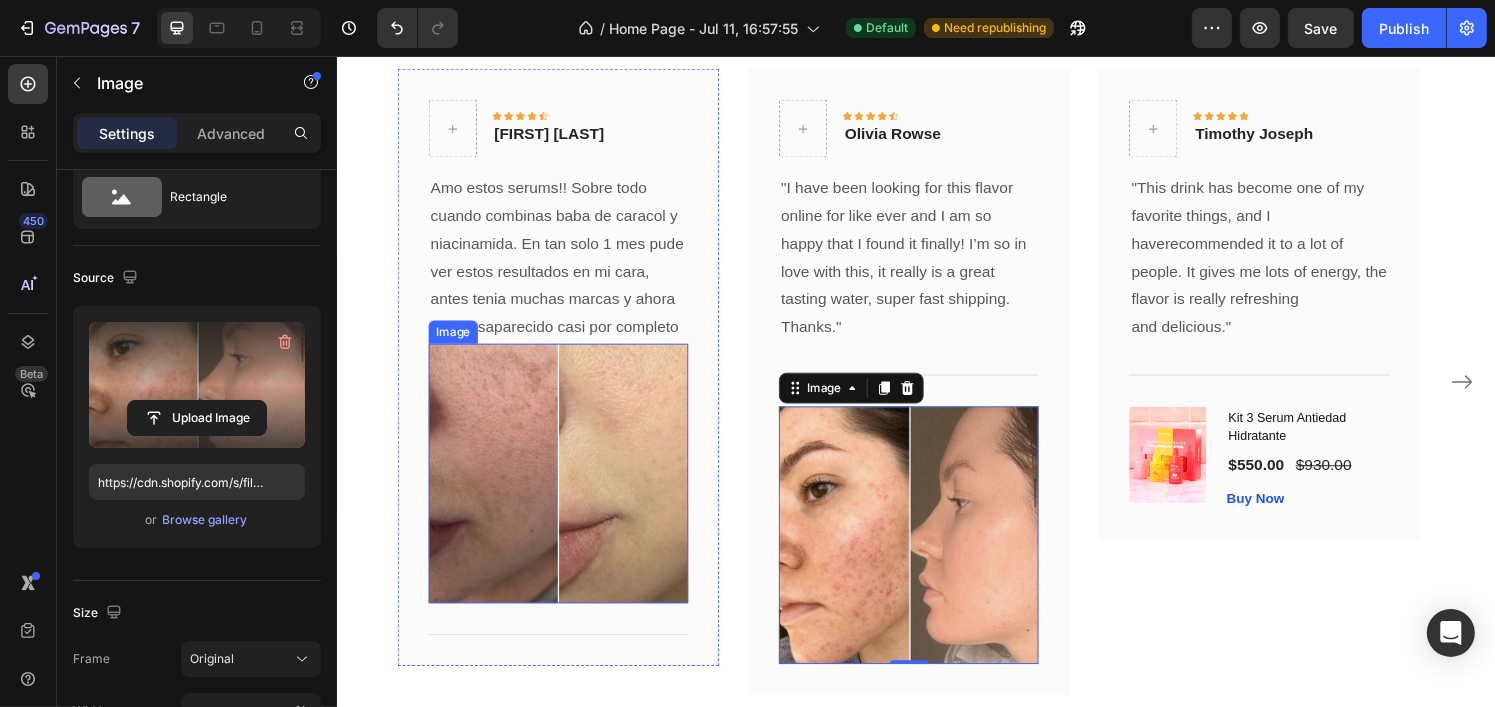 scroll, scrollTop: 2812, scrollLeft: 0, axis: vertical 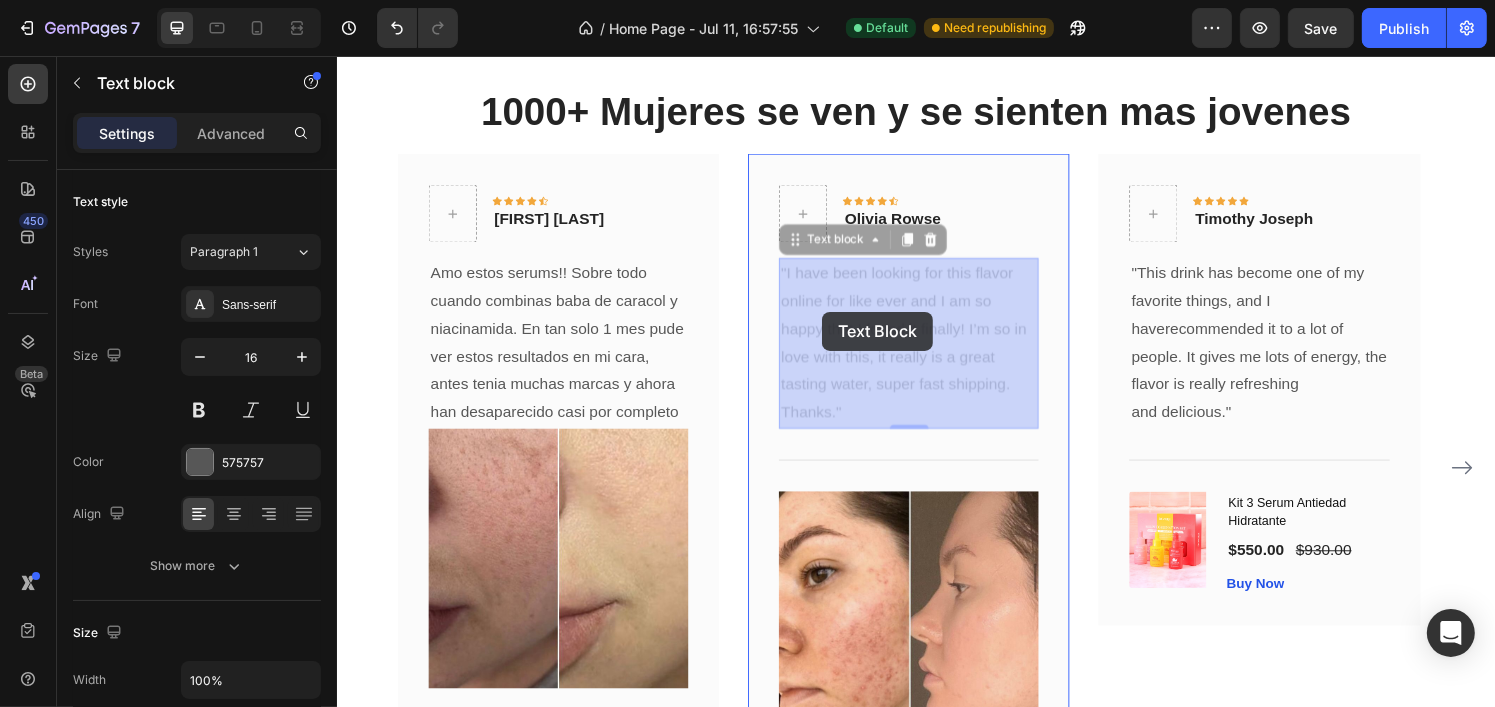 drag, startPoint x: 876, startPoint y: 326, endPoint x: 840, endPoint y: 321, distance: 36.345562 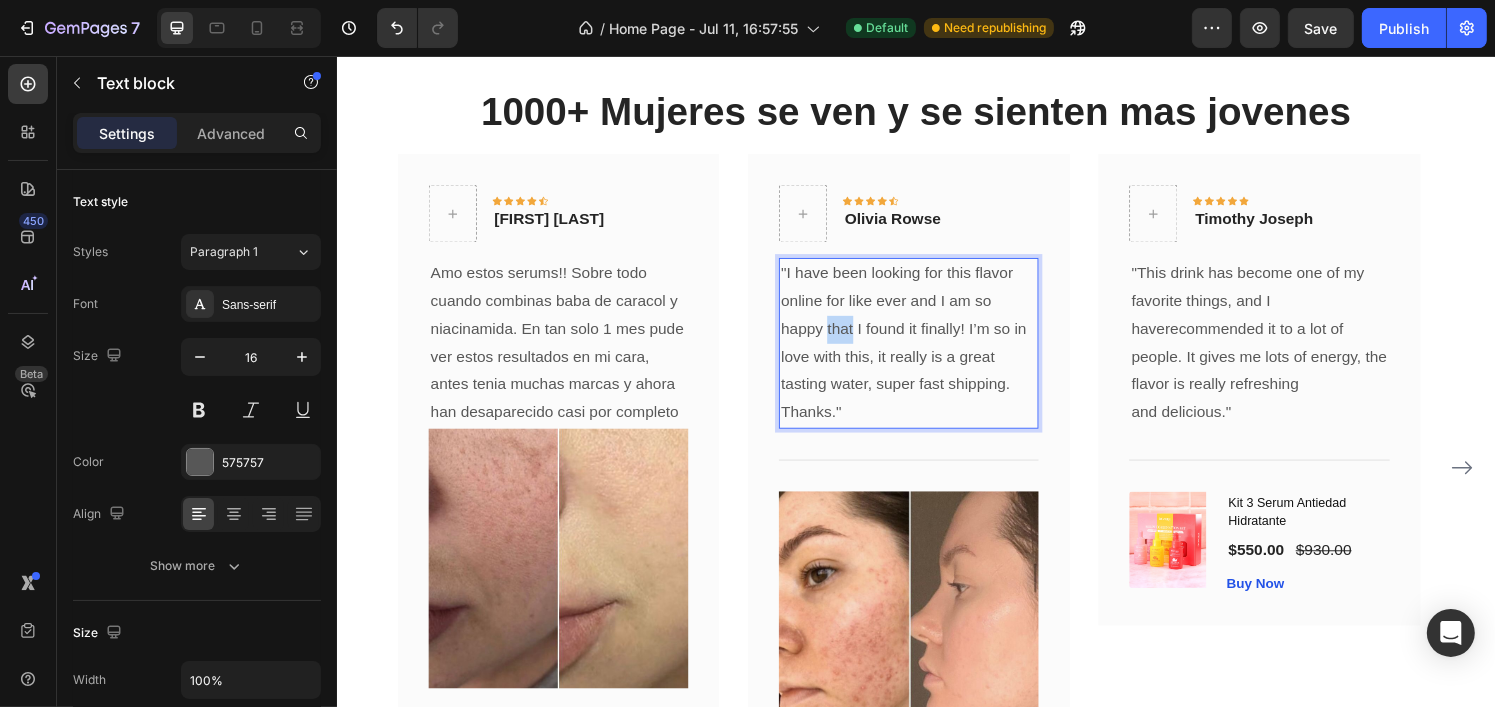 click on ""I have been looking for this flavor online for like ever and I am so happy that I found it finally! I’m so in love with this, it really is a great tasting water, super fast shipping." at bounding box center (928, 340) 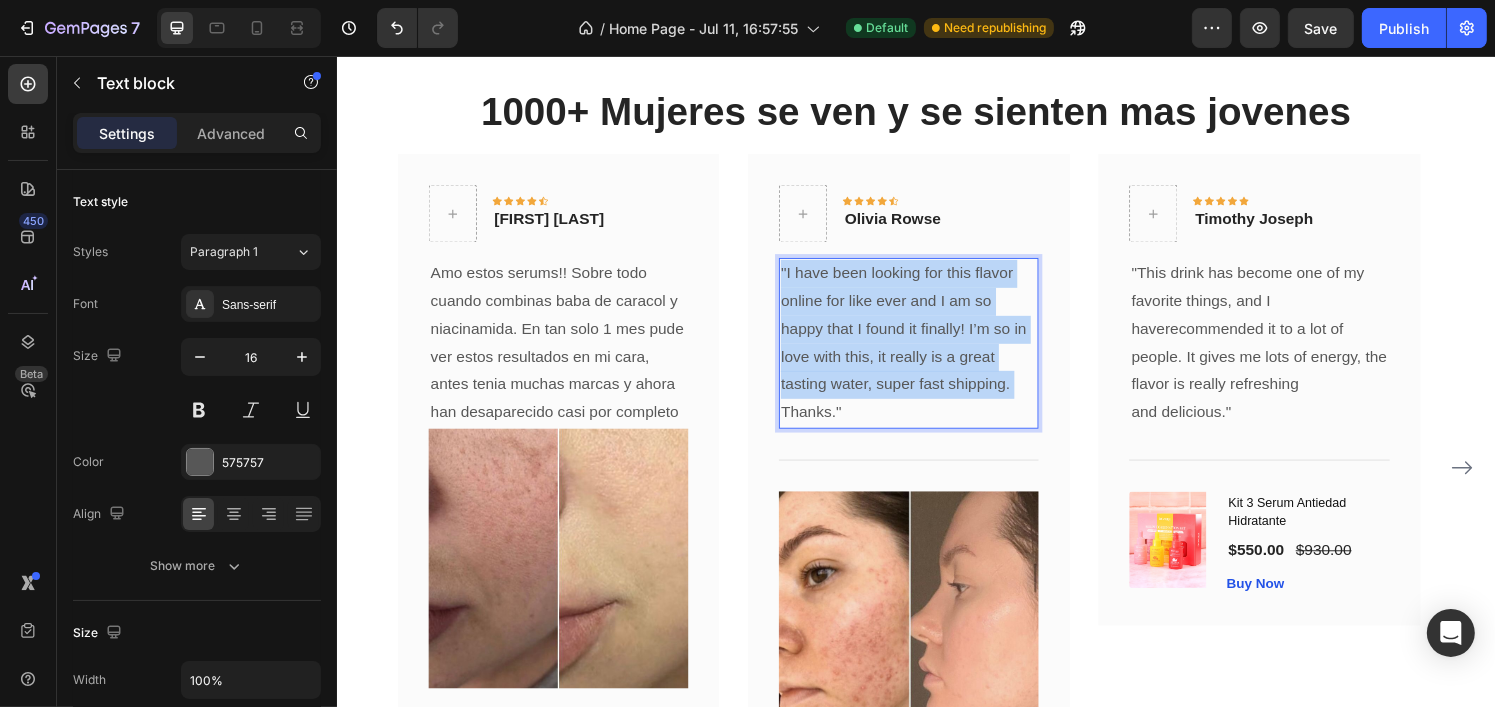 click on ""I have been looking for this flavor online for like ever and I am so happy that I found it finally! I’m so in love with this, it really is a great tasting water, super fast shipping." at bounding box center [928, 340] 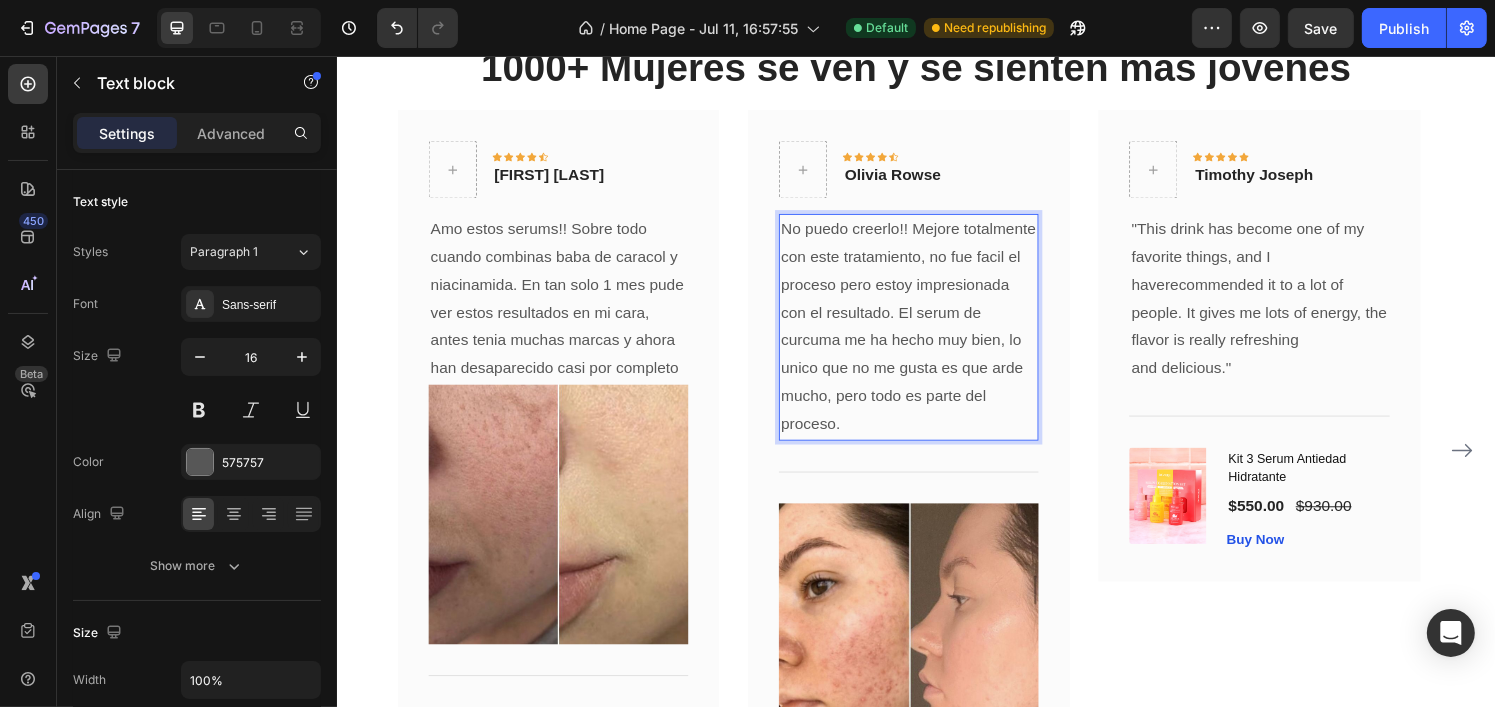 scroll, scrollTop: 2769, scrollLeft: 0, axis: vertical 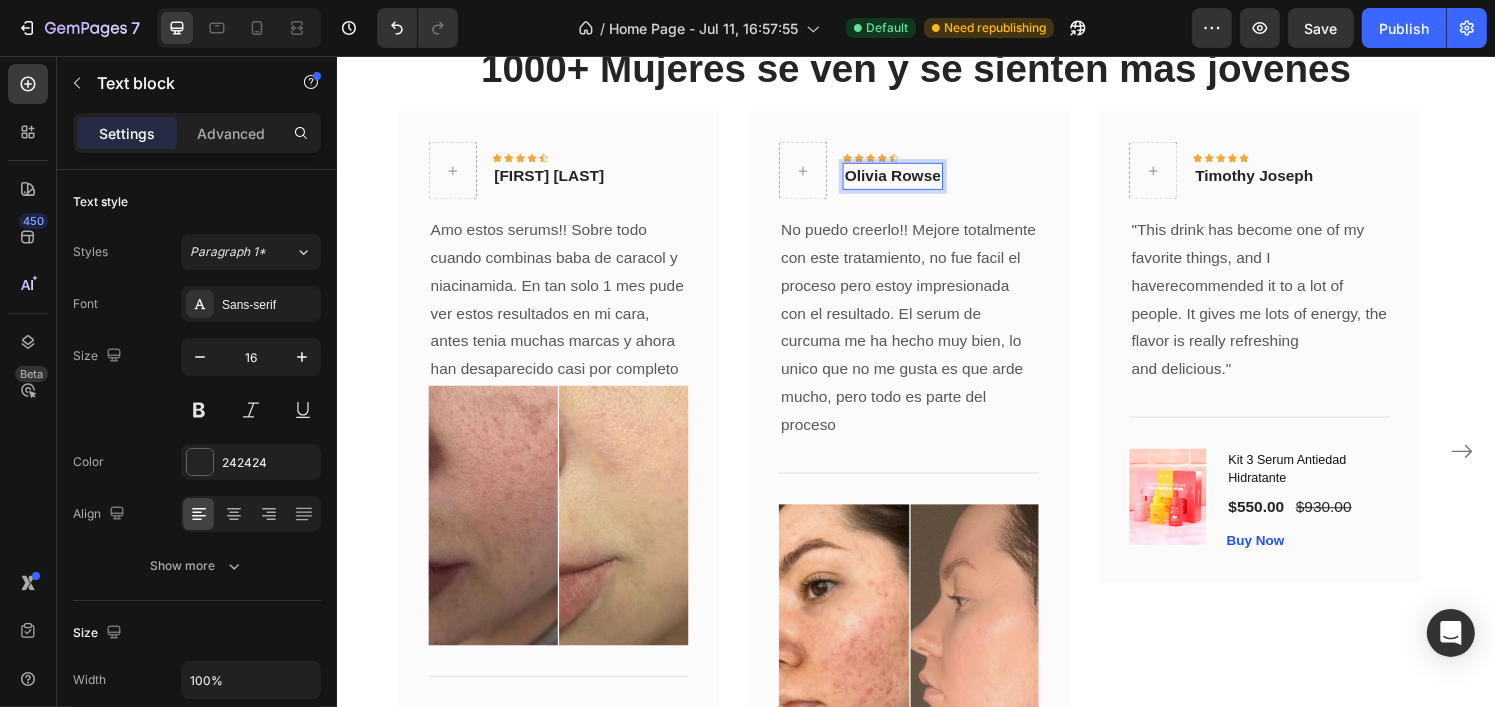 click on "Olivia Rowse" at bounding box center [912, 181] 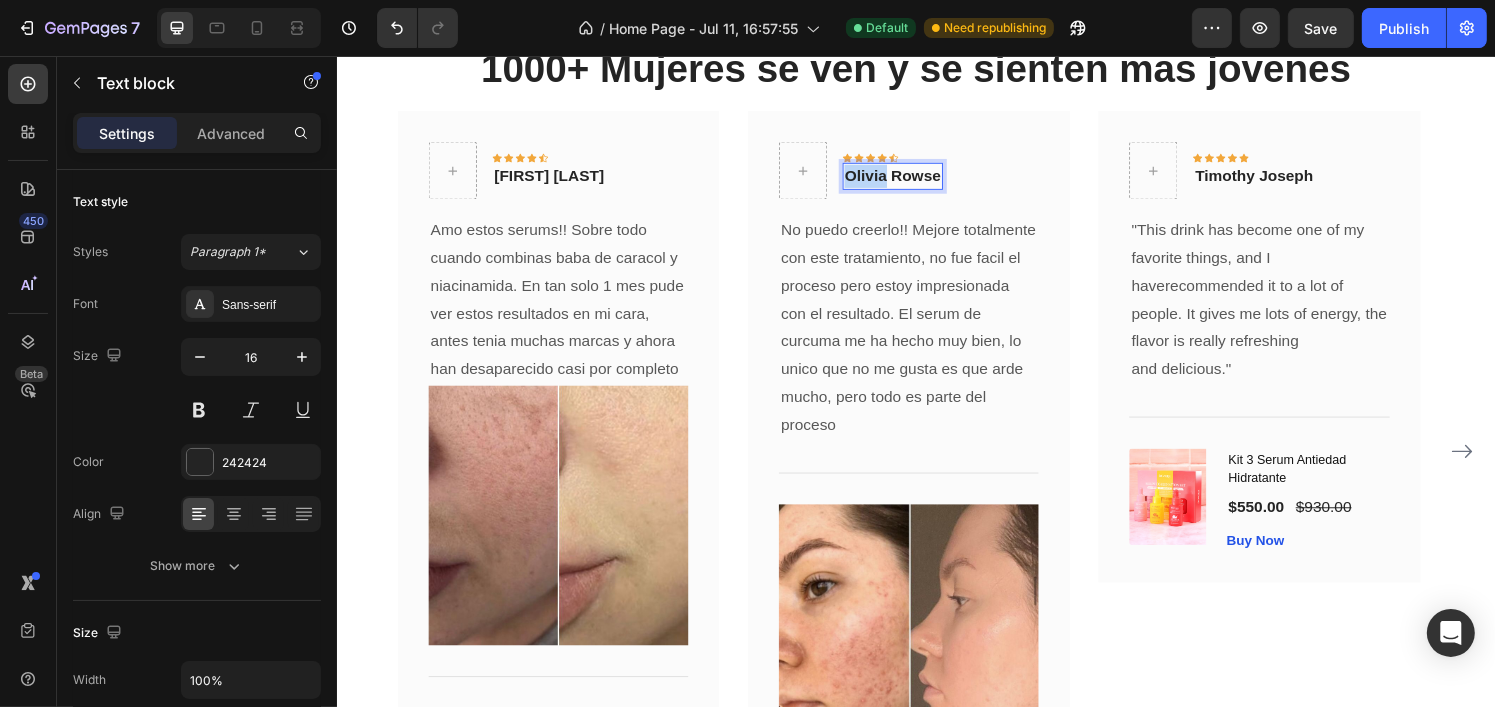 click on "Olivia Rowse" at bounding box center [912, 181] 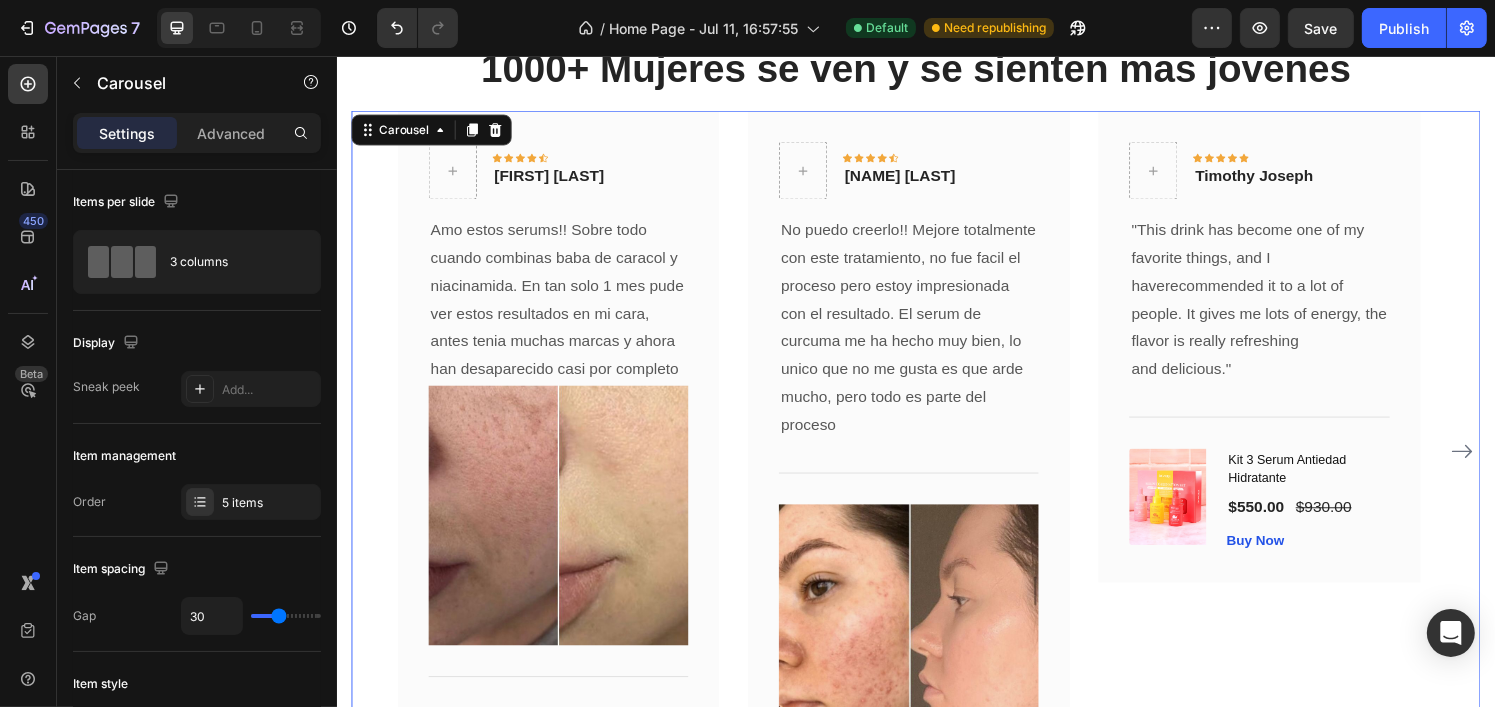click on "Icon
Icon
Icon
Icon
Icon Row [FIRST] [LAST] Text block Row Amo estos serums!! Sobre todo cuando combinas baba de caracol y niacinamida. En tan solo 1 mes pude ver estos resultados en mi cara, antes tenia muchas marcas y ahora han desaparecido casi por completo Text block Image                Title Line Row
Icon
Icon
Icon
Icon
Icon Row [FIRST] [LAST] Text block Row No puedo creerlo!! Mejore totalmente con este tratamiento, no fue facil el proceso pero estoy impresionada con el resultado. El serum de curcuma me ha hecho muy bien, lo unico que no me gusta es que arde mucho, pero todo es parte del proceso Text block                Title Line Image Row
Icon
Icon
Icon
Icon
Icon Row [FIRST] [LAST] Text block Row Text block" at bounding box center (936, 466) 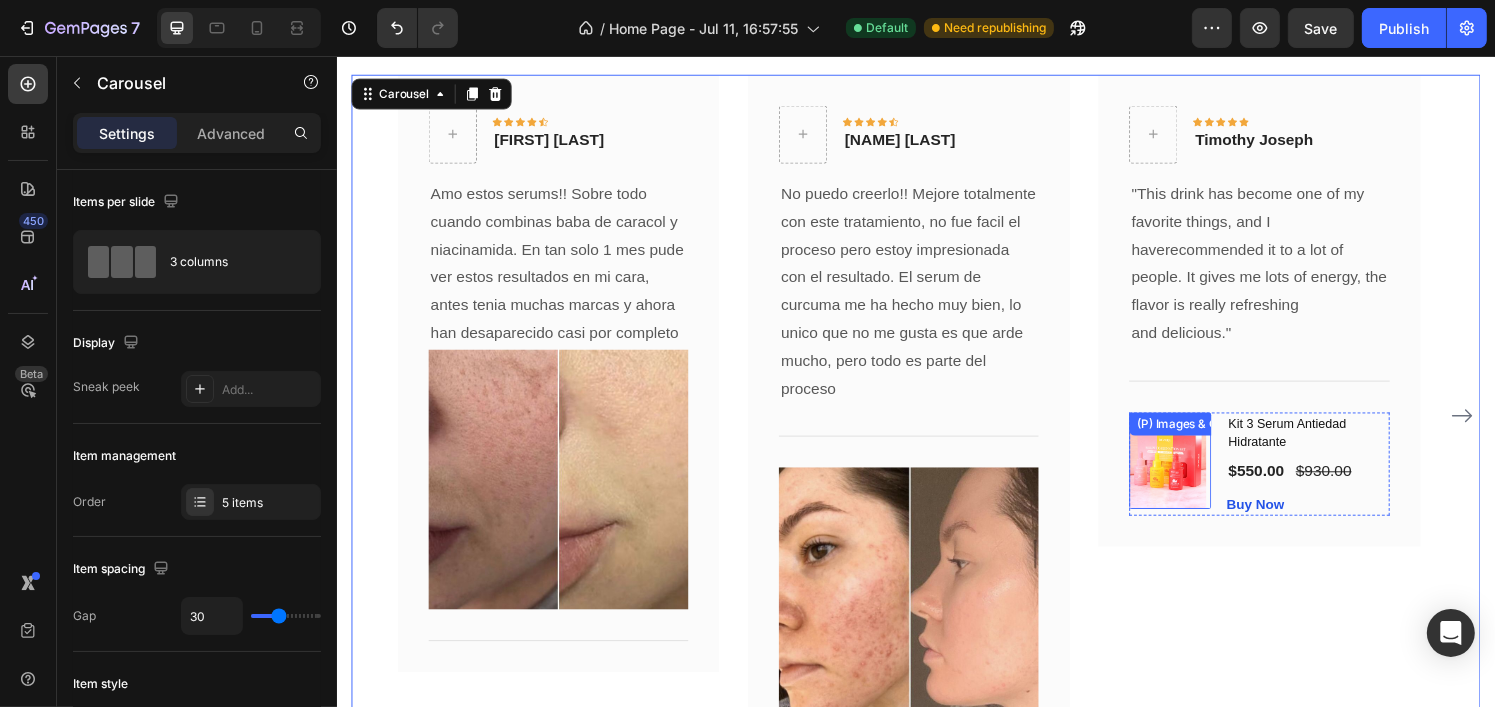 scroll, scrollTop: 2604, scrollLeft: 0, axis: vertical 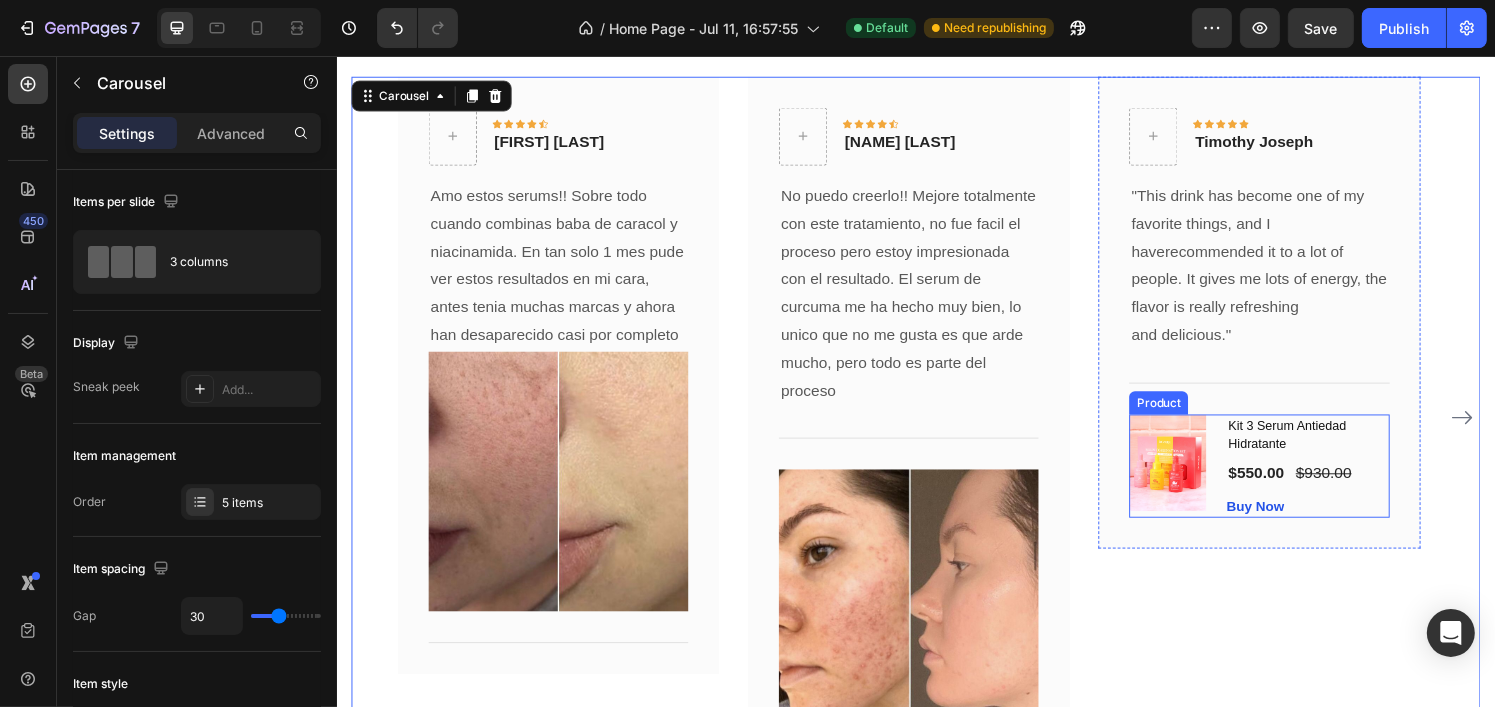click on "(P) Images & Gallery Kit 3 Serum Antiedad Hidratante (P) Title $550.00 (P) Price (P) Price $930.00 (P) Price (P) Price Row Buy Now (P) Cart Button Product" at bounding box center [1291, 481] 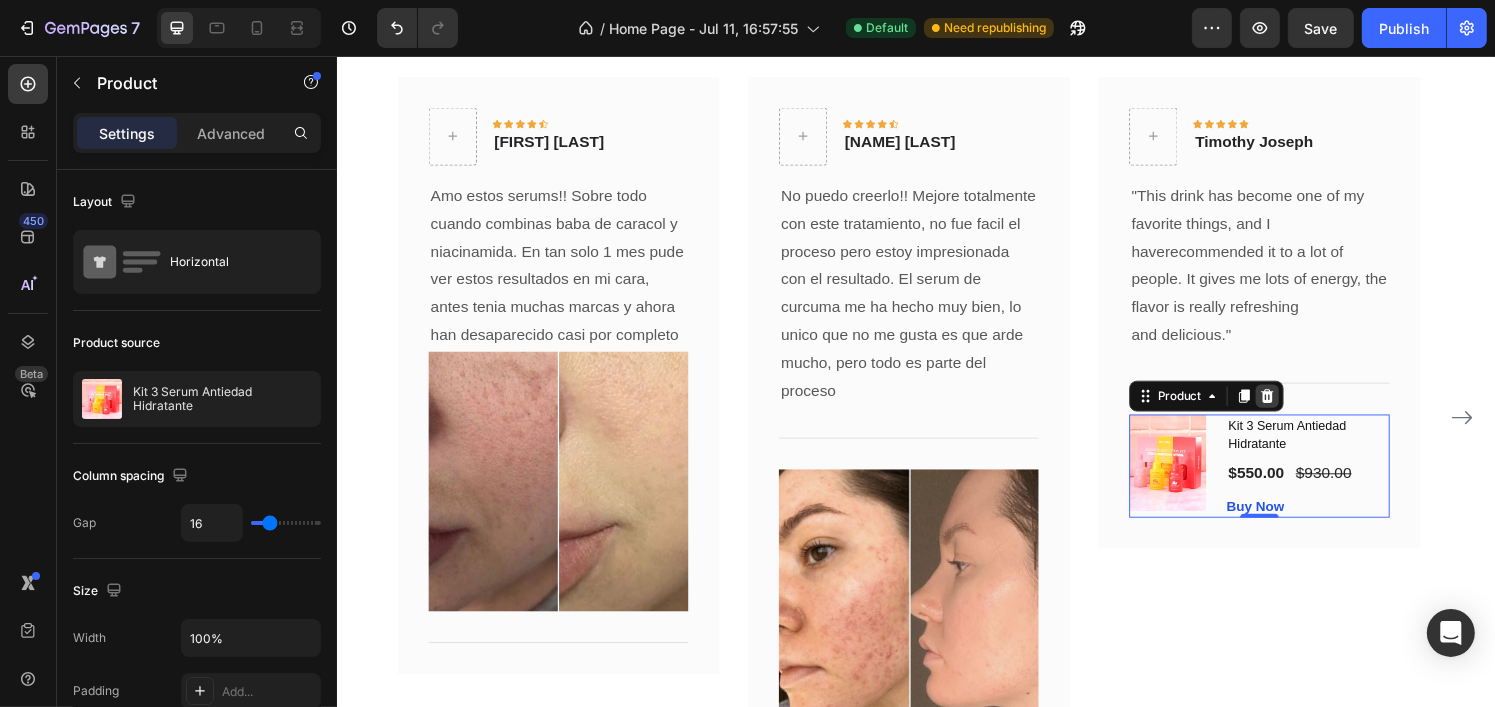 click 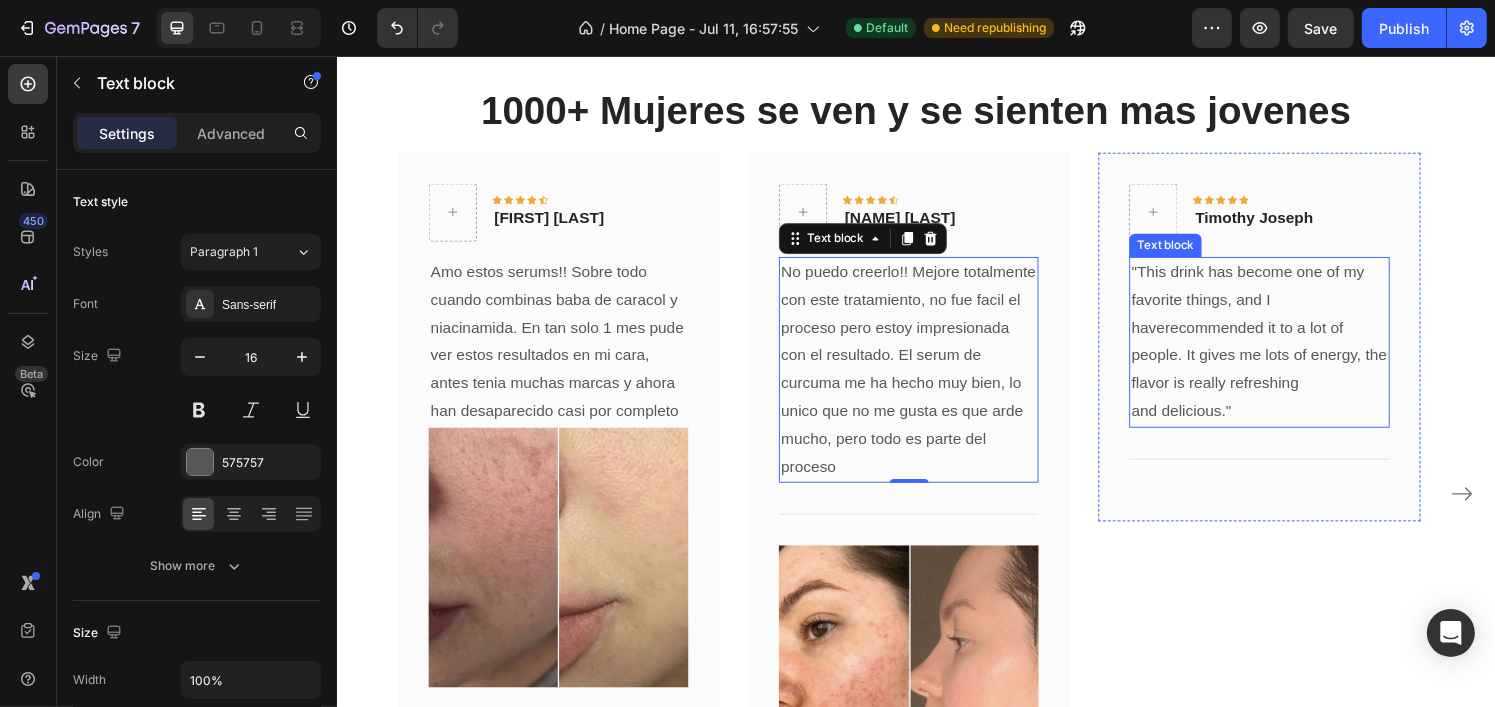 scroll, scrollTop: 2528, scrollLeft: 0, axis: vertical 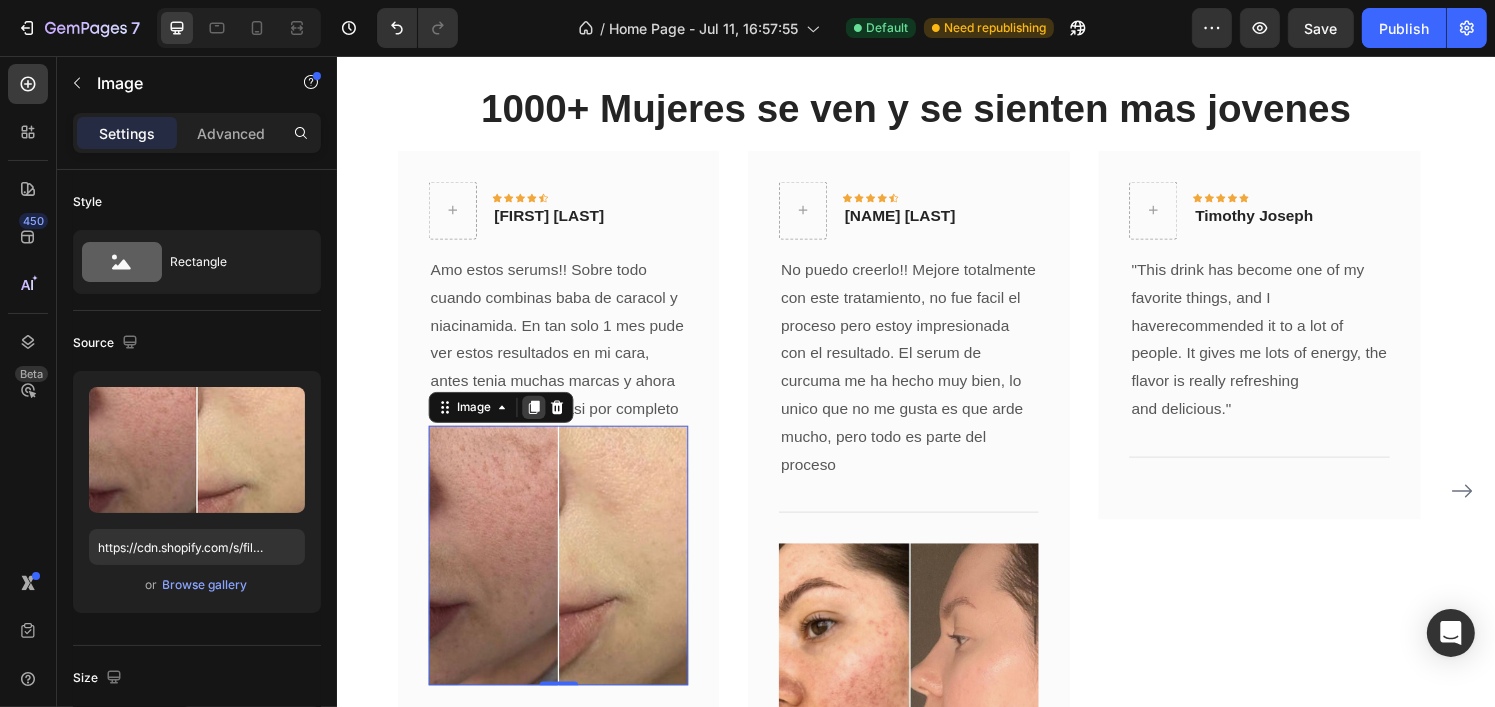 click 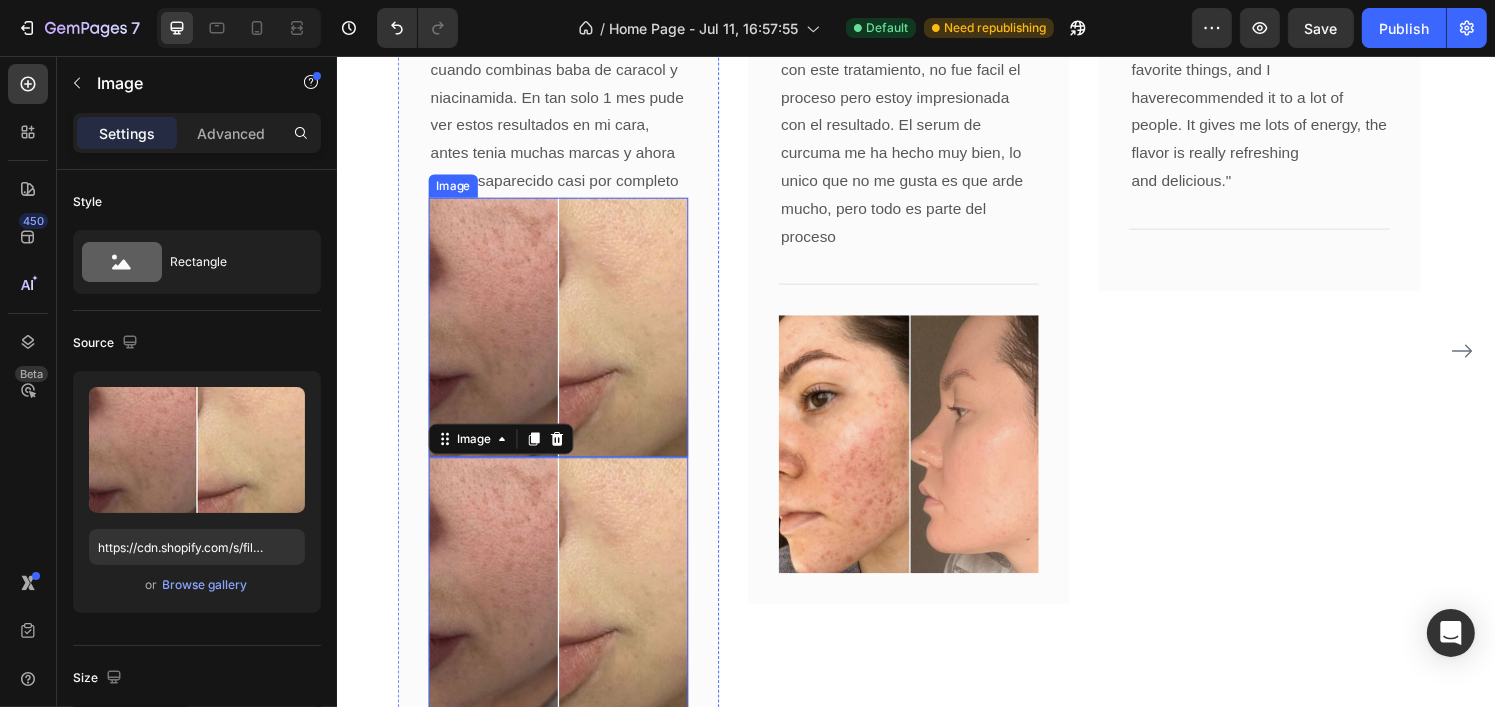 scroll, scrollTop: 2765, scrollLeft: 0, axis: vertical 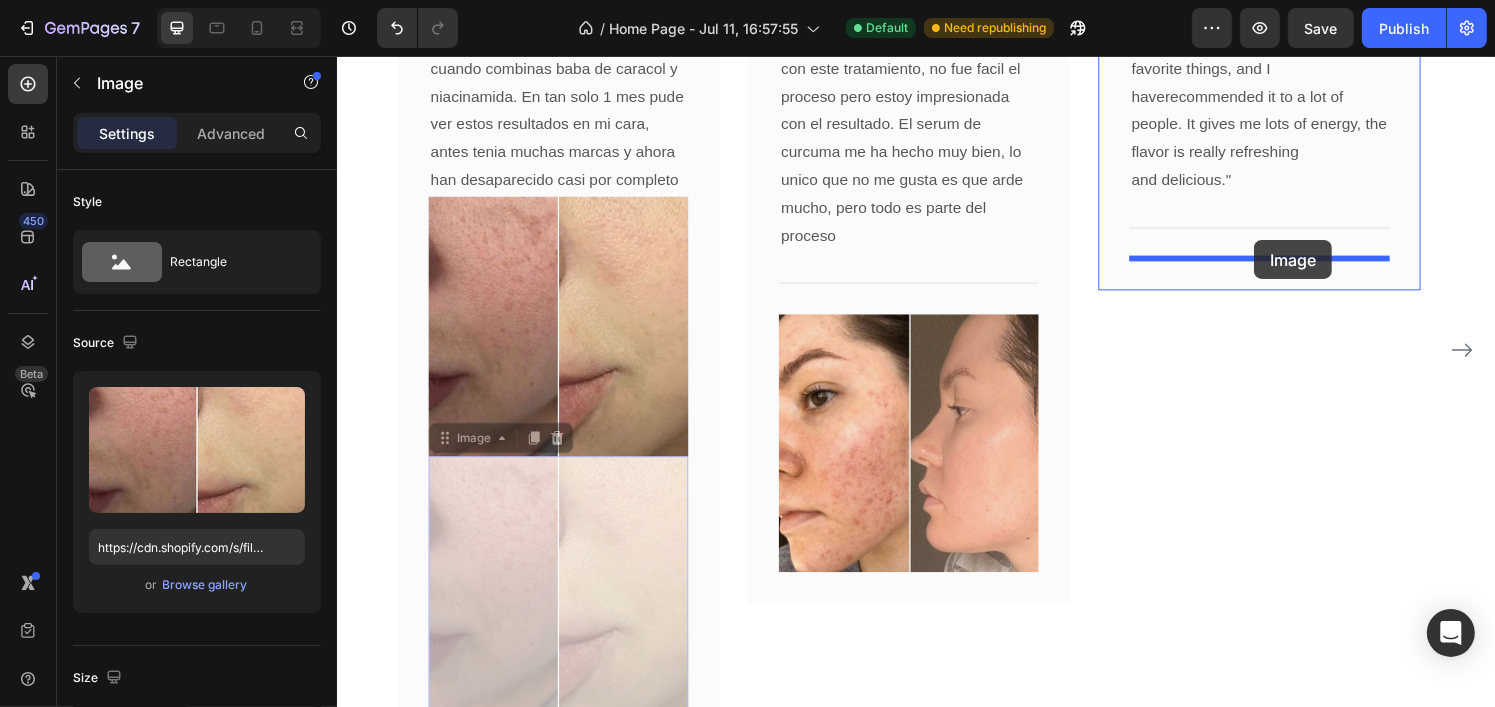 drag, startPoint x: 488, startPoint y: 457, endPoint x: 1286, endPoint y: 248, distance: 824.91516 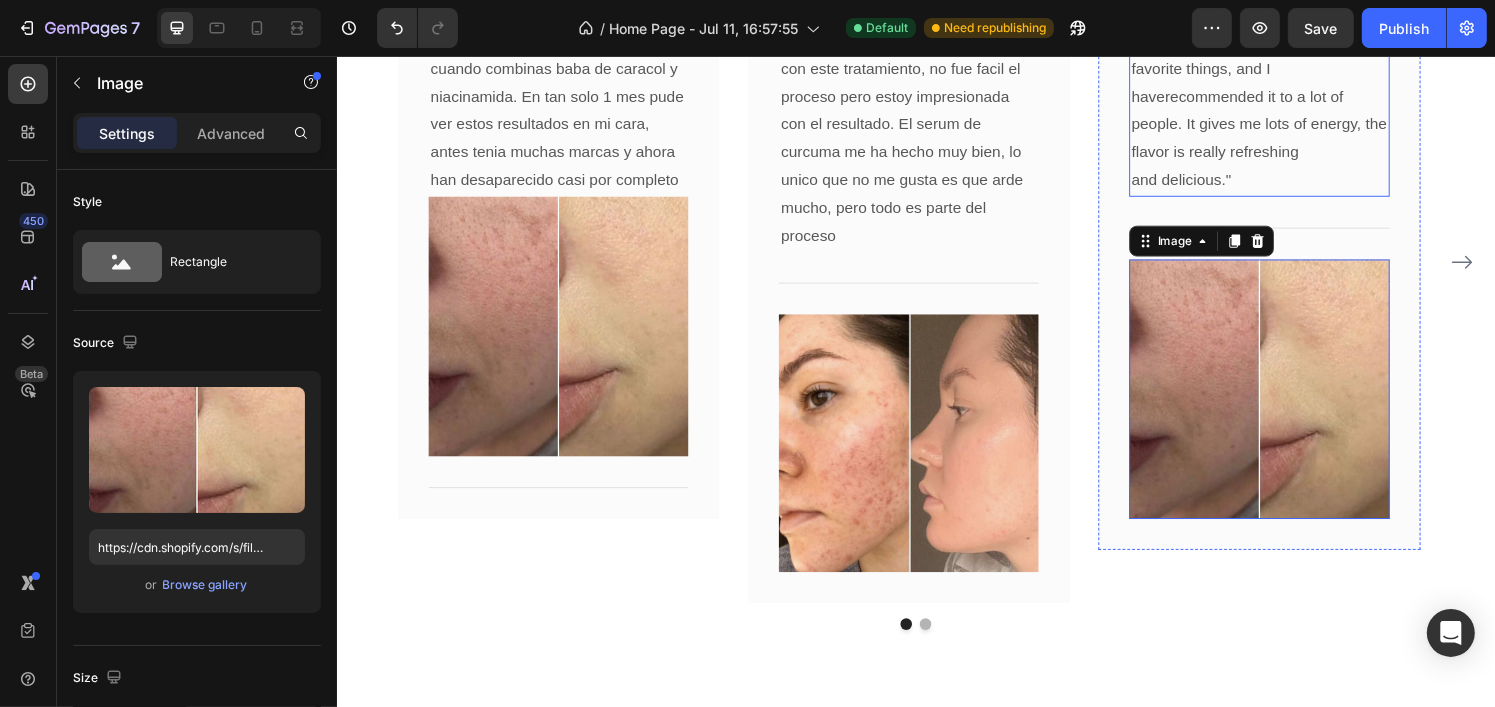 scroll, scrollTop: 2675, scrollLeft: 0, axis: vertical 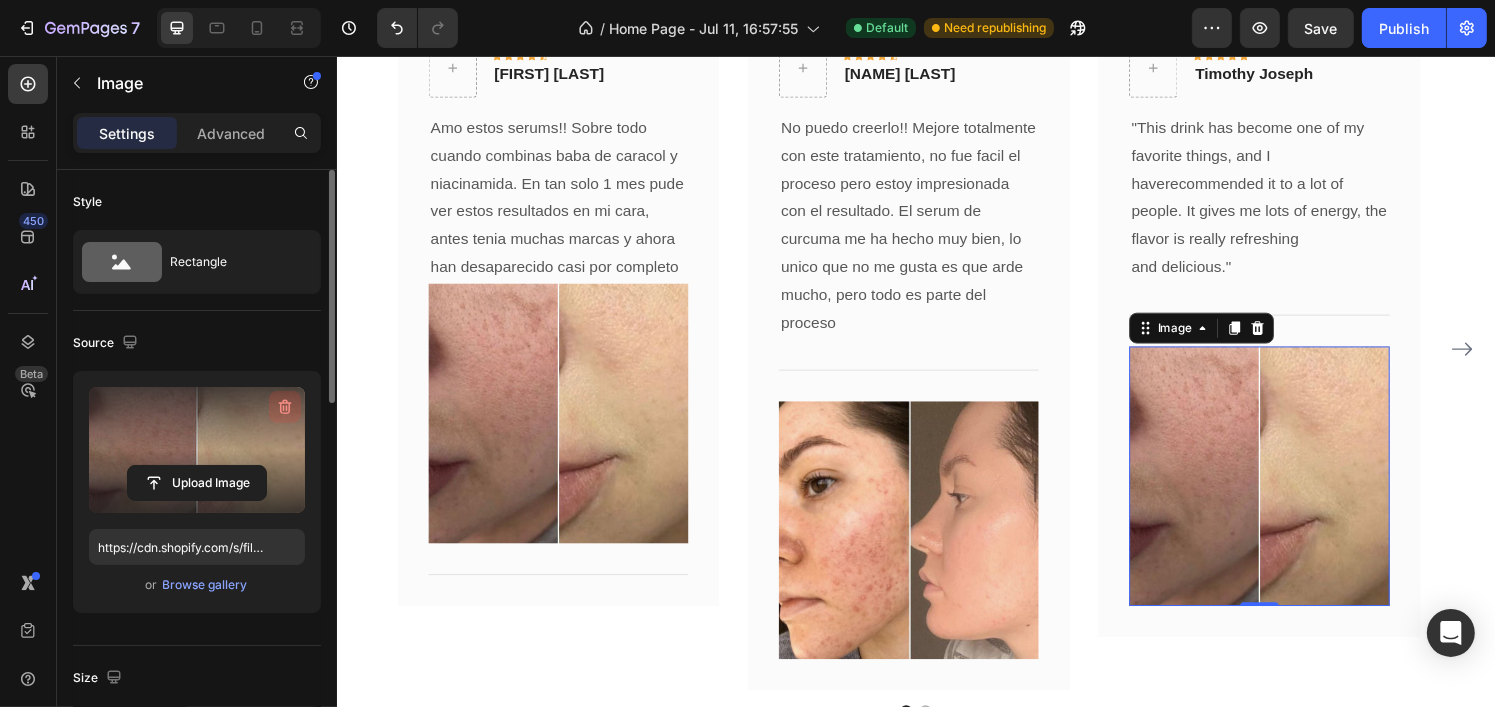 click 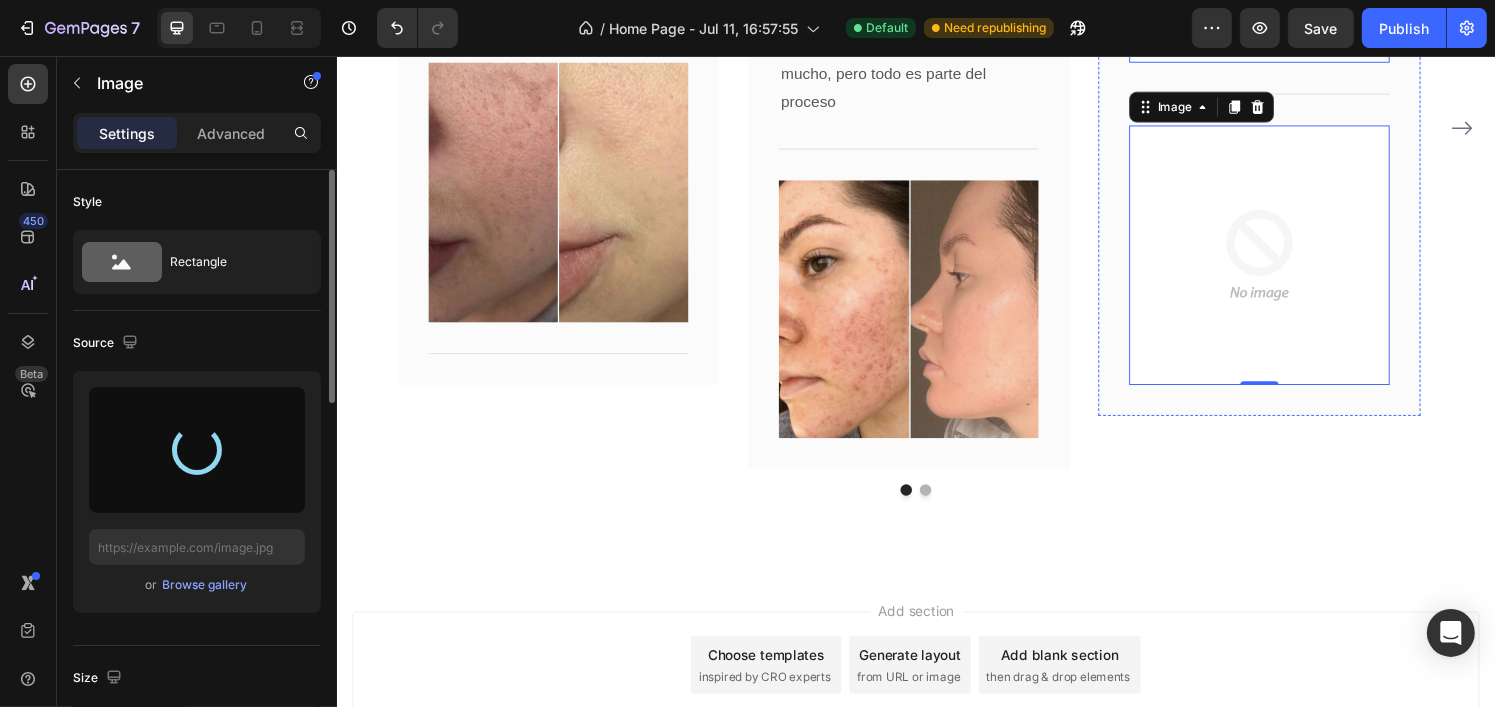 type on "https://cdn.shopify.com/s/files/1/0759/5035/8745/files/gempages_575018683764573413-c0572c9c-e469-4403-9bcd-92f5e3a83e3b.jpg" 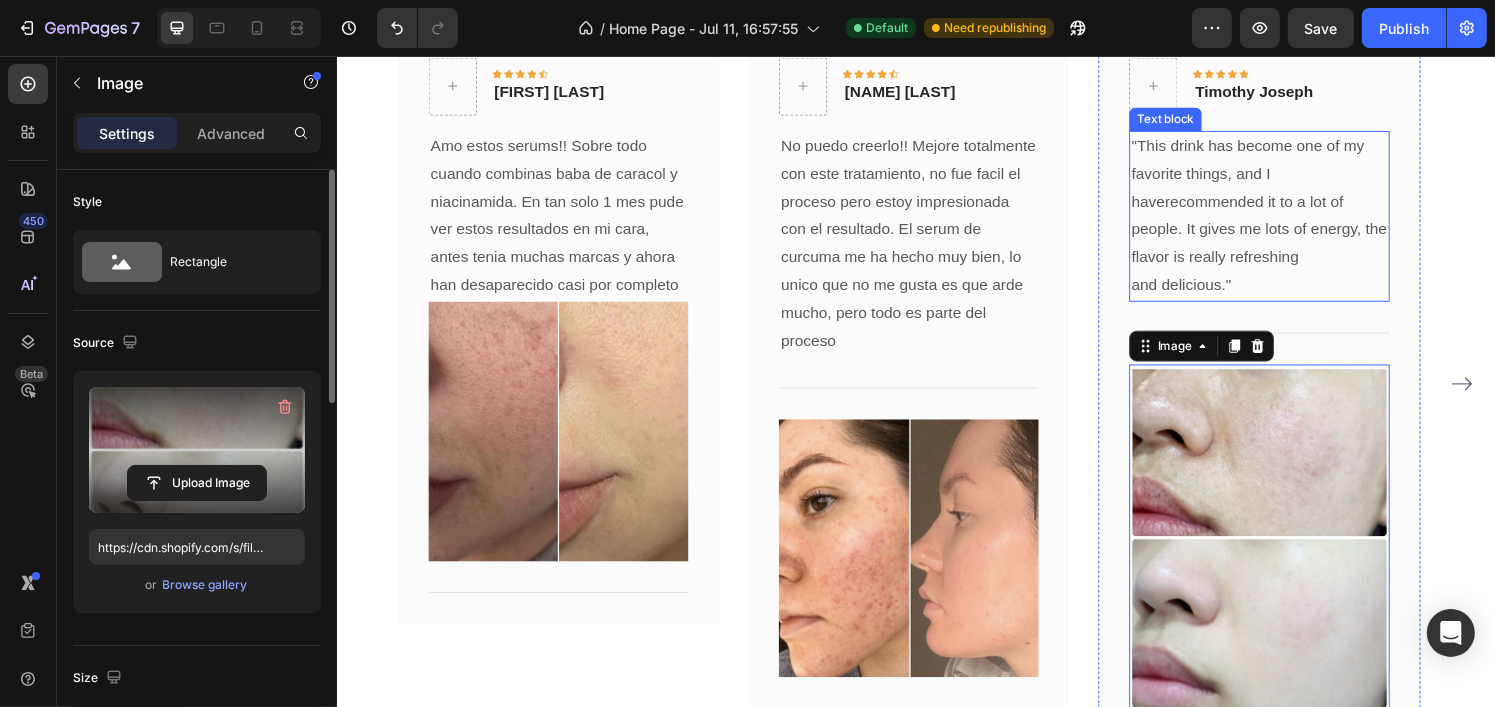 scroll, scrollTop: 2650, scrollLeft: 0, axis: vertical 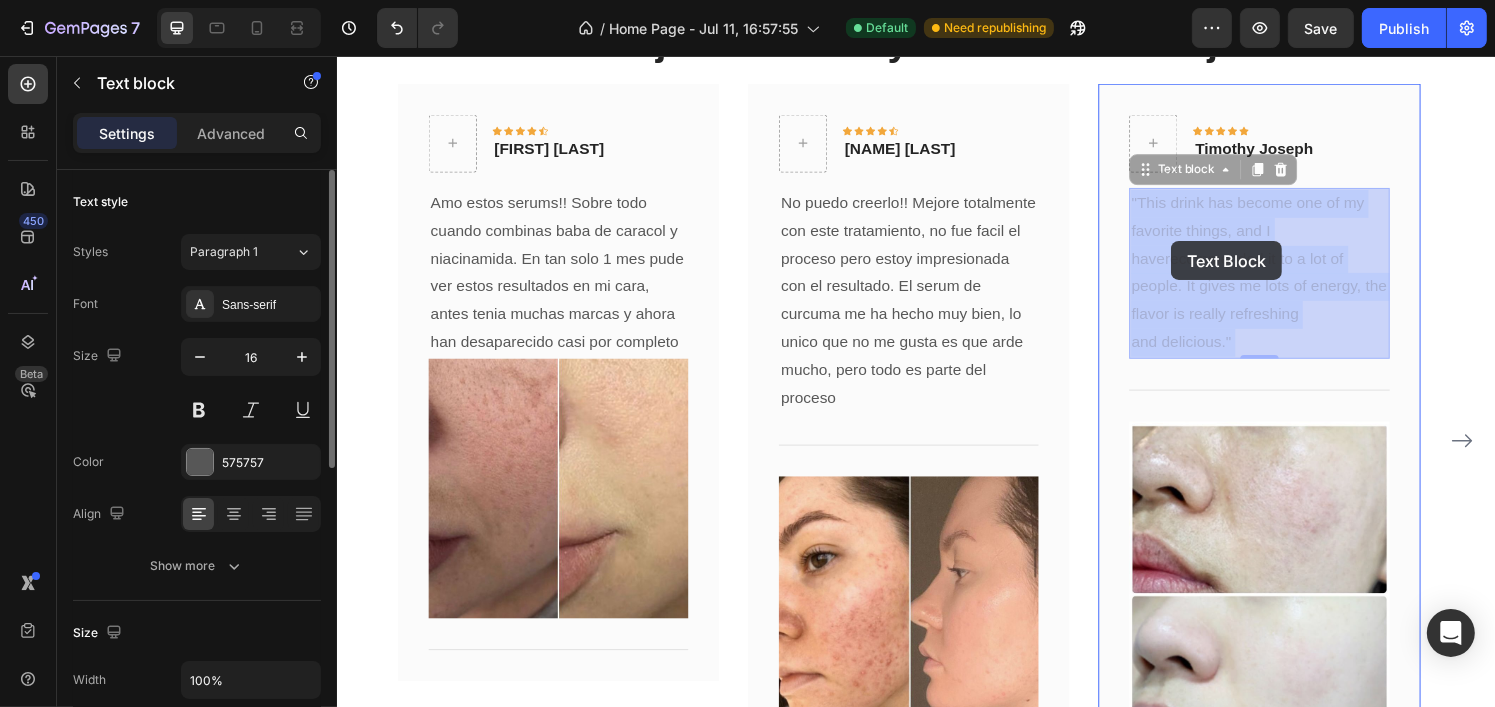 drag, startPoint x: 1275, startPoint y: 347, endPoint x: 1200, endPoint y: 248, distance: 124.20145 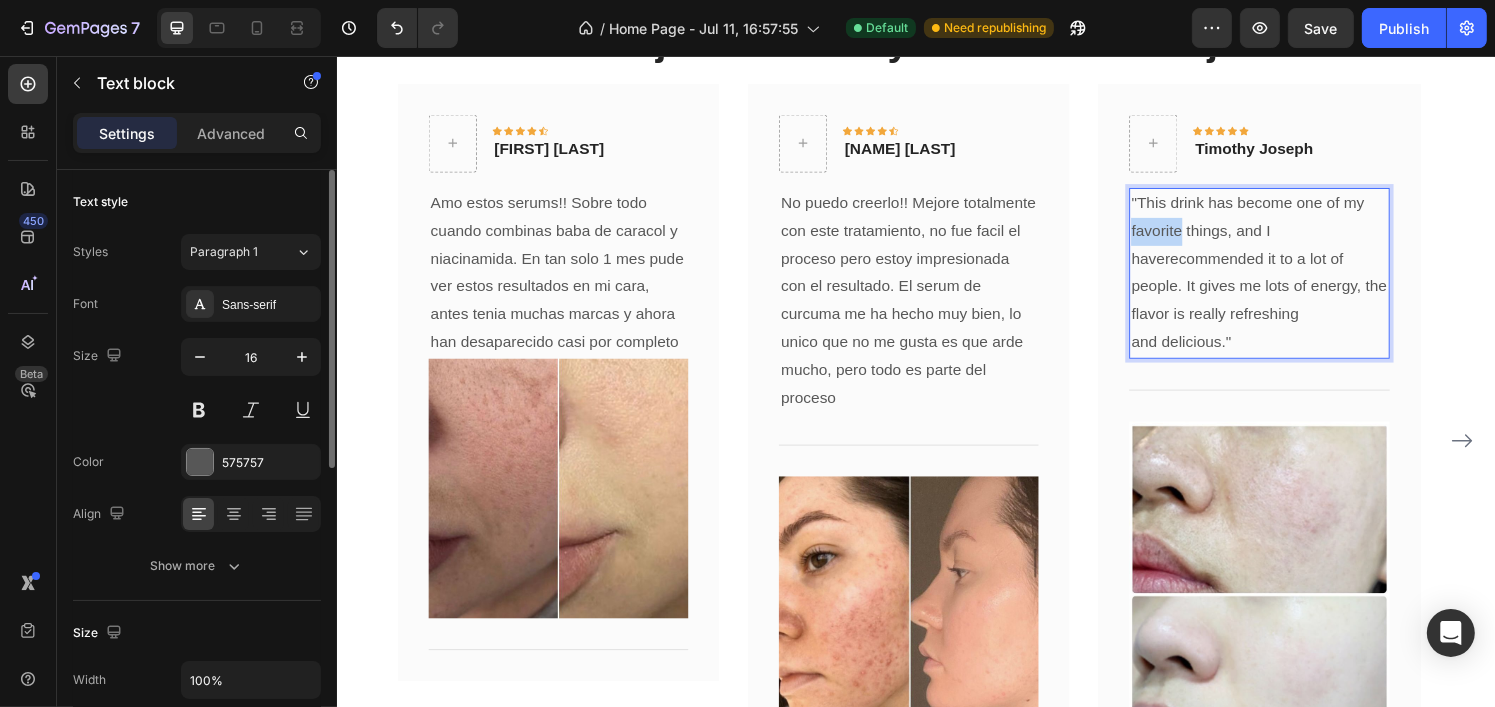 click on ""This drink has become one of my favorite things, and I haverecommended it to a lot of people. It gives me lots of energy, the flavor is really refreshing  and delicious."" at bounding box center (1291, 281) 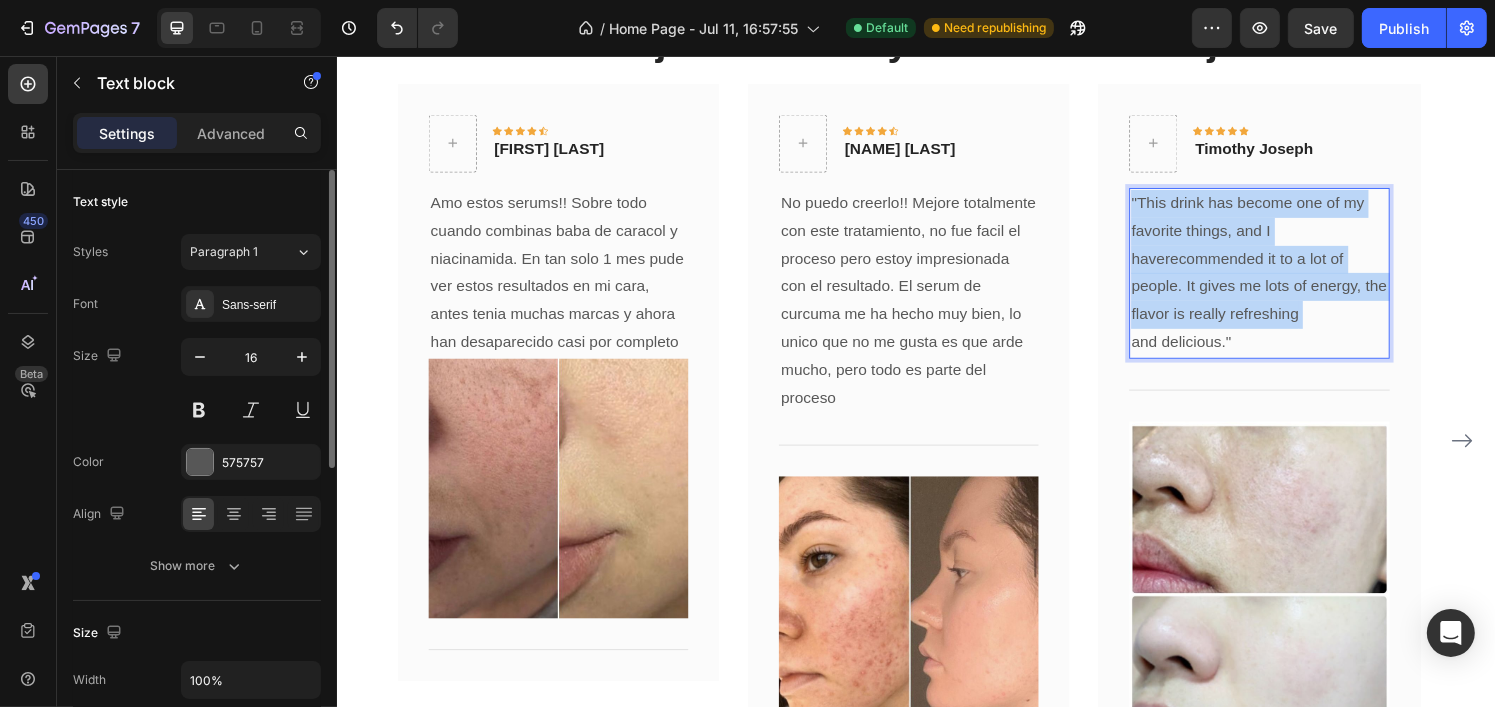 click on ""This drink has become one of my favorite things, and I haverecommended it to a lot of people. It gives me lots of energy, the flavor is really refreshing  and delicious."" at bounding box center (1291, 281) 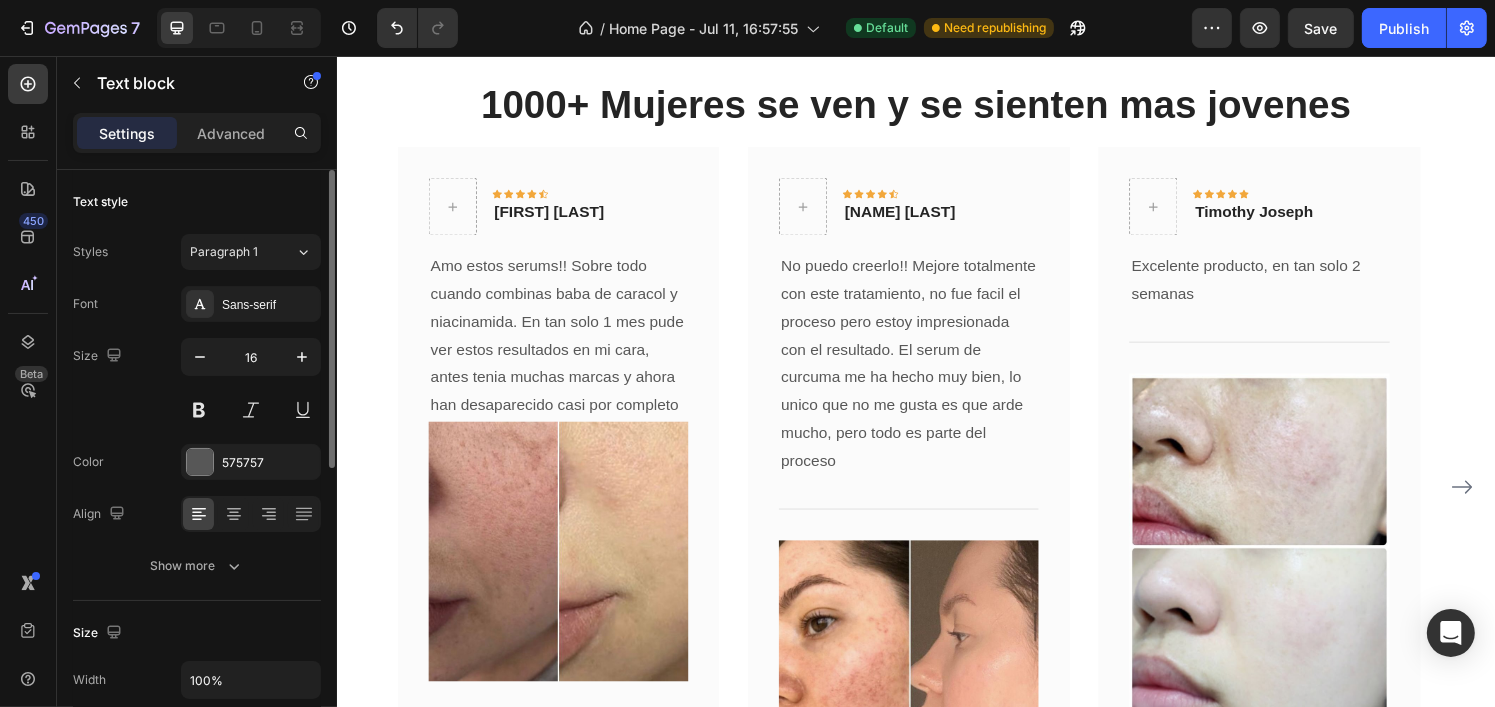 scroll, scrollTop: 2734, scrollLeft: 0, axis: vertical 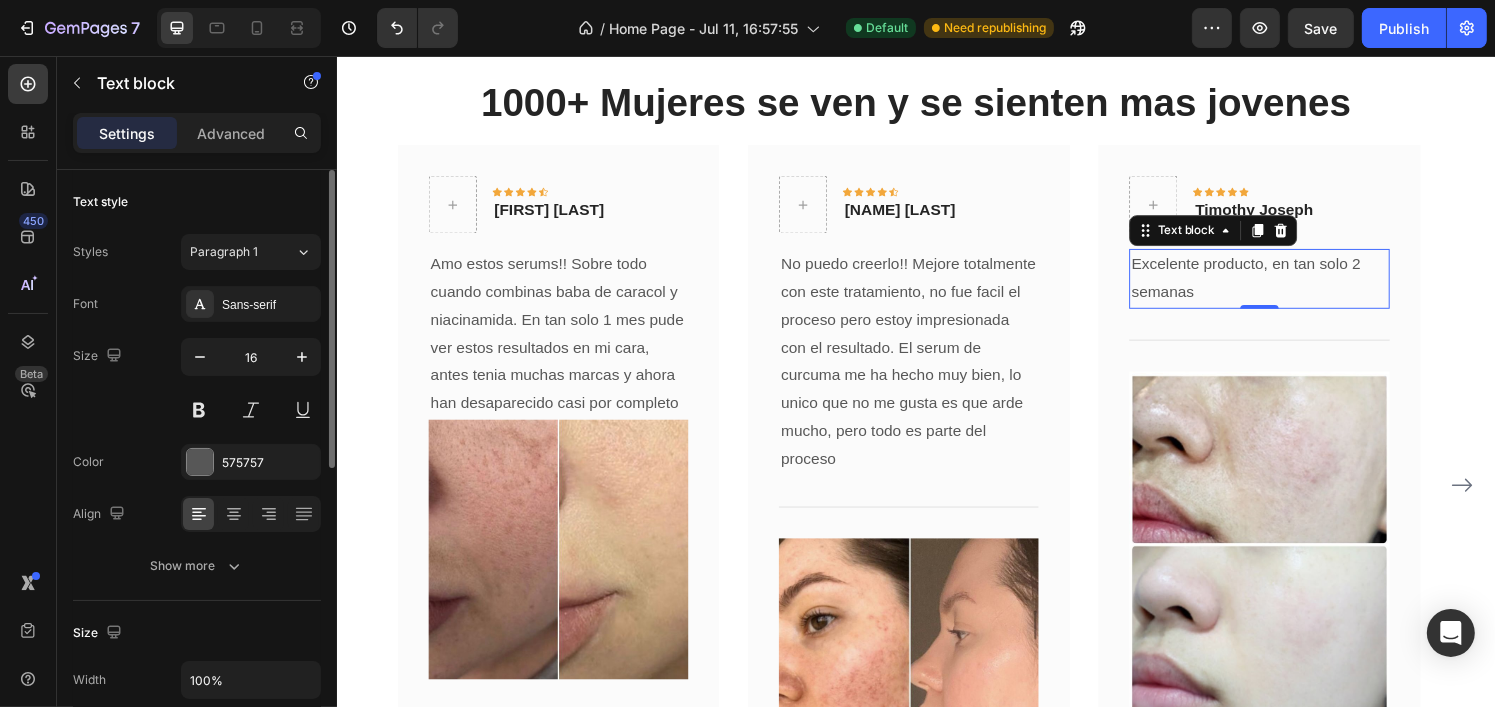 click on "Excelente producto, en tan solo 2 semanas" at bounding box center [1291, 287] 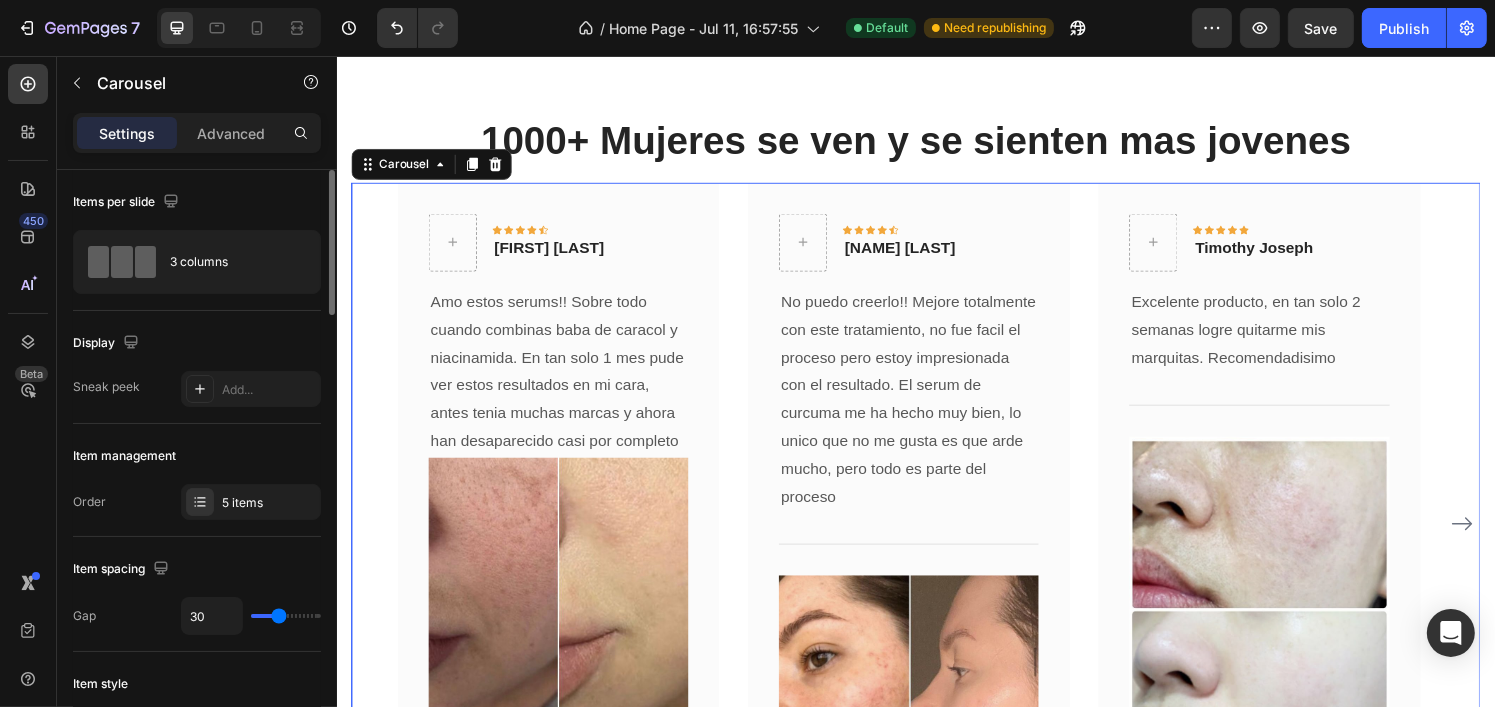 scroll, scrollTop: 2488, scrollLeft: 0, axis: vertical 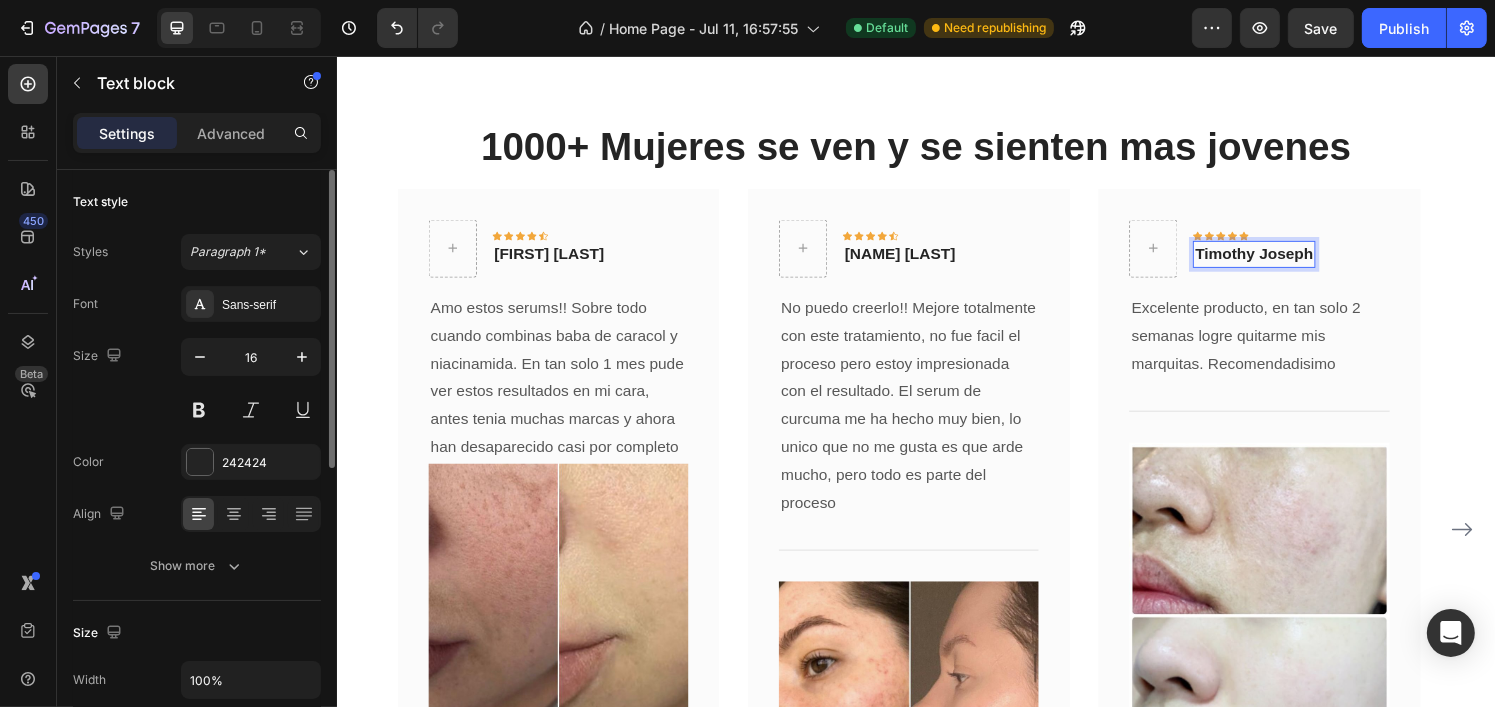 click on "Timothy Joseph" at bounding box center [1286, 262] 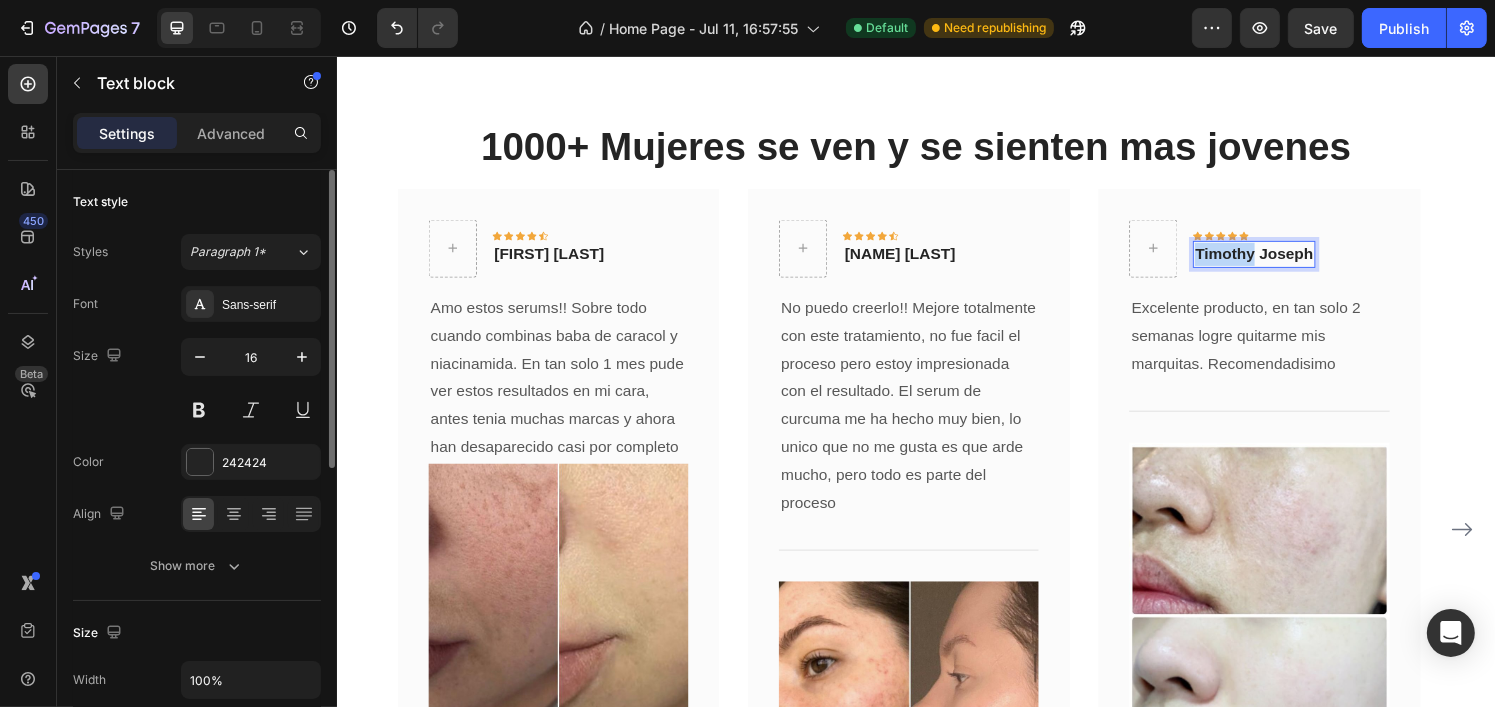 click on "Timothy Joseph" at bounding box center [1286, 262] 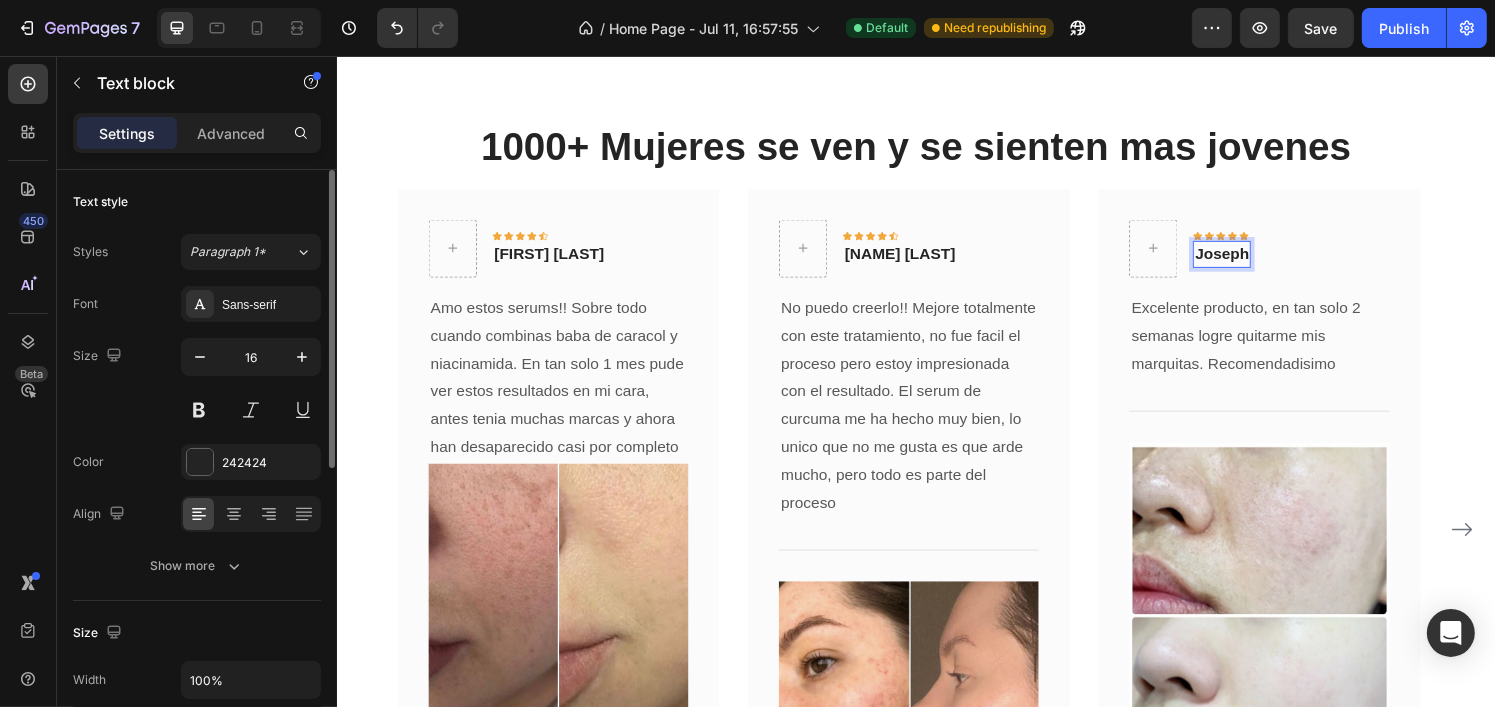 click on "Joseph" at bounding box center [1253, 262] 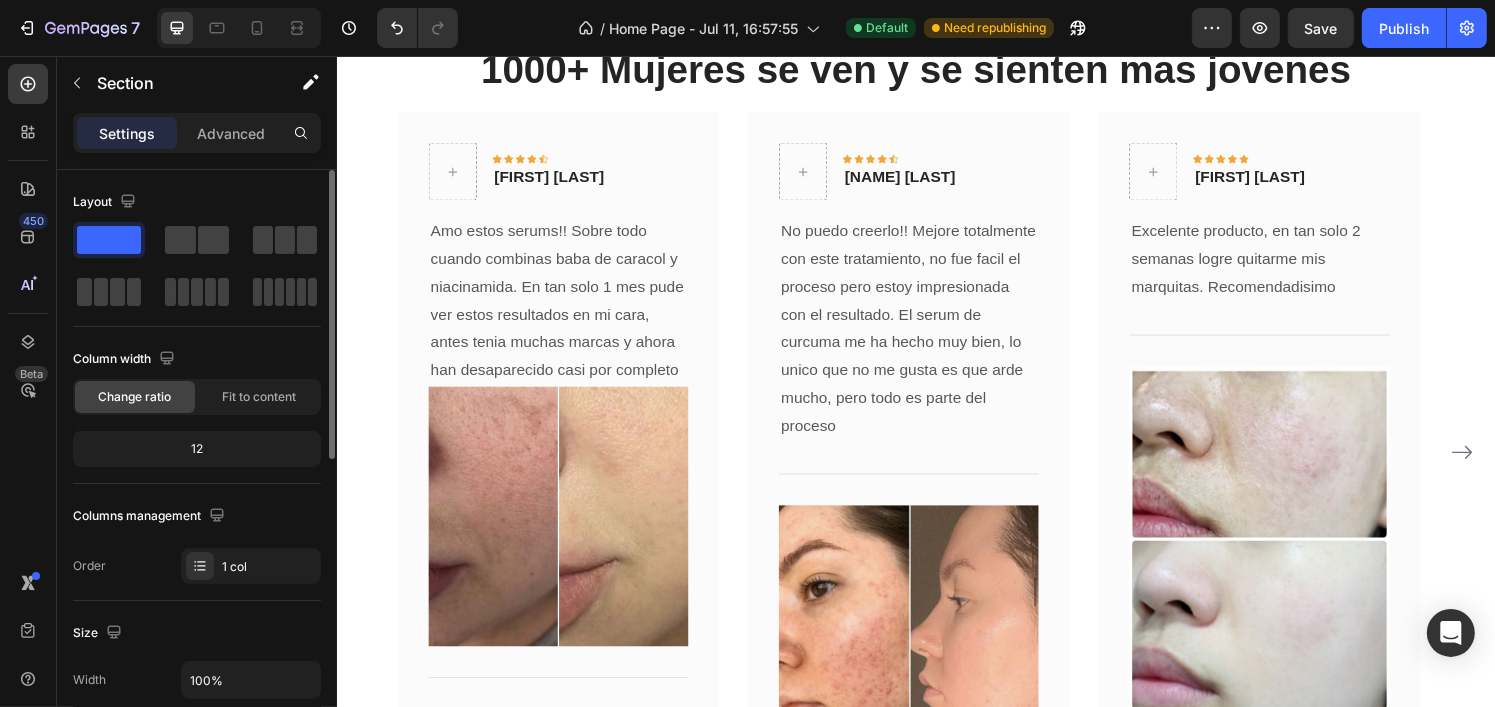scroll, scrollTop: 2770, scrollLeft: 0, axis: vertical 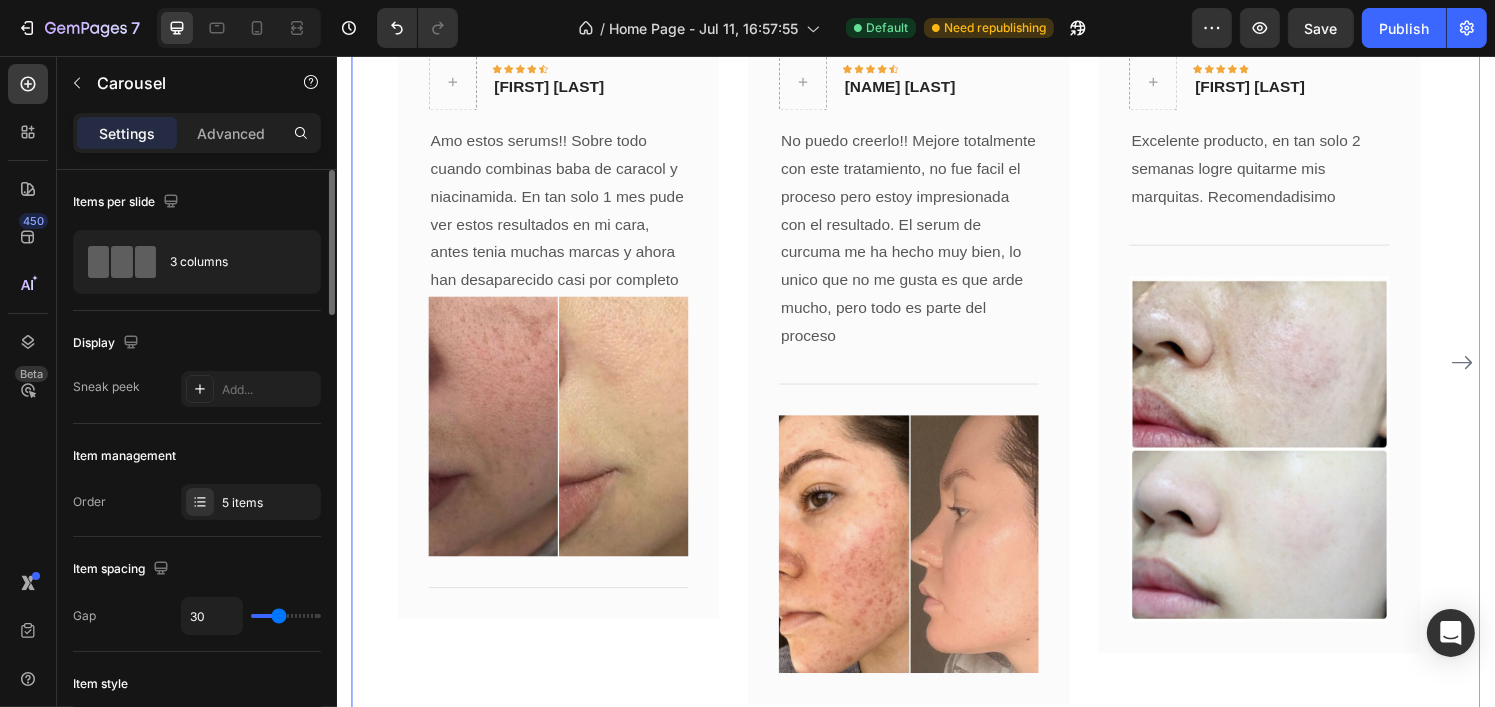 click 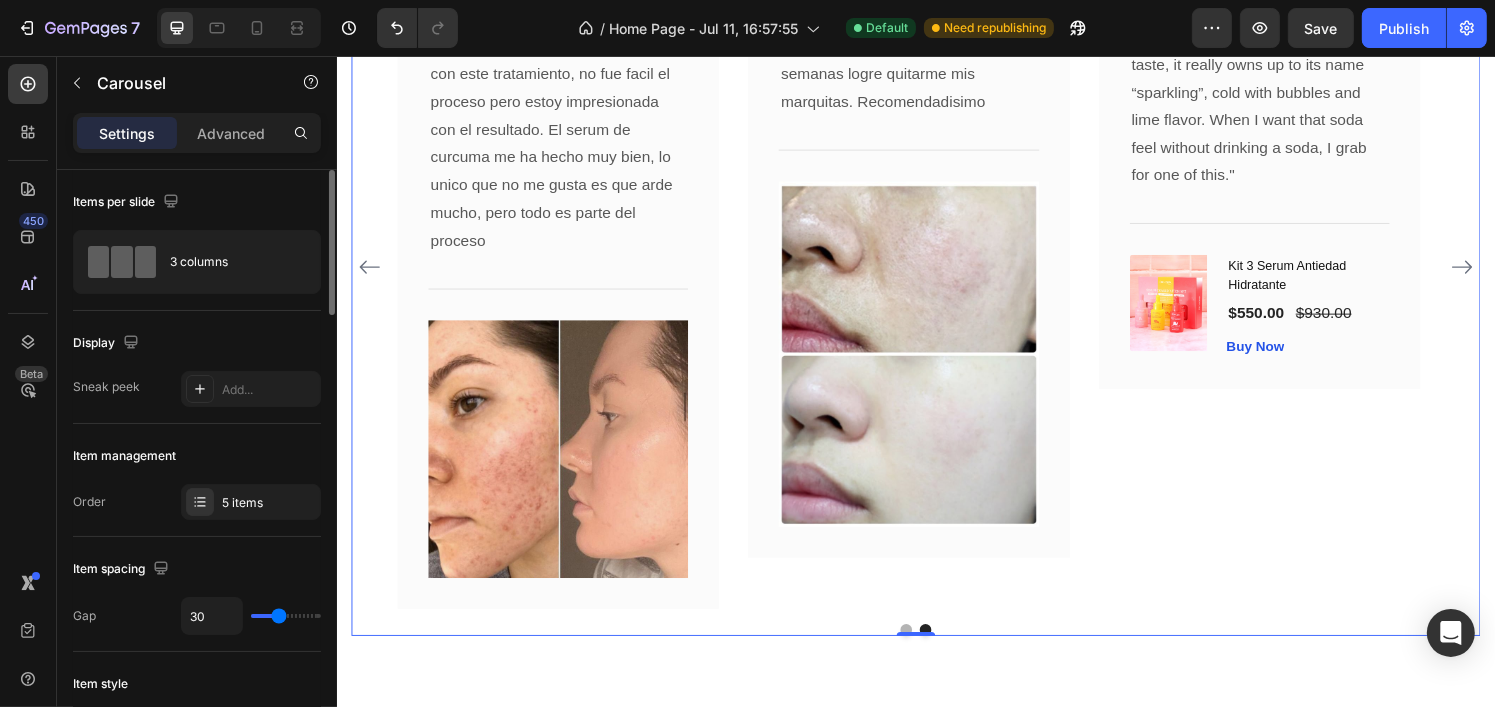scroll, scrollTop: 2961, scrollLeft: 0, axis: vertical 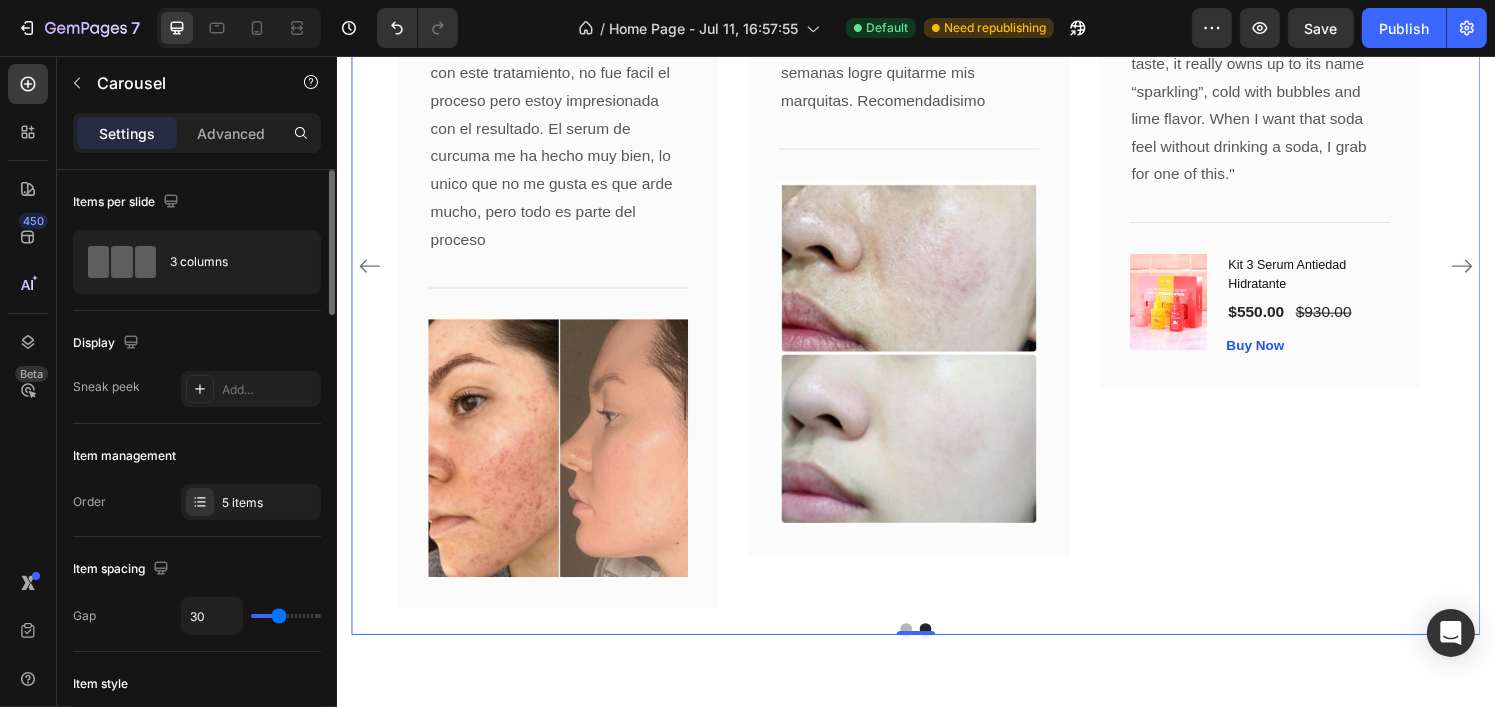 click 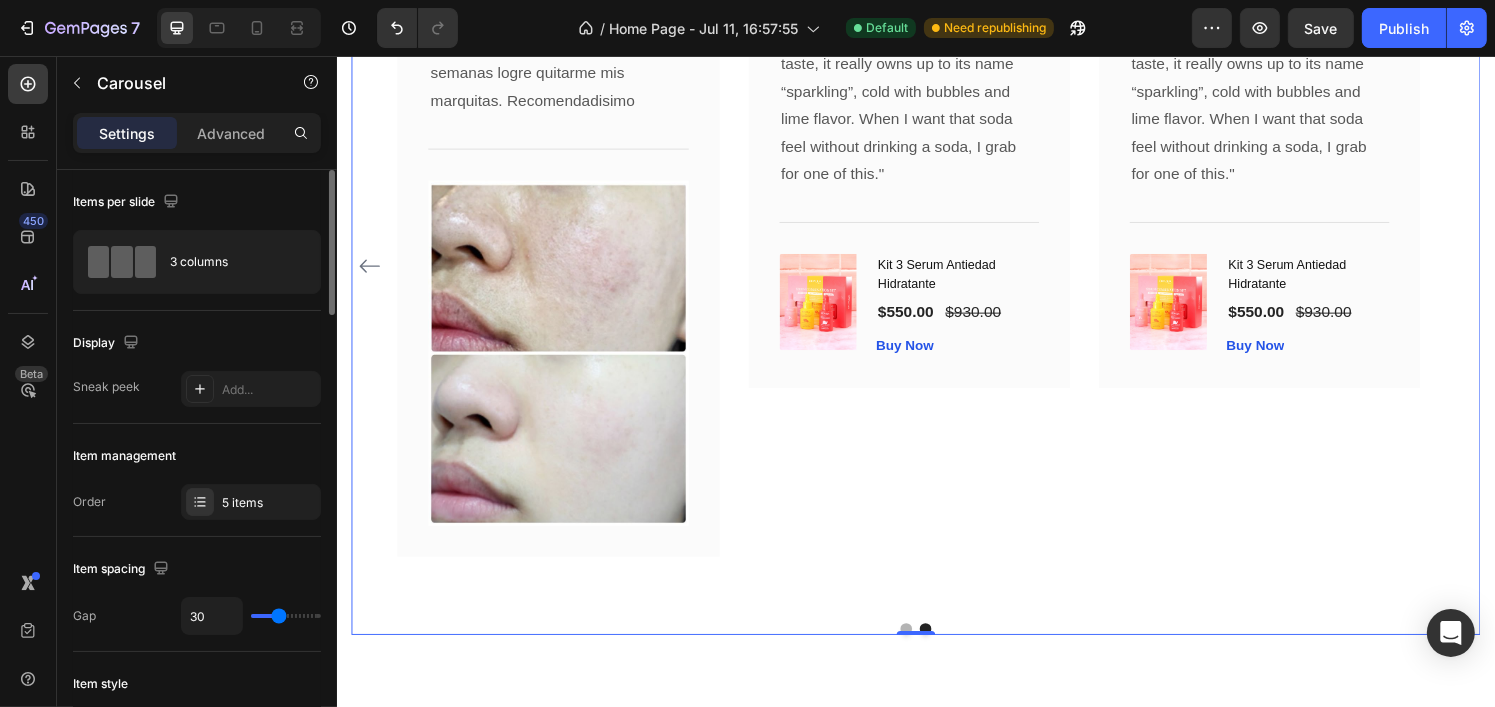 click on "Icon
Icon
Icon
Icon
Icon Row Valeria Brito Text block Row Amo estos serums!! Sobre todo cuando combinas baba de caracol y niacinamida. En tan solo 1 mes pude ver estos resultados en mi cara, antes tenia muchas marcas y ahora han desaparecido casi por completo Text block                Title Line Row
Icon
Icon
Icon
Icon
Icon Row  [NAME] Text block Row No puedo creerlo!! Mejore totalmente con este tratamiento, no fue facil el proceso pero estoy impresionada con el resultado. El serum de curcuma me ha hecho muy bien, lo unico que no me gusta es que arde mucho, pero todo es parte del proceso Text block                Title Line Image Row
Icon
Icon
Icon
Icon
Icon Row [NAME] Text block" at bounding box center (936, 274) 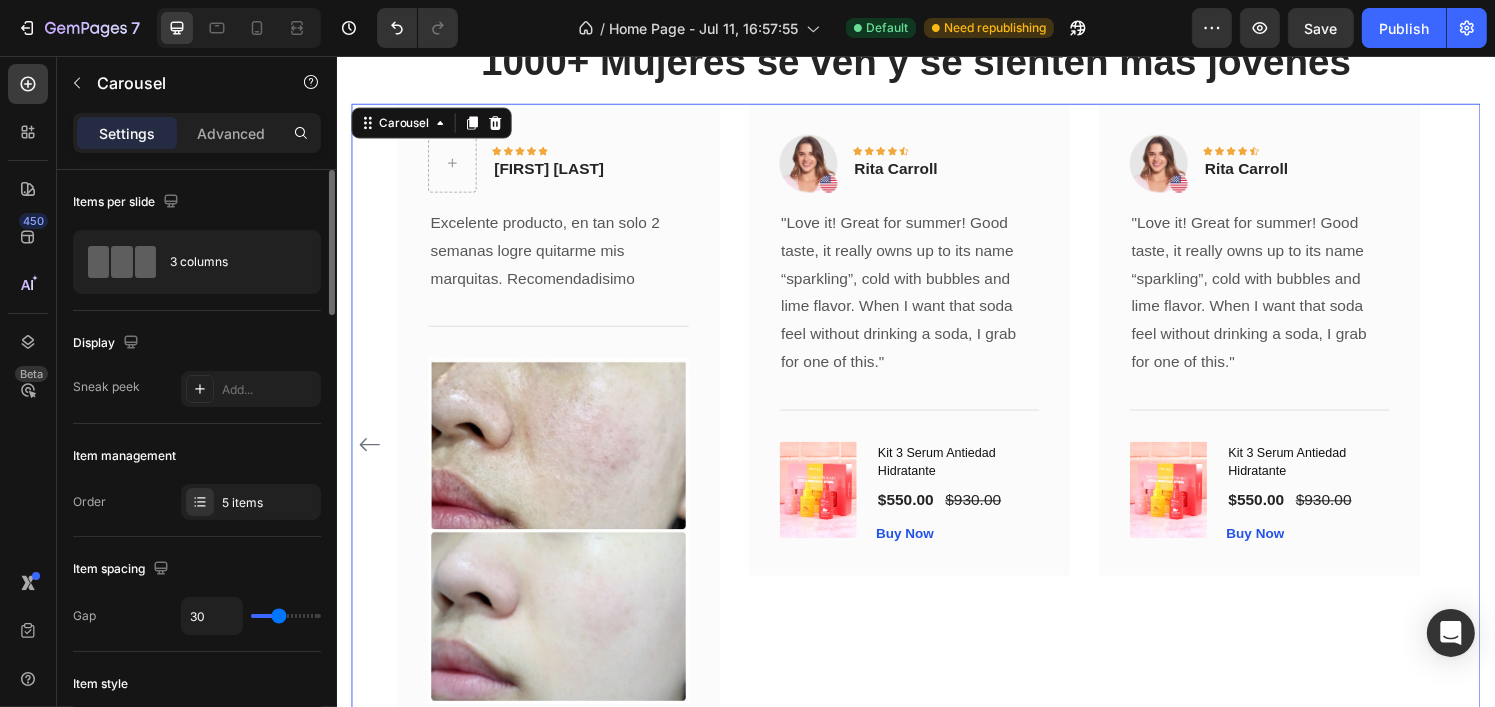 scroll, scrollTop: 2576, scrollLeft: 0, axis: vertical 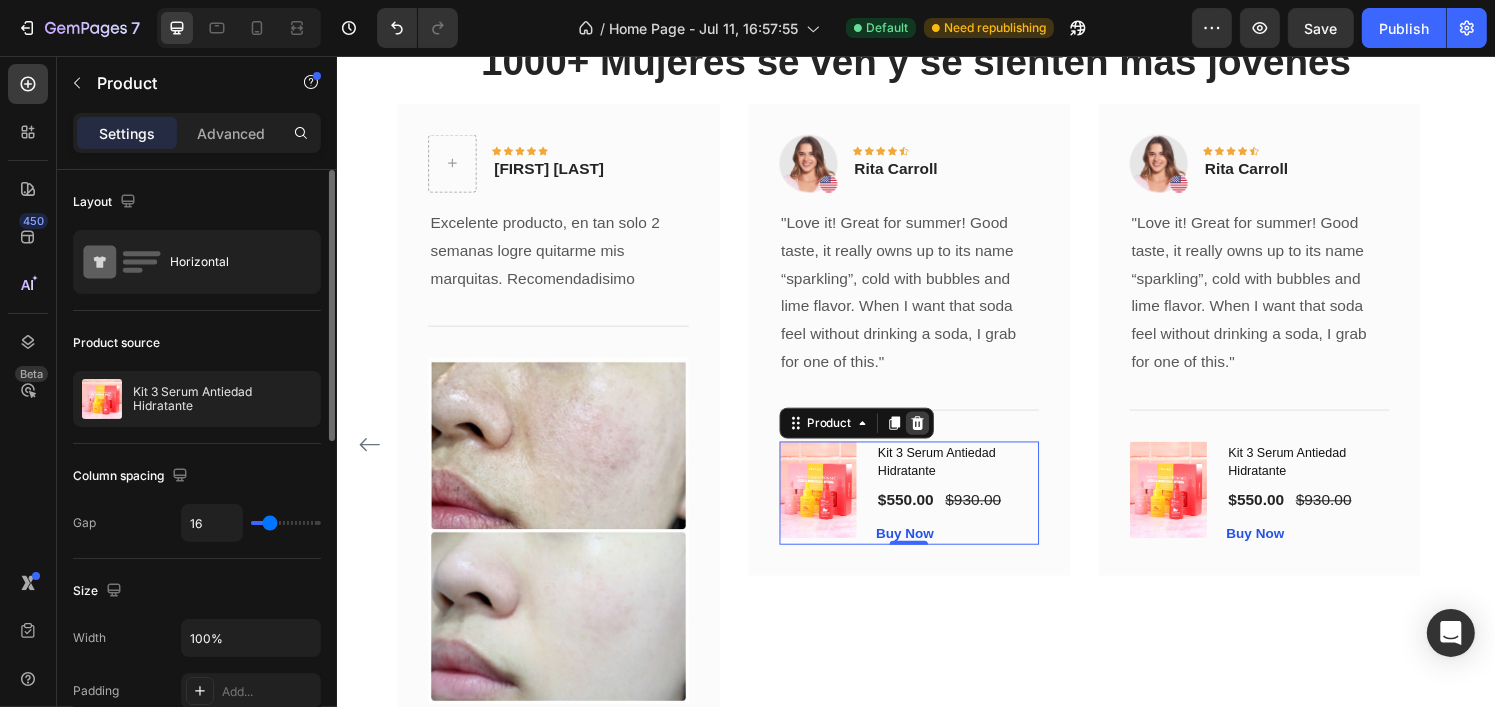 click 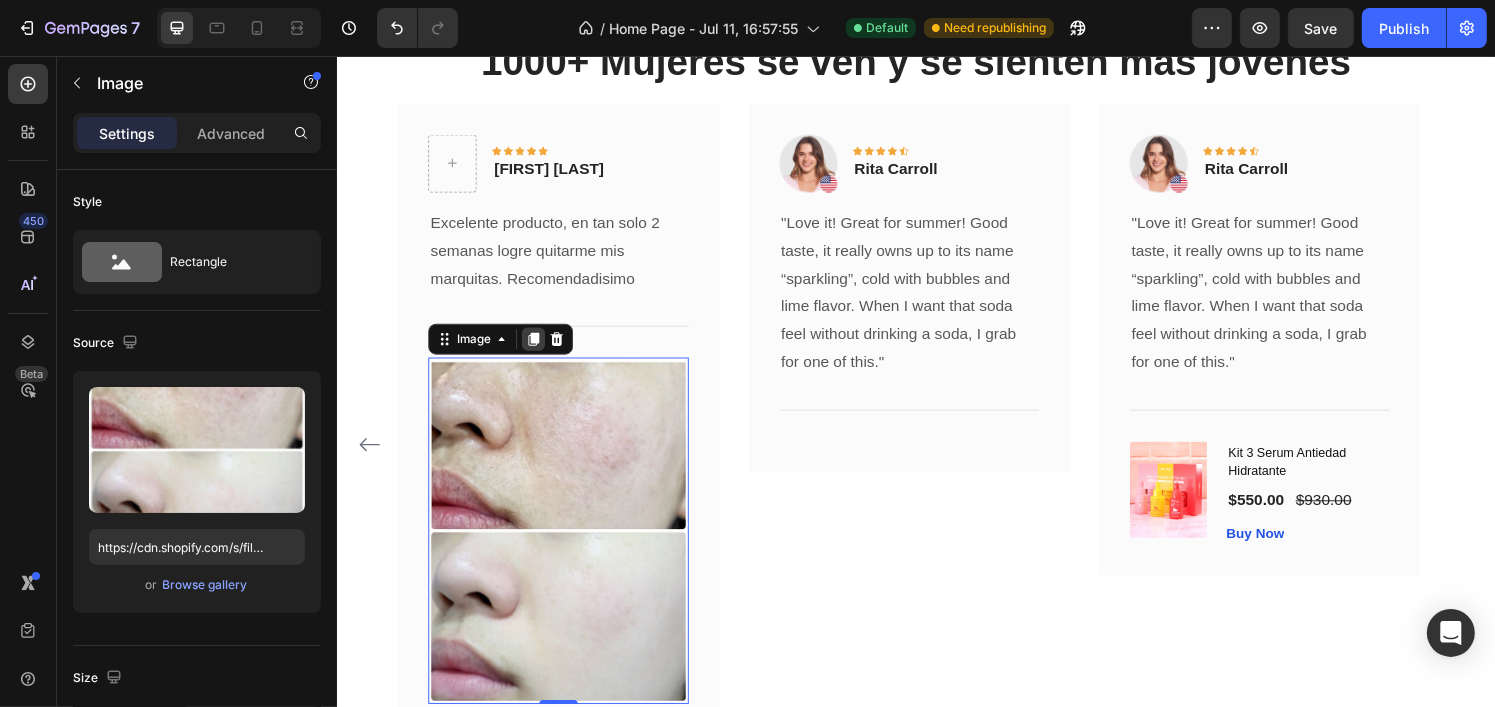 click at bounding box center [540, 350] 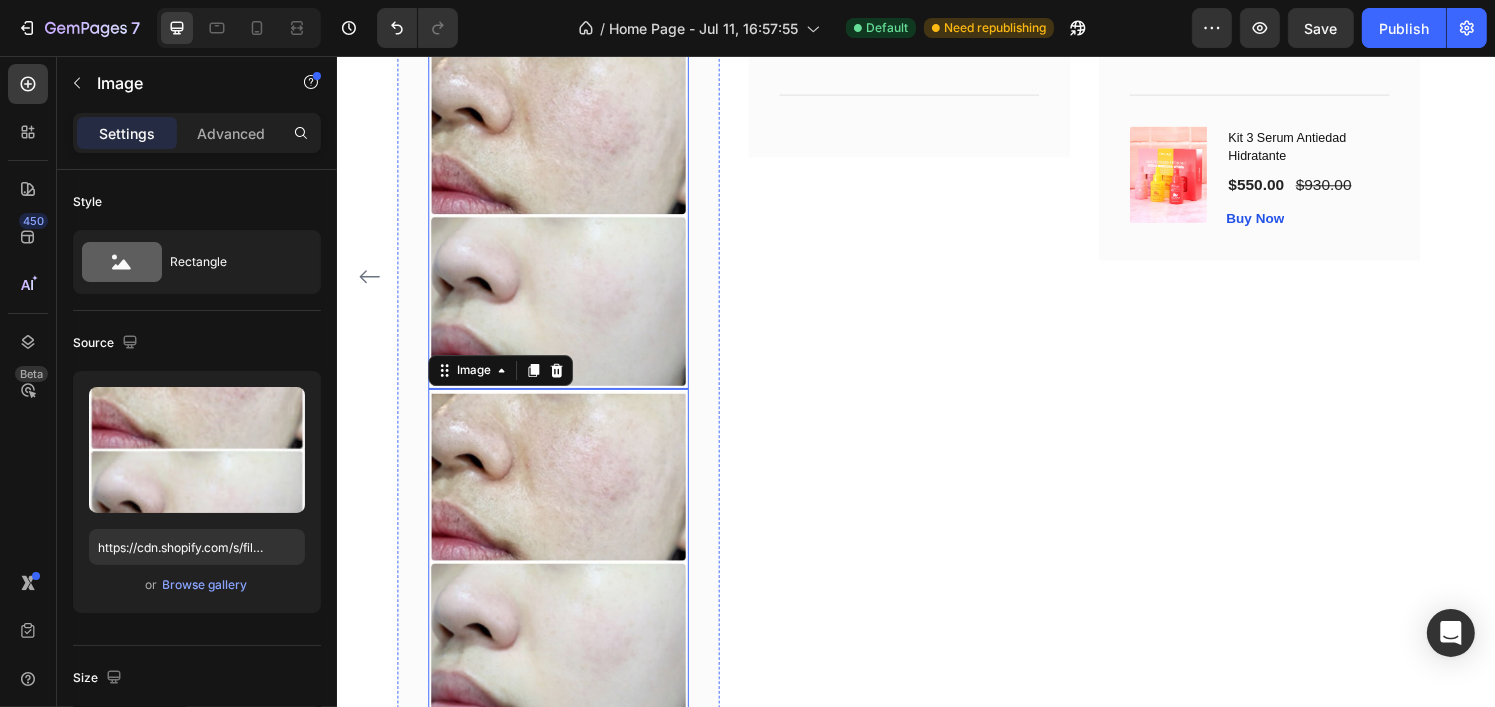 scroll, scrollTop: 2895, scrollLeft: 0, axis: vertical 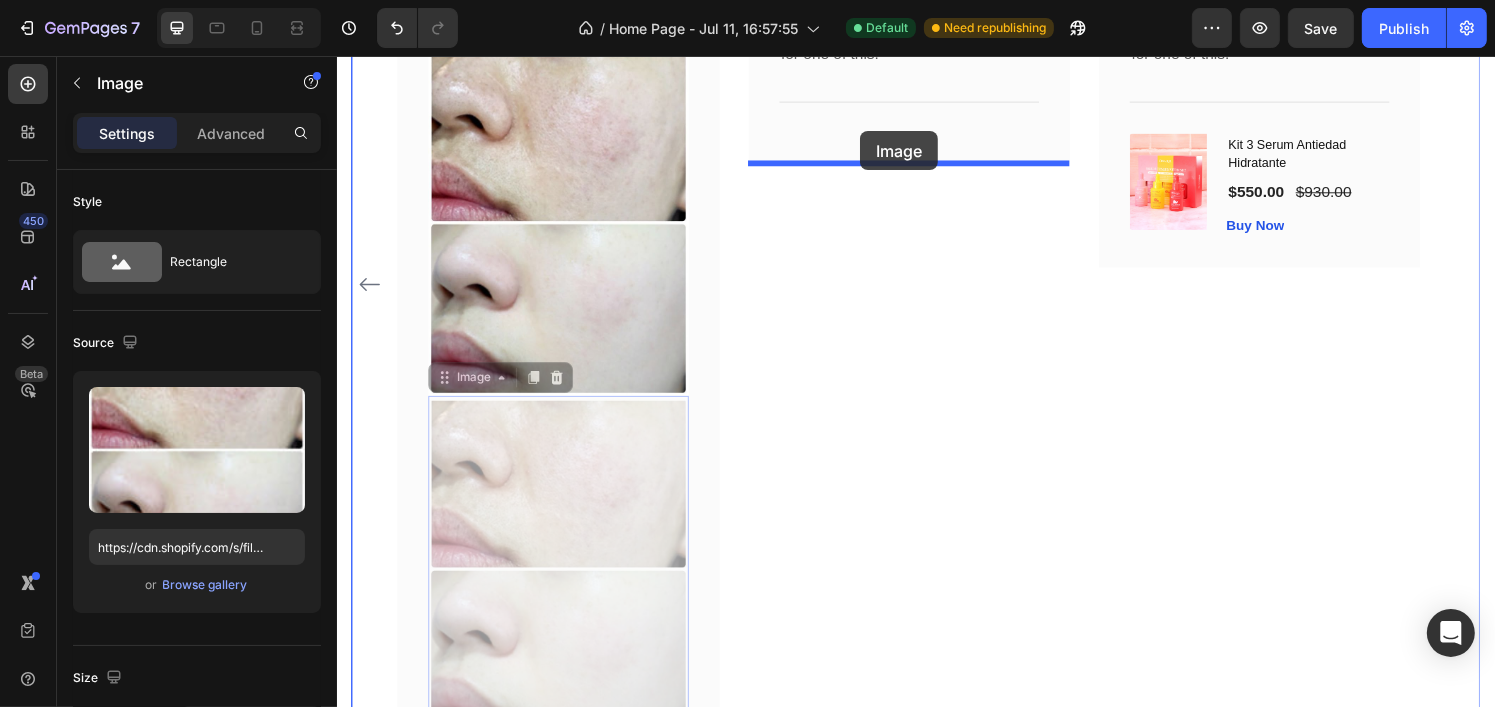 drag, startPoint x: 479, startPoint y: 400, endPoint x: 875, endPoint y: 140, distance: 473.72565 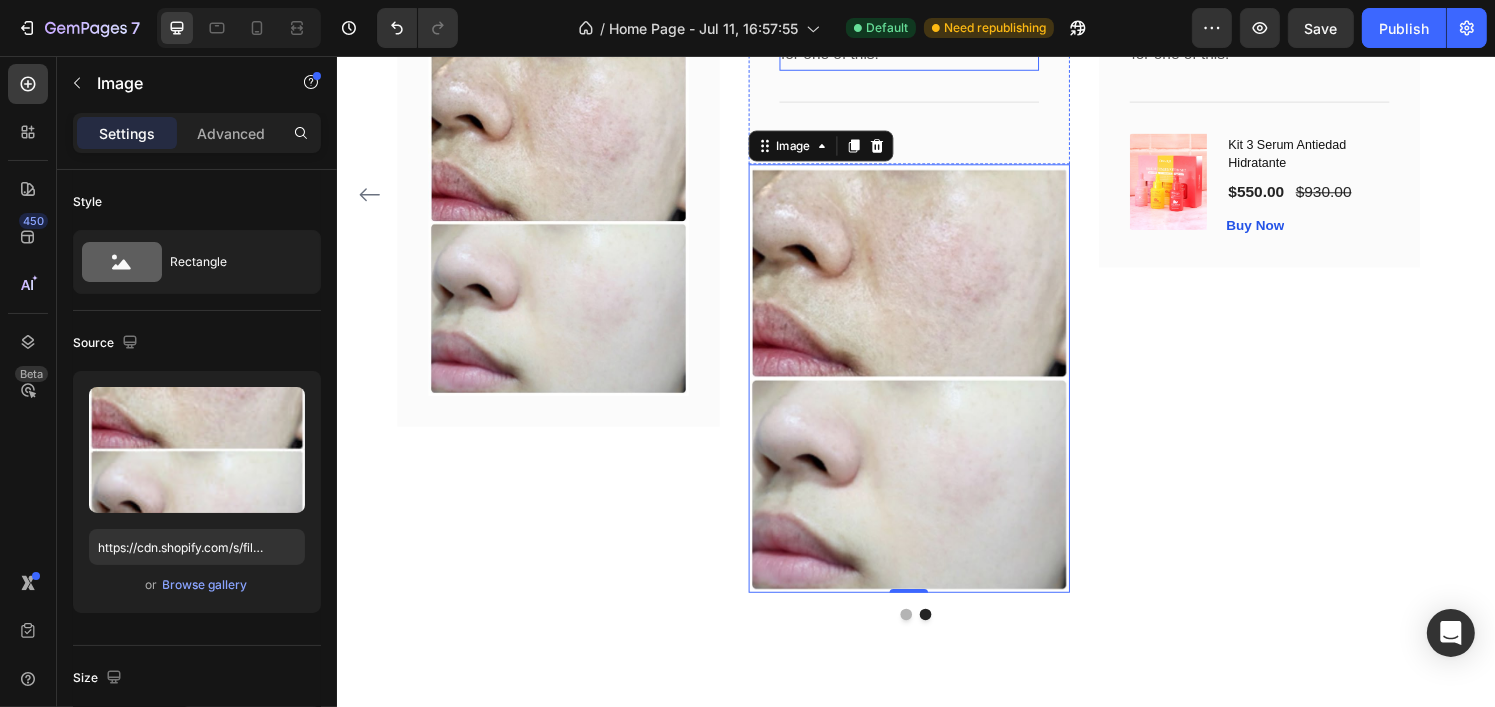 scroll, scrollTop: 2801, scrollLeft: 0, axis: vertical 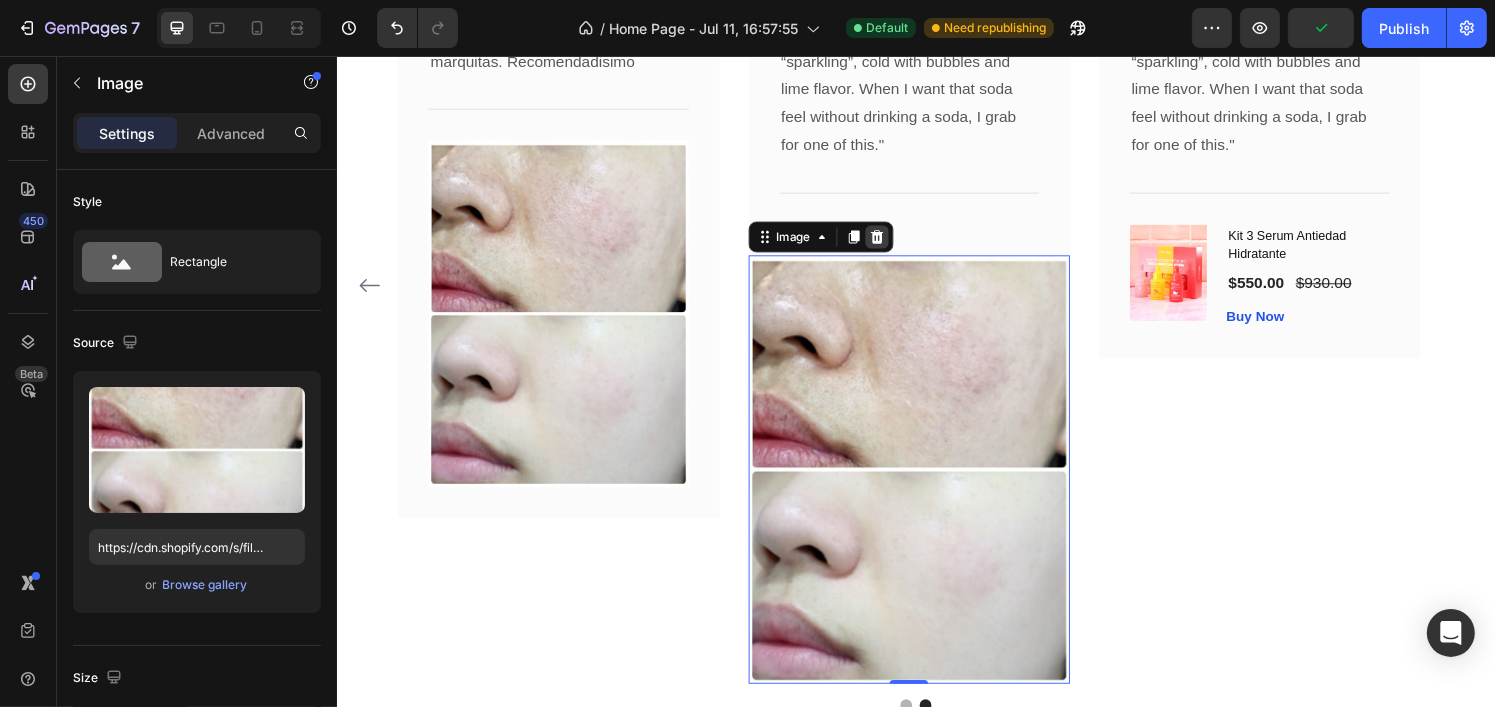 click 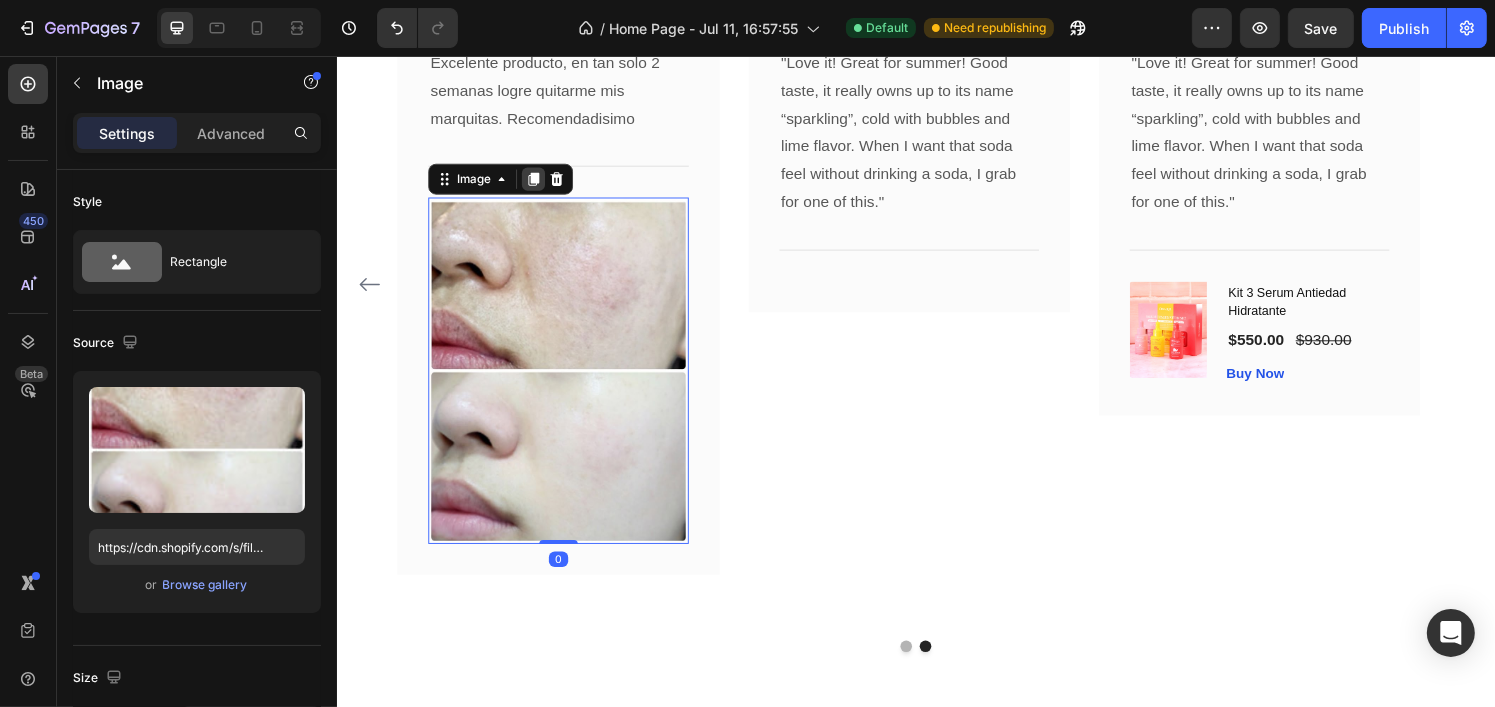 click 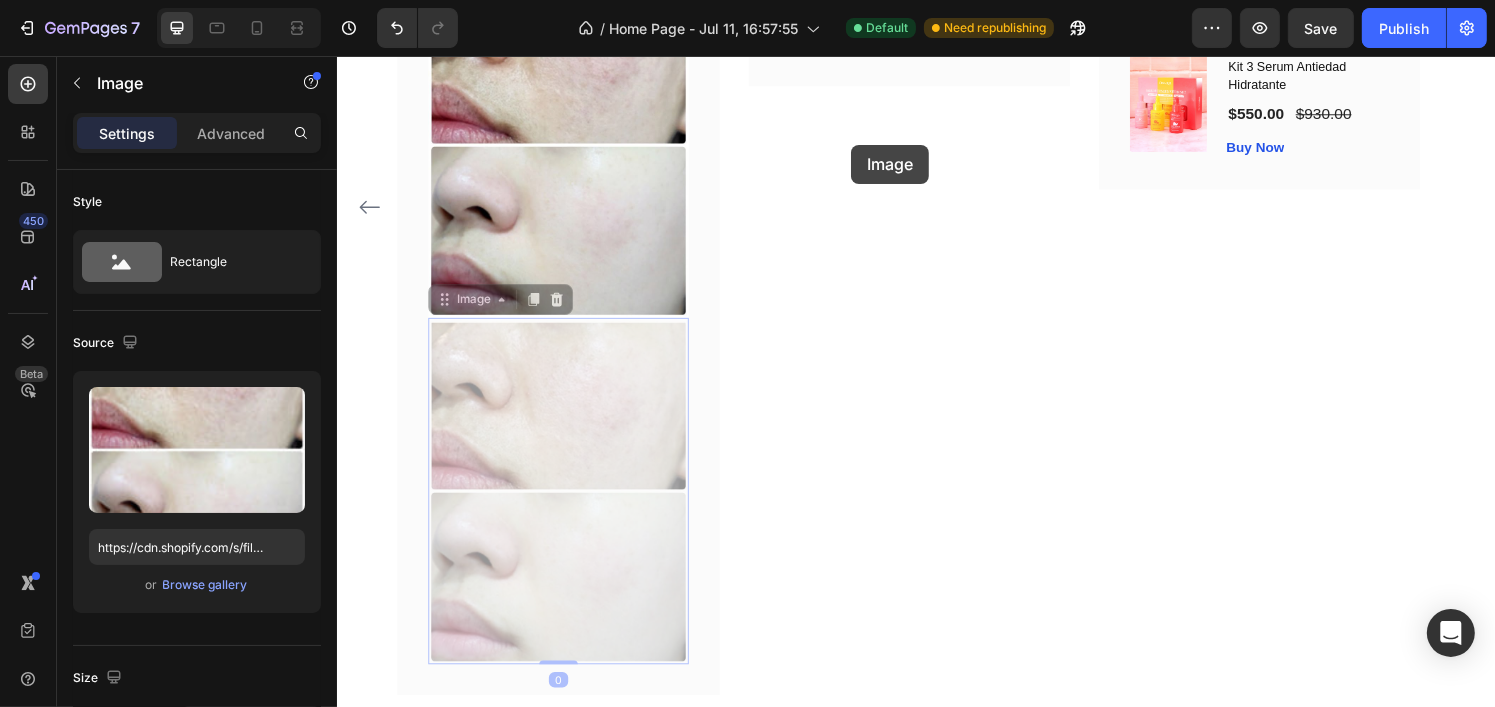 scroll, scrollTop: 3172, scrollLeft: 0, axis: vertical 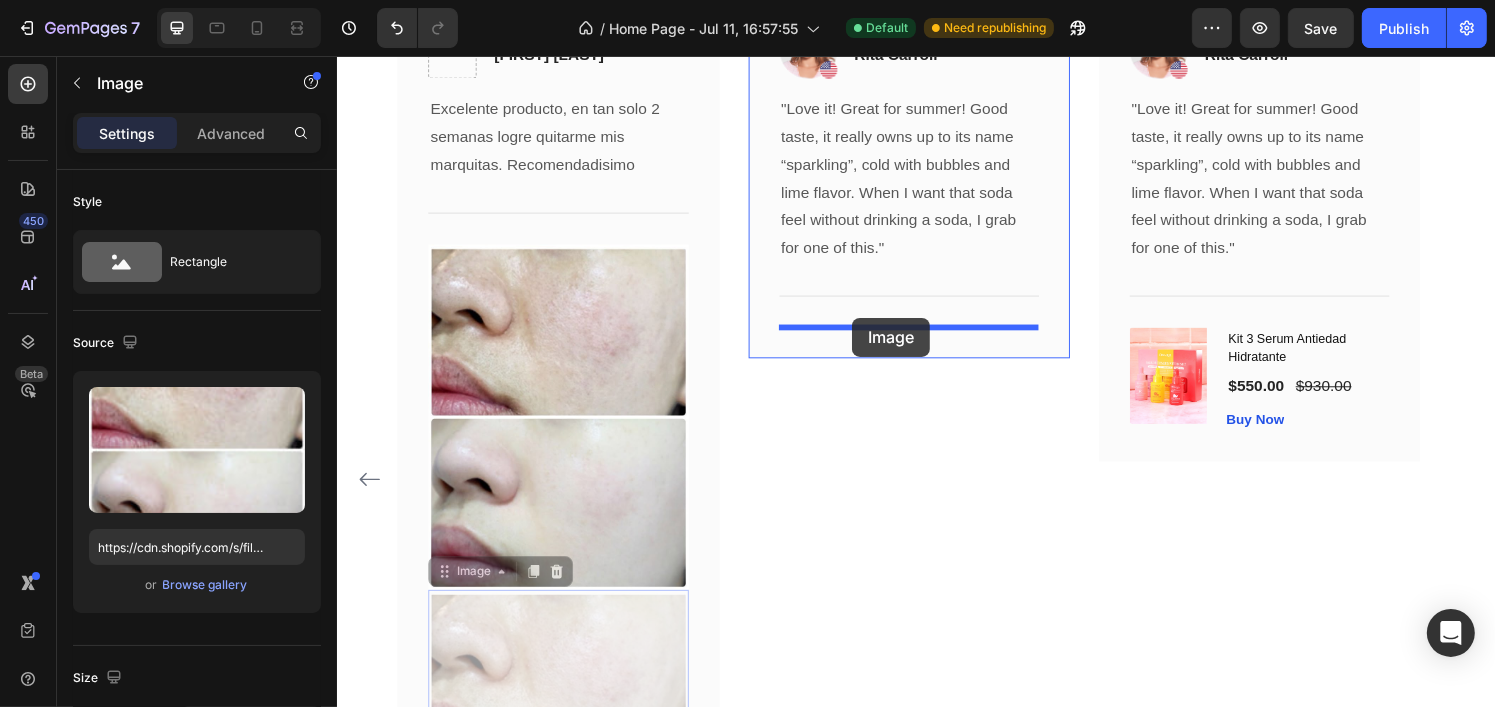 drag, startPoint x: 467, startPoint y: 394, endPoint x: 870, endPoint y: 327, distance: 408.53152 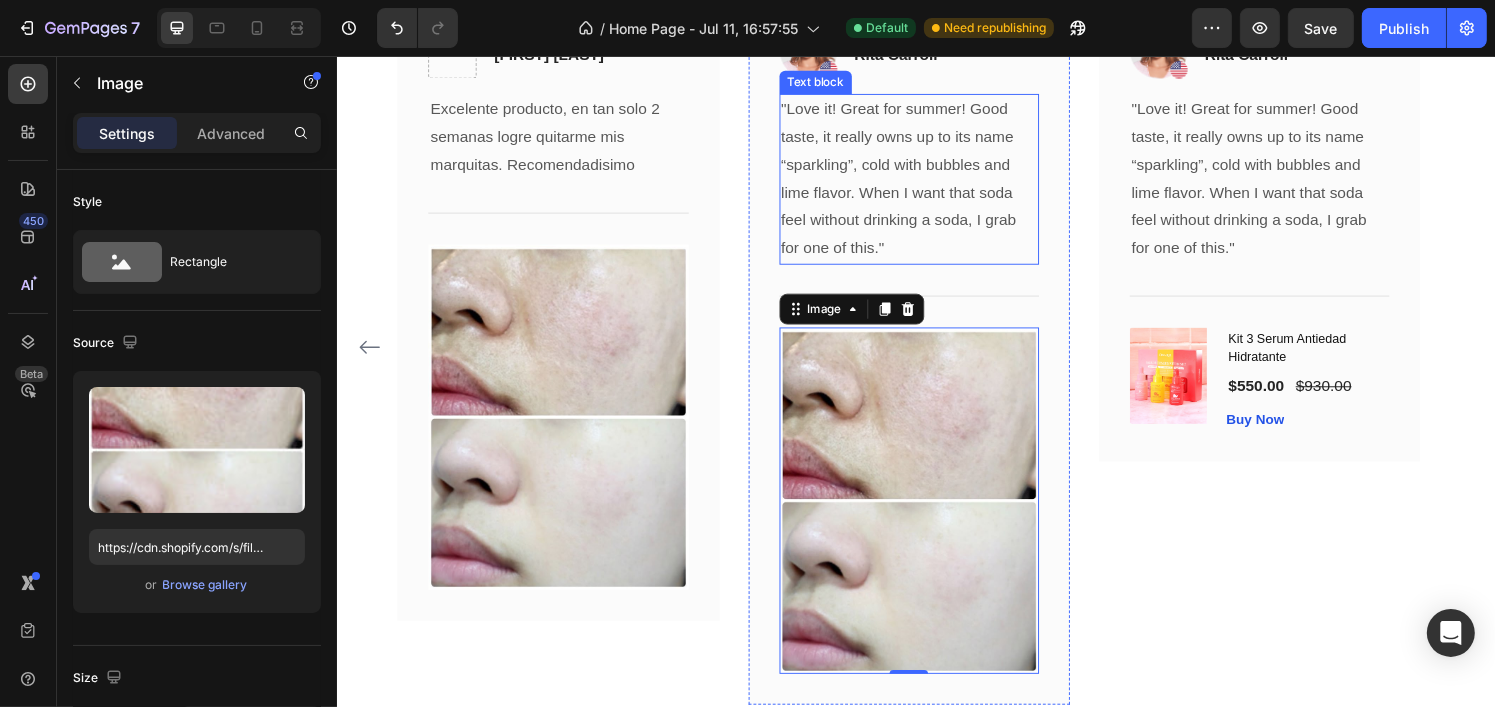 scroll, scrollTop: 2757, scrollLeft: 0, axis: vertical 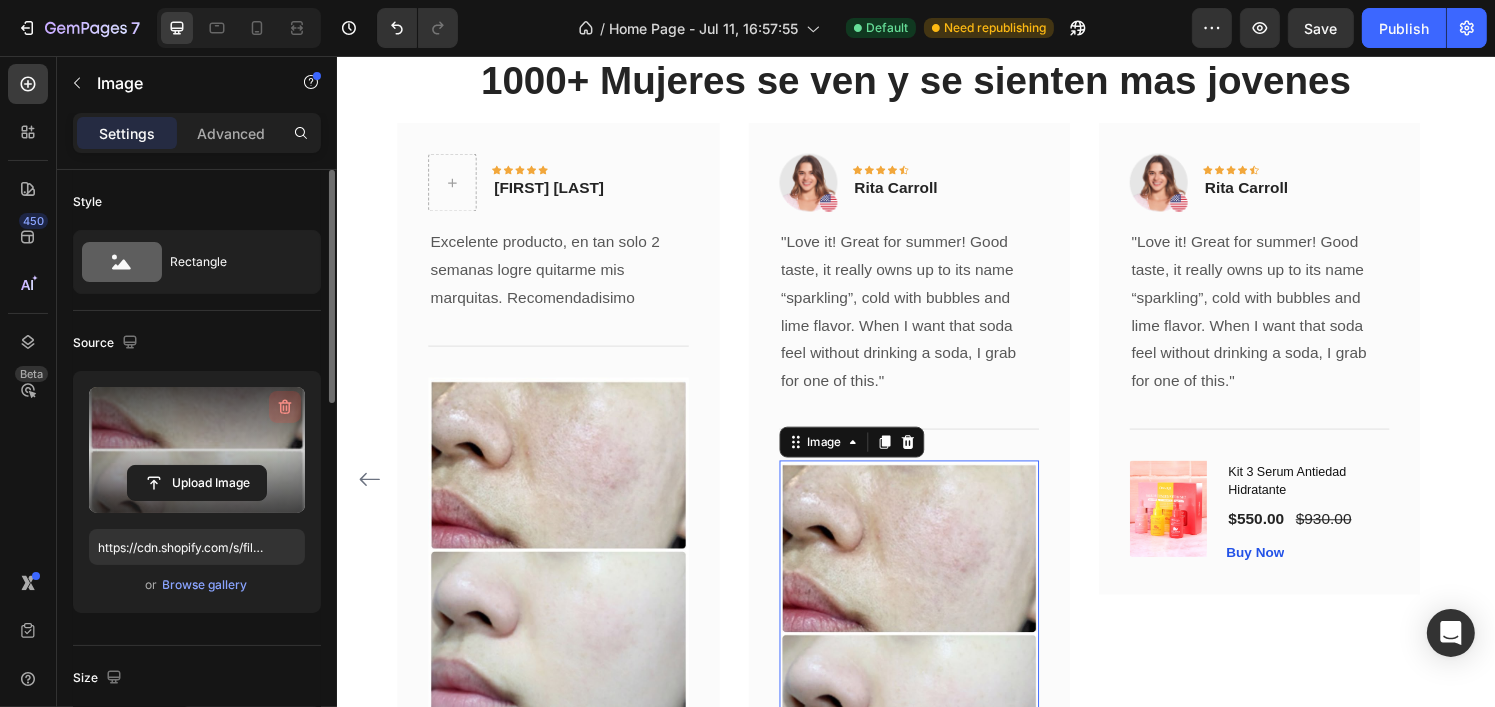 click at bounding box center (285, 407) 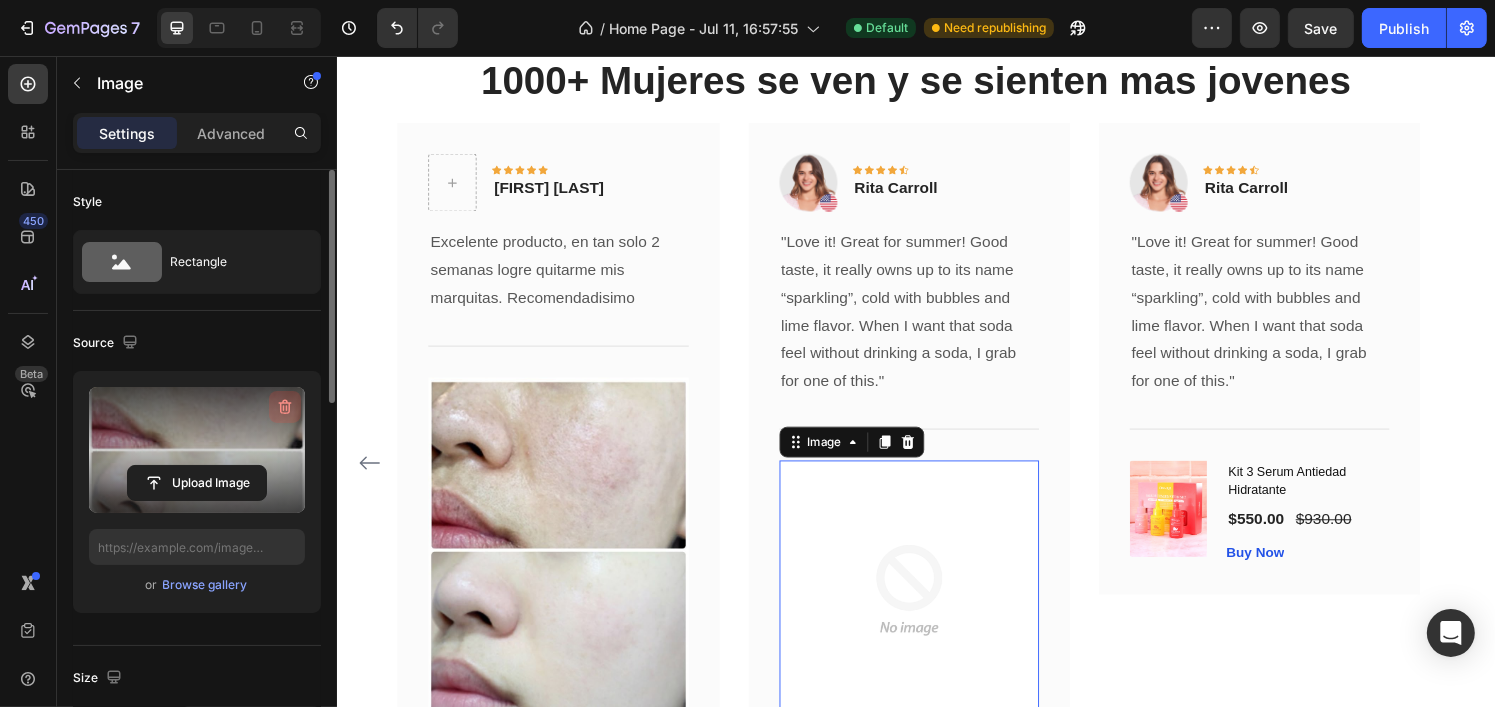 scroll, scrollTop: 2740, scrollLeft: 0, axis: vertical 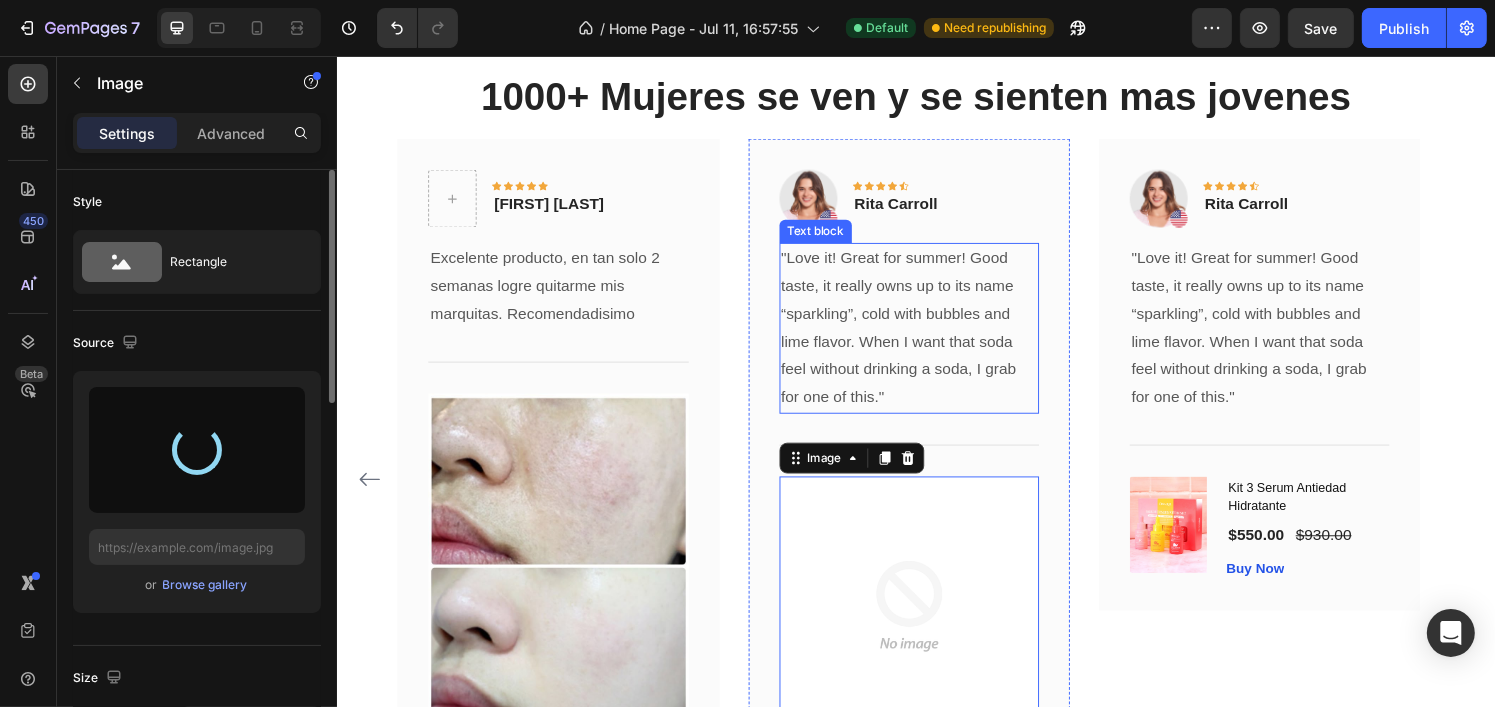 type on "https://cdn.shopify.com/s/files/1/0759/5035/8745/files/gempages_575018683764573413-fd7dcd13-795e-4cf9-a1a9-246e22c552e0.jpg" 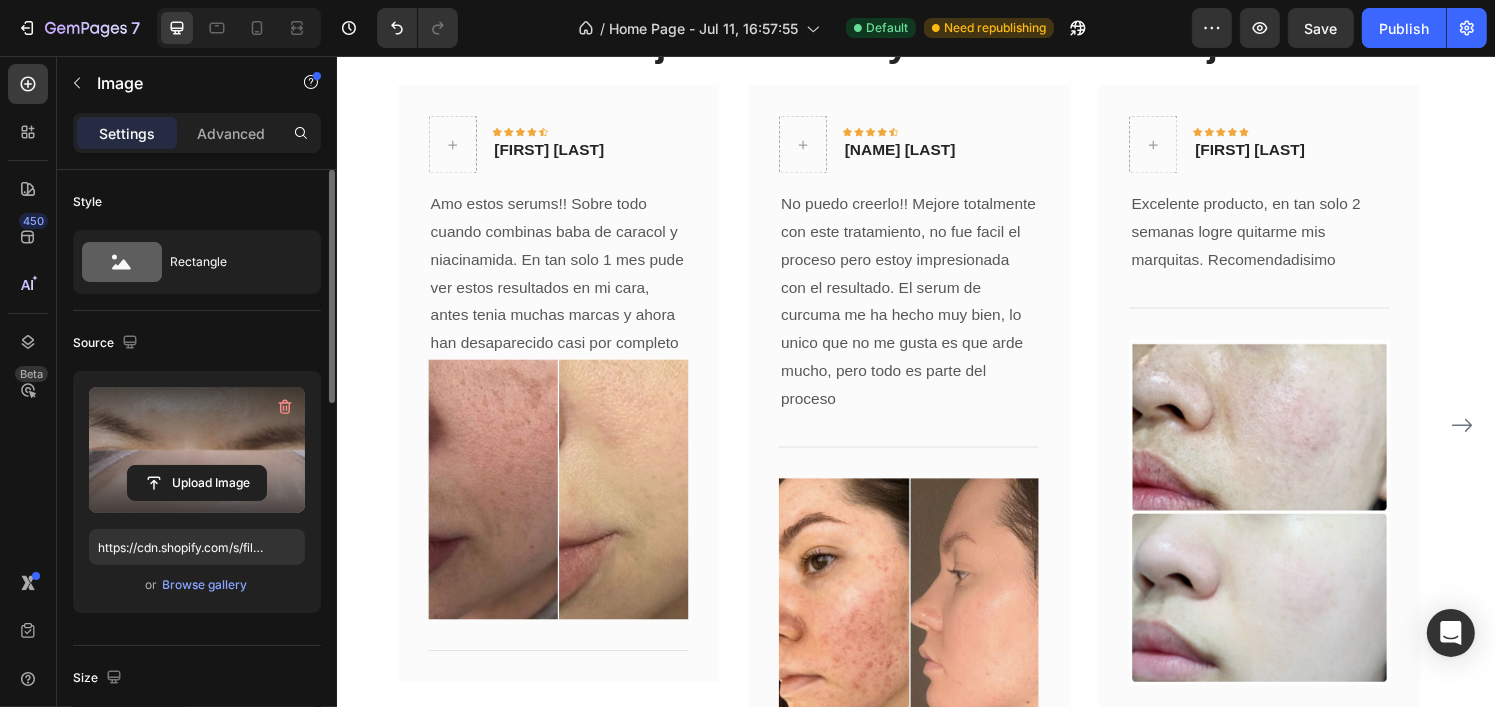 scroll, scrollTop: 2784, scrollLeft: 0, axis: vertical 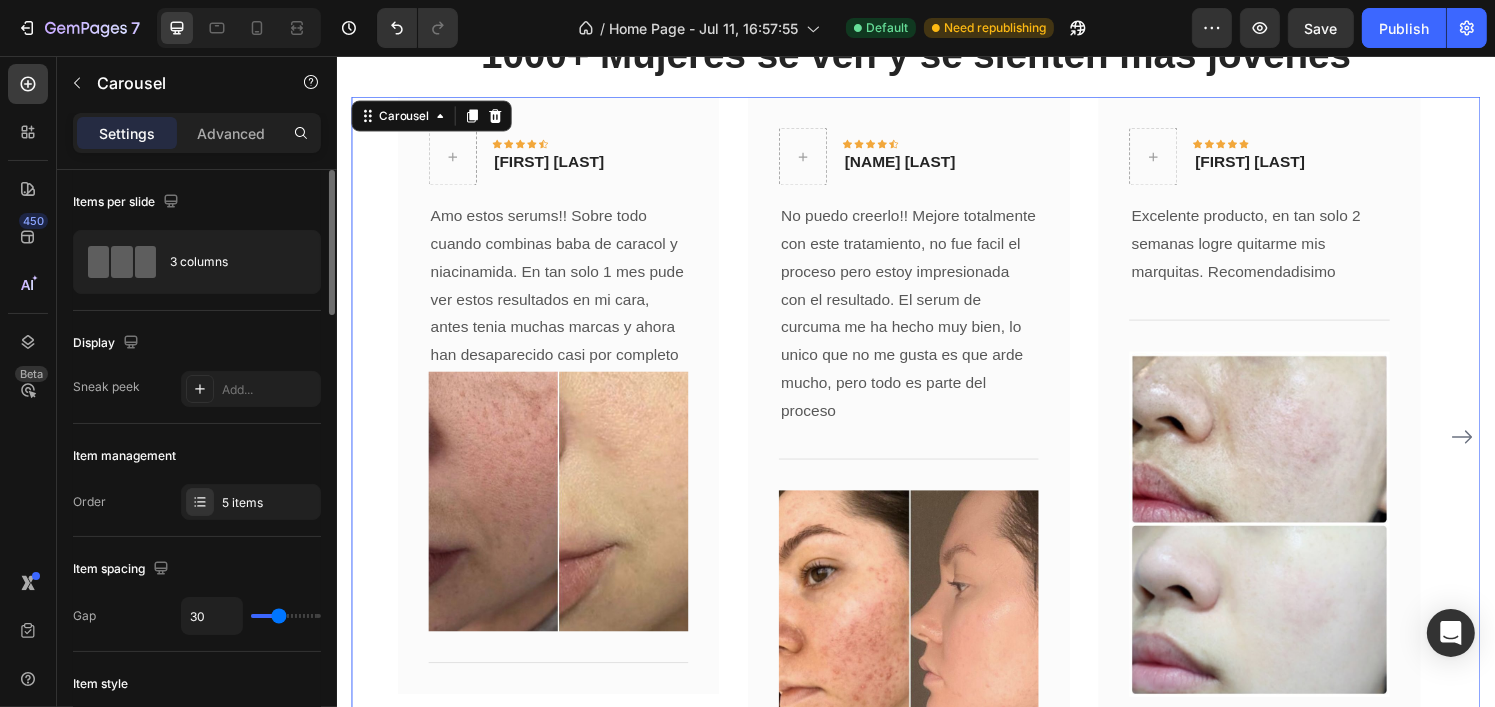 click 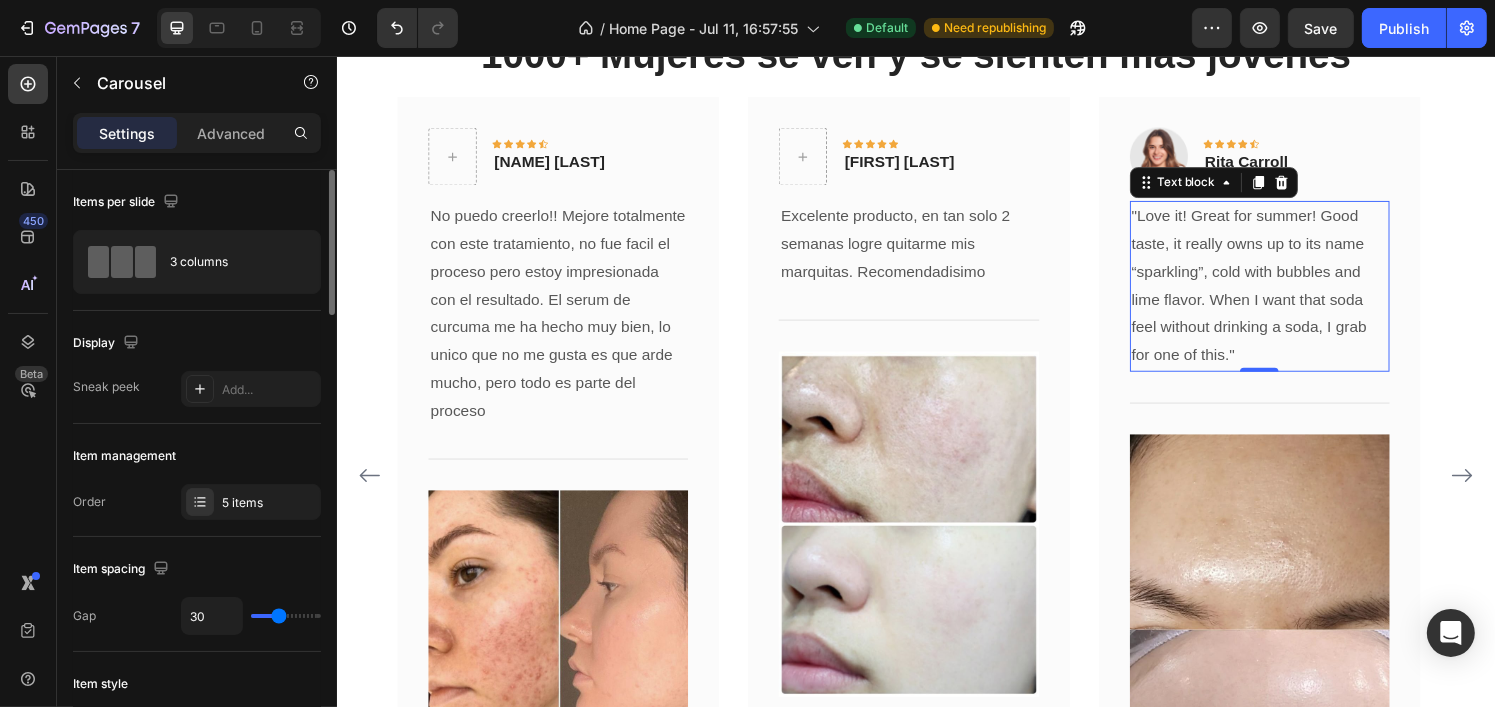 click on ""Love it! Great for summer! Good taste, it really owns up to its name “sparkling”, cold with bubbles and lime flavor. When I want that soda feel without drinking a soda, I grab for one of this."" at bounding box center [1291, 294] 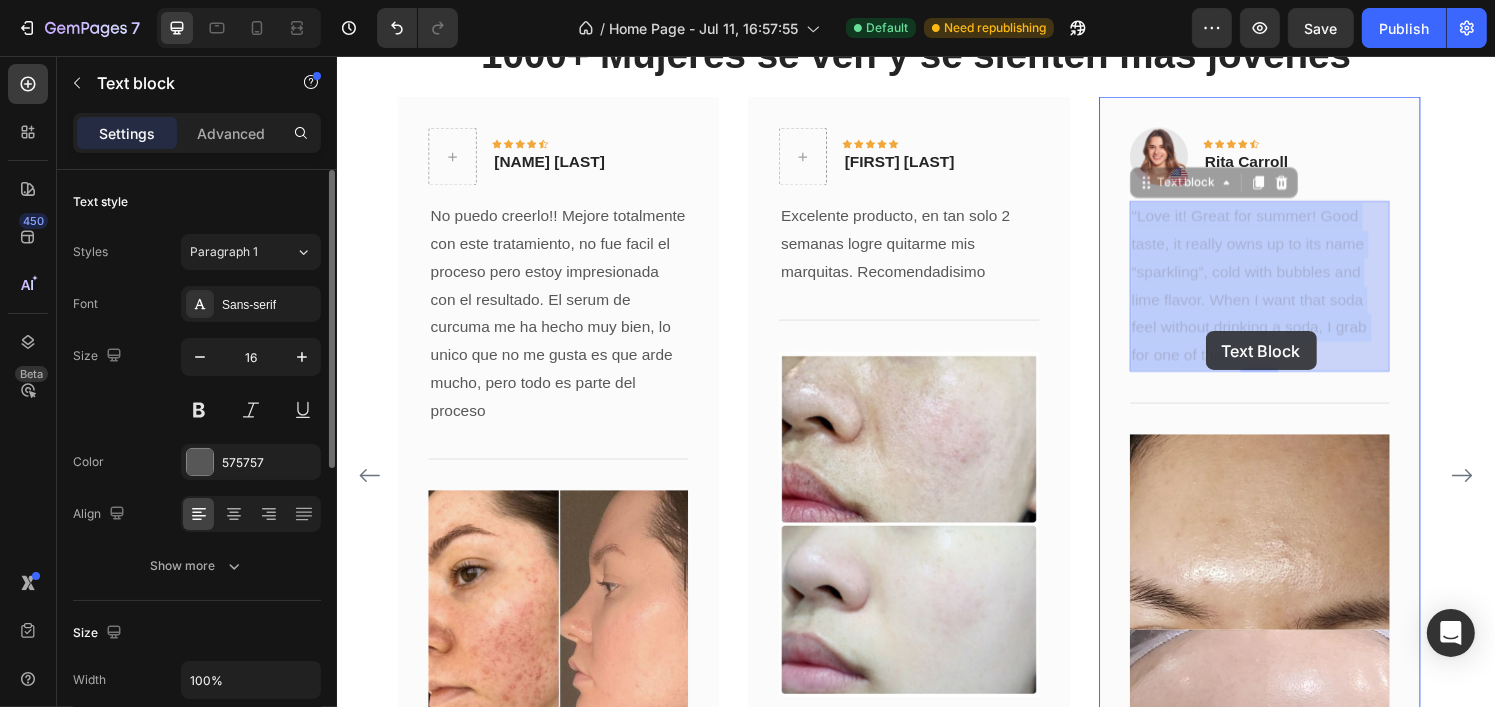 drag, startPoint x: 1288, startPoint y: 370, endPoint x: 1239, endPoint y: 350, distance: 52.924473 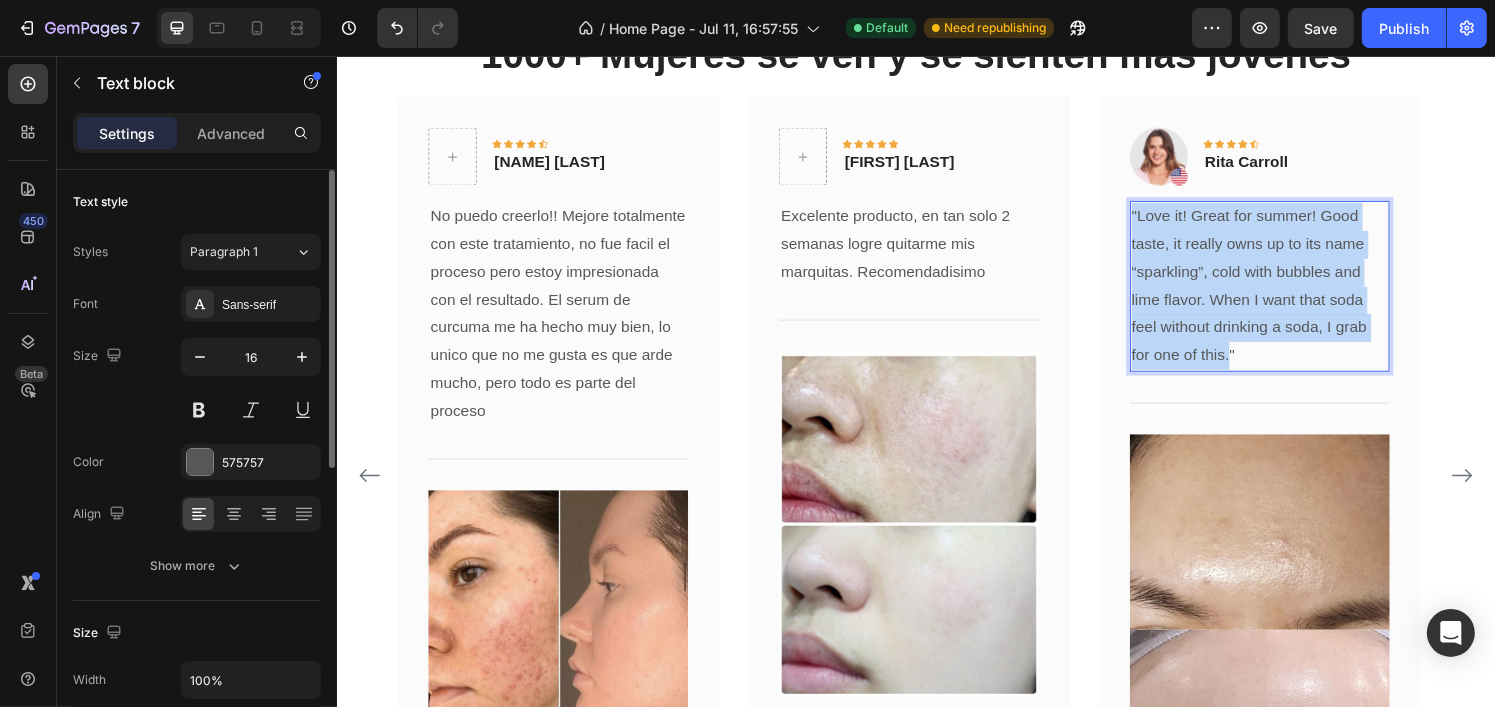 drag, startPoint x: 1263, startPoint y: 357, endPoint x: 1159, endPoint y: 213, distance: 177.62883 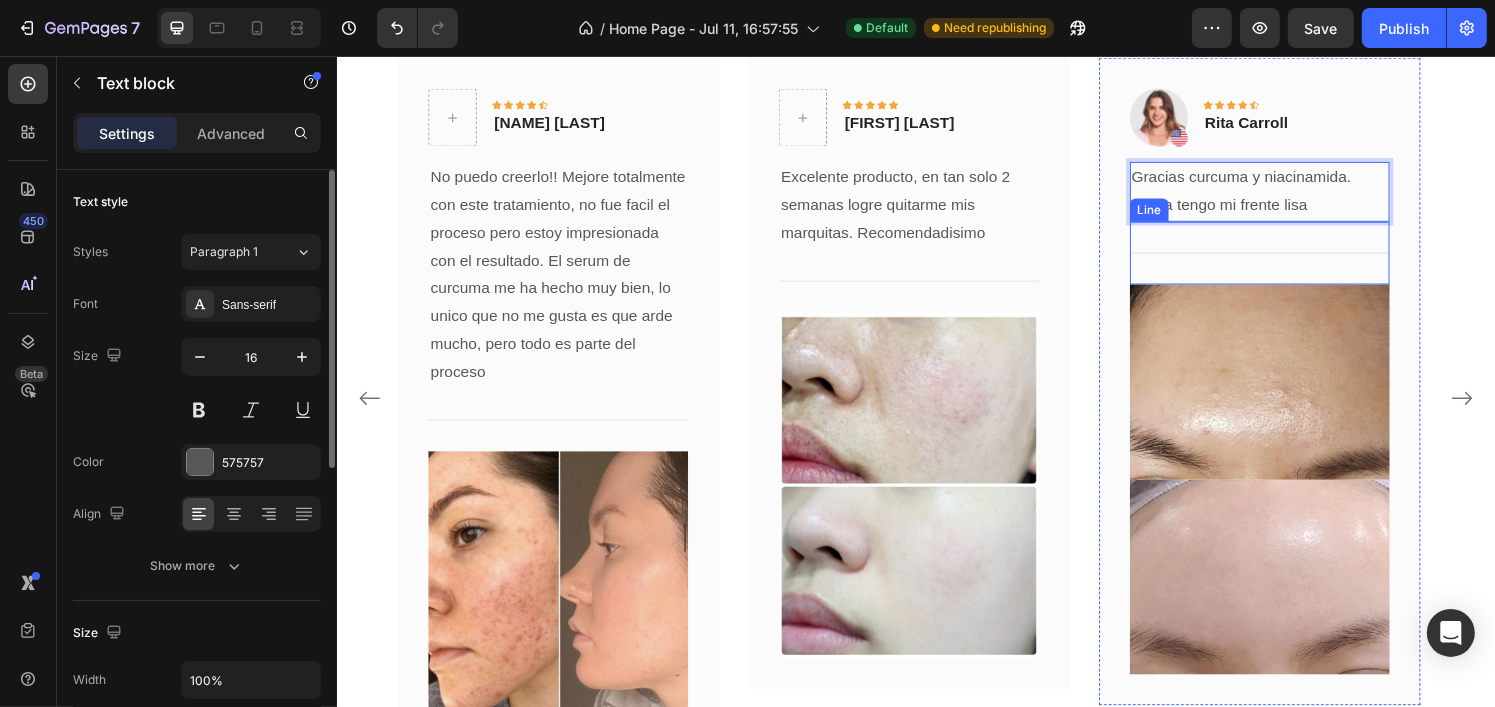 scroll, scrollTop: 2824, scrollLeft: 0, axis: vertical 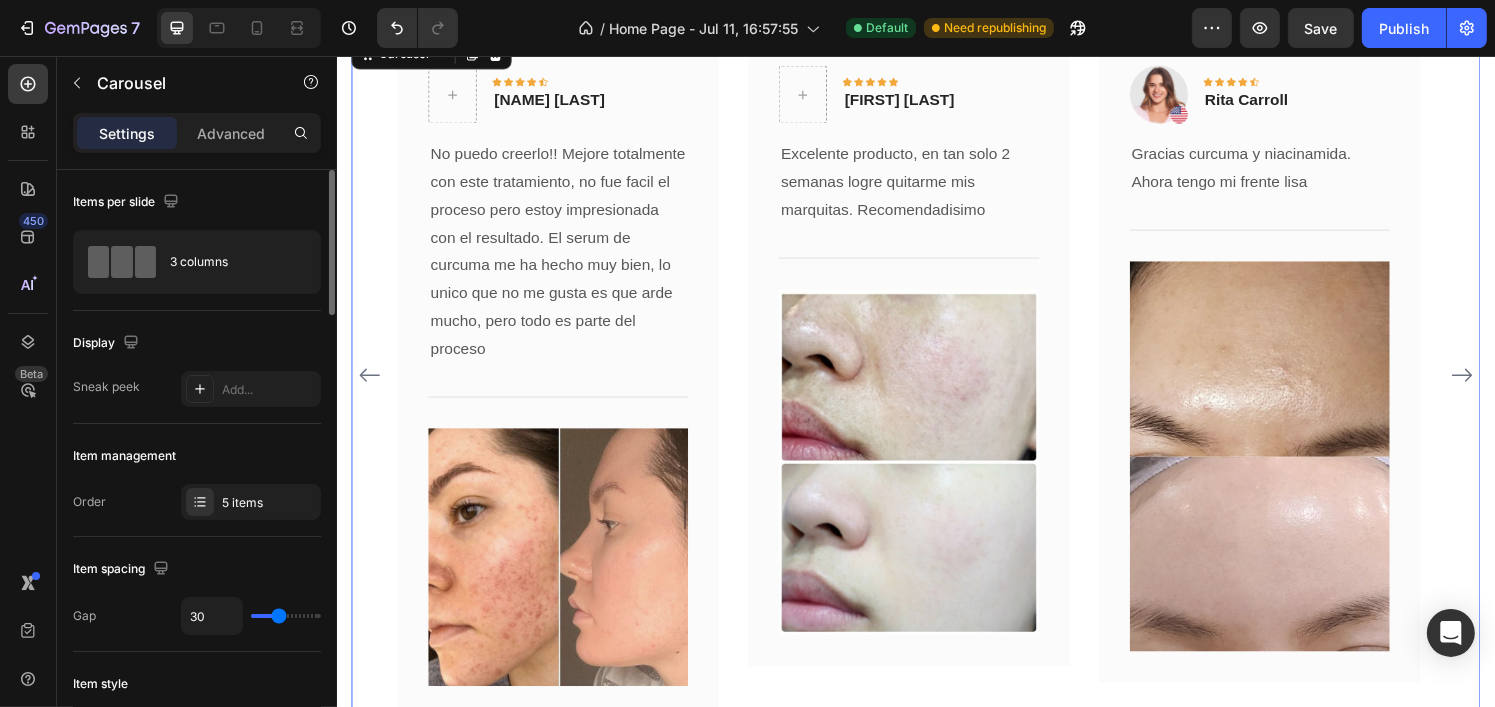 click at bounding box center (1502, 387) 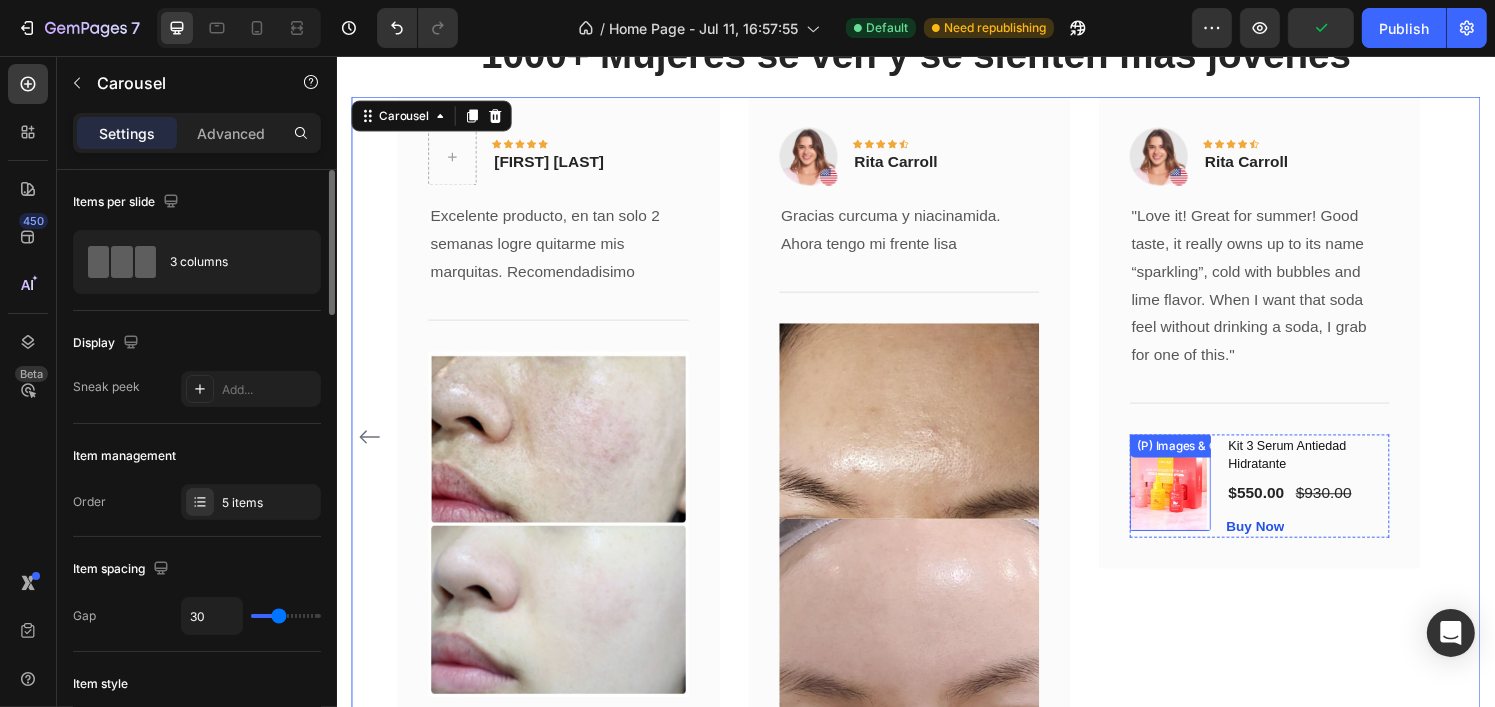 scroll, scrollTop: 2776, scrollLeft: 0, axis: vertical 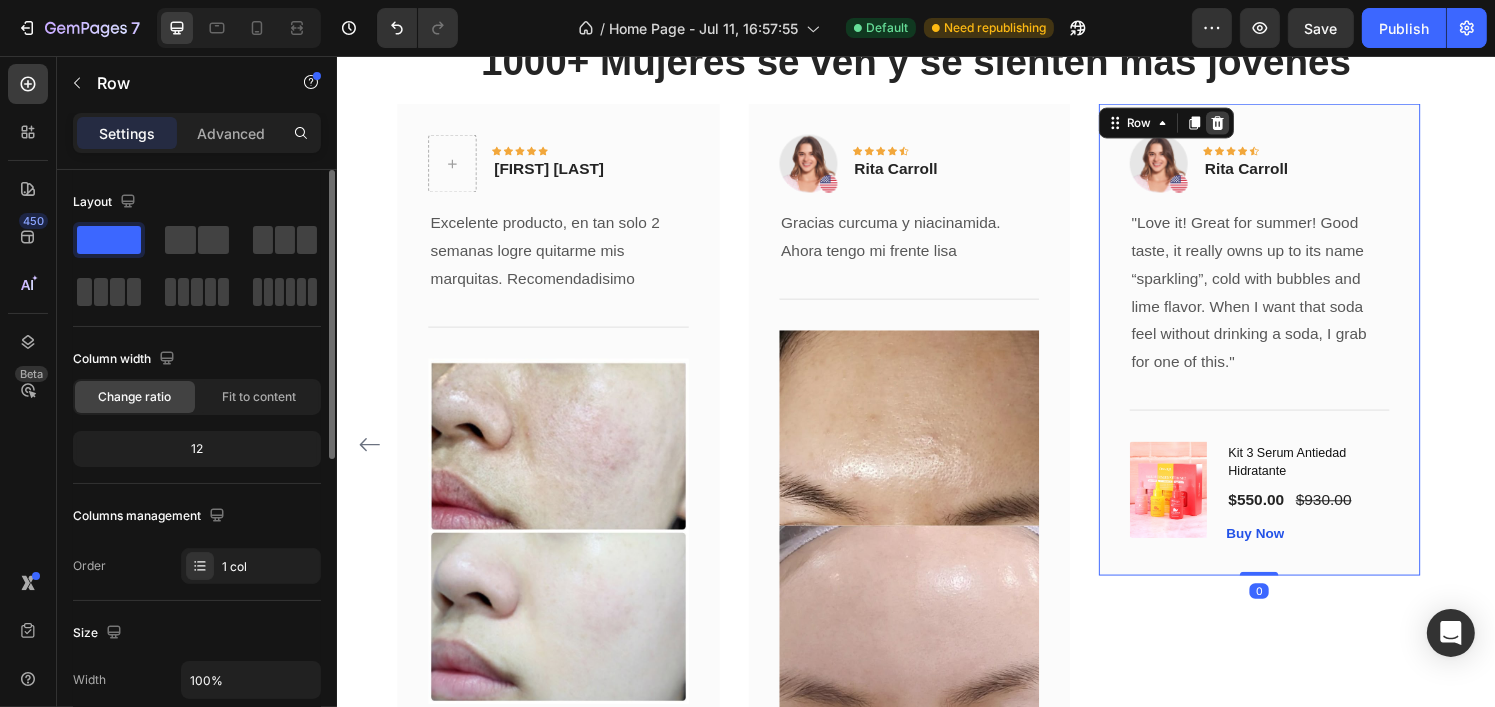 click 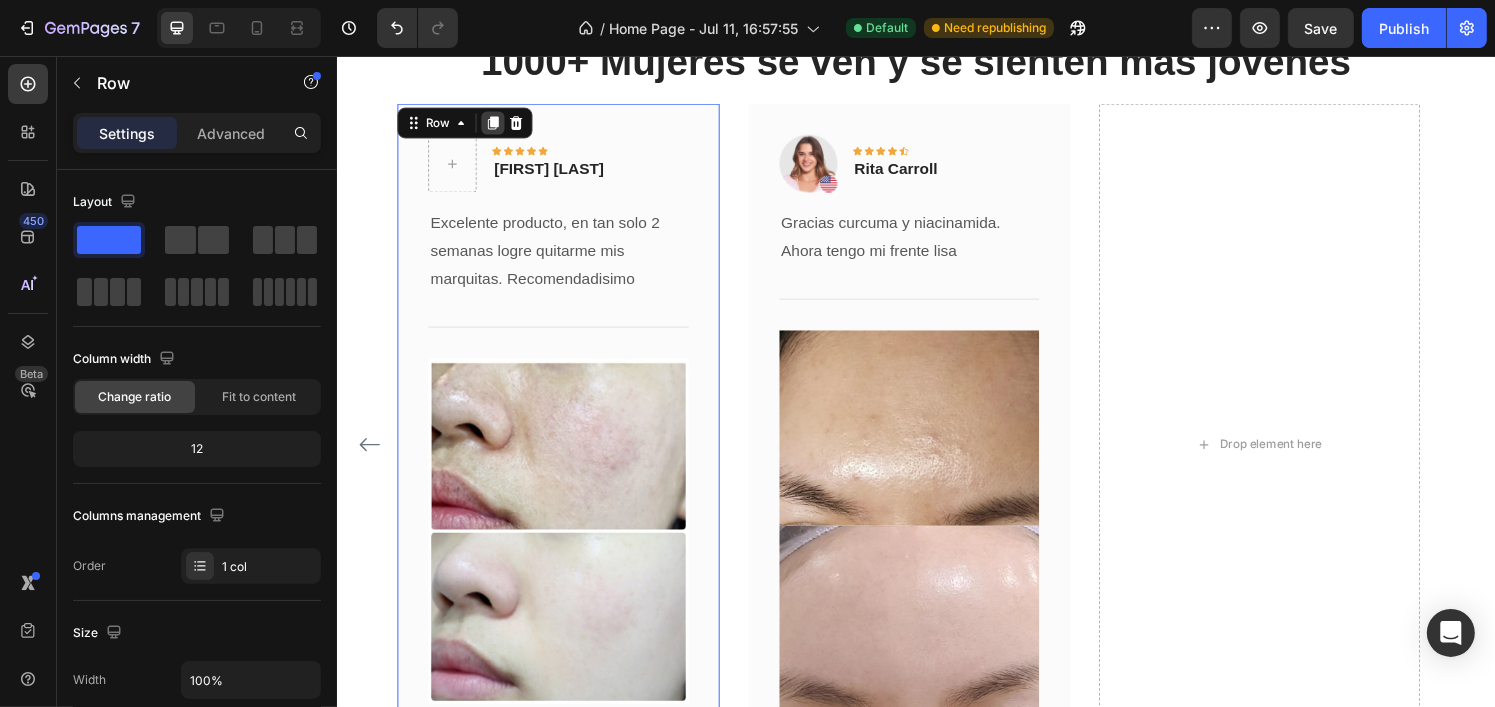 click 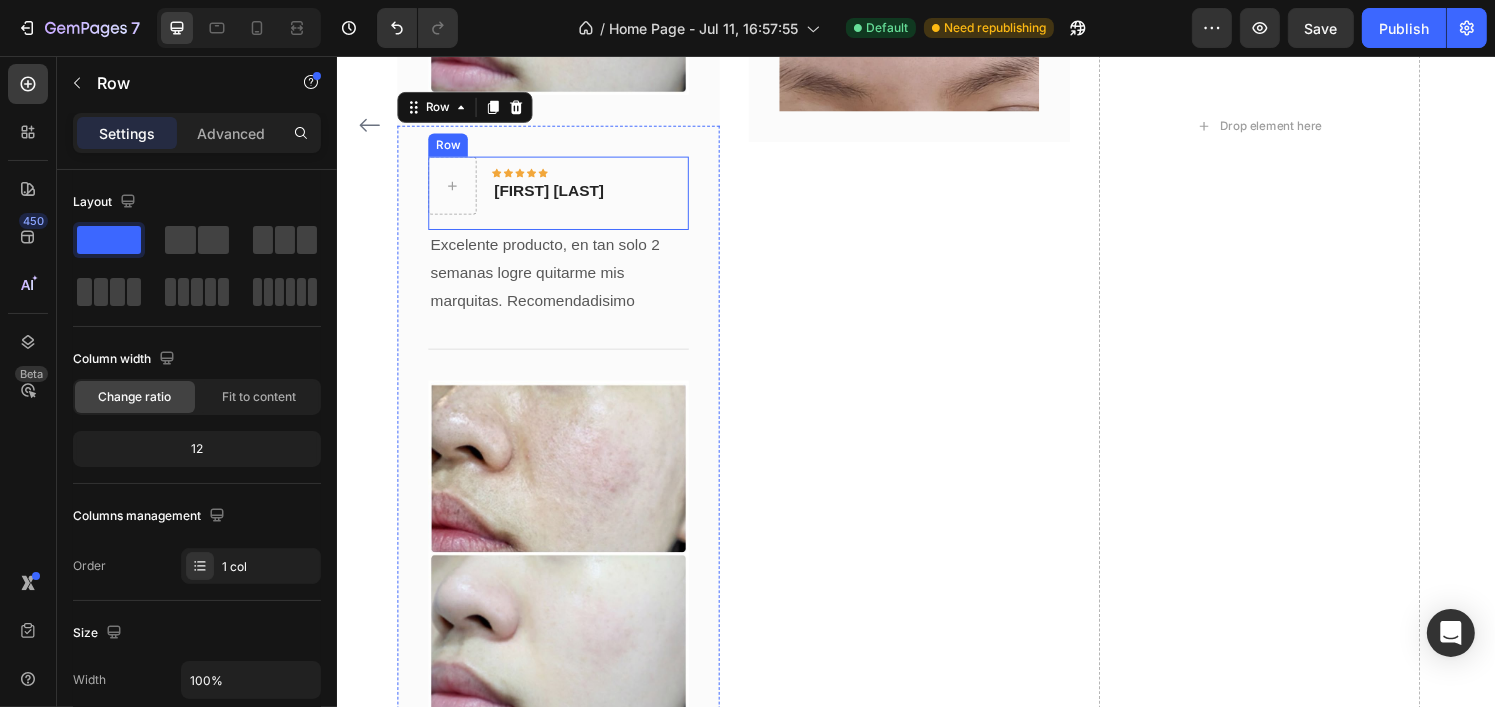 scroll, scrollTop: 3409, scrollLeft: 0, axis: vertical 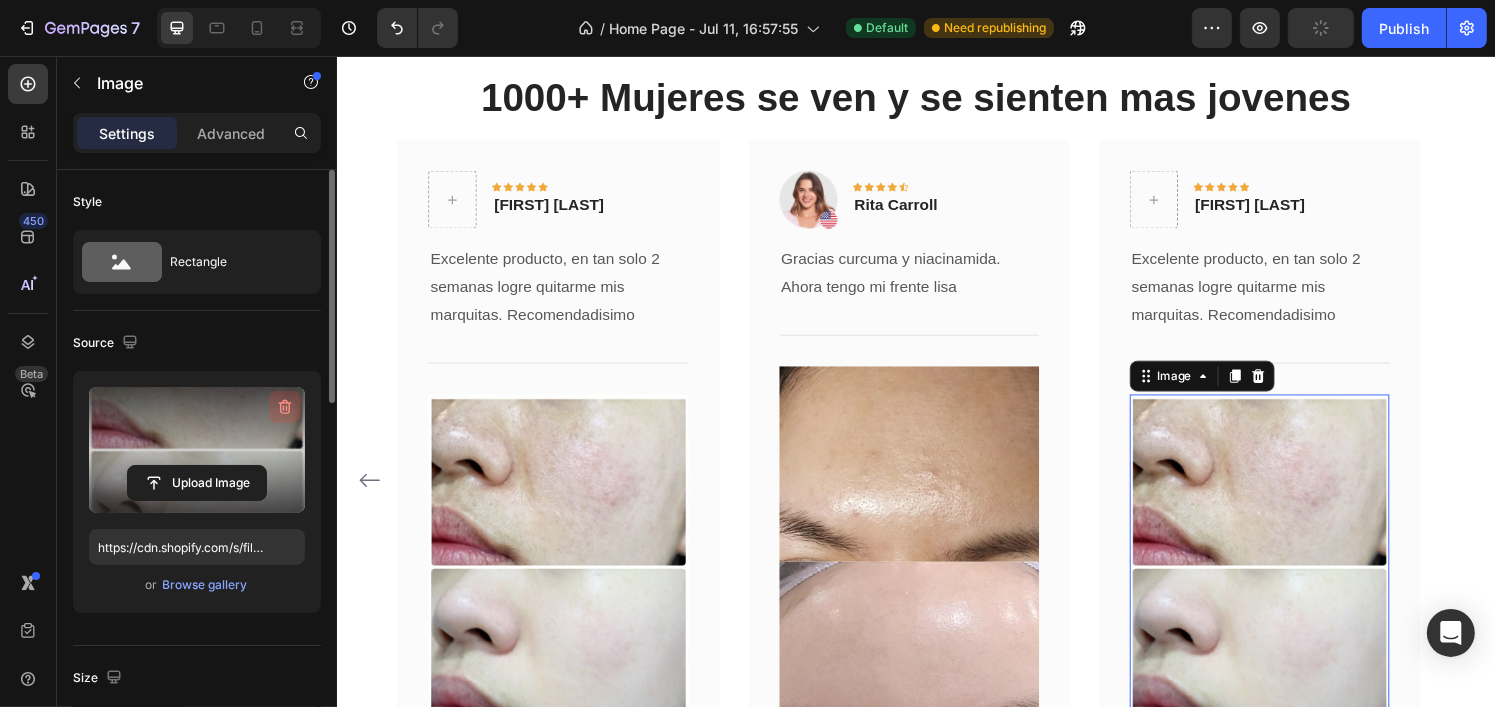 click at bounding box center (285, 407) 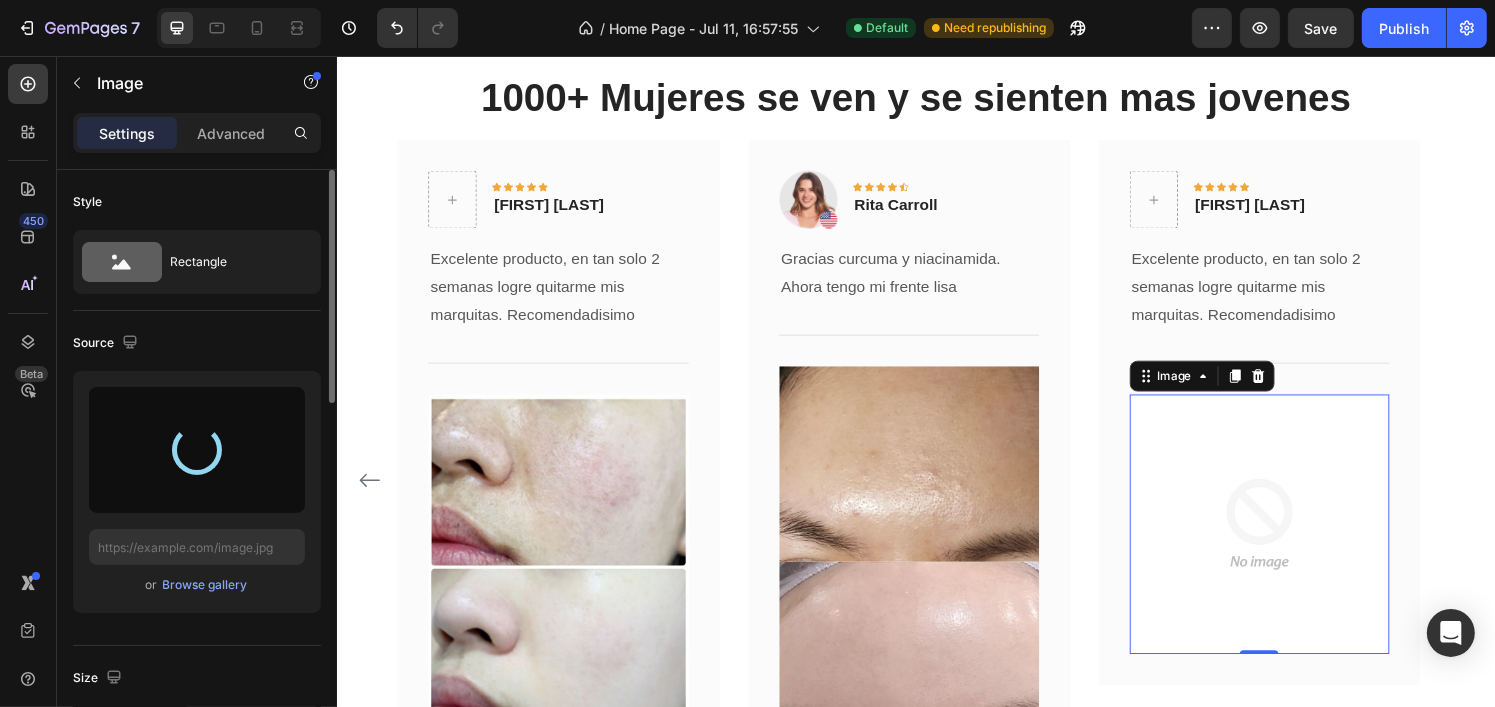 type on "https://cdn.shopify.com/s/files/1/0759/5035/8745/files/gempages_575018683764573413-4fd070a9-a3d0-4121-8b71-4bcf60e85b65.jpg" 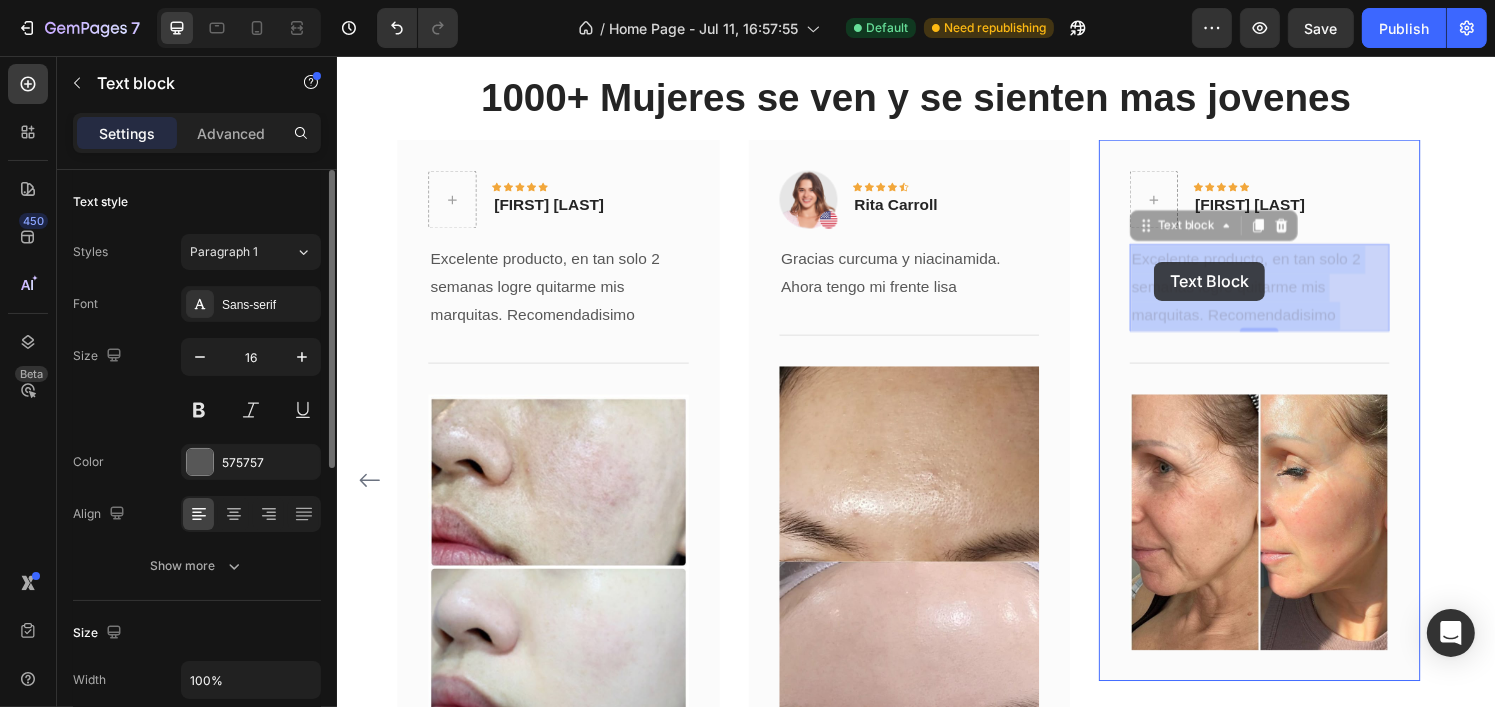 drag, startPoint x: 1387, startPoint y: 326, endPoint x: 1201, endPoint y: 277, distance: 192.34604 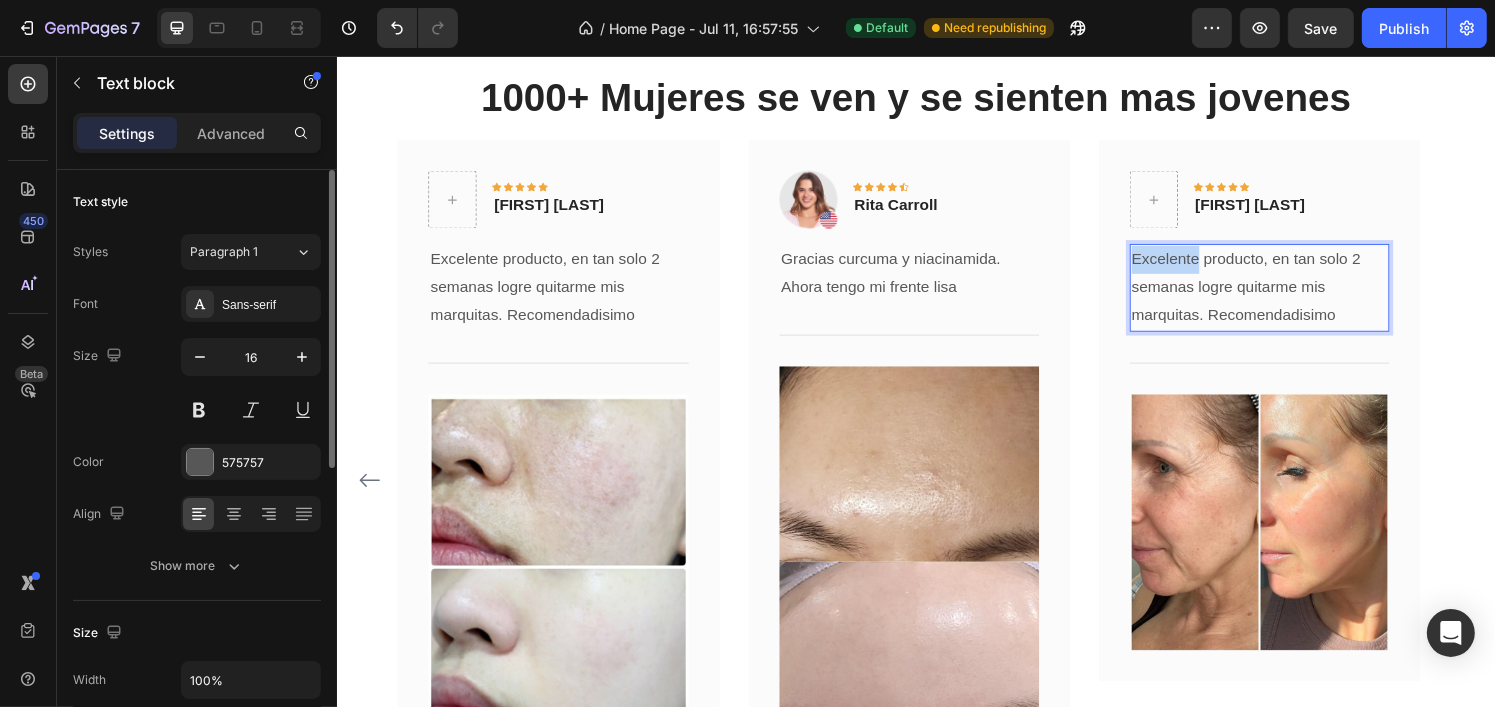 click on "Excelente producto, en tan solo 2 semanas logre quitarme mis marquitas. Recomendadisimo" at bounding box center (1291, 296) 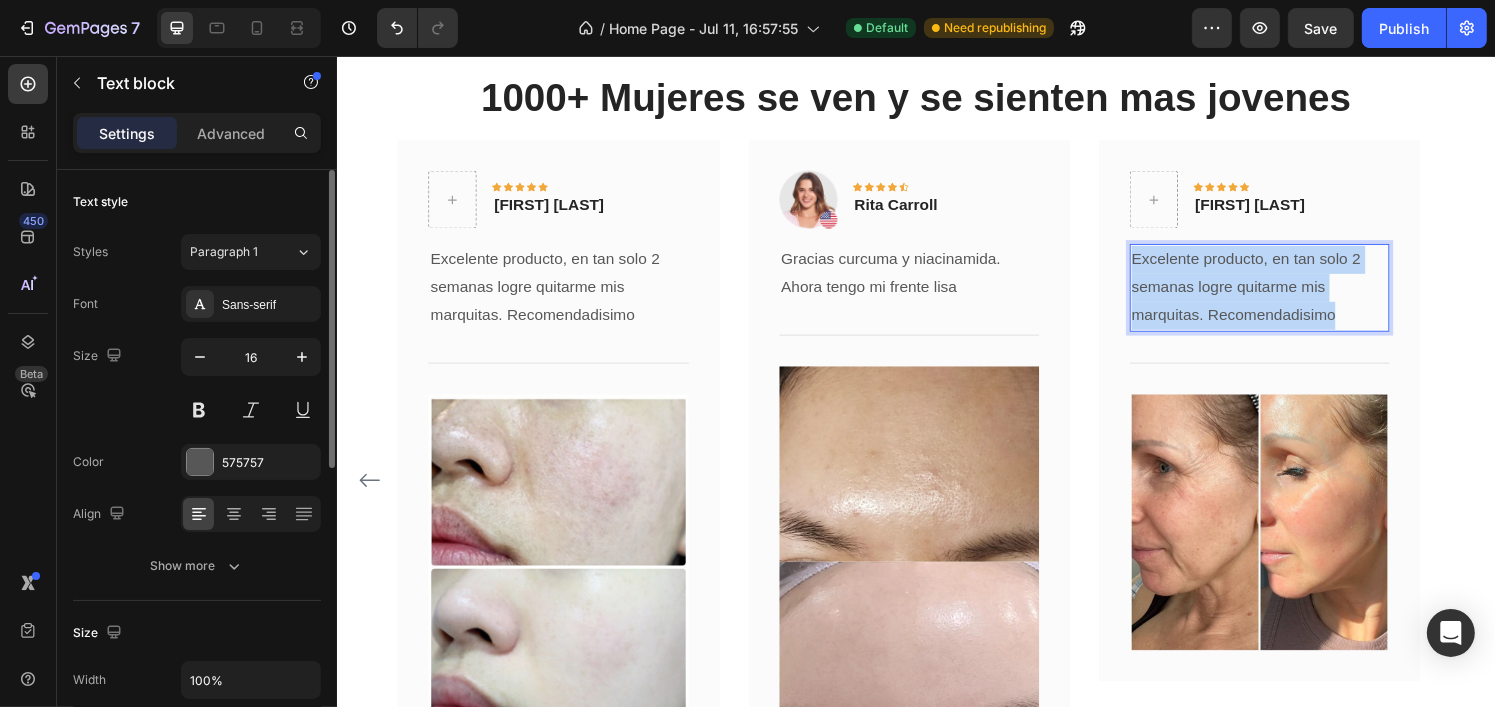 click on "Excelente producto, en tan solo 2 semanas logre quitarme mis marquitas. Recomendadisimo" at bounding box center [1291, 296] 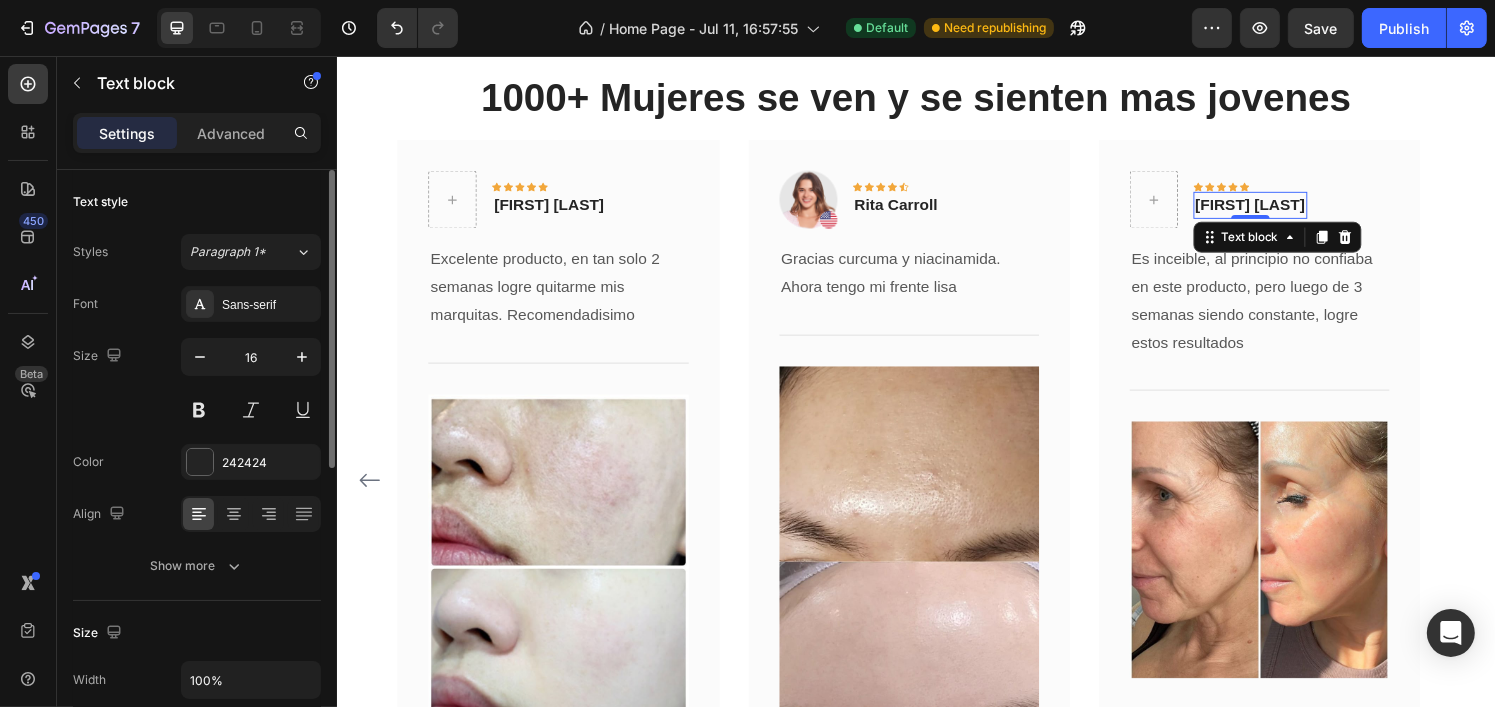 click on "[FIRST] [LAST]" at bounding box center [1282, 211] 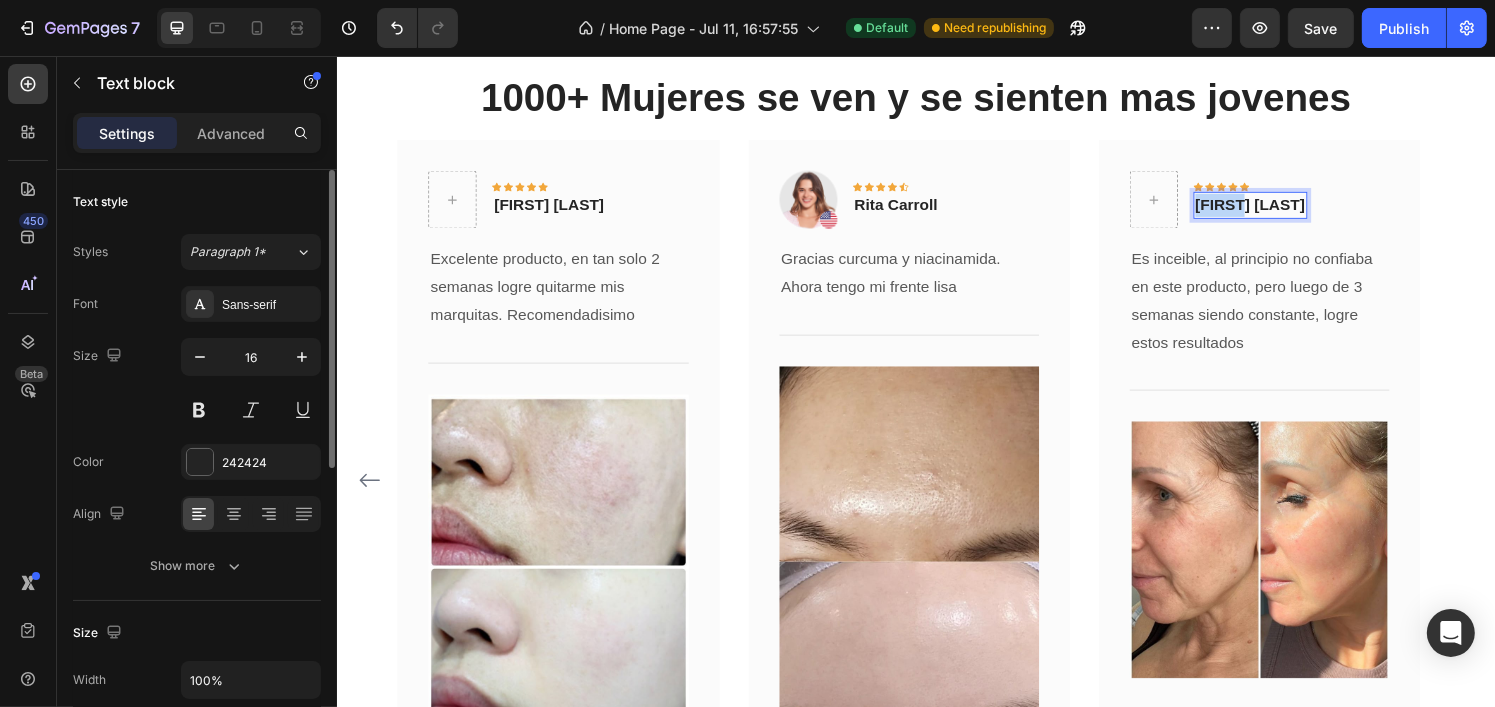 click on "[FIRST] [LAST]" at bounding box center (1282, 211) 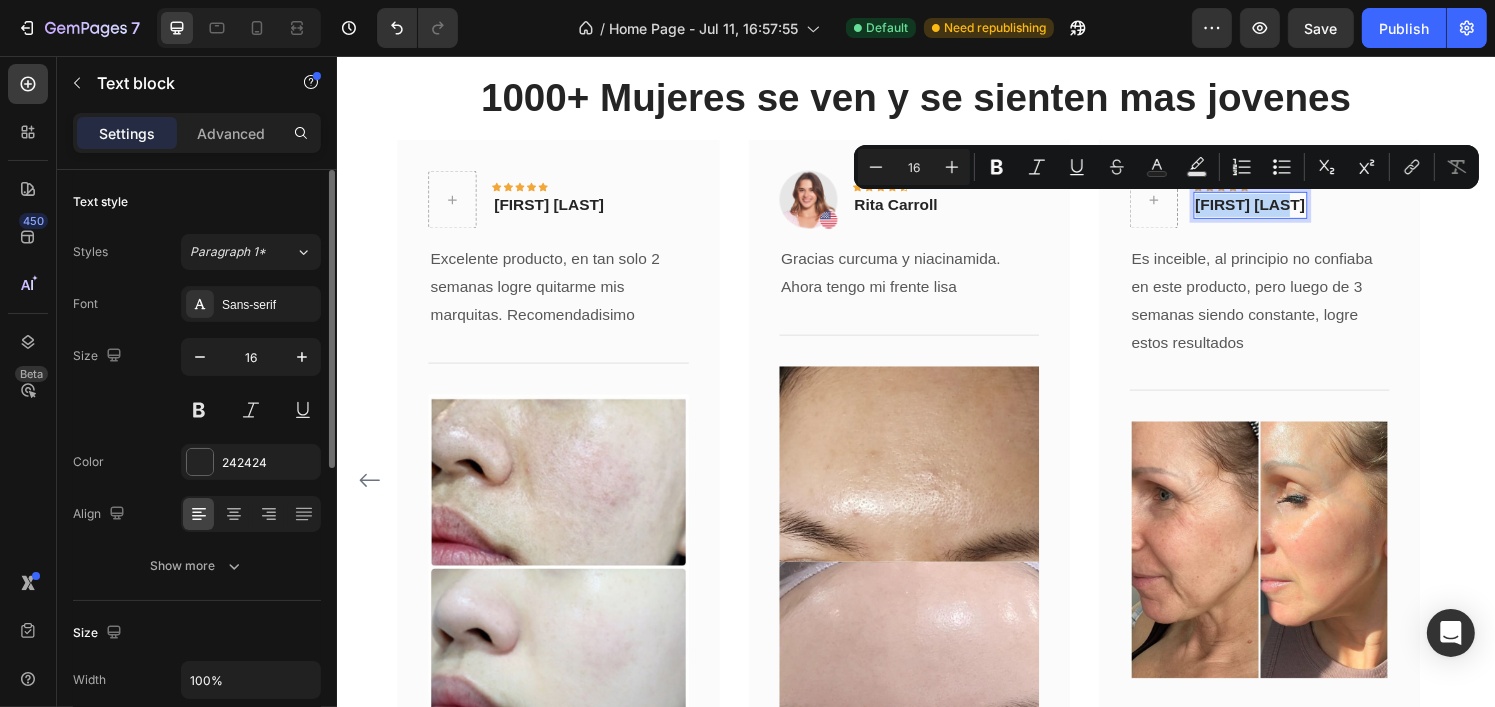 click on "[FIRST] [LAST]" at bounding box center [1282, 211] 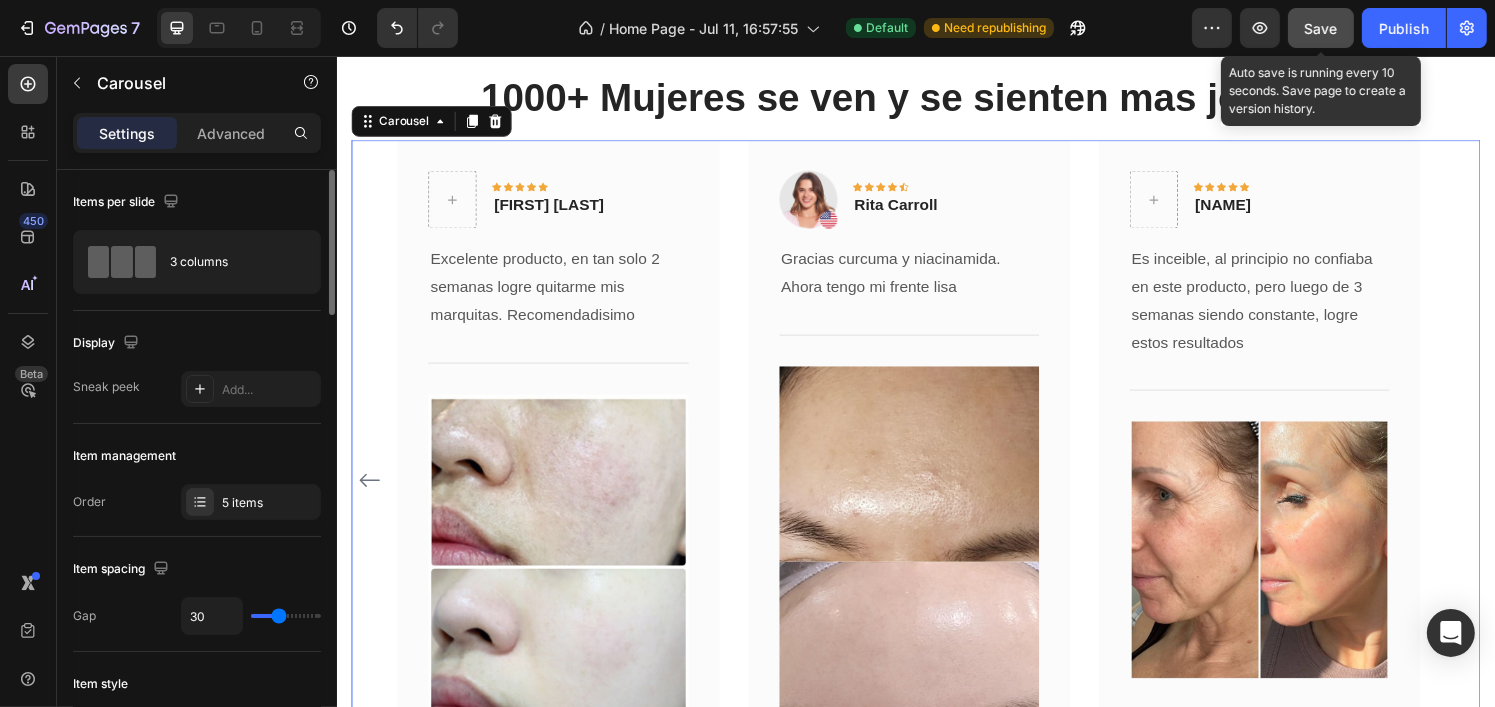 click on "Save" at bounding box center [1321, 28] 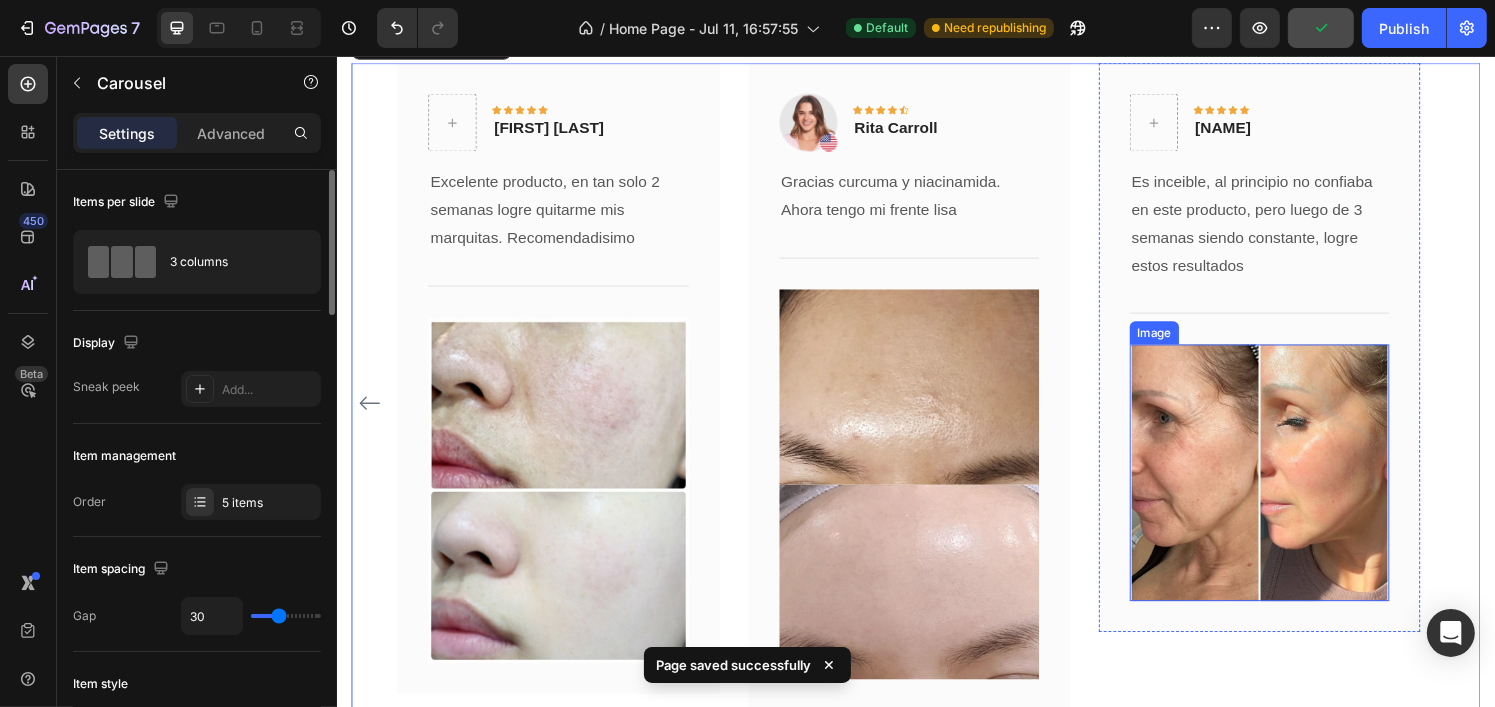 scroll, scrollTop: 2816, scrollLeft: 0, axis: vertical 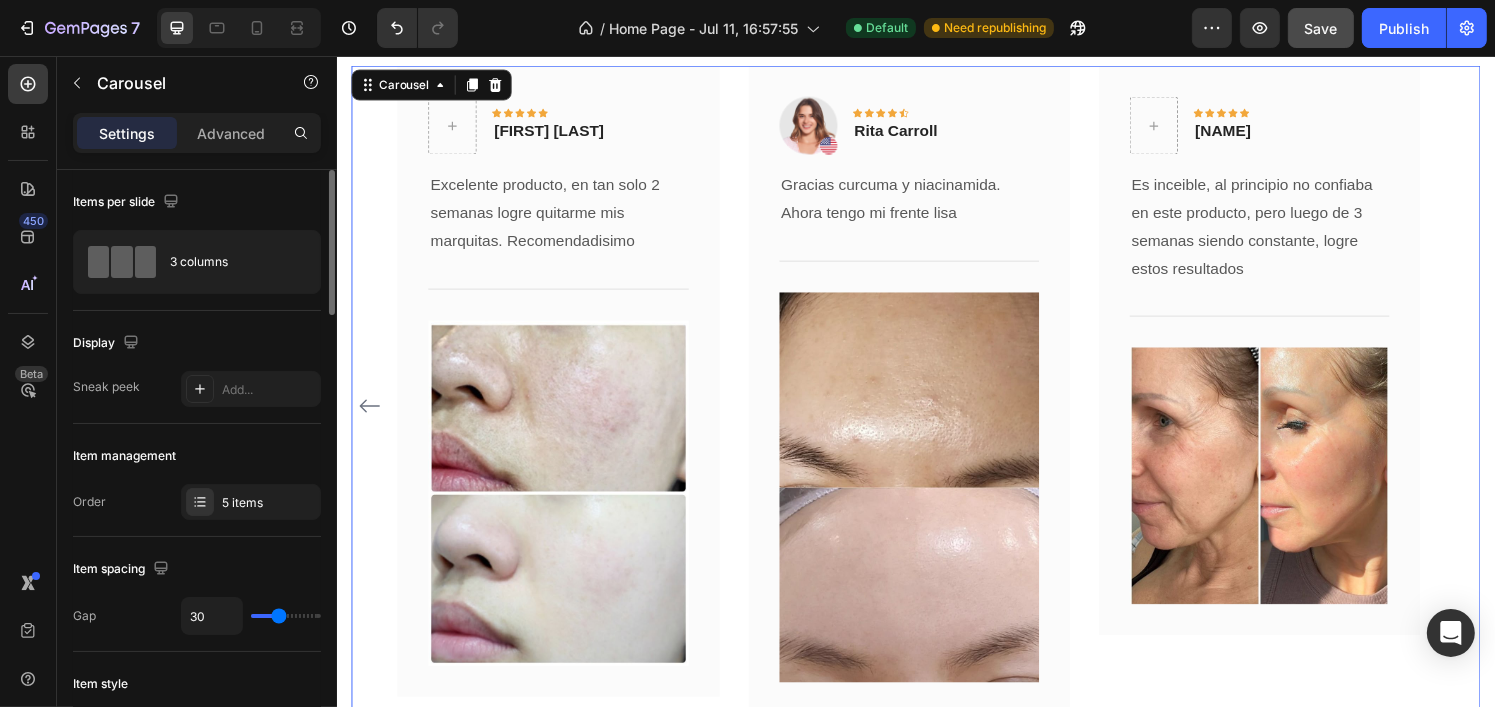 click 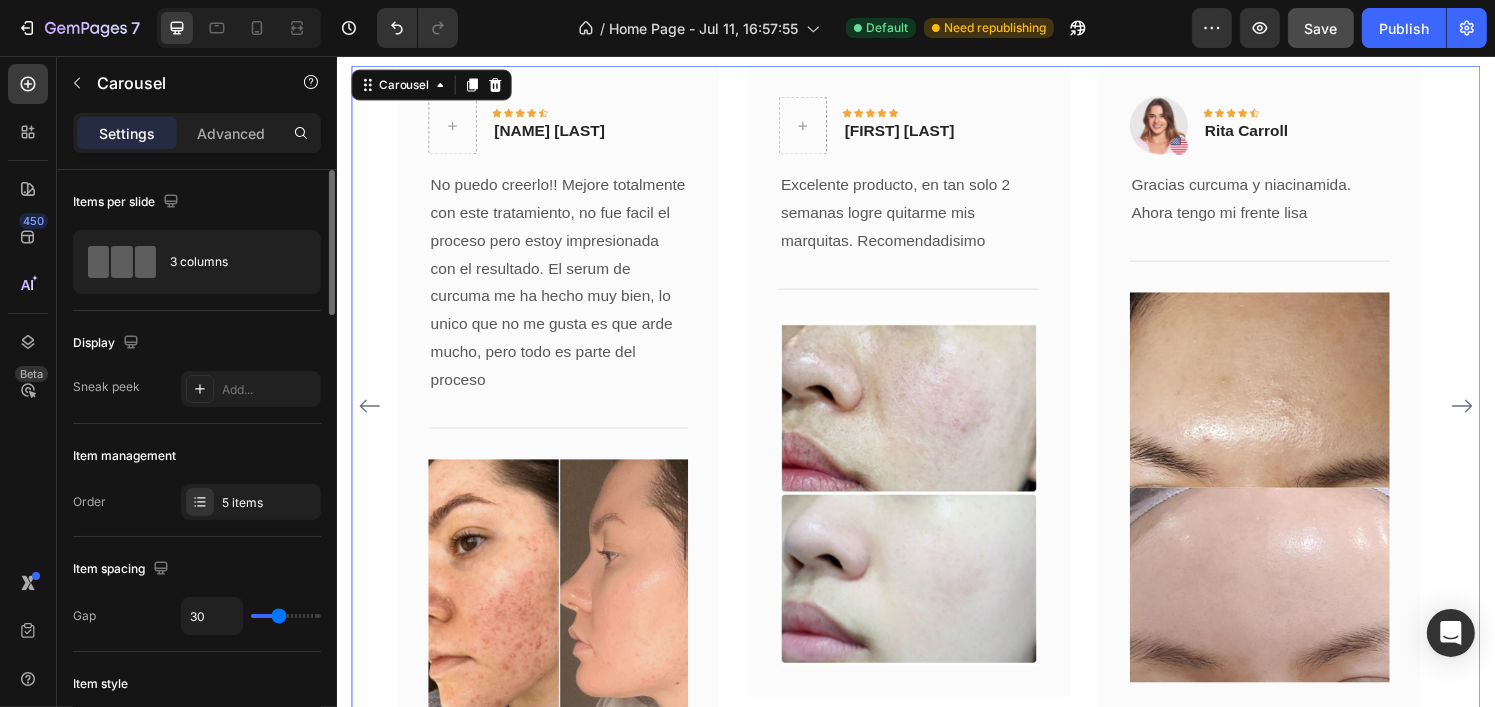 click 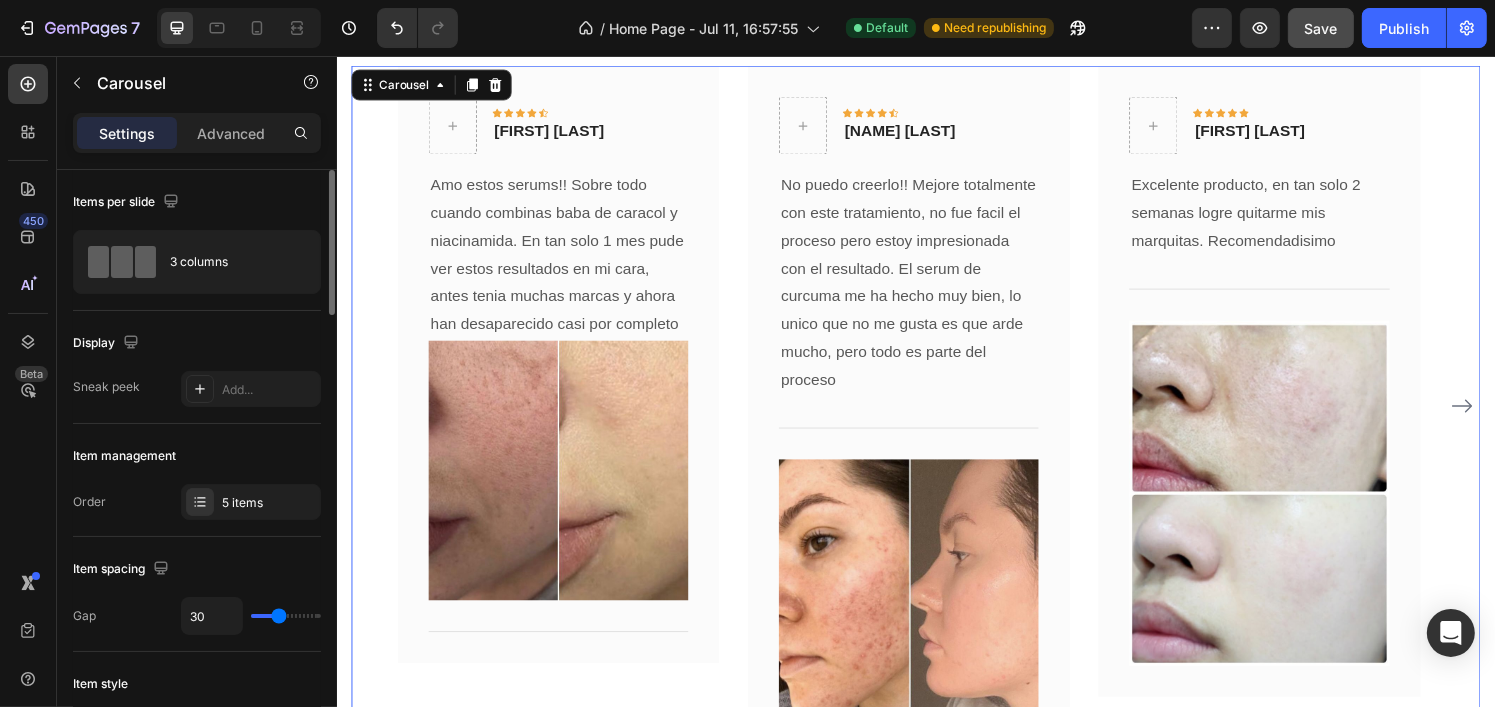 click on "Icon
Icon
Icon
Icon
Icon Row Valeria Brito Text block Row Amo estos serums!! Sobre todo cuando combinas baba de caracol y niacinamida. En tan solo 1 mes pude ver estos resultados en mi cara, antes tenia muchas marcas y ahora han desaparecido casi por completo Text block                Title Line Row
Icon
Icon
Icon
Icon
Icon Row  [NAME] Text block Row No puedo creerlo!! Mejore totalmente con este tratamiento, no fue facil el proceso pero estoy impresionada con el resultado. El serum de curcuma me ha hecho muy bien, lo unico que no me gusta es que arde mucho, pero todo es parte del proceso Text block                Title Line Image Row
Icon
Icon
Icon
Icon
Icon Row [NAME] Text block" at bounding box center (936, 419) 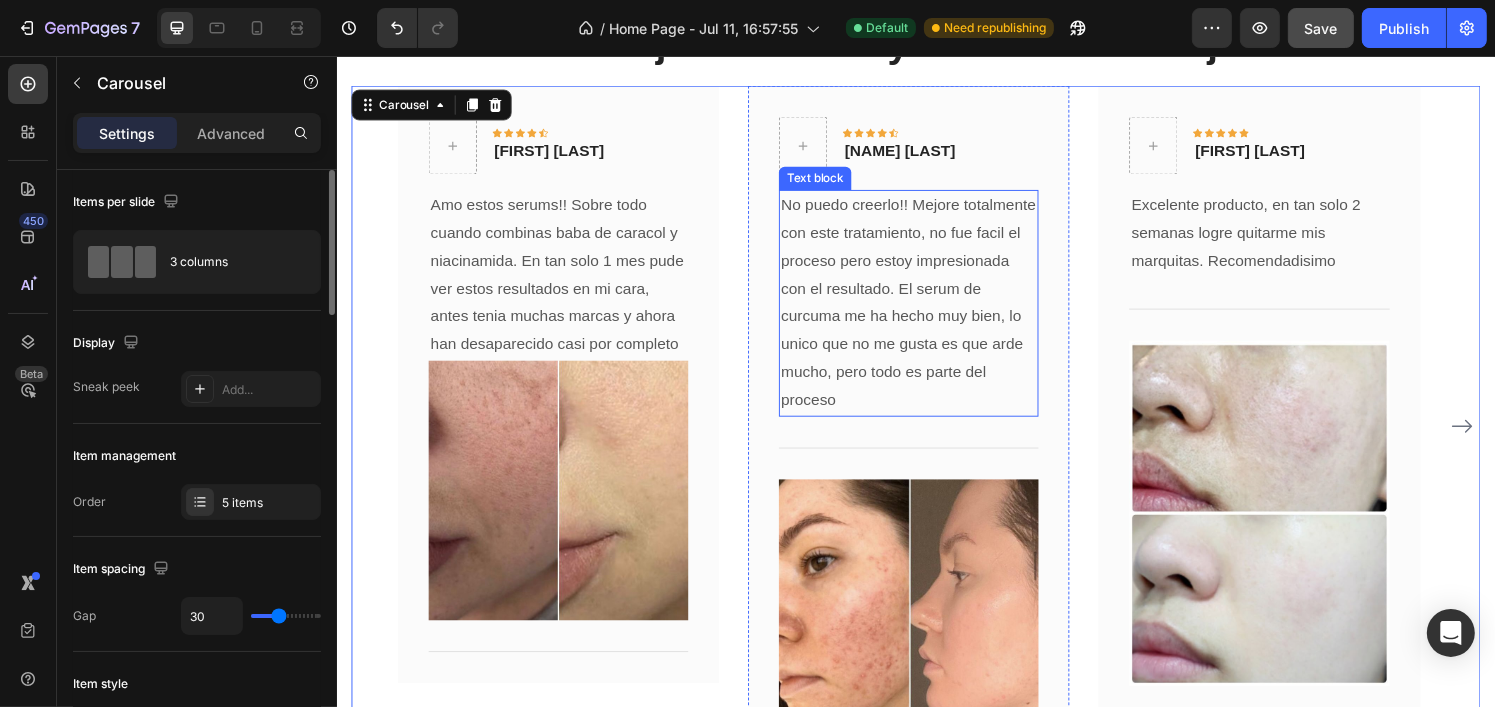 scroll, scrollTop: 2796, scrollLeft: 0, axis: vertical 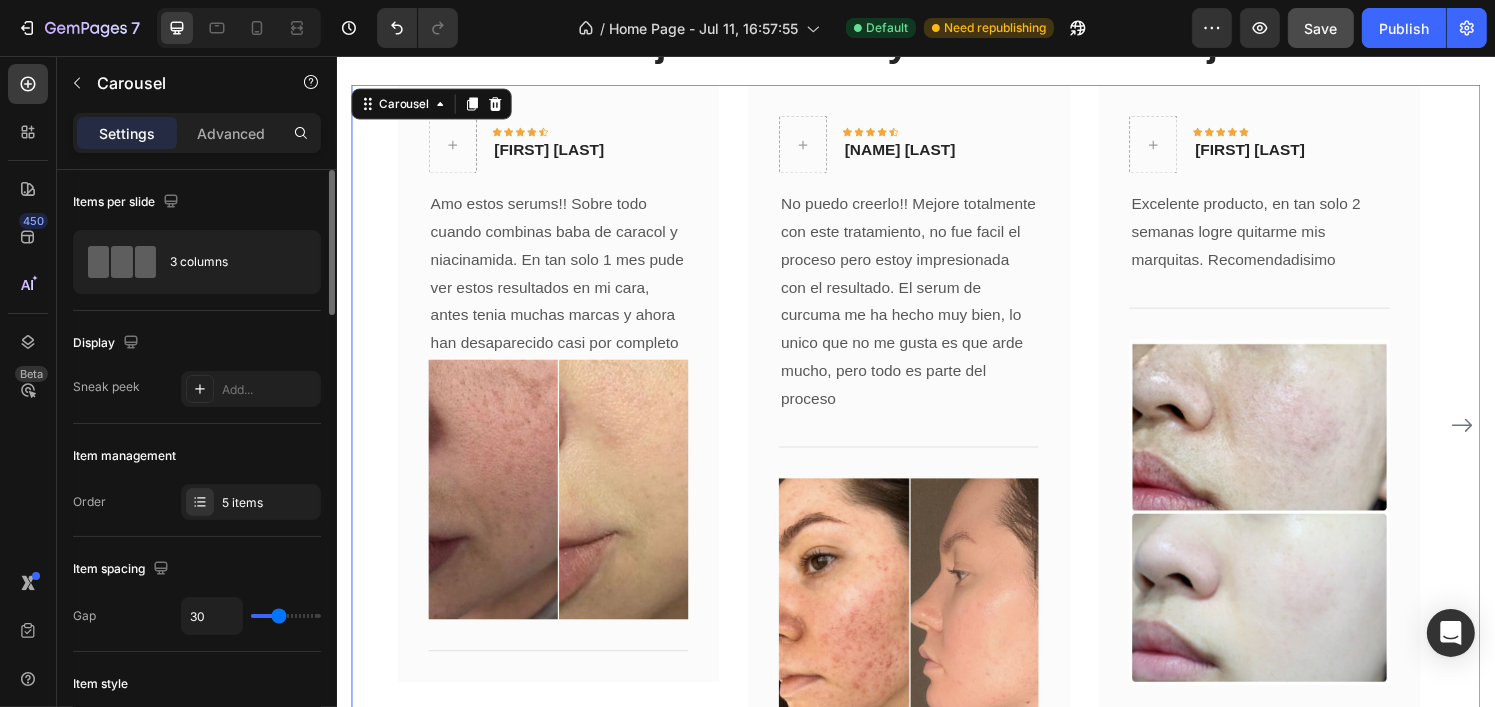click 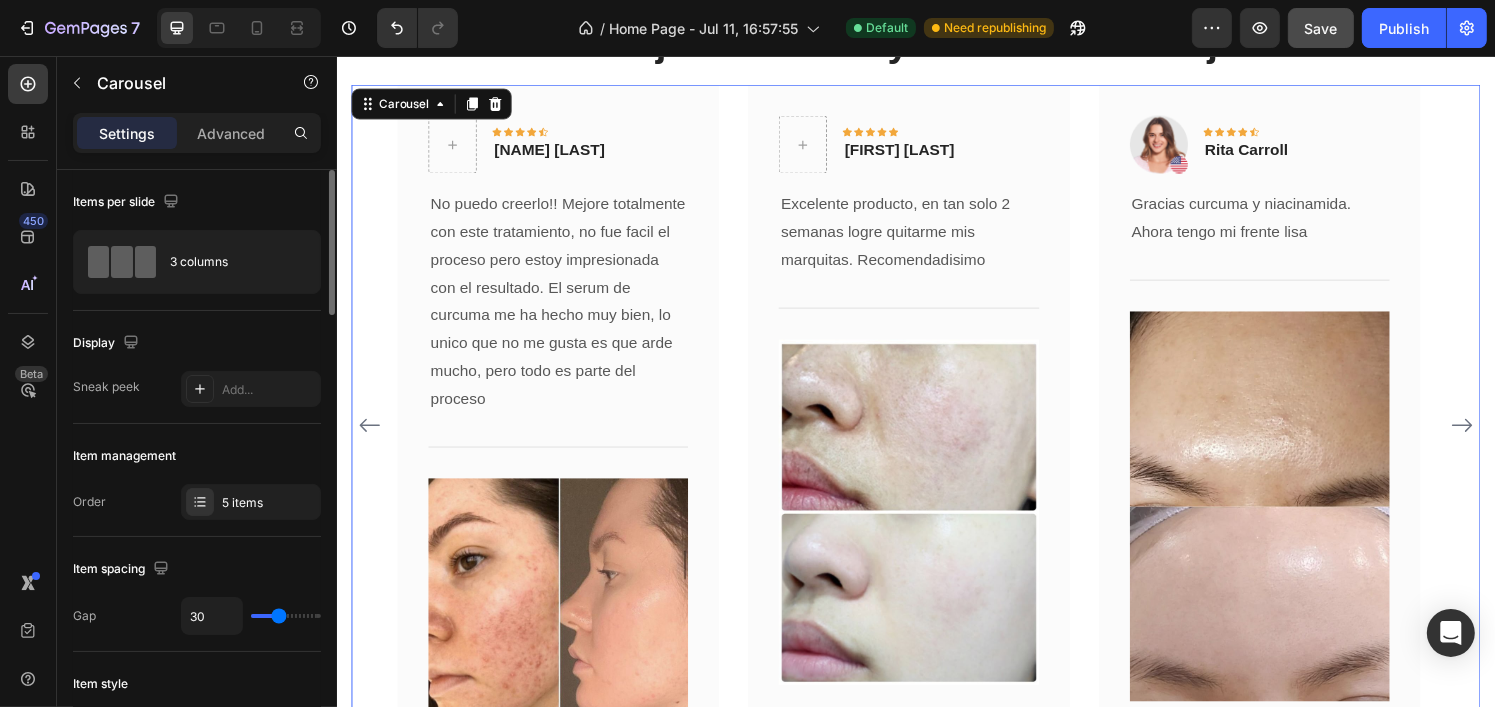 click 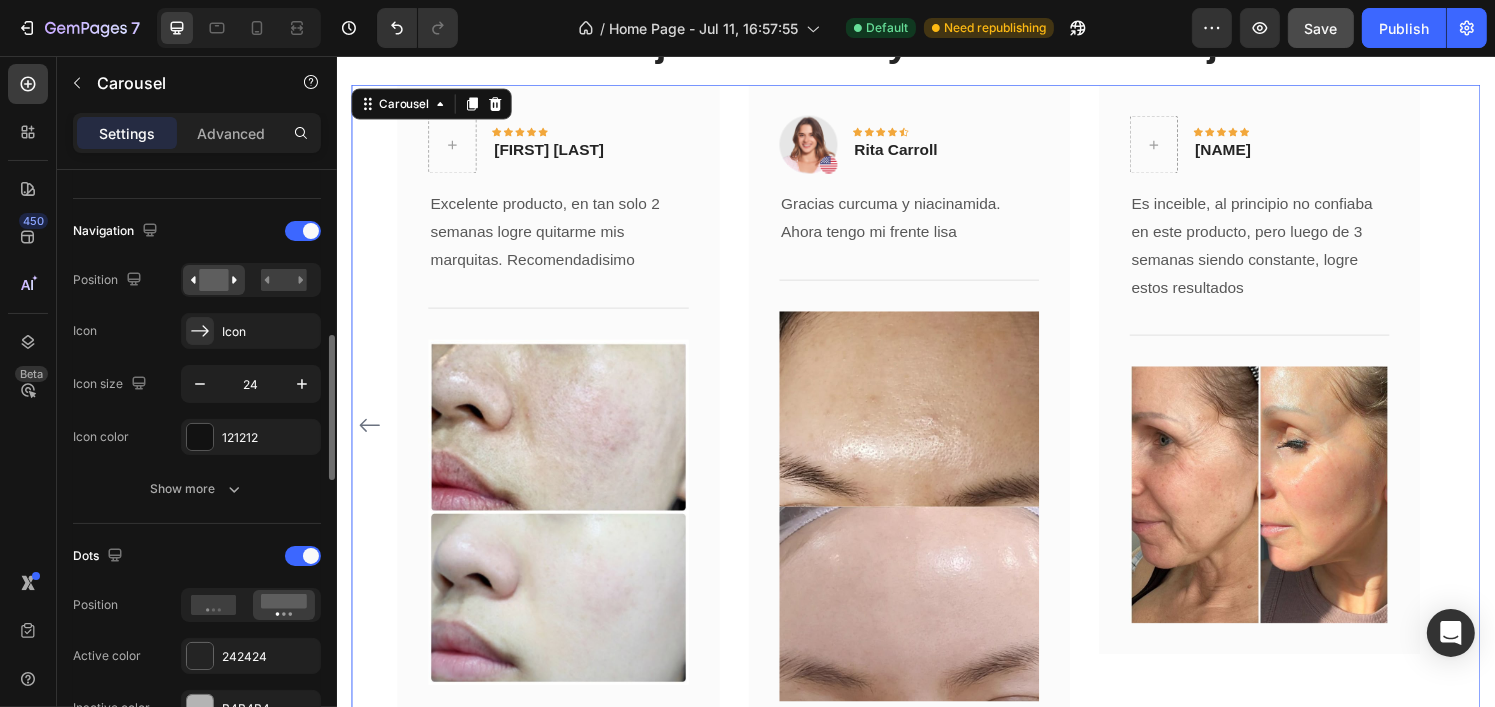 scroll, scrollTop: 671, scrollLeft: 0, axis: vertical 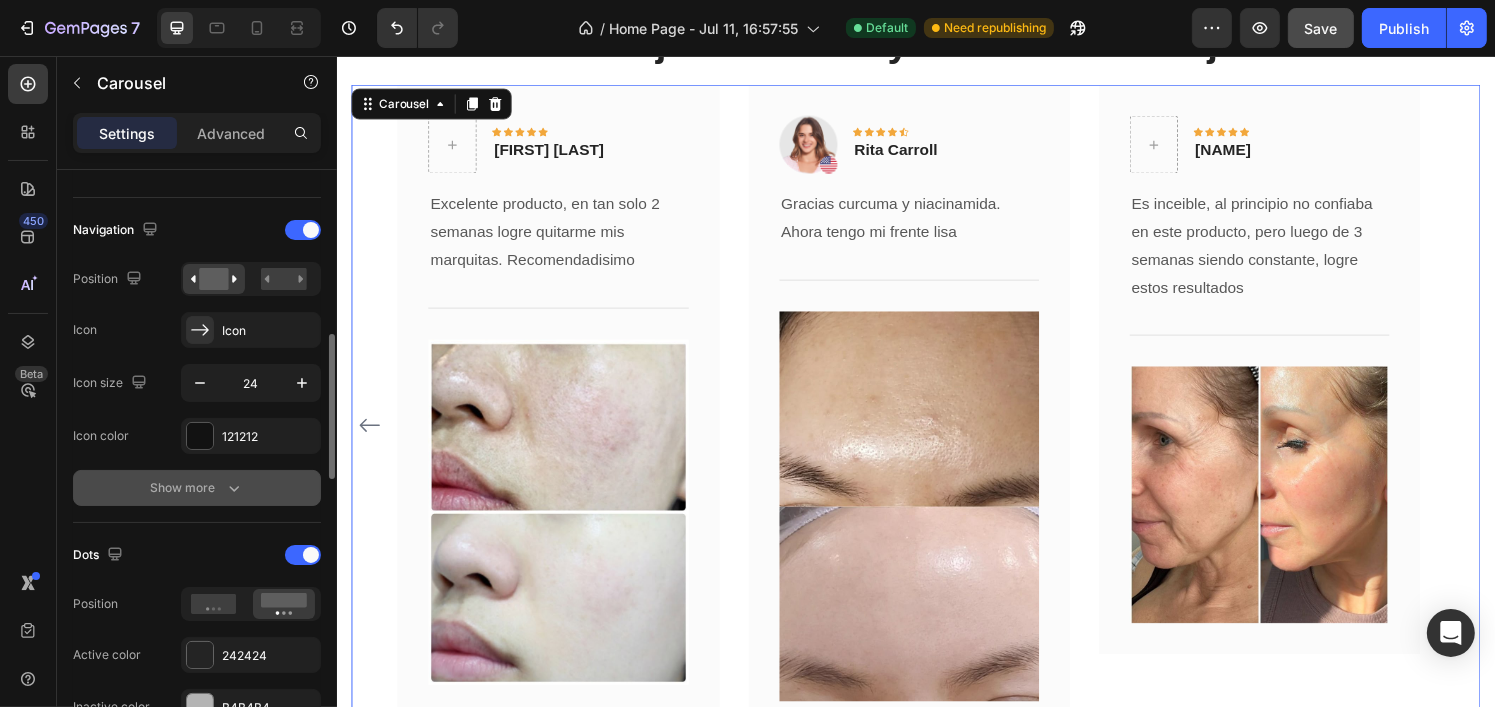 click on "Show more" at bounding box center [197, 488] 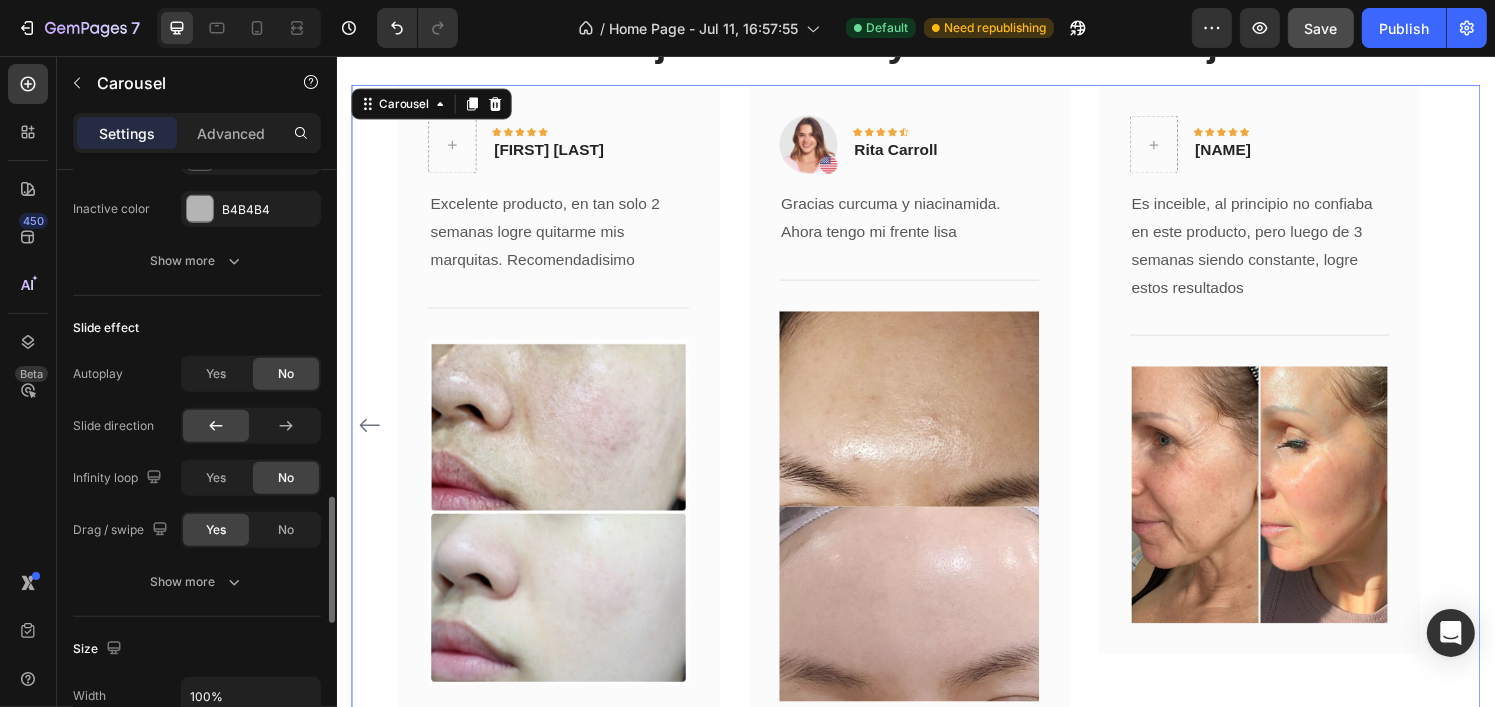 scroll, scrollTop: 1536, scrollLeft: 0, axis: vertical 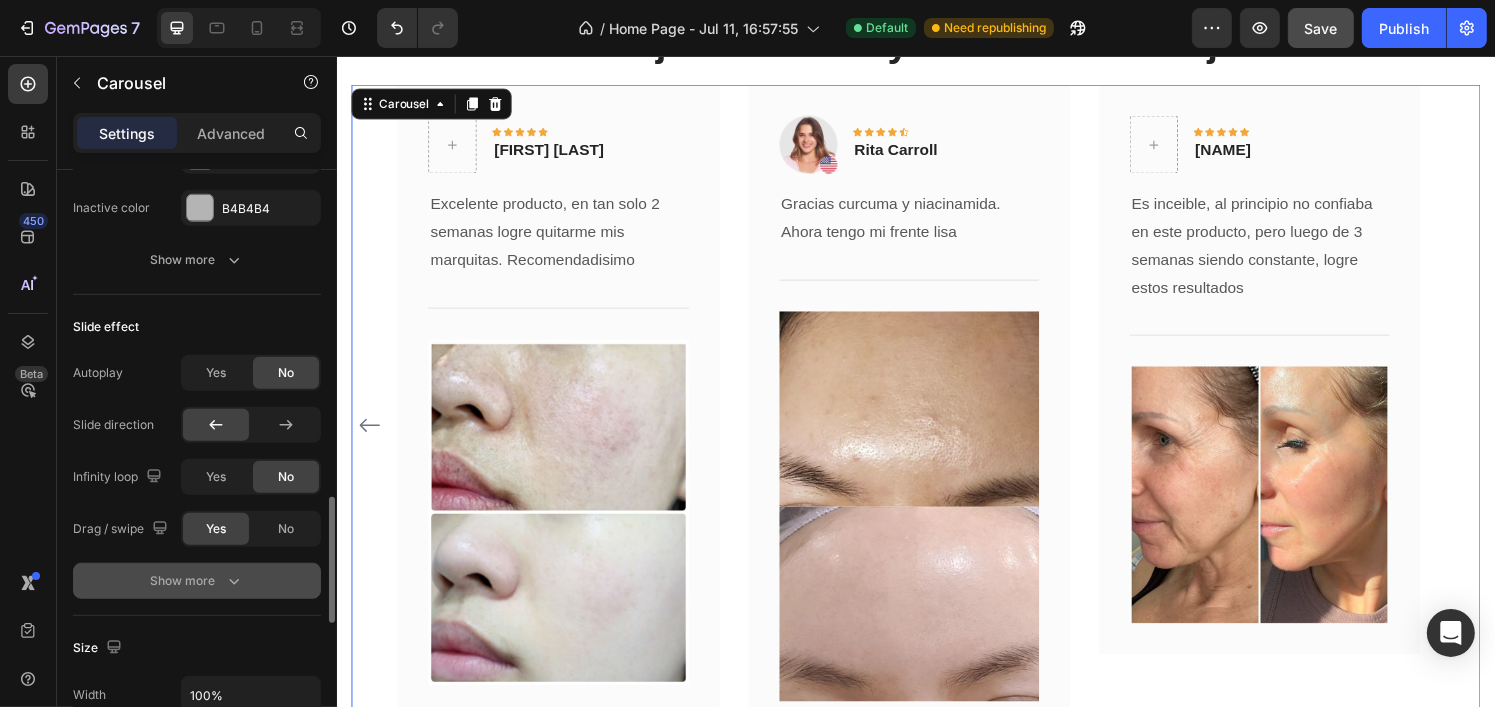 click on "Show more" at bounding box center [197, 581] 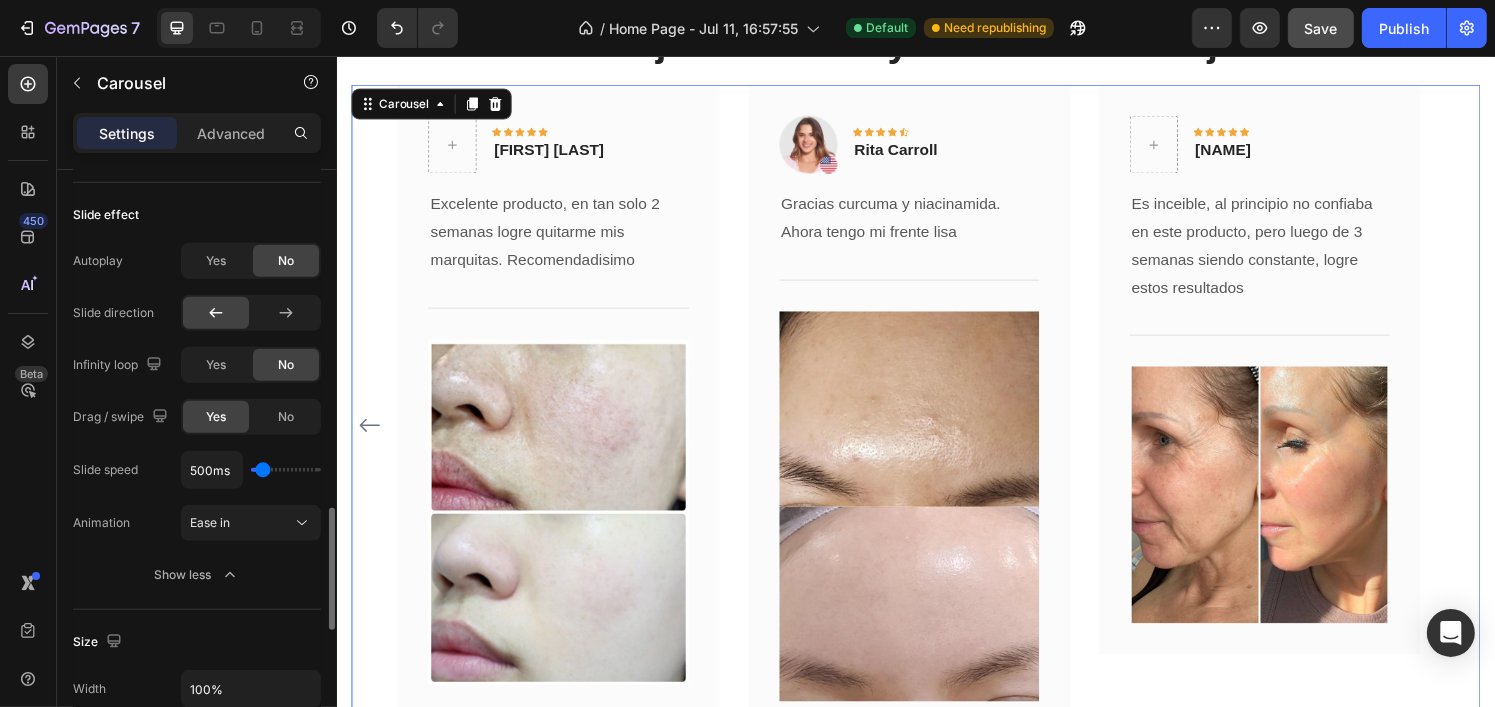 scroll, scrollTop: 1652, scrollLeft: 0, axis: vertical 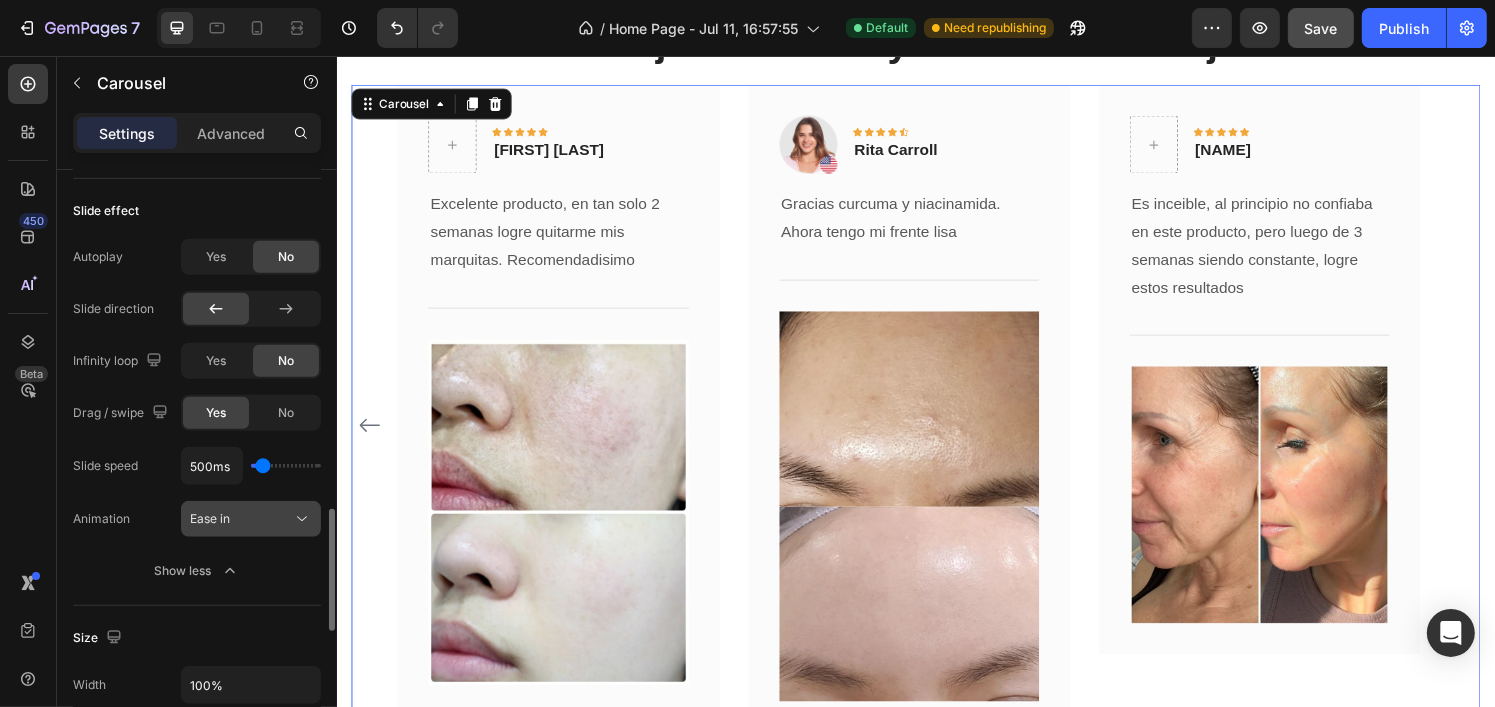 click on "Ease in" at bounding box center (241, 519) 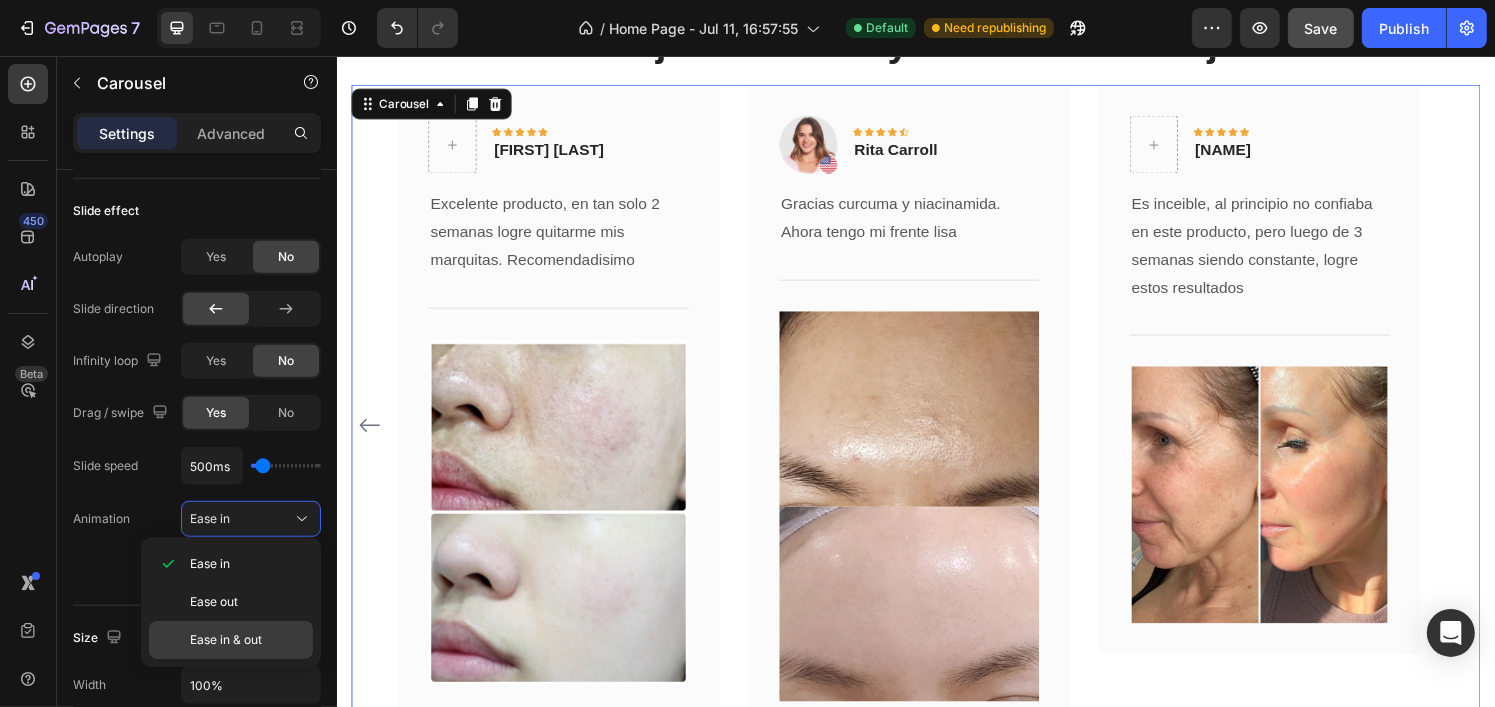 click on "Ease in & out" 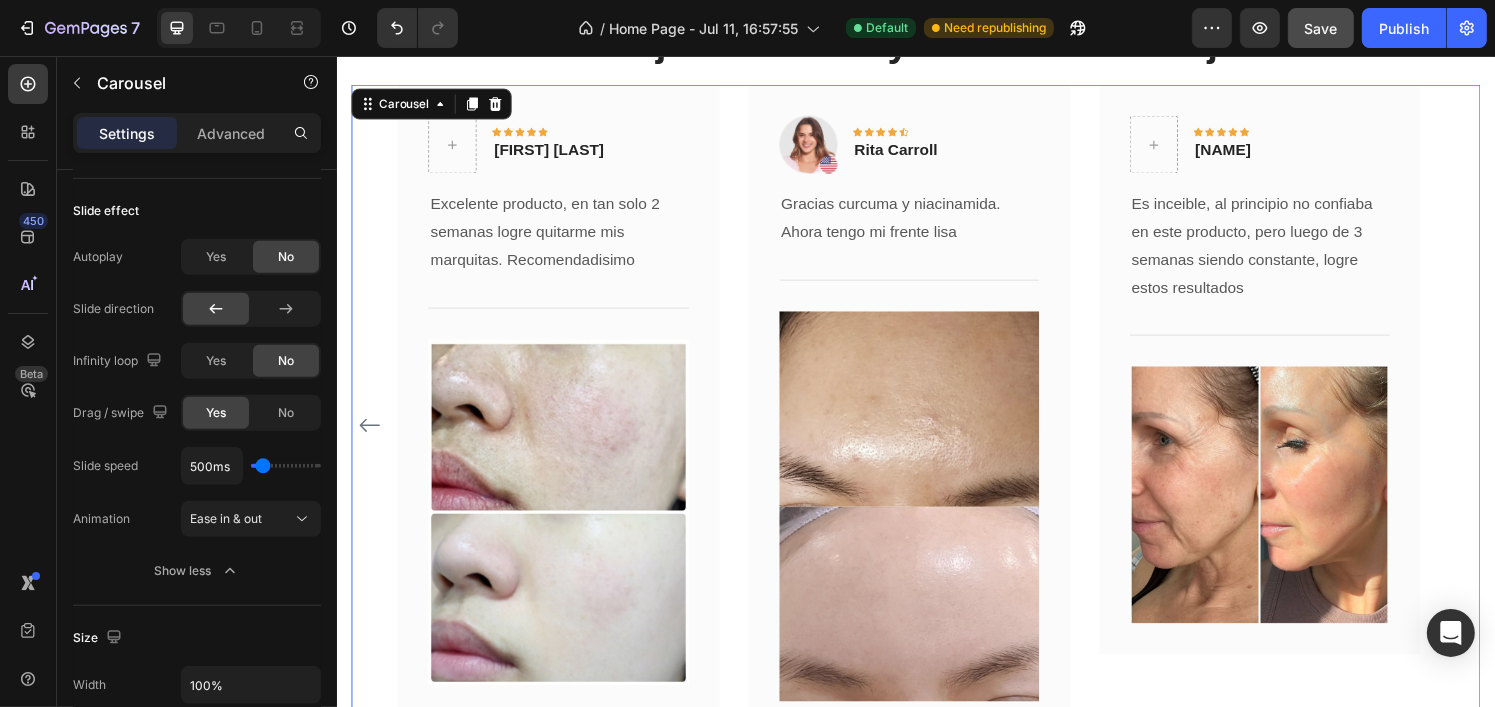 click 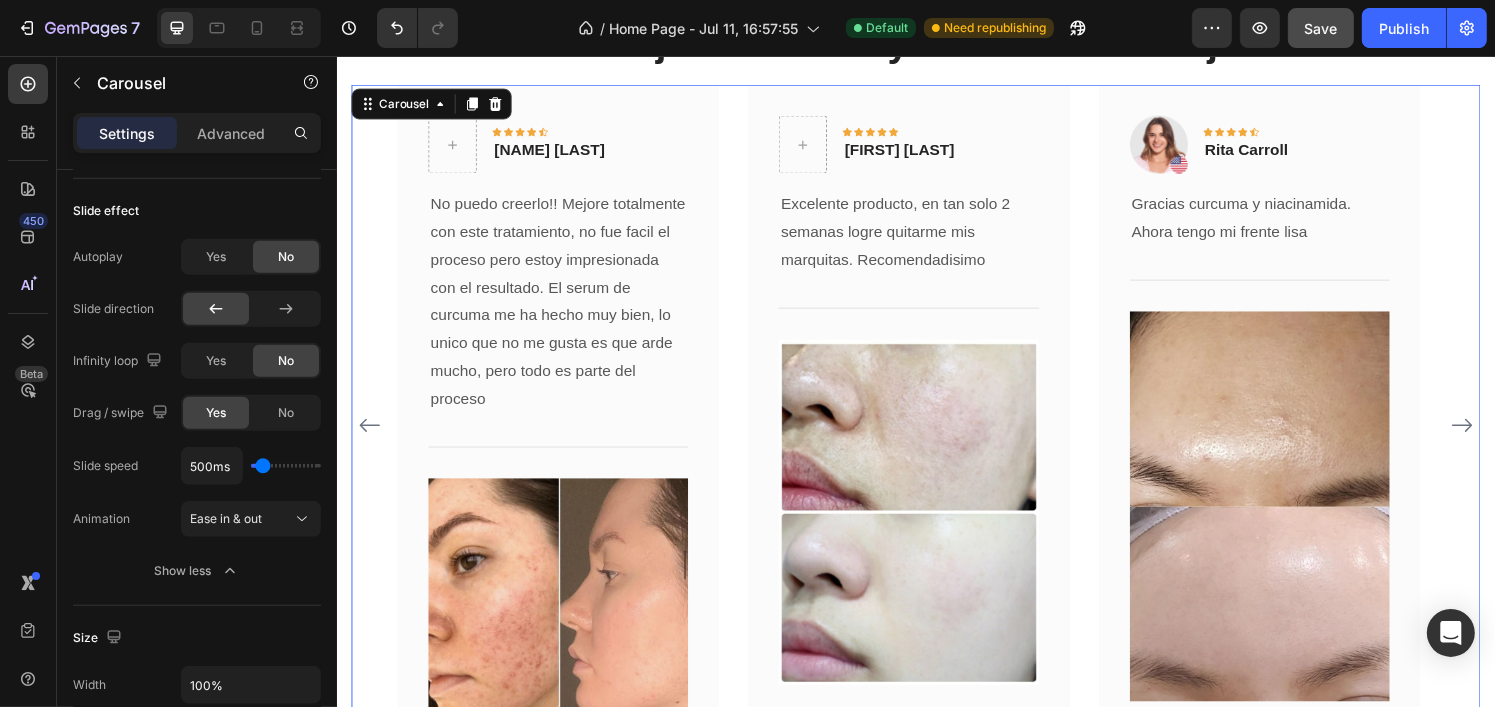 click 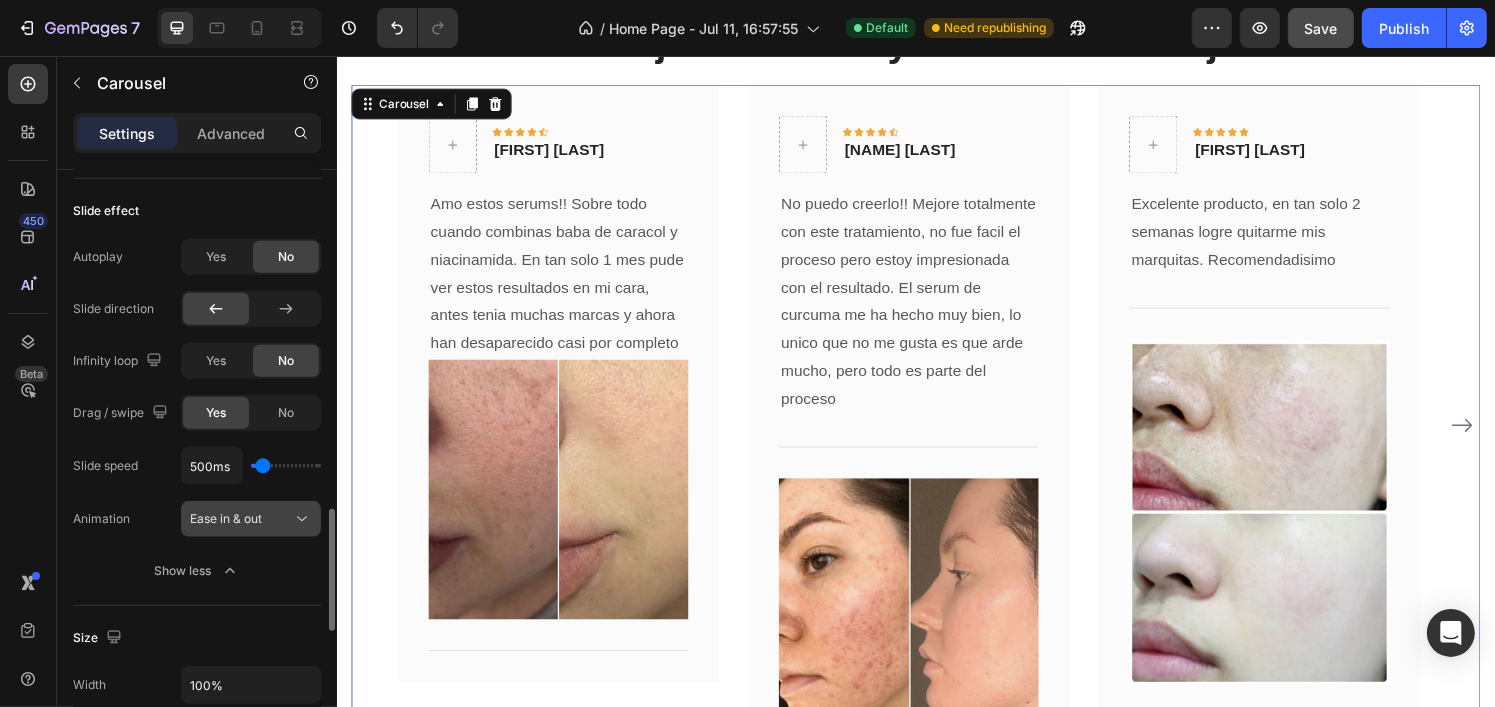 click on "Ease in & out" 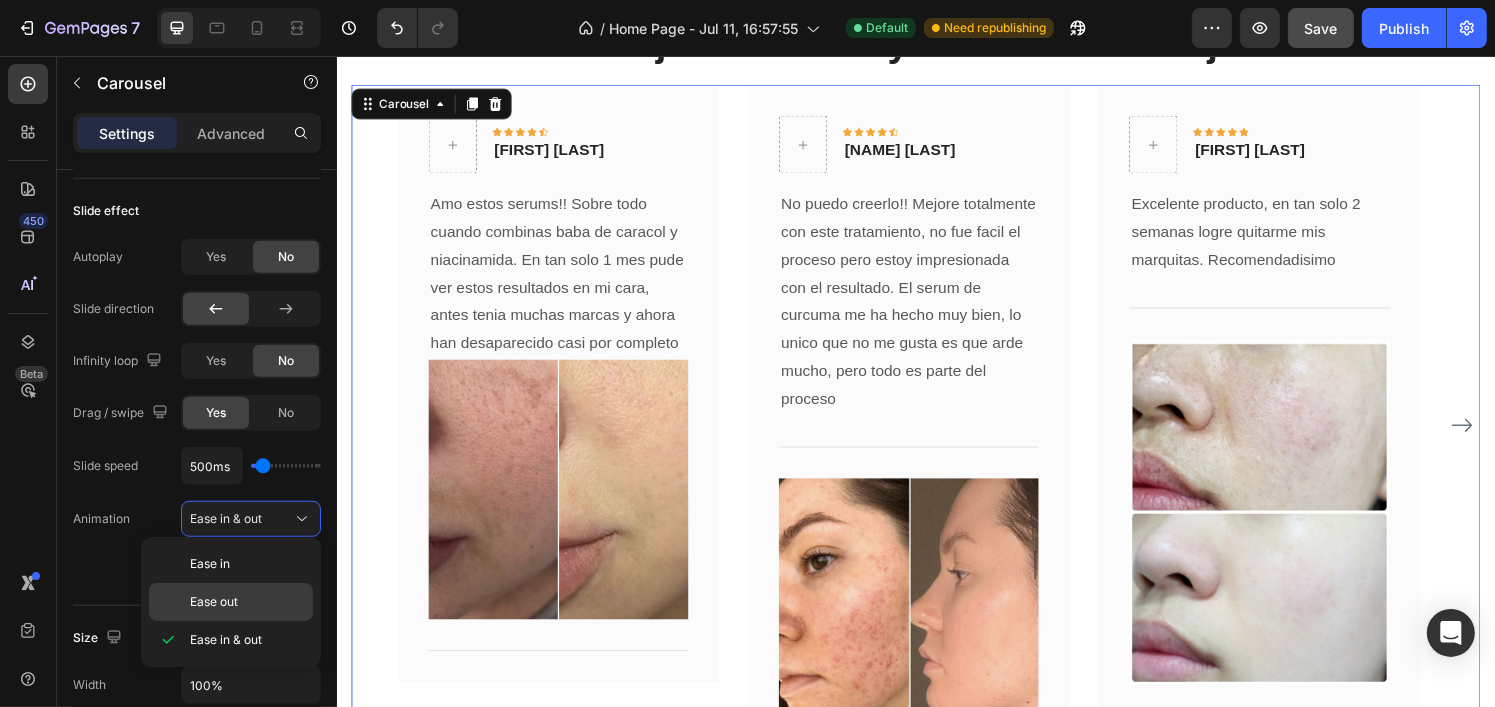 click on "Ease in & out" 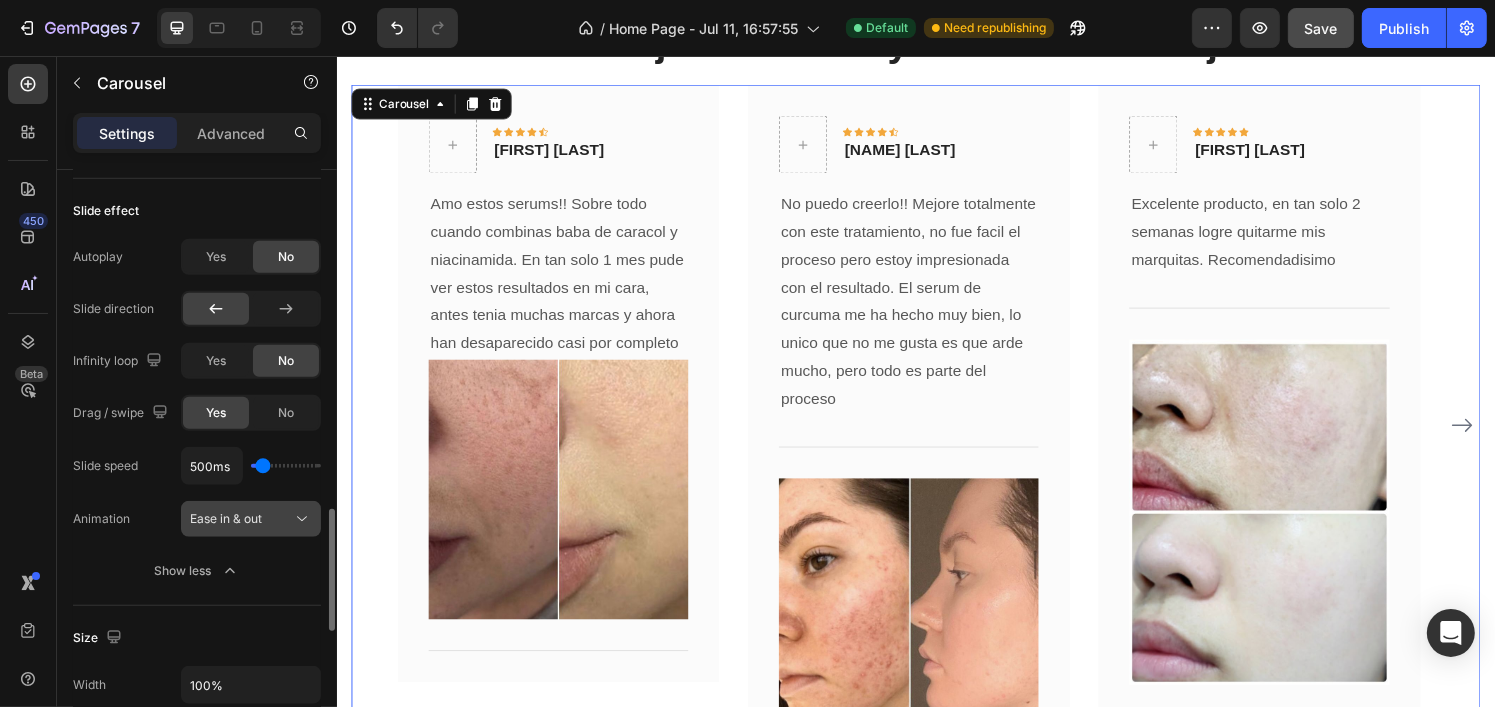 click on "Ease in & out" at bounding box center [251, 519] 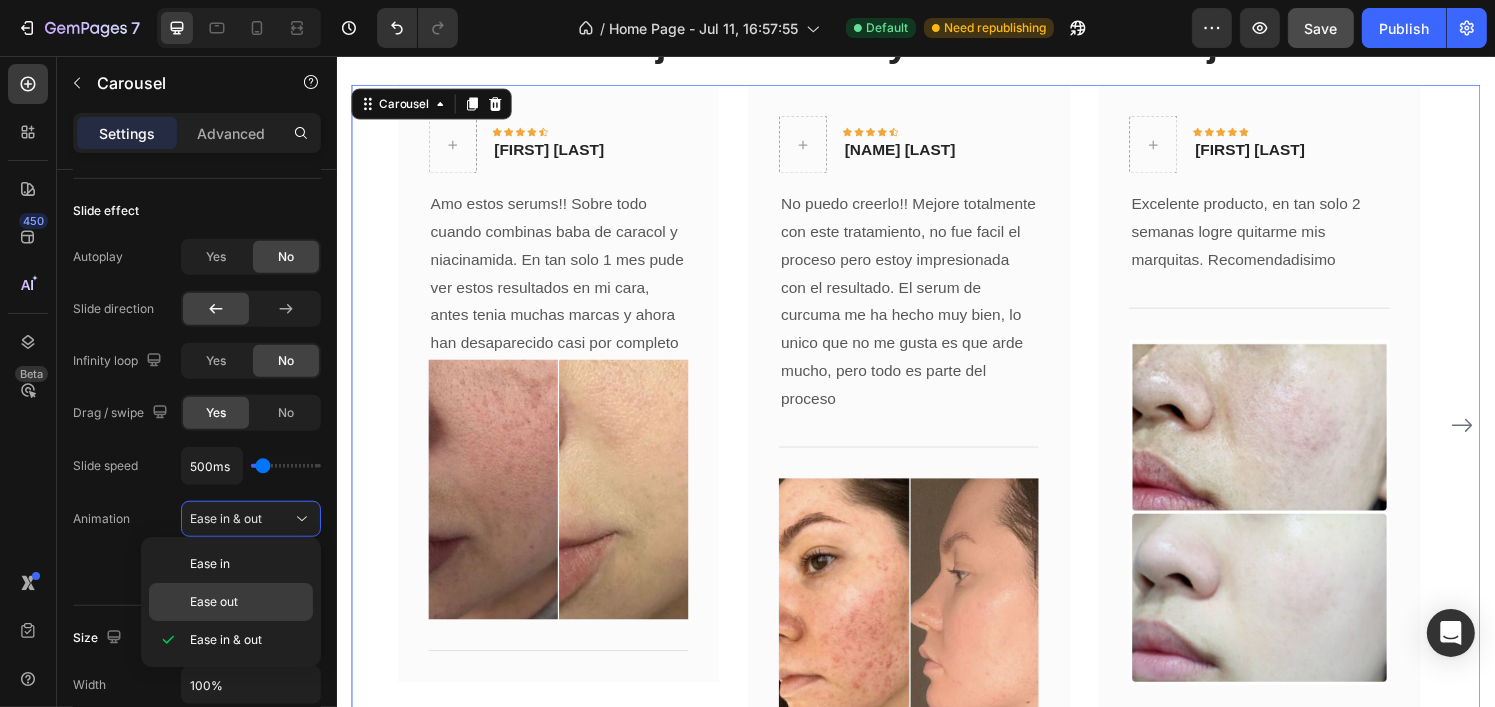 click on "Ease out" at bounding box center [247, 602] 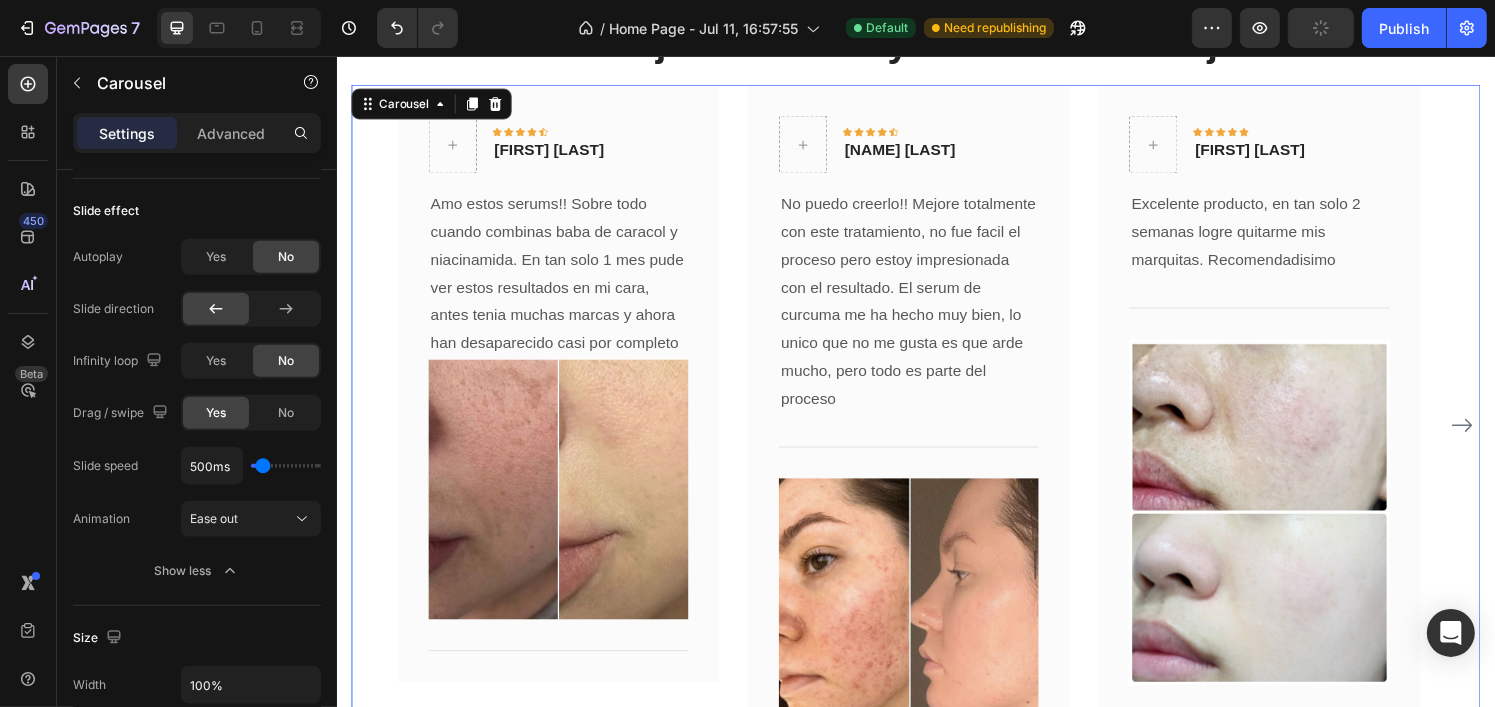 click 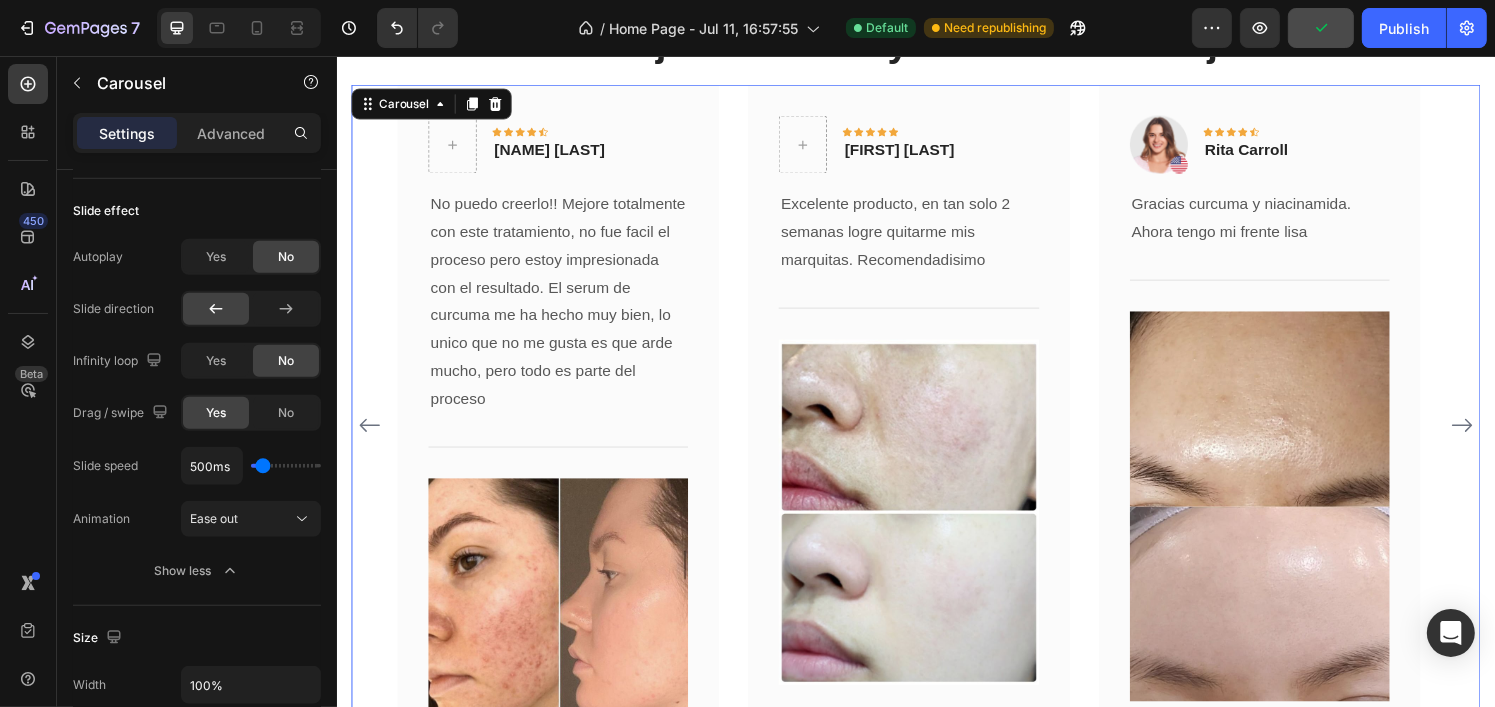 click 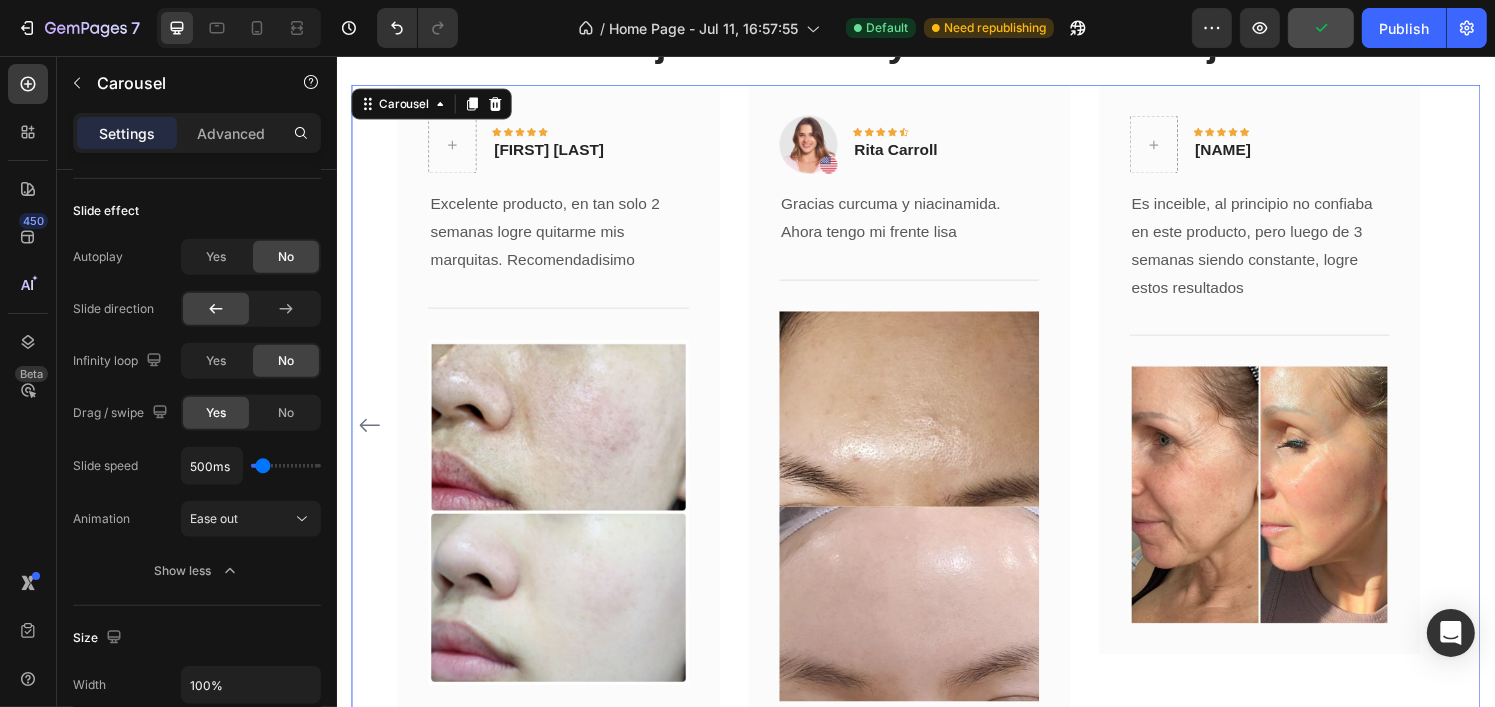 click on "Icon
Icon
Icon
Icon
Icon Row Valeria Brito Text block Row Amo estos serums!! Sobre todo cuando combinas baba de caracol y niacinamida. En tan solo 1 mes pude ver estos resultados en mi cara, antes tenia muchas marcas y ahora han desaparecido casi por completo Text block                Title Line Row
Icon
Icon
Icon
Icon
Icon Row  [NAME] Text block Row No puedo creerlo!! Mejore totalmente con este tratamiento, no fue facil el proceso pero estoy impresionada con el resultado. El serum de curcuma me ha hecho muy bien, lo unico que no me gusta es que arde mucho, pero todo es parte del proceso Text block                Title Line Image Row
Icon
Icon
Icon
Icon
Icon Row [NAME] Text block" at bounding box center (936, 439) 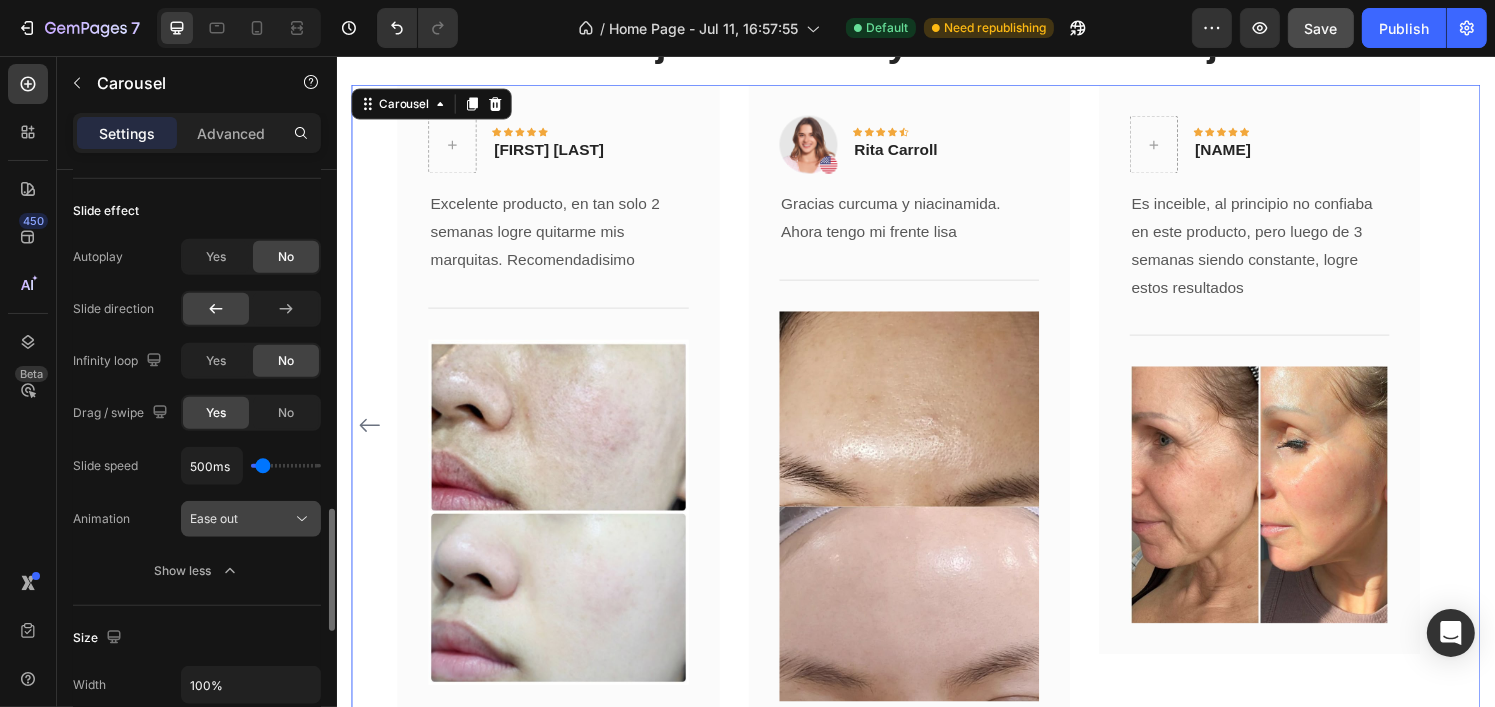click on "Ease out" 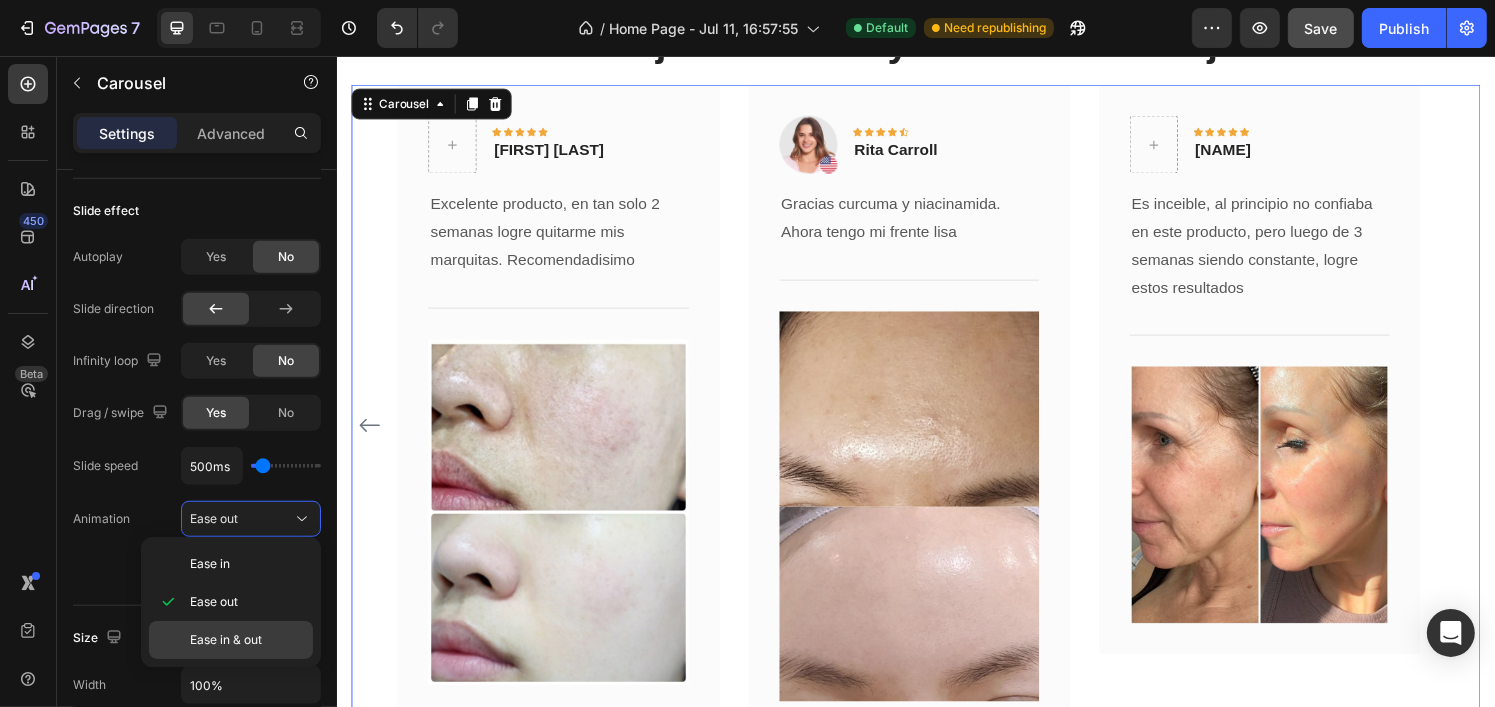 click on "Ease in & out" at bounding box center [226, 640] 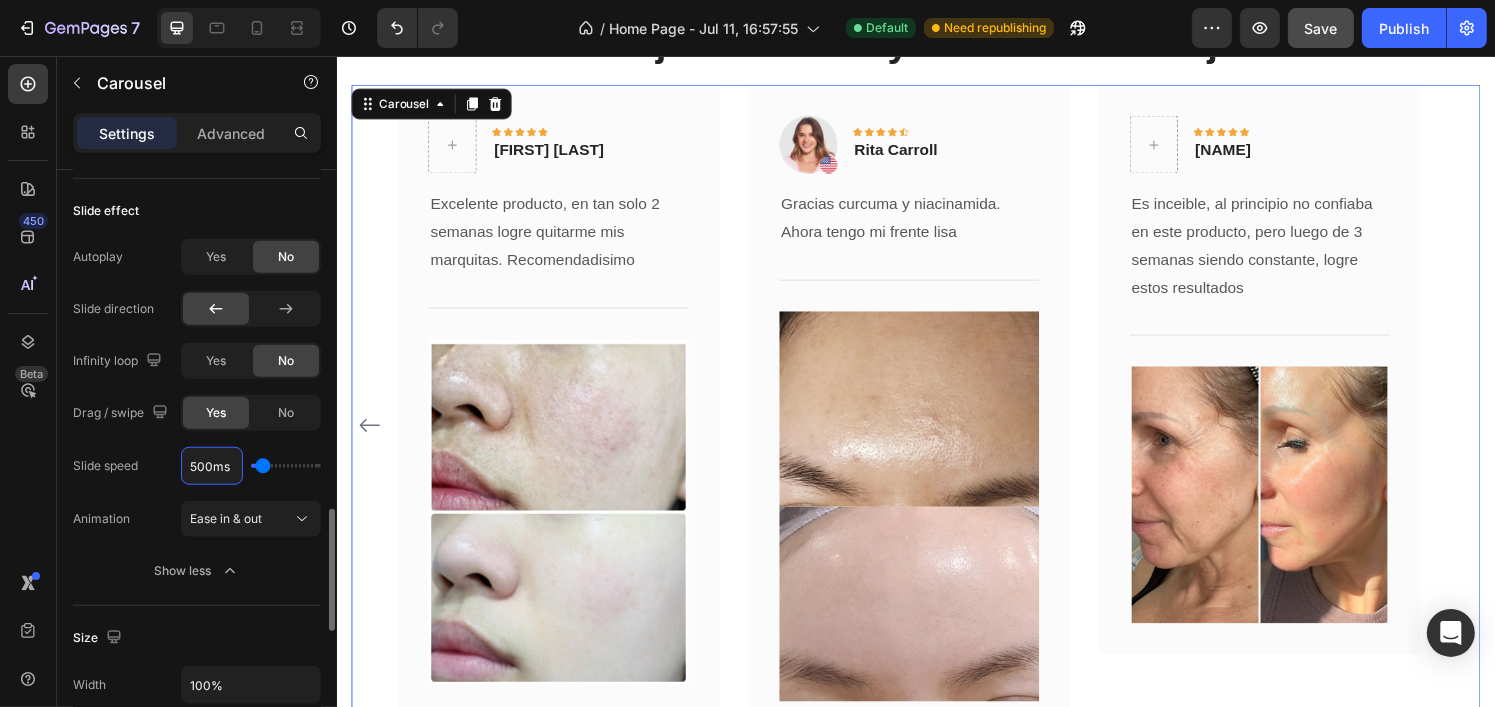 click on "500ms" at bounding box center (212, 466) 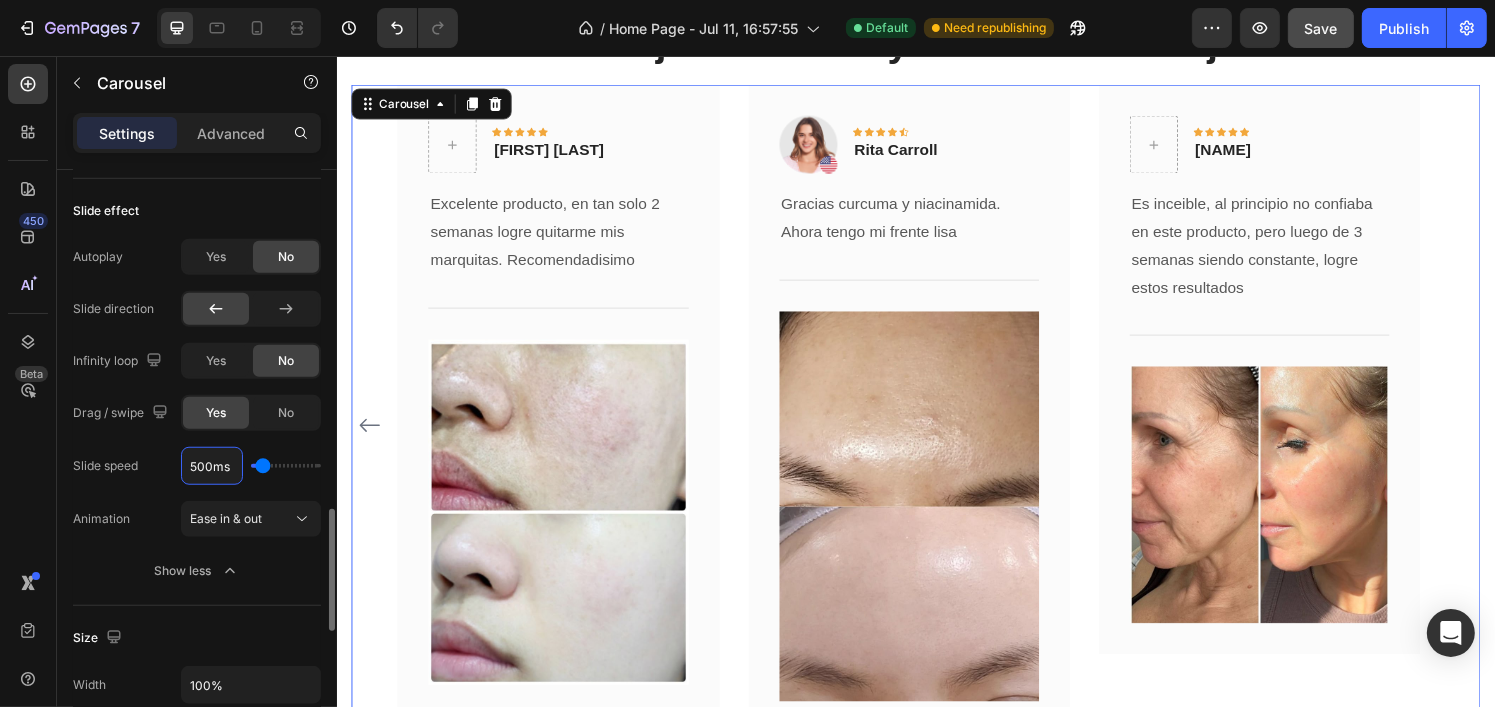type on "50ms" 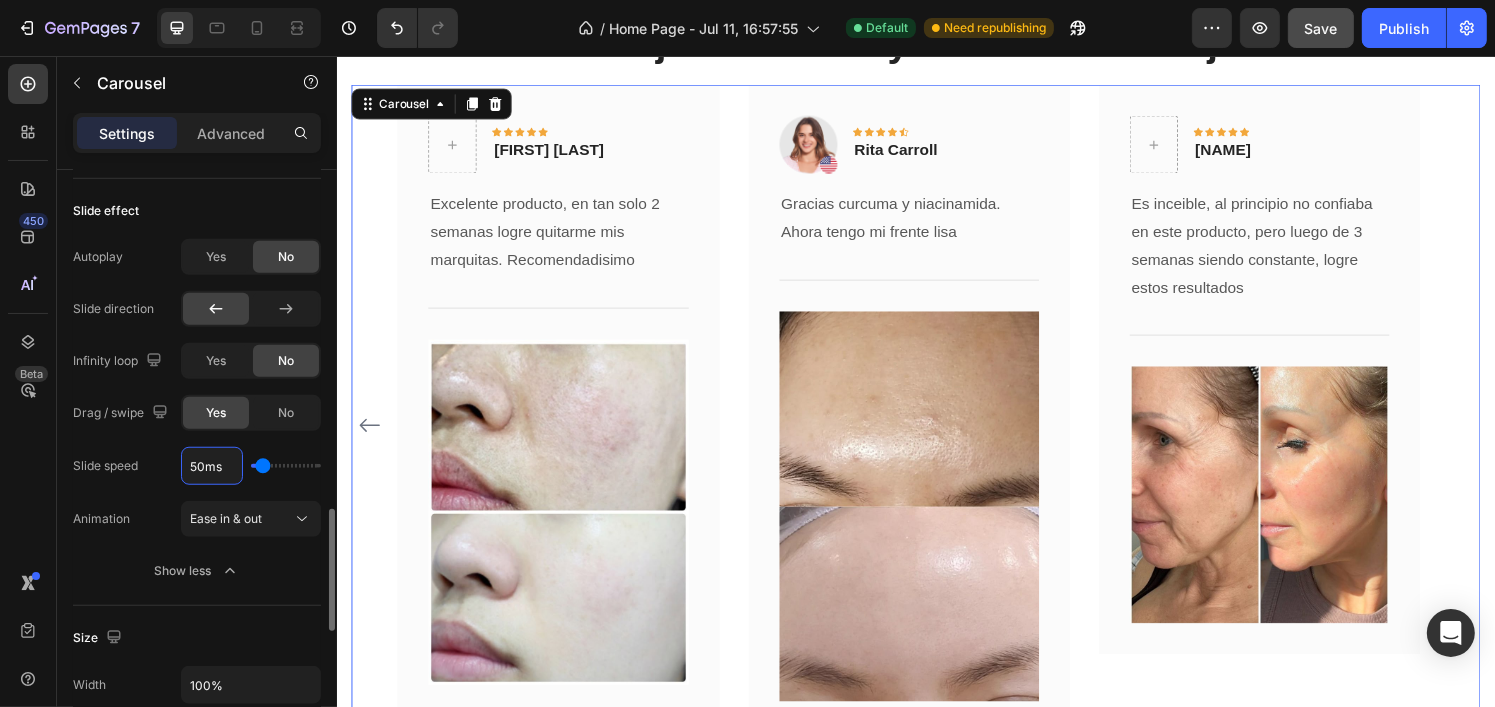 type on "100" 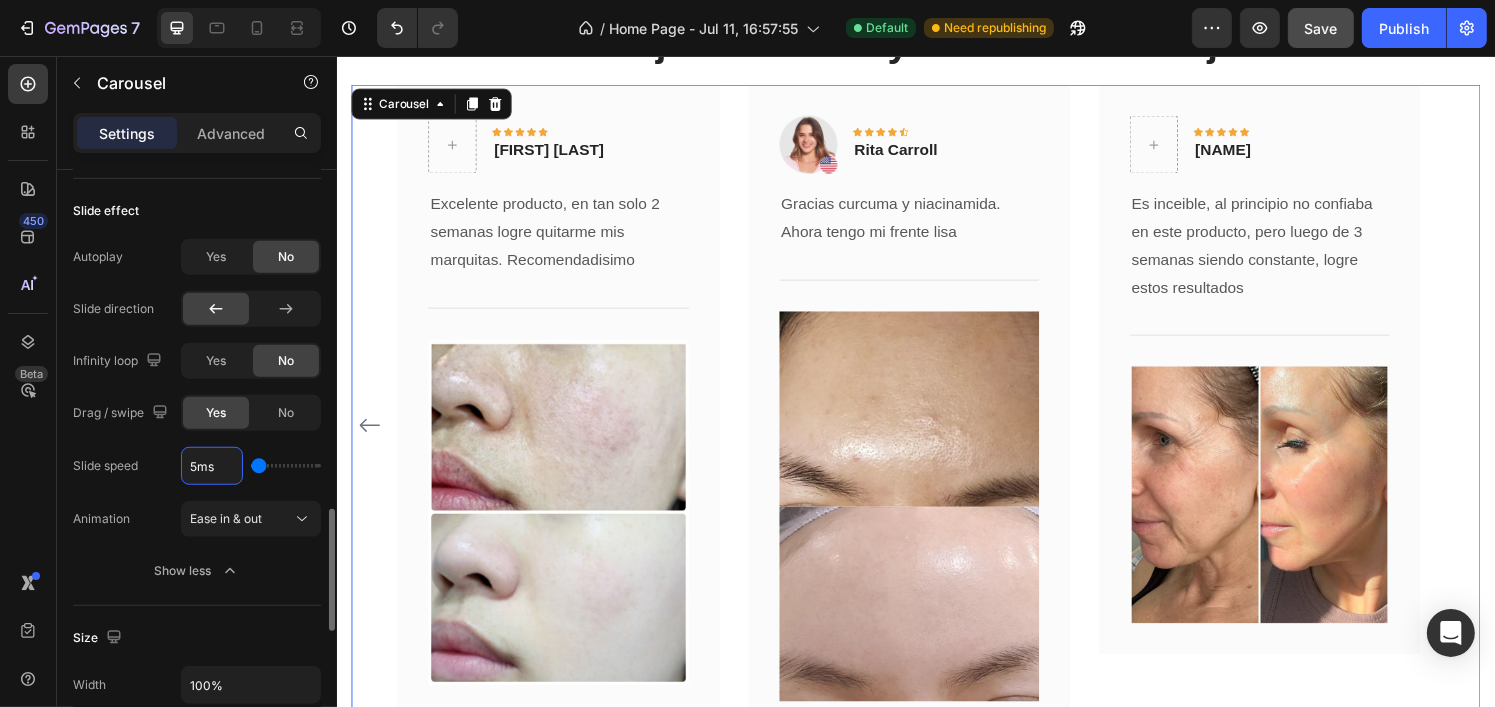 type on "ms" 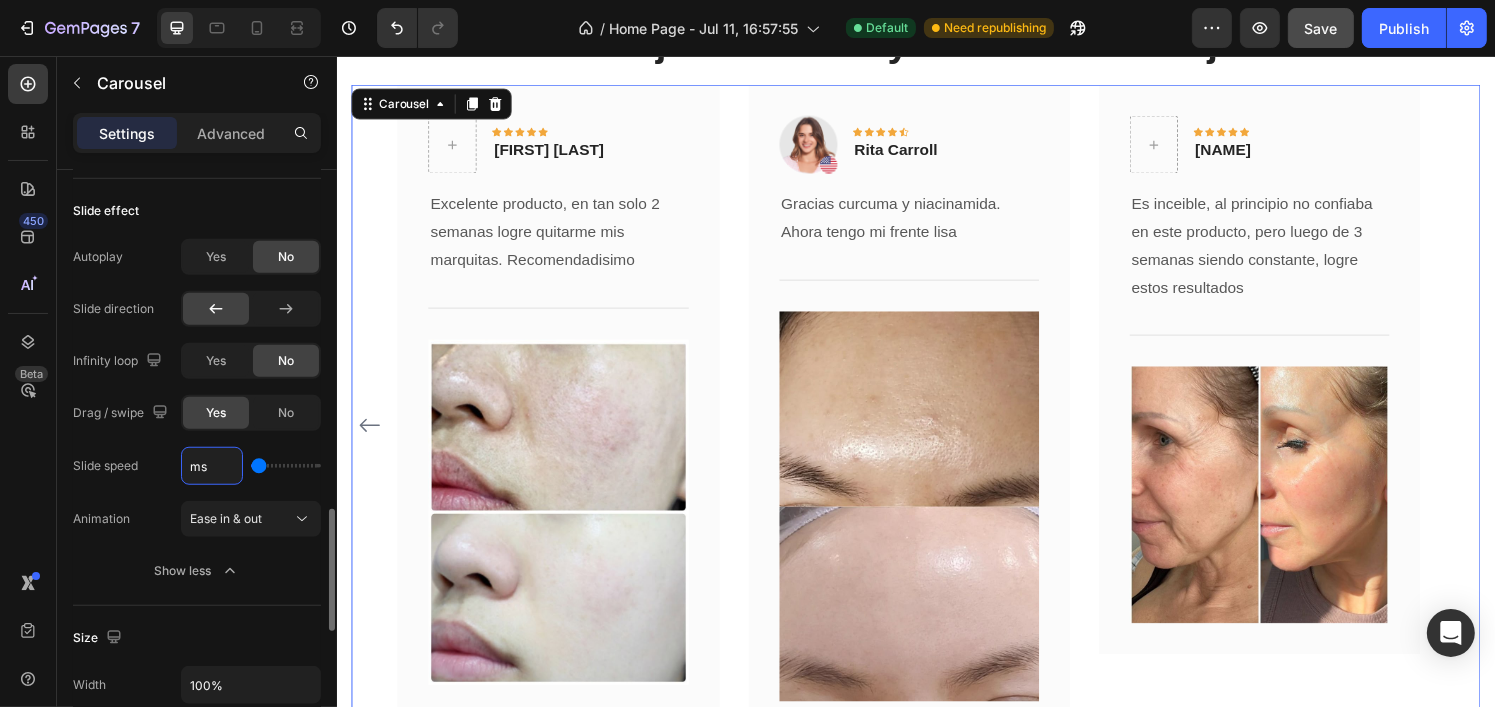 type on "500" 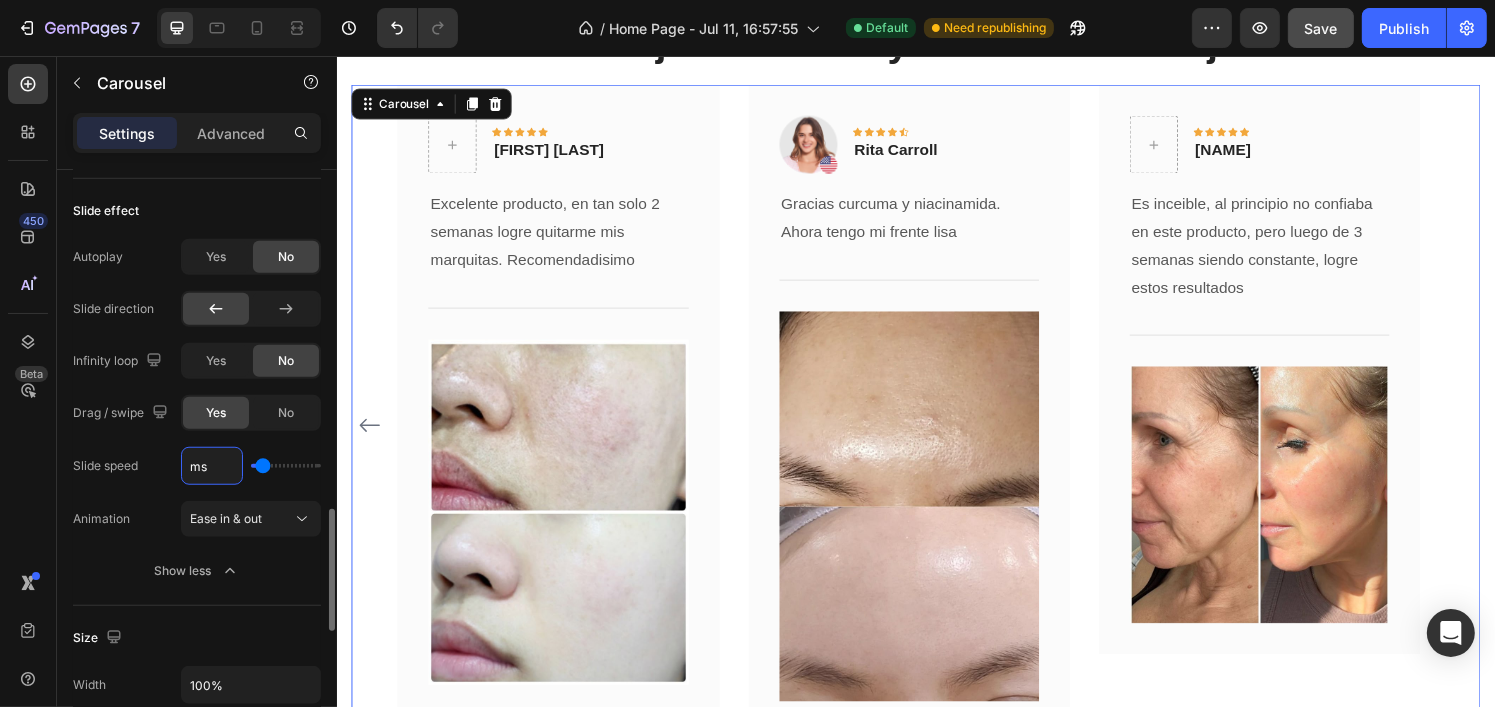 type on "2ms" 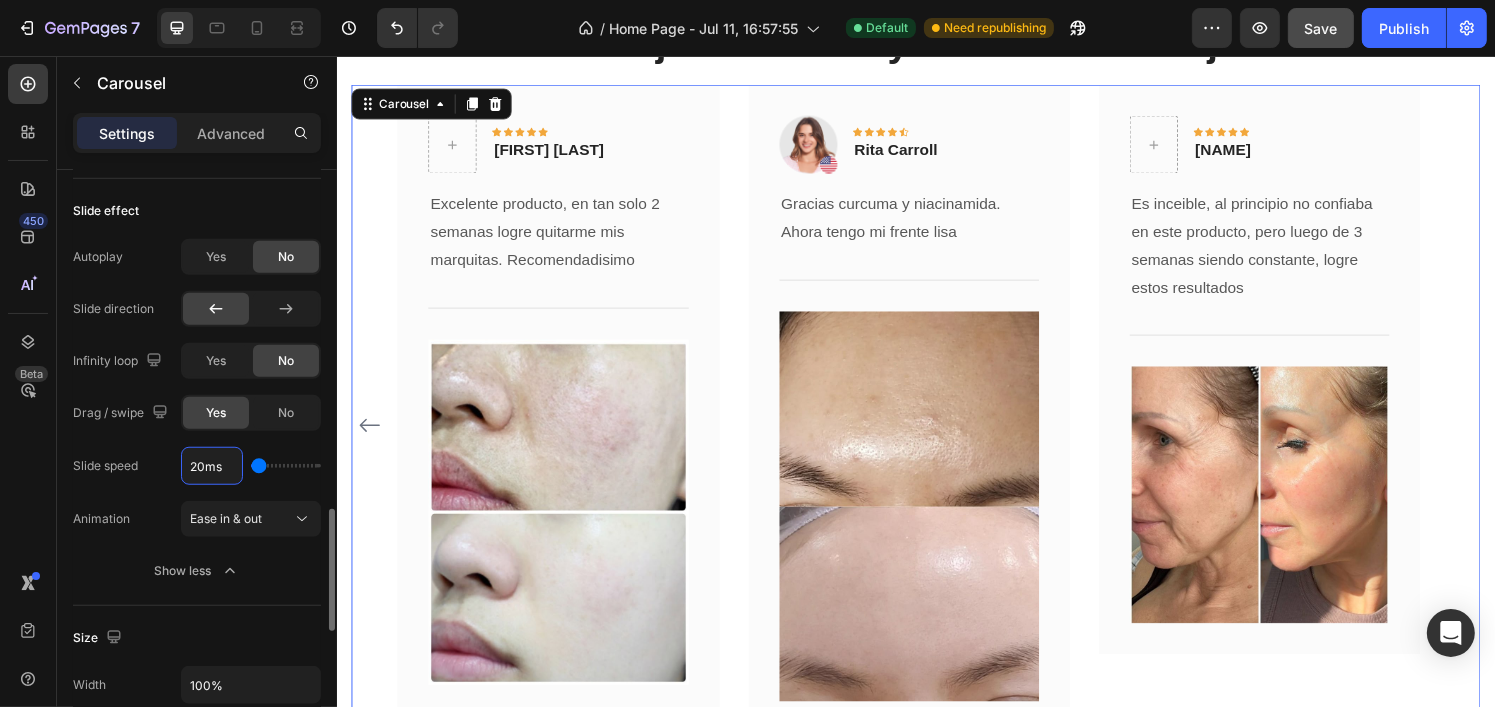type on "200ms" 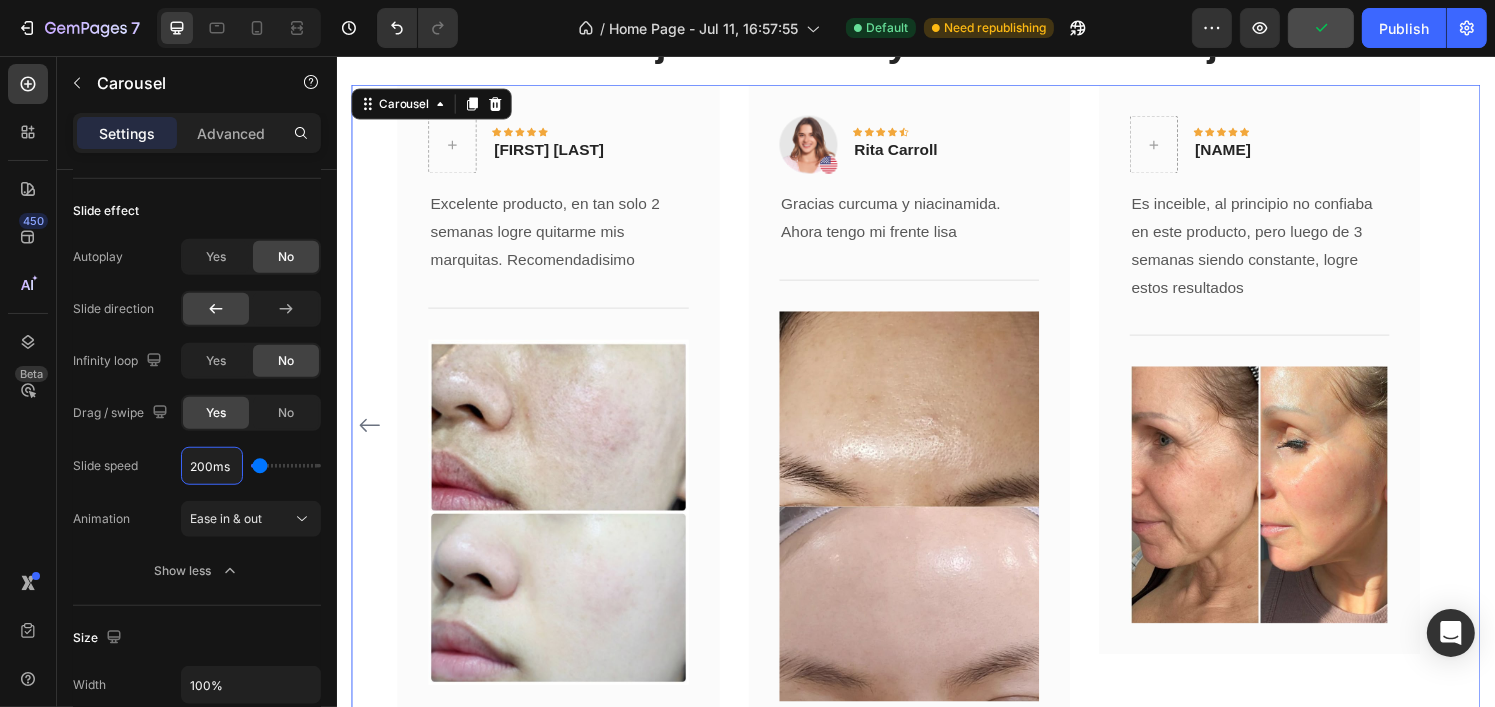 click 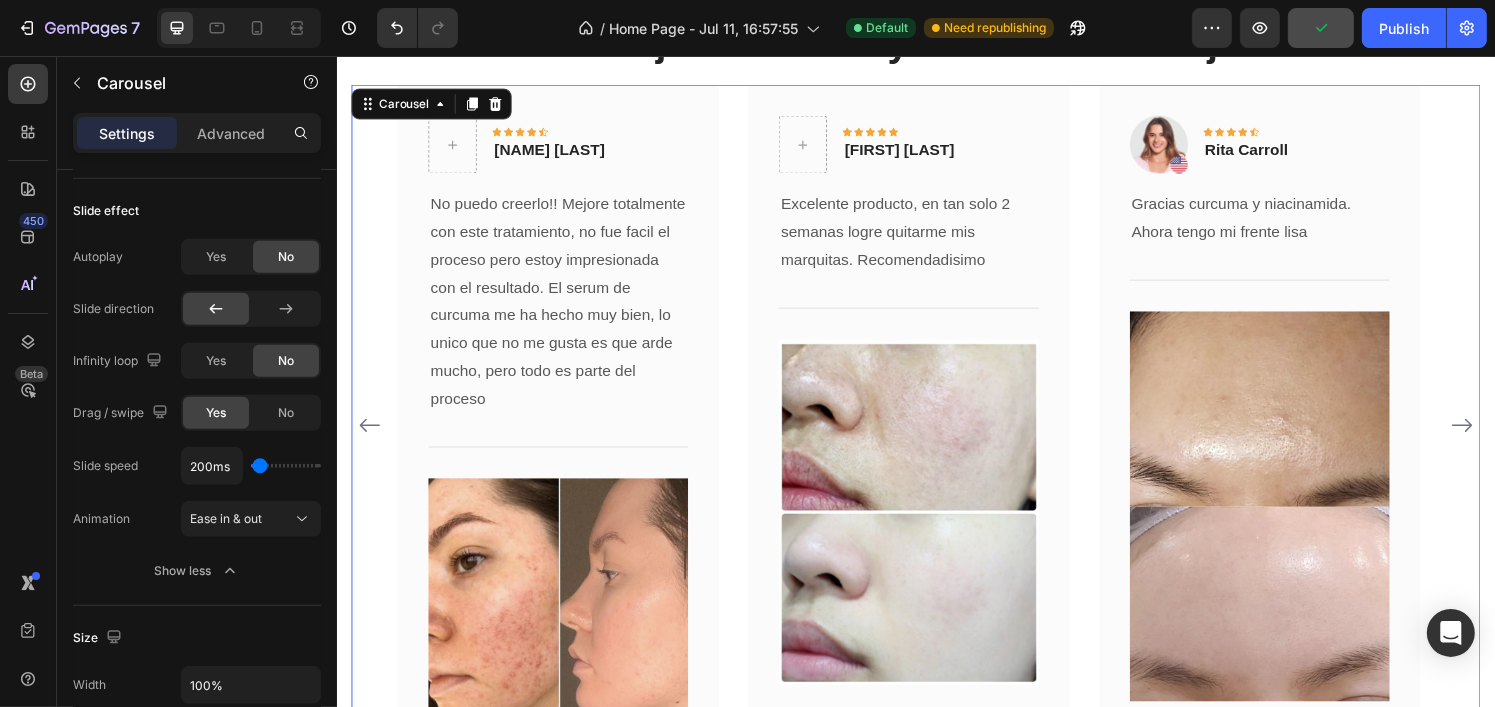 click 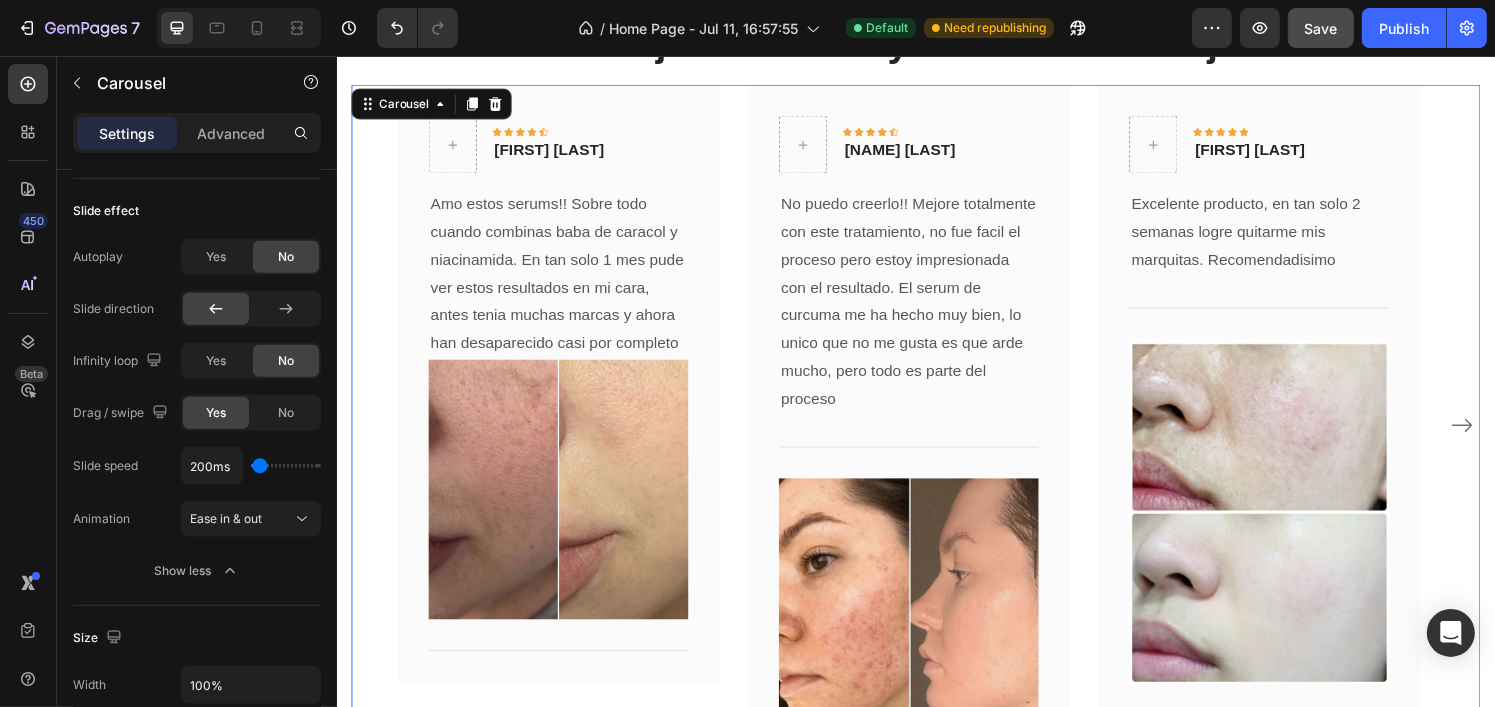 click 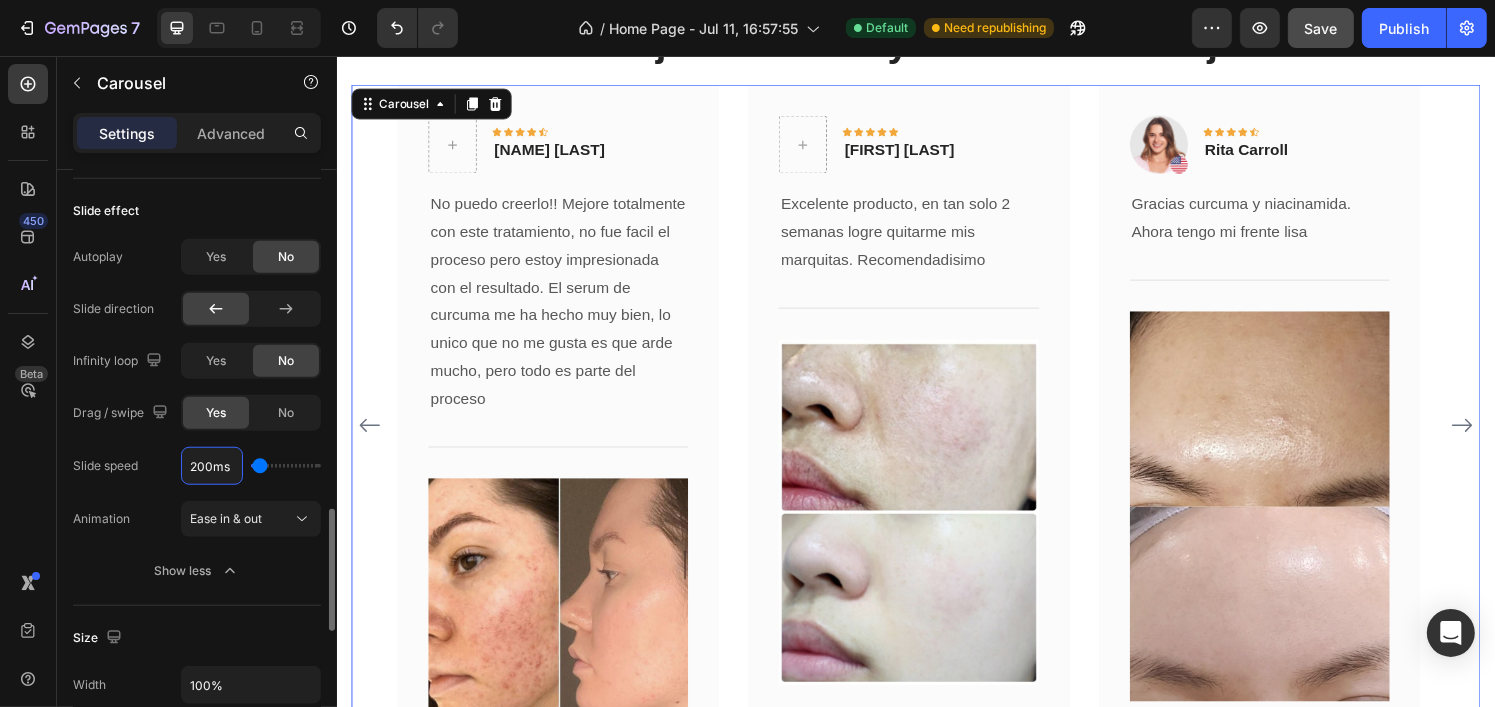 click on "200ms" at bounding box center (212, 466) 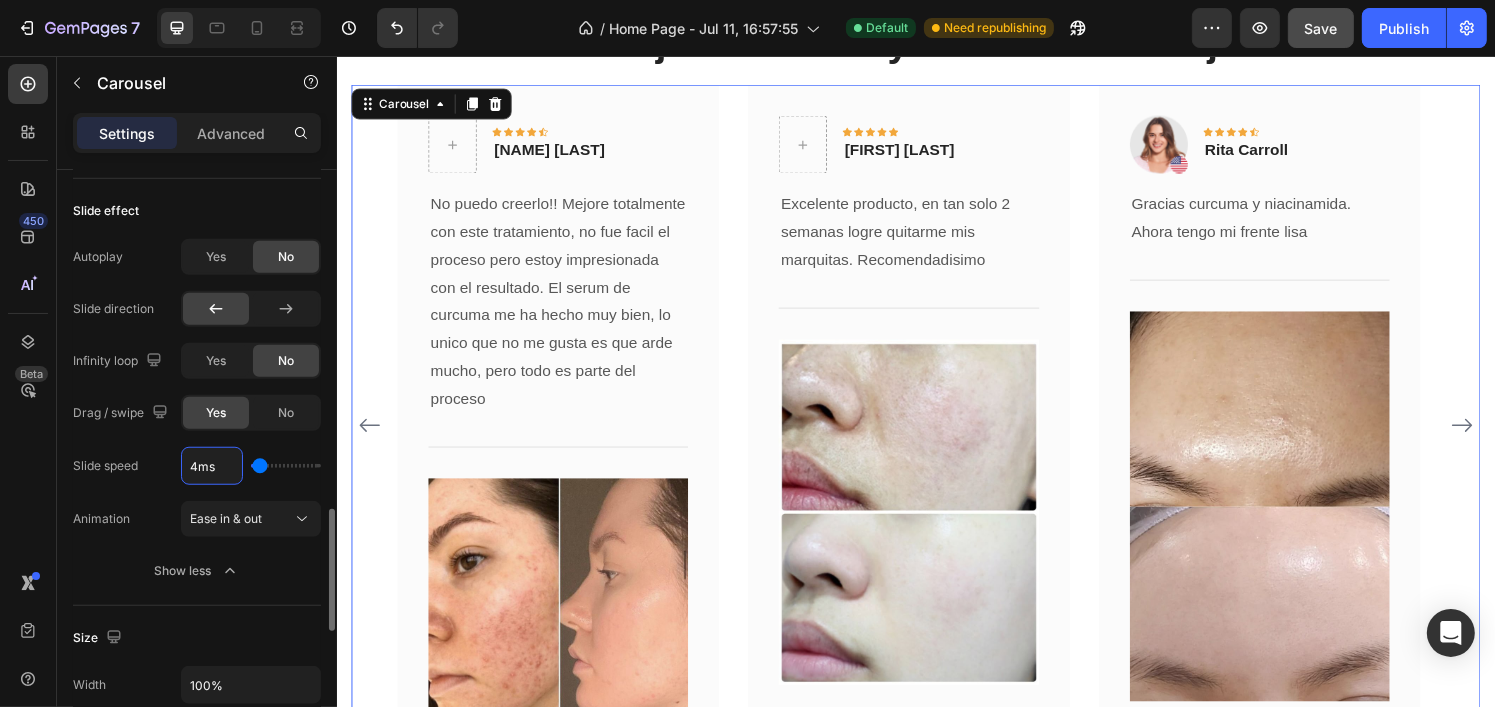 type on "40ms" 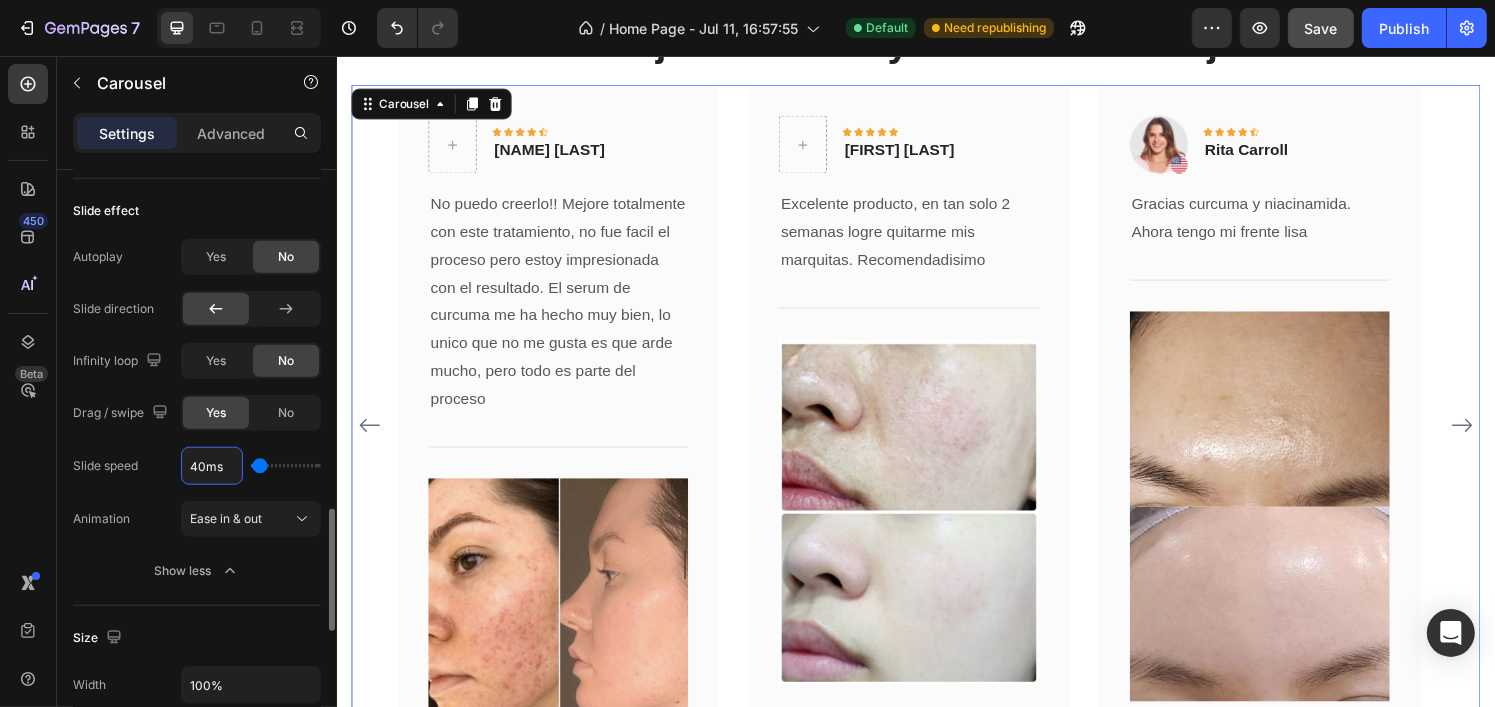 type on "100" 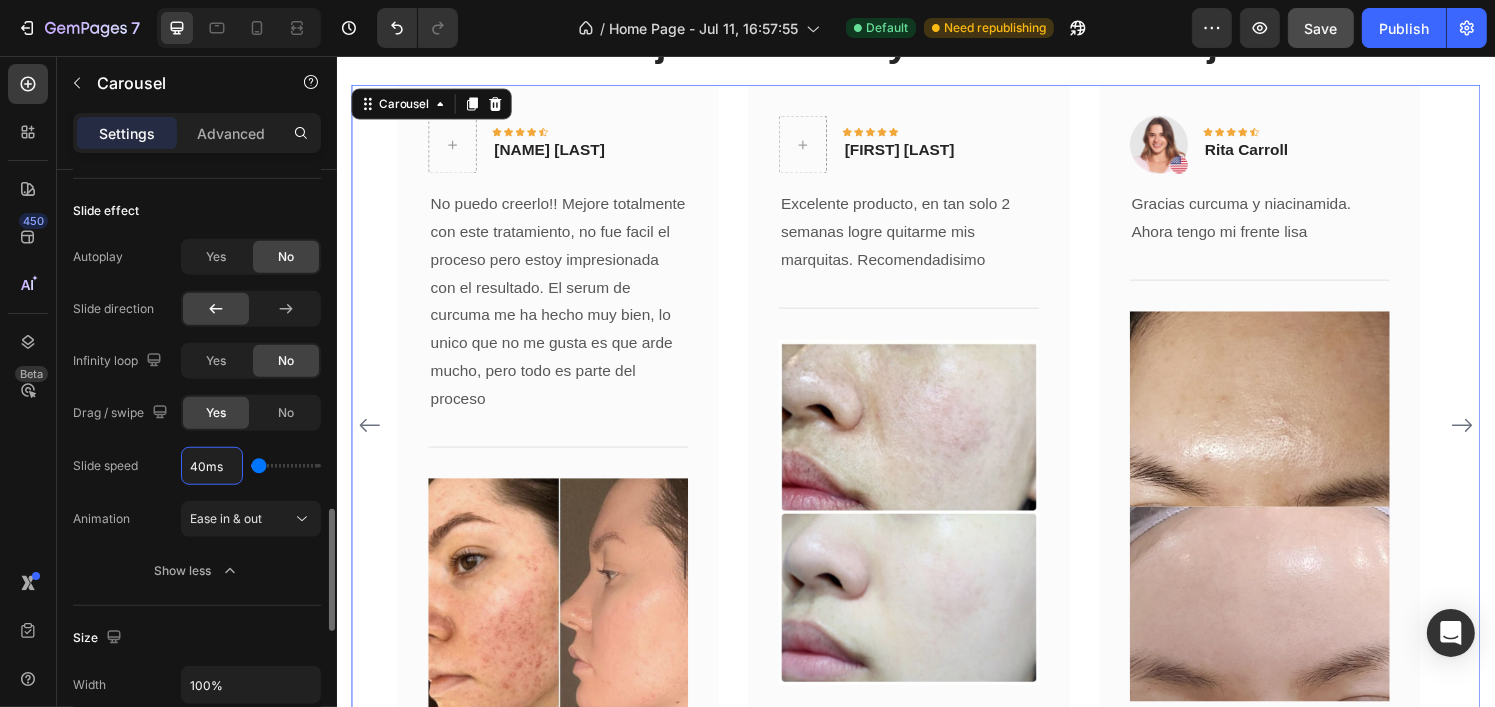 type on "400ms" 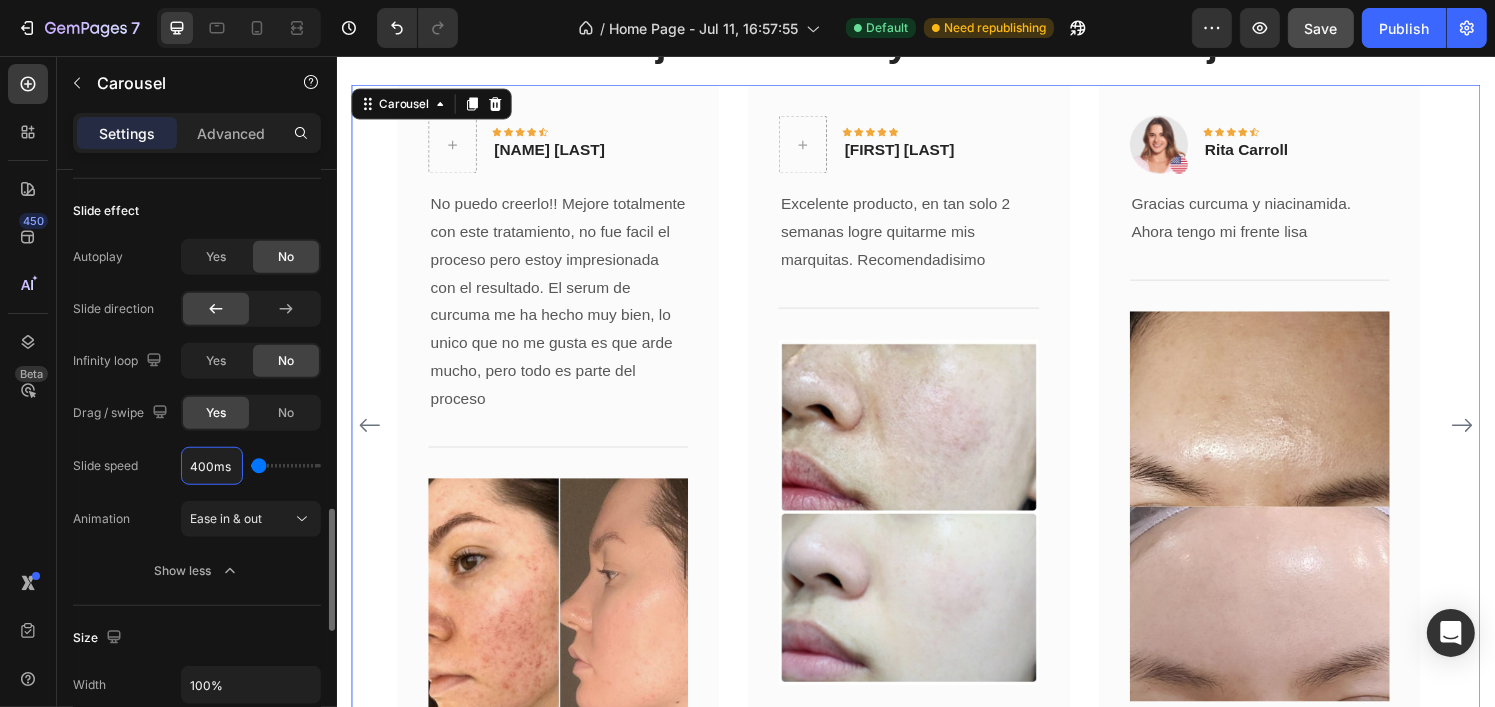 type on "400" 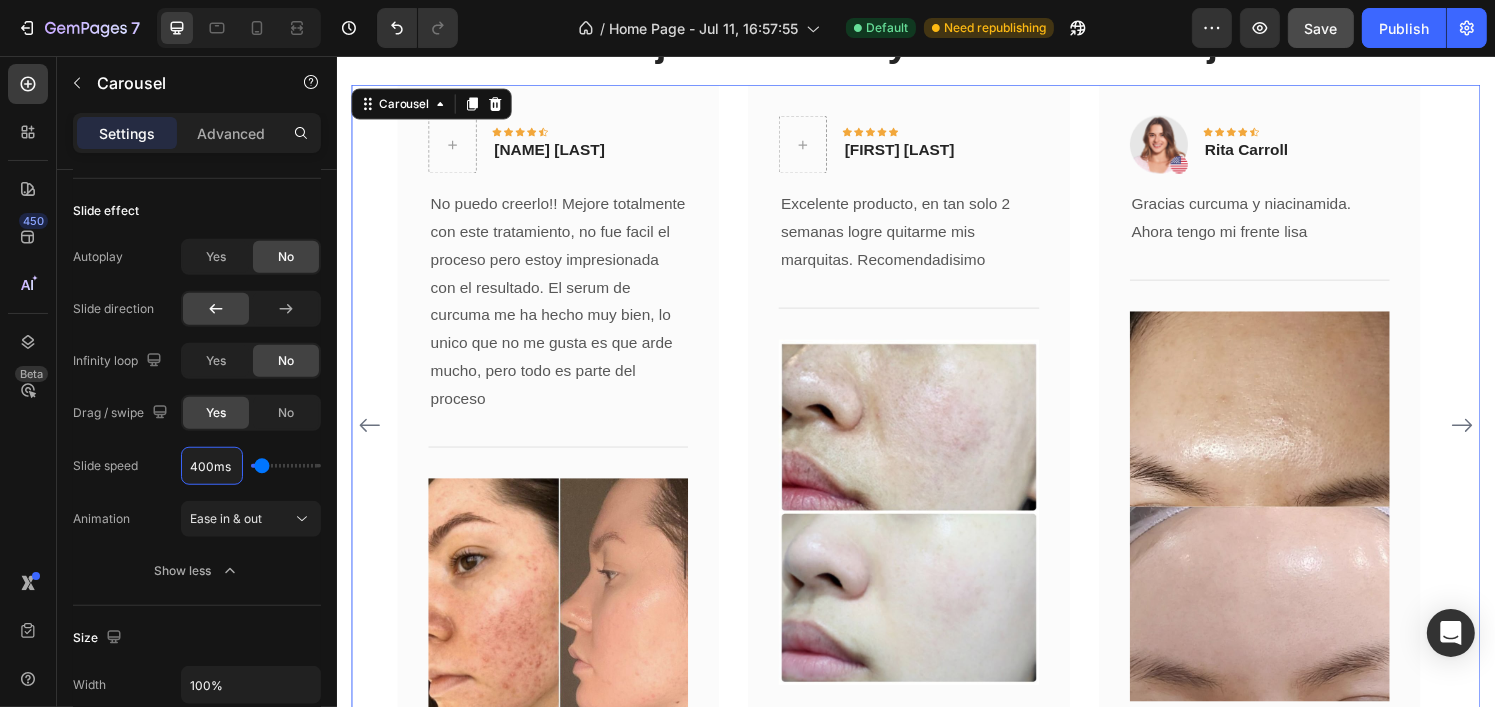 click 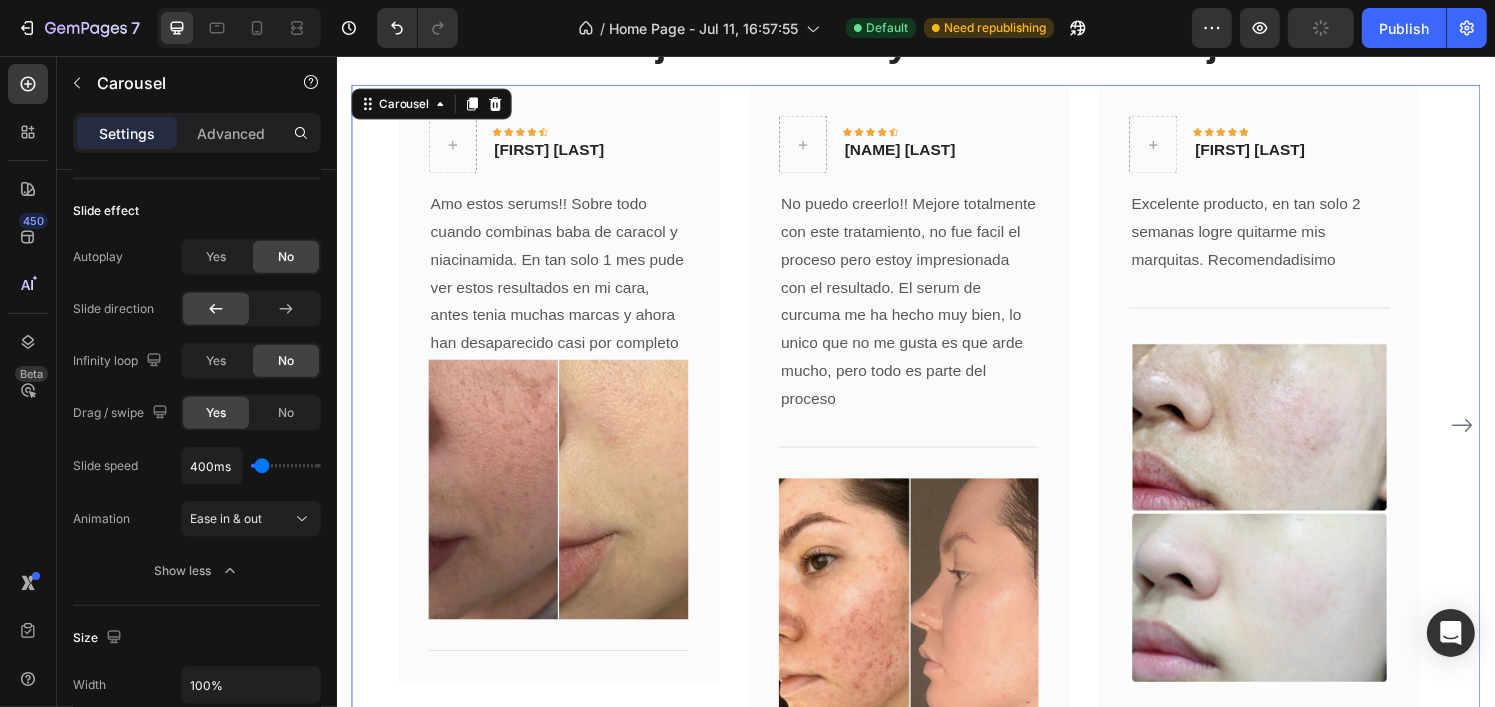 click on "Icon
Icon
Icon
Icon
Icon Row Valeria Brito Text block Row Amo estos serums!! Sobre todo cuando combinas baba de caracol y niacinamida. En tan solo 1 mes pude ver estos resultados en mi cara, antes tenia muchas marcas y ahora han desaparecido casi por completo Text block                Title Line Row
Icon
Icon
Icon
Icon
Icon Row  [NAME] Text block Row No puedo creerlo!! Mejore totalmente con este tratamiento, no fue facil el proceso pero estoy impresionada con el resultado. El serum de curcuma me ha hecho muy bien, lo unico que no me gusta es que arde mucho, pero todo es parte del proceso Text block                Title Line Image Row
Icon
Icon
Icon
Icon
Icon Row [NAME] Text block" at bounding box center [936, 439] 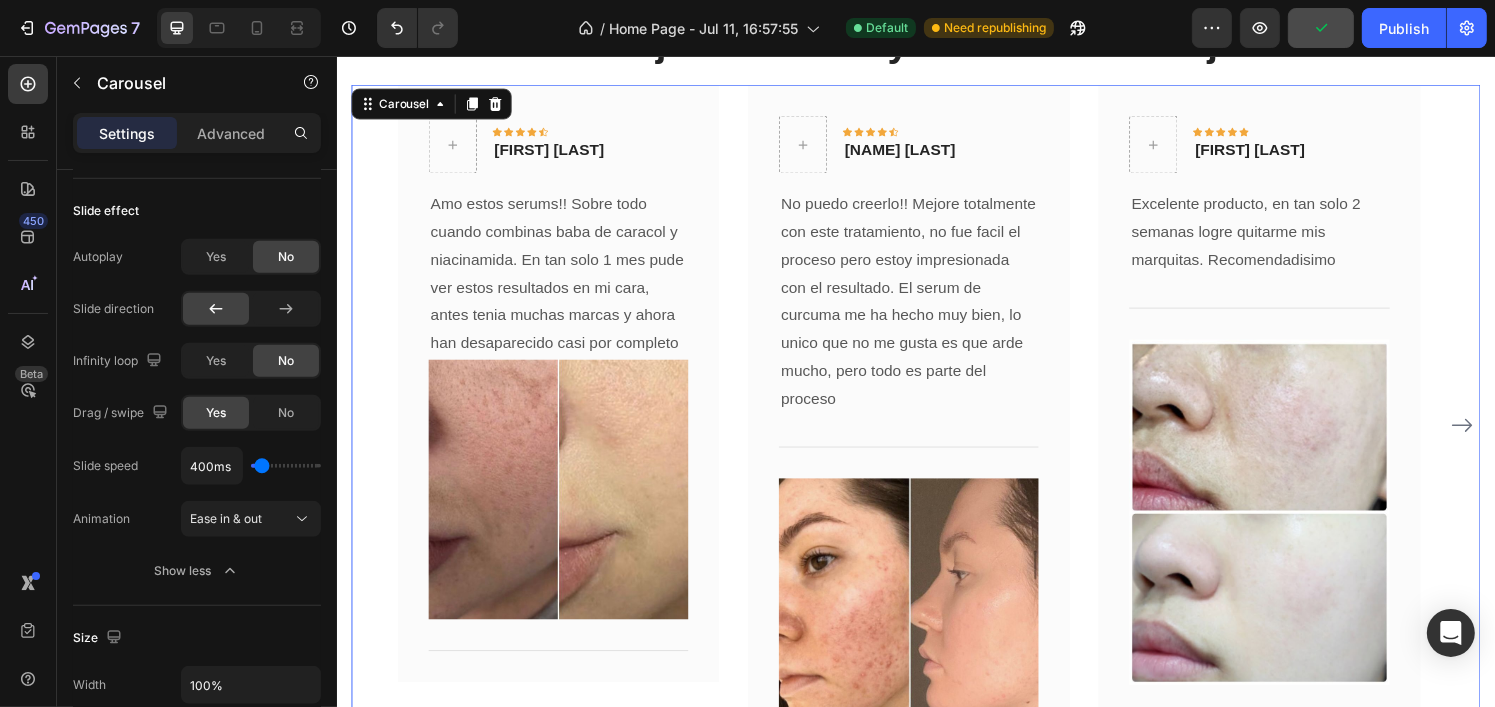 click 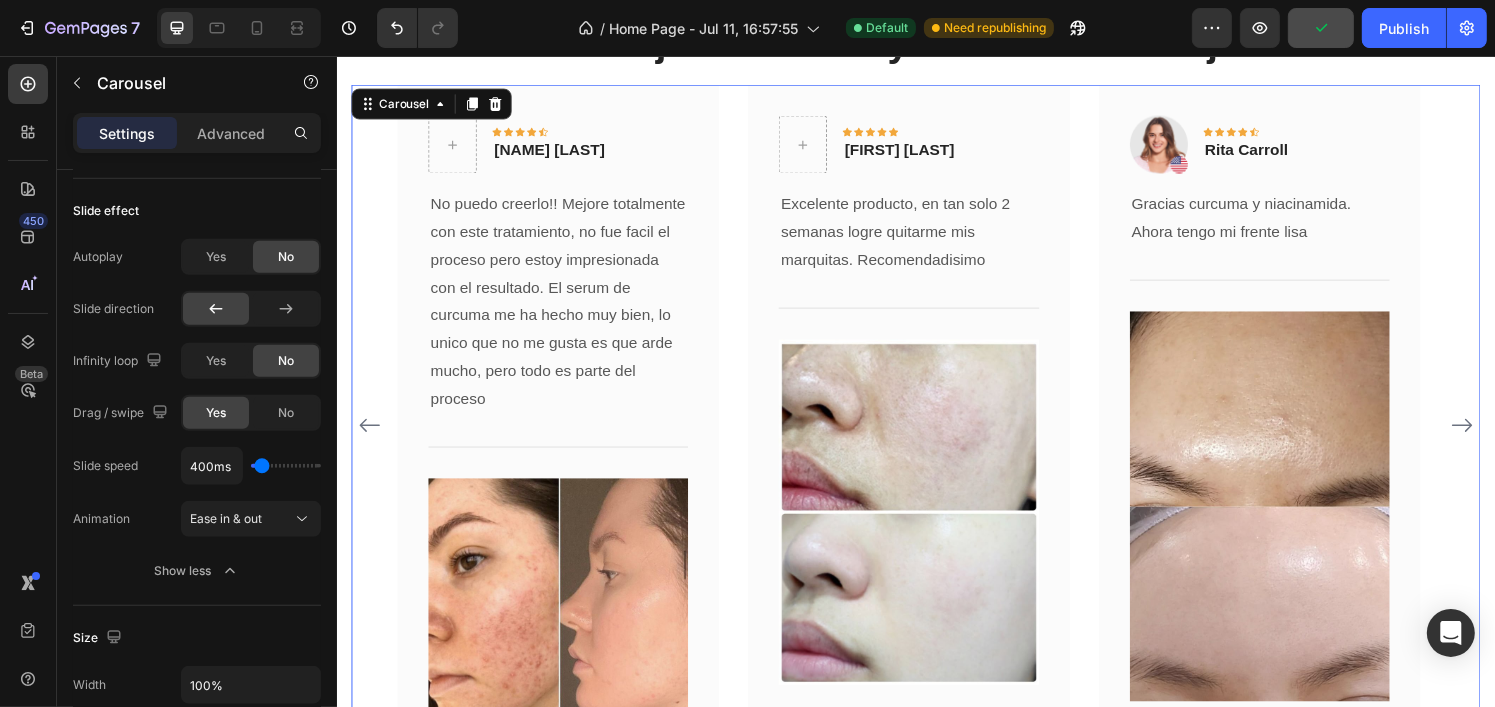 click 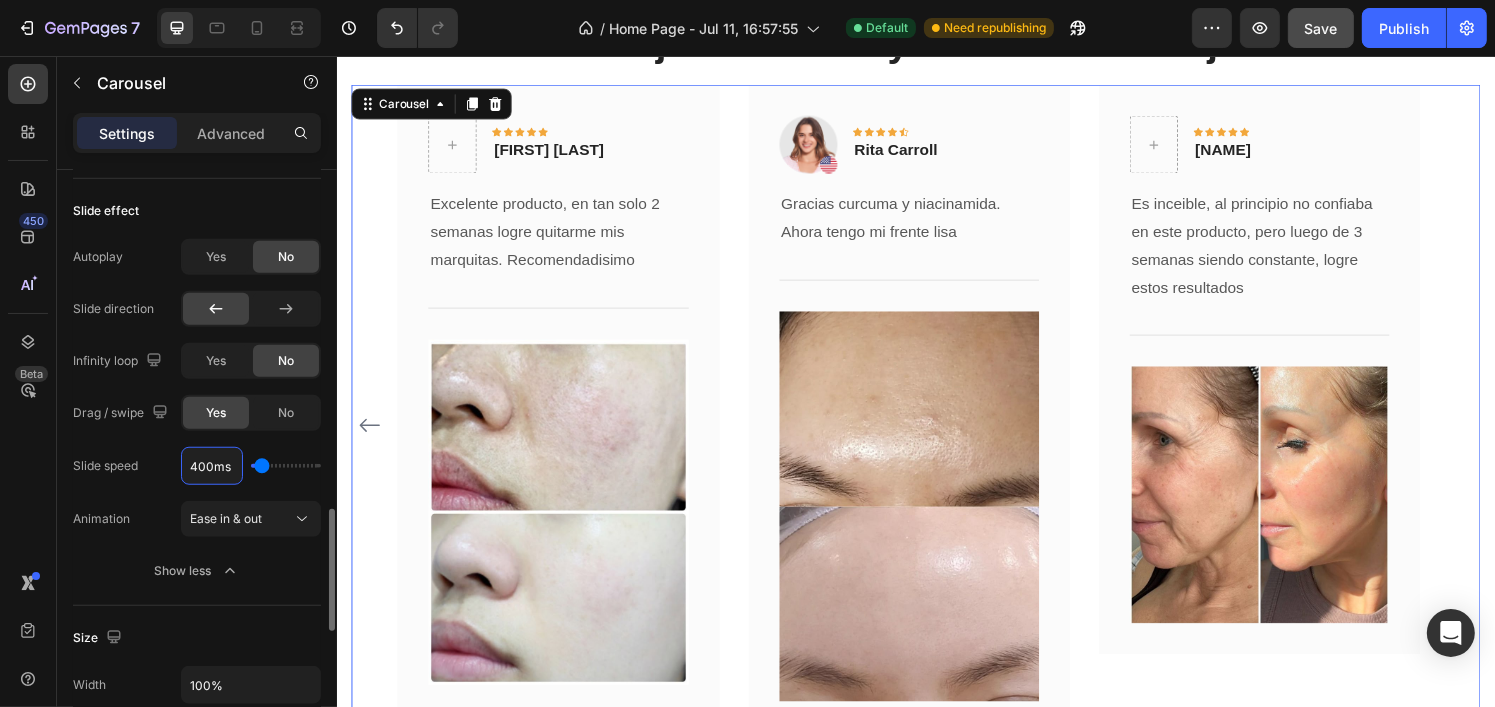 click on "400ms" at bounding box center (212, 466) 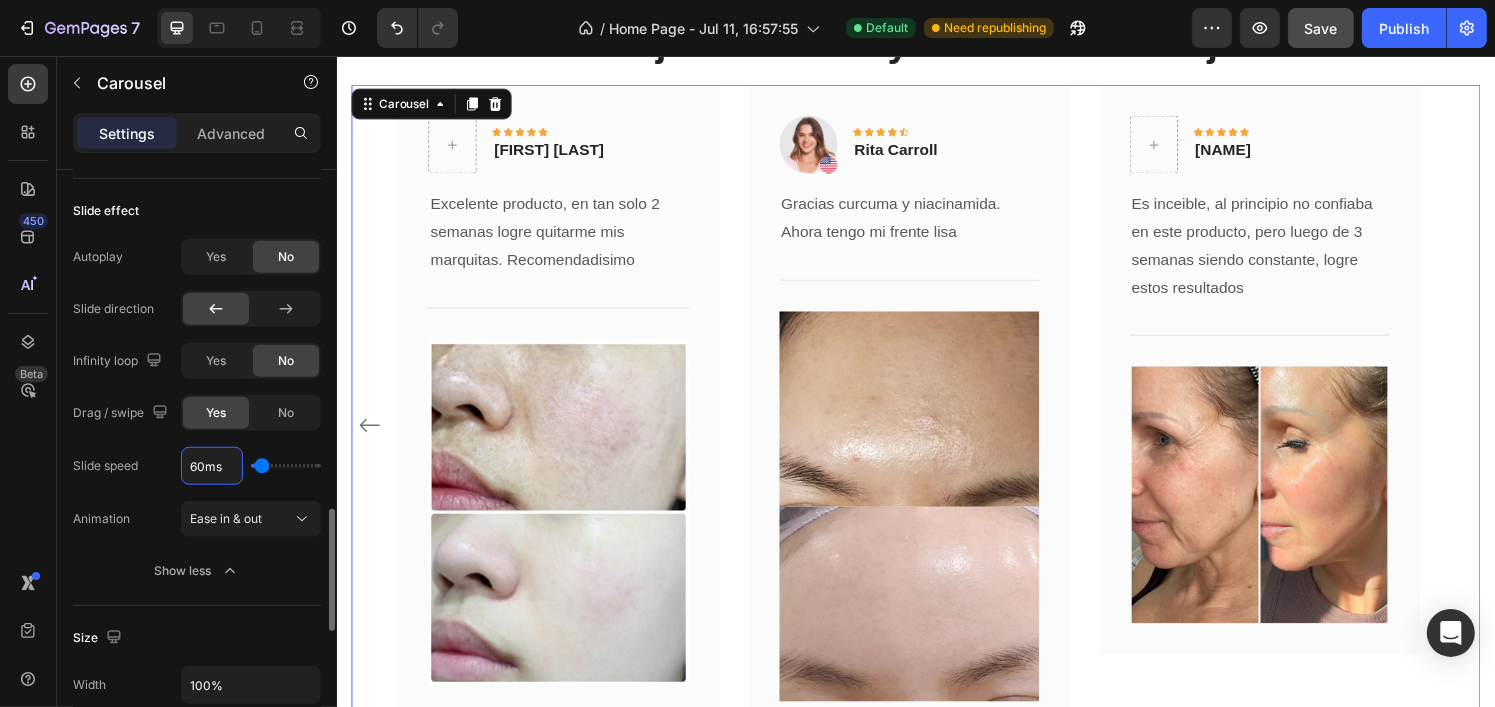 type on "600ms" 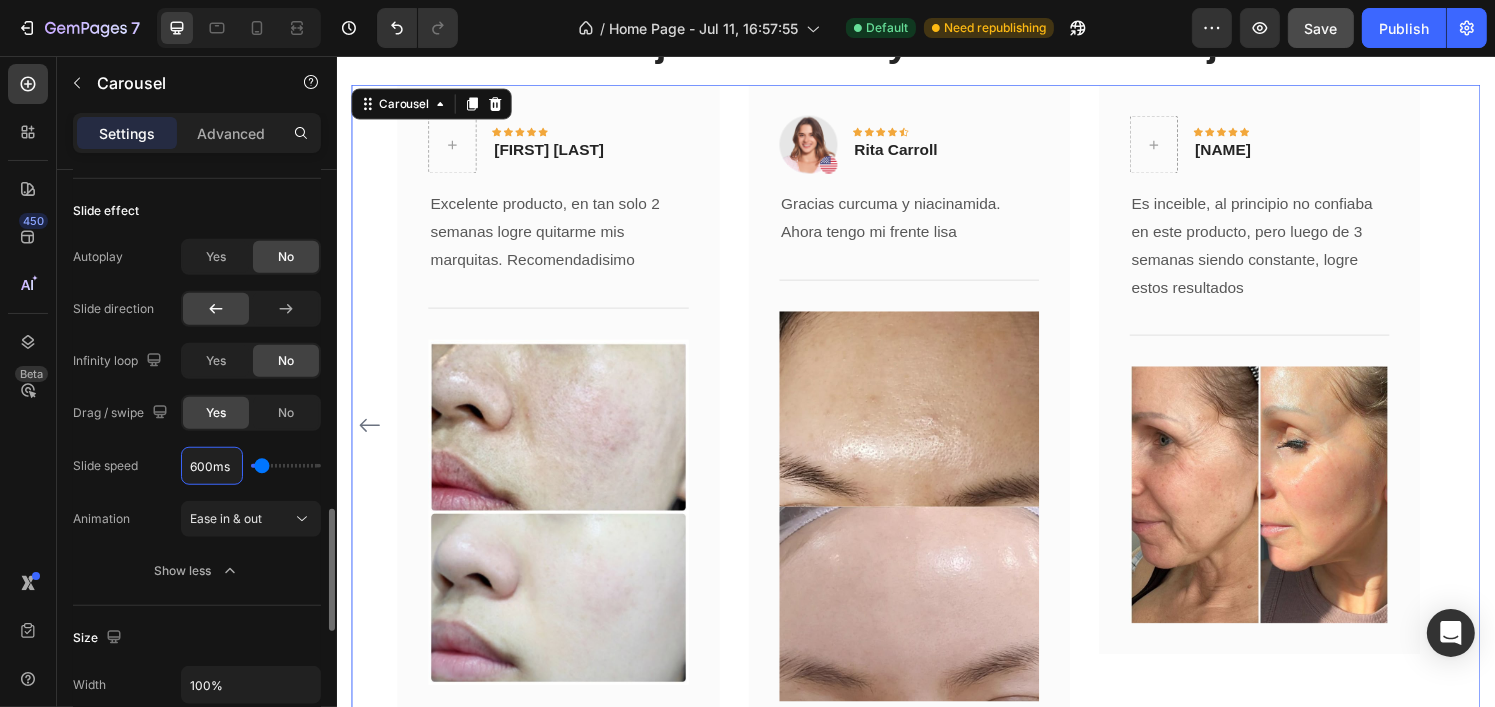 type on "600" 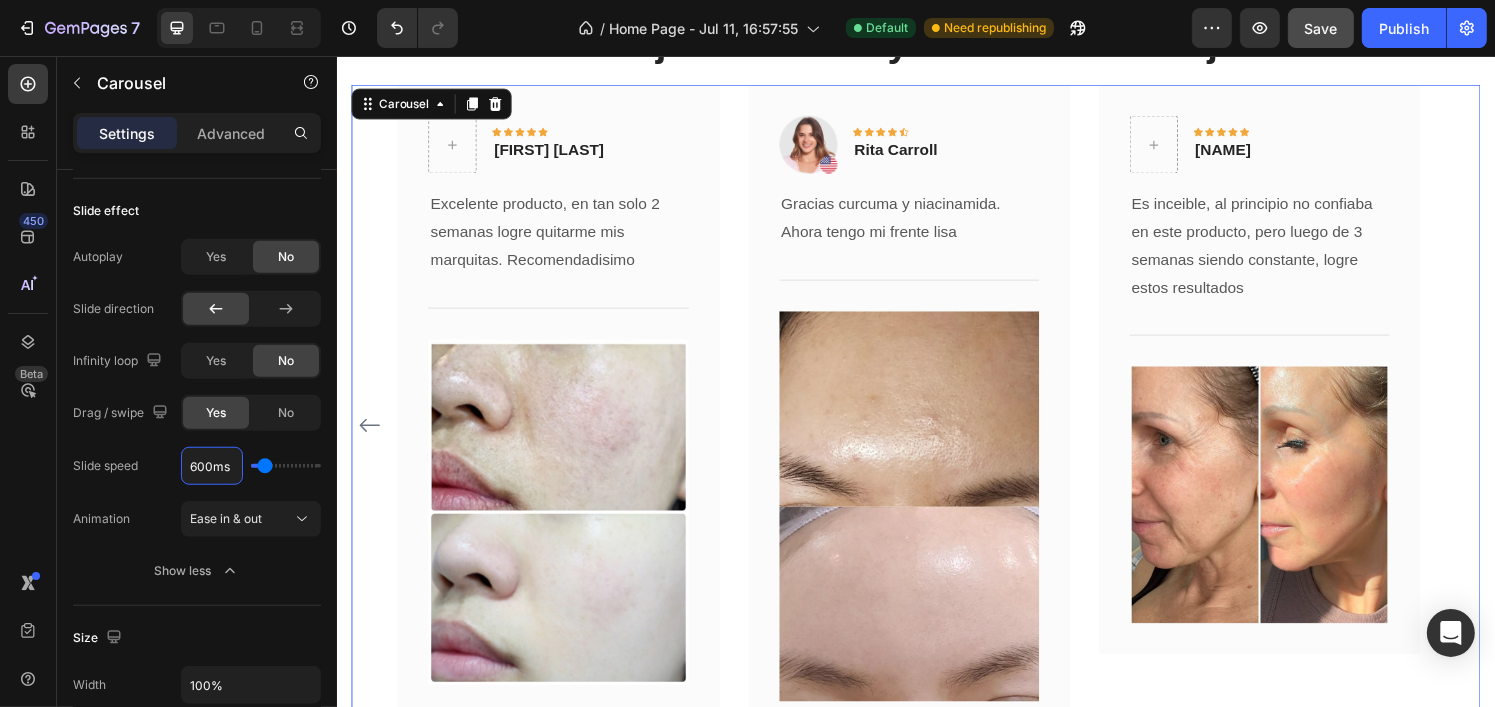 type on "600ms" 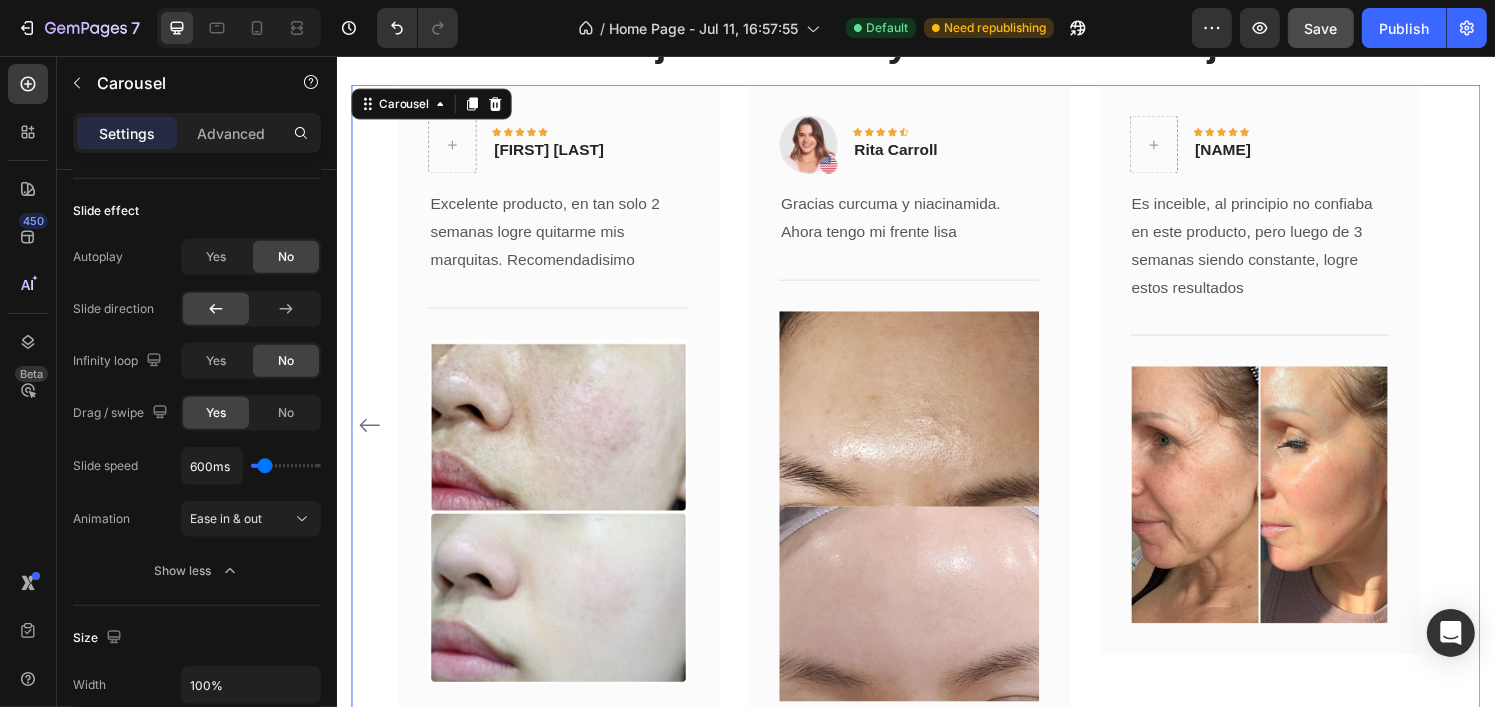 click 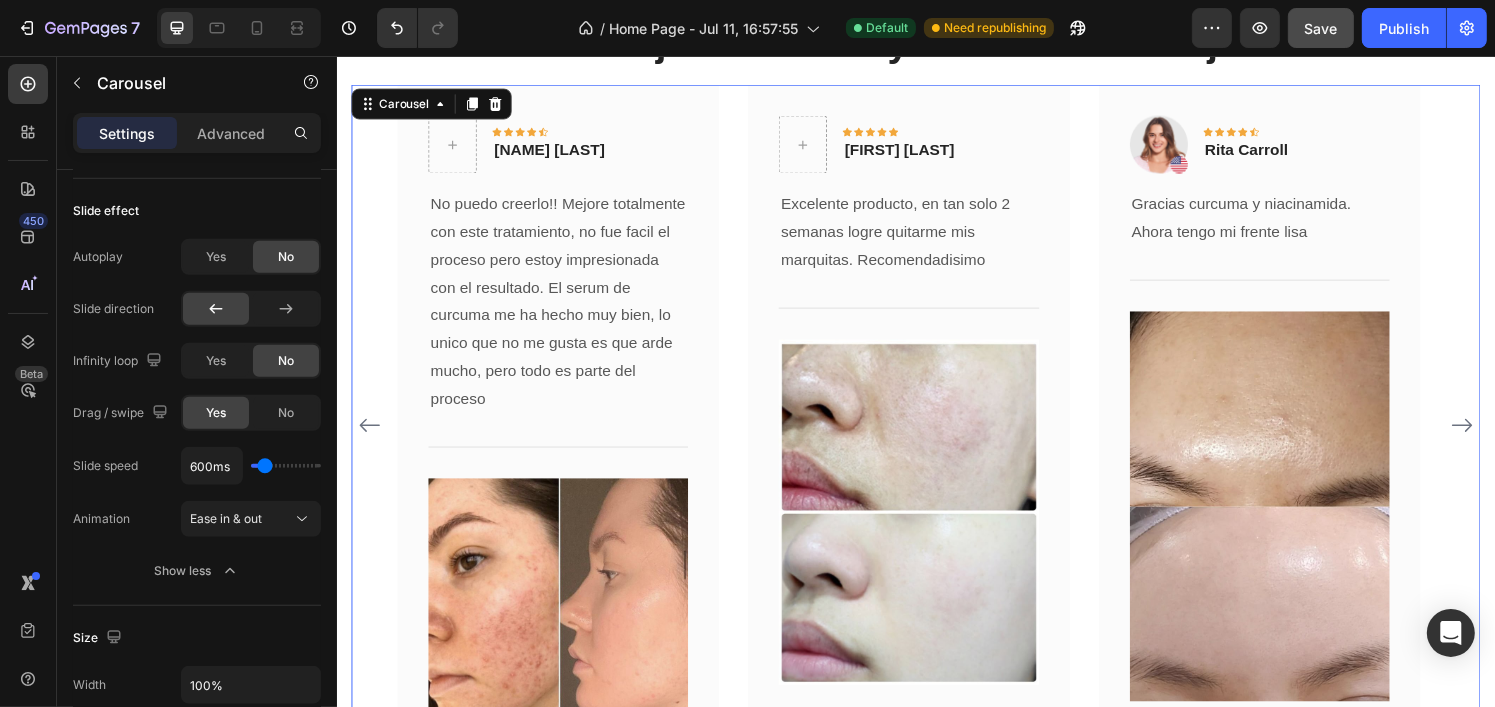 click 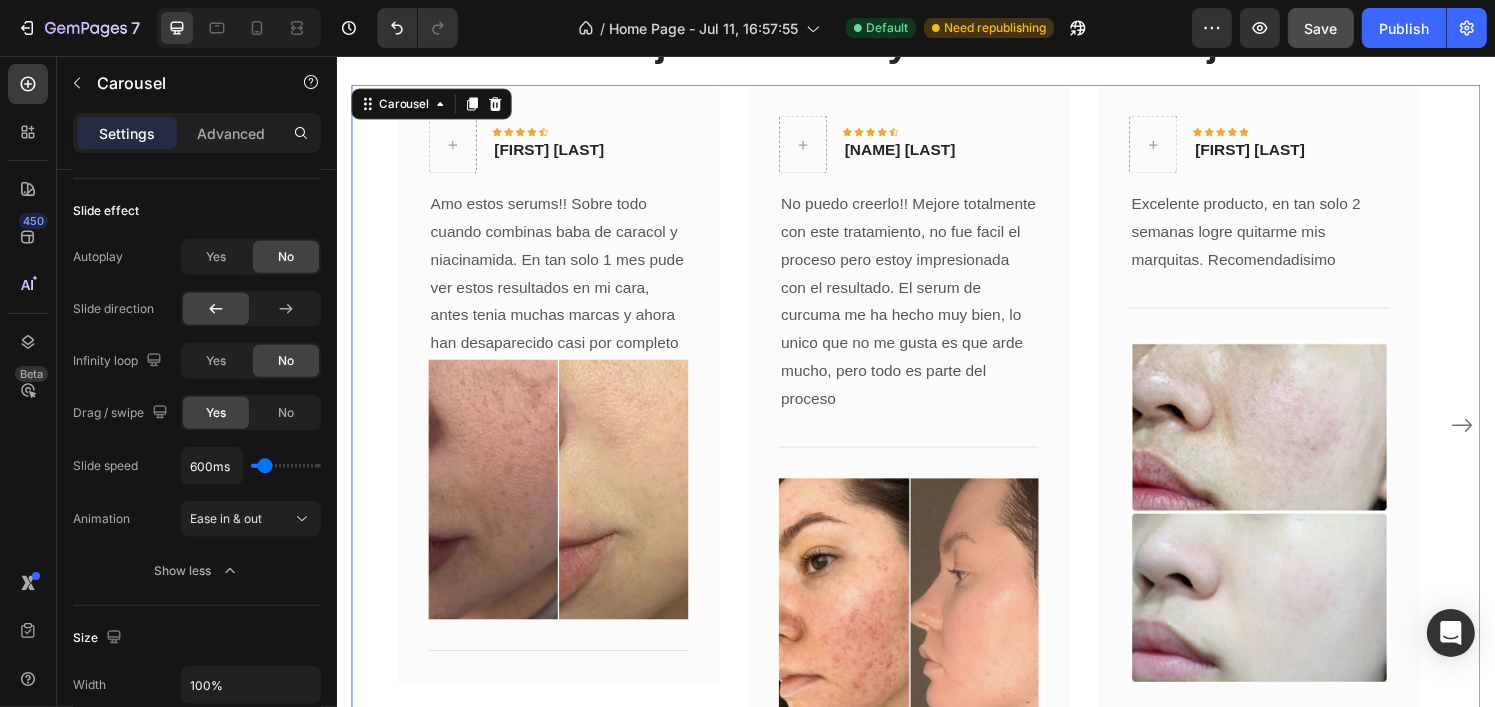 click on "Icon
Icon
Icon
Icon
Icon Row Valeria Brito Text block Row Amo estos serums!! Sobre todo cuando combinas baba de caracol y niacinamida. En tan solo 1 mes pude ver estos resultados en mi cara, antes tenia muchas marcas y ahora han desaparecido casi por completo Text block                Title Line Row
Icon
Icon
Icon
Icon
Icon Row  [NAME] Text block Row No puedo creerlo!! Mejore totalmente con este tratamiento, no fue facil el proceso pero estoy impresionada con el resultado. El serum de curcuma me ha hecho muy bien, lo unico que no me gusta es que arde mucho, pero todo es parte del proceso Text block                Title Line Image Row
Icon
Icon
Icon
Icon
Icon Row [NAME] Text block" at bounding box center (936, 439) 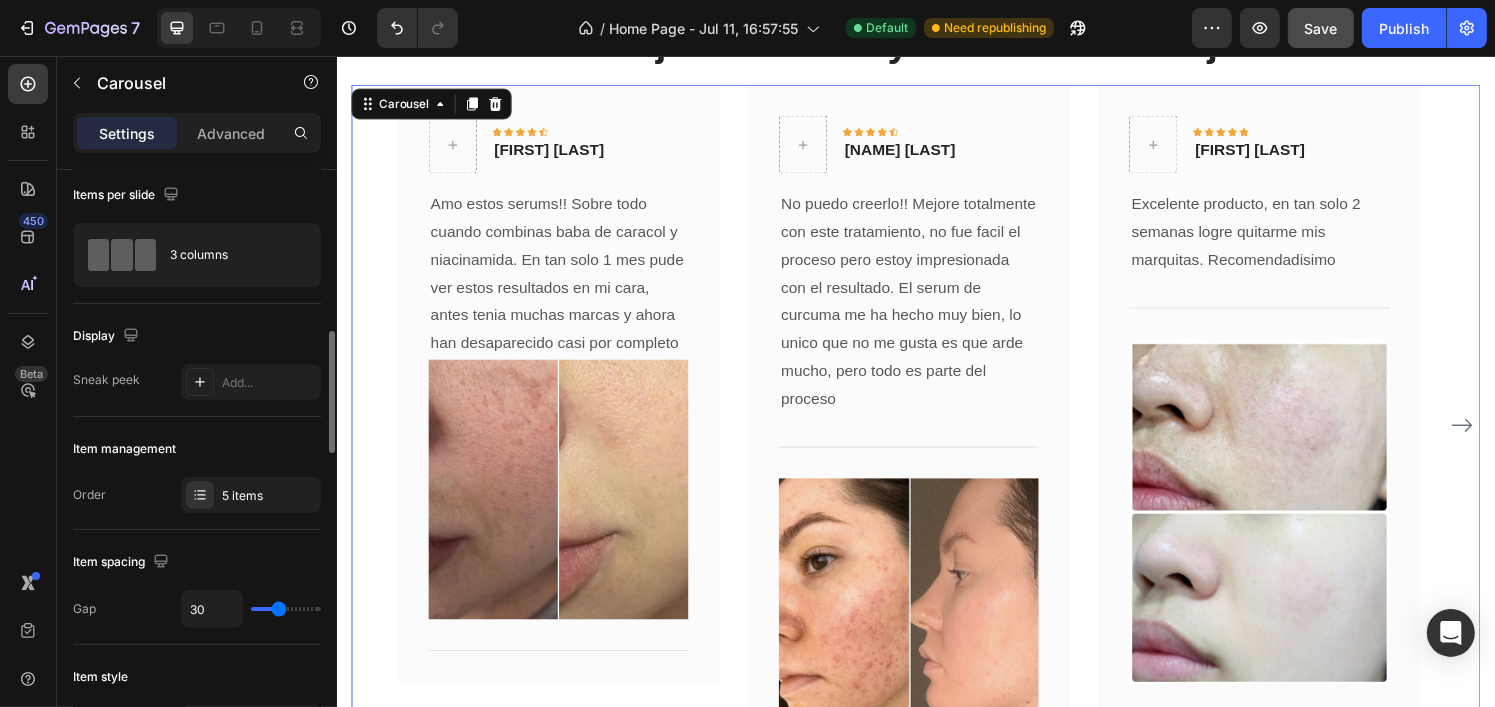 scroll, scrollTop: 0, scrollLeft: 0, axis: both 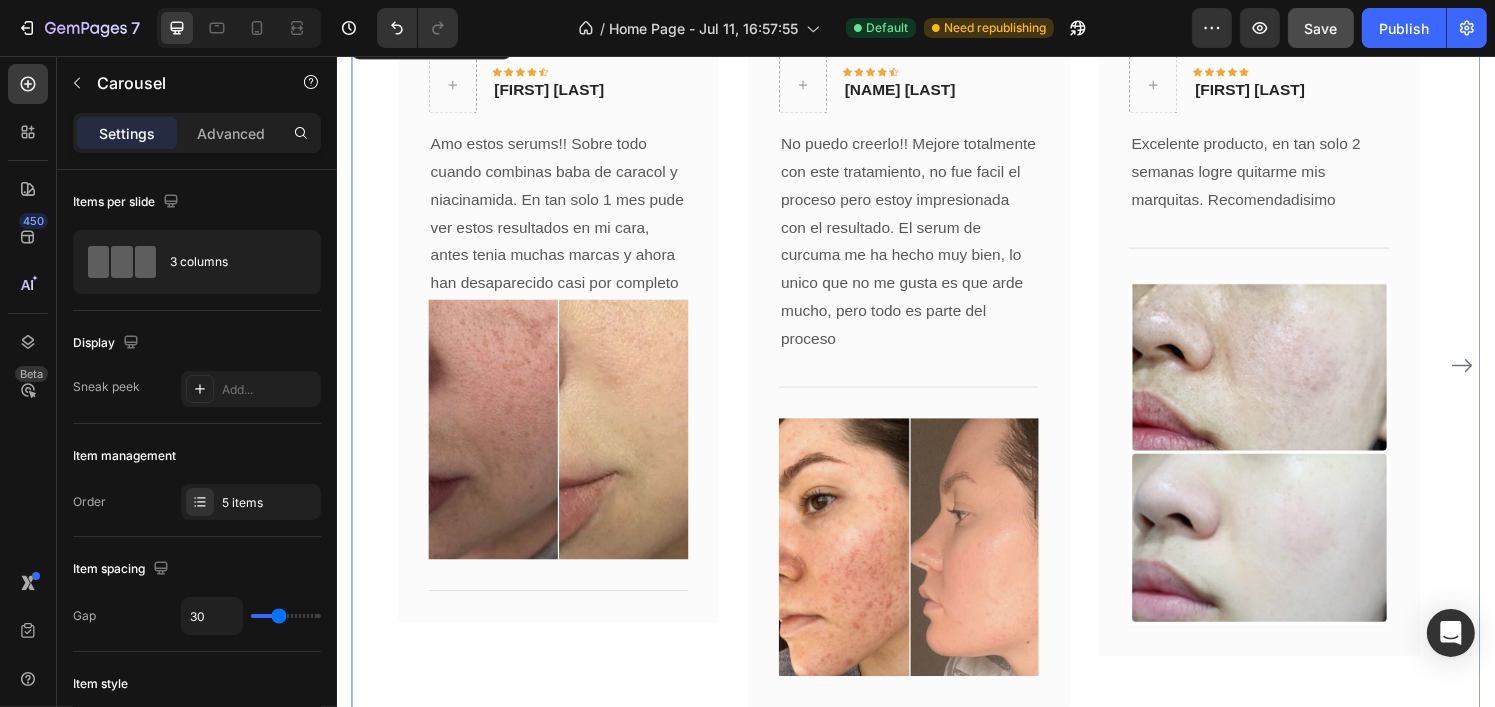 click 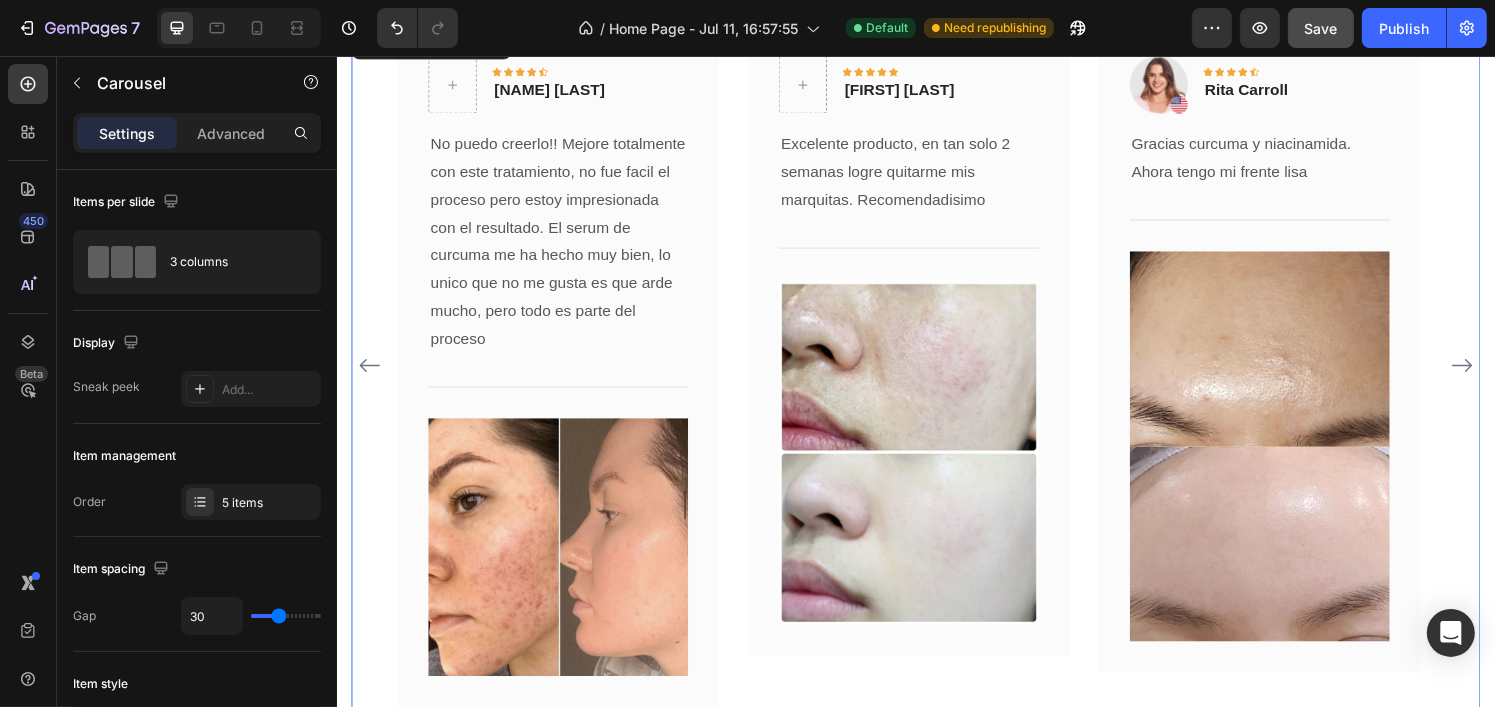 click 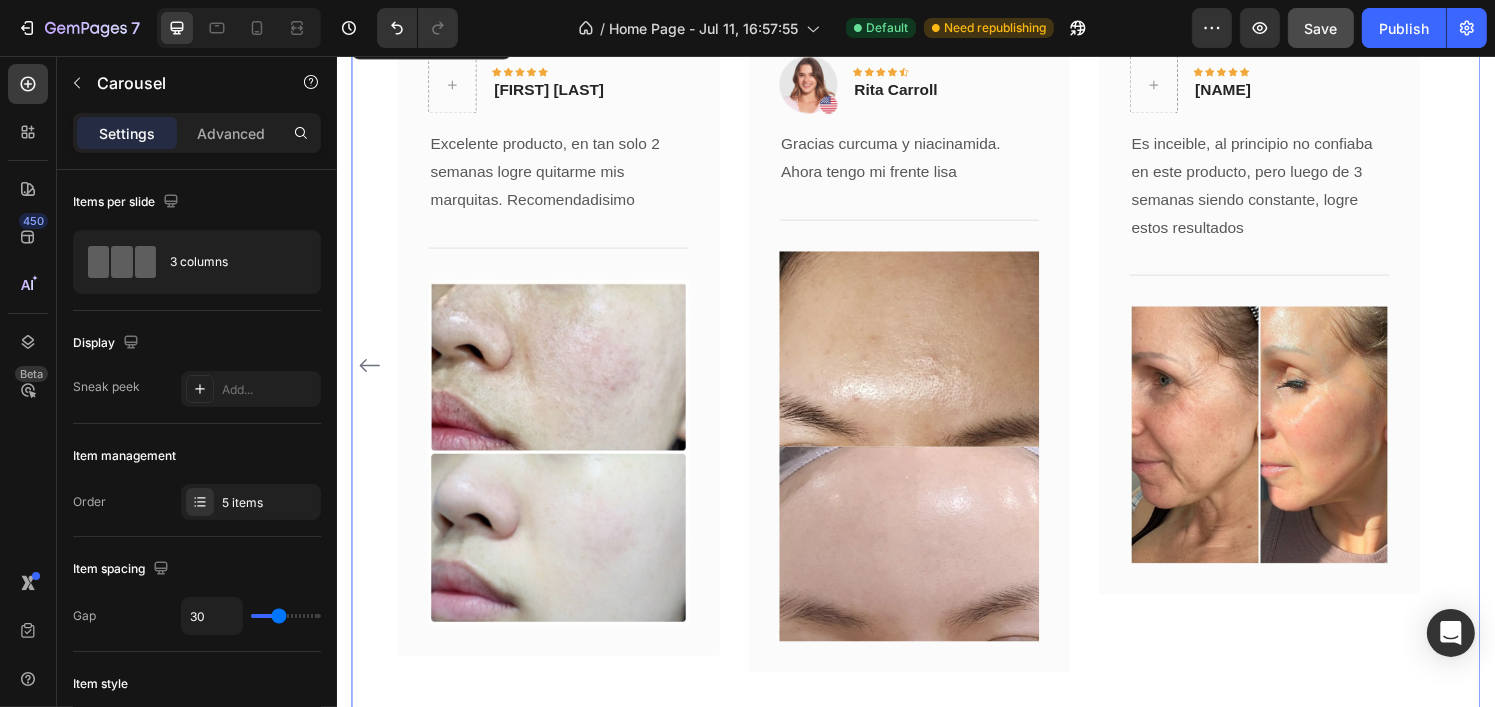 click on "Icon
Icon
Icon
Icon
Icon Row Valeria Brito Text block Row Amo estos serums!! Sobre todo cuando combinas baba de caracol y niacinamida. En tan solo 1 mes pude ver estos resultados en mi cara, antes tenia muchas marcas y ahora han desaparecido casi por completo Text block                Title Line Row
Icon
Icon
Icon
Icon
Icon Row  [NAME] Text block Row No puedo creerlo!! Mejore totalmente con este tratamiento, no fue facil el proceso pero estoy impresionada con el resultado. El serum de curcuma me ha hecho muy bien, lo unico que no me gusta es que arde mucho, pero todo es parte del proceso Text block                Title Line Image Row
Icon
Icon
Icon
Icon
Icon Row [NAME] Text block" at bounding box center [936, 377] 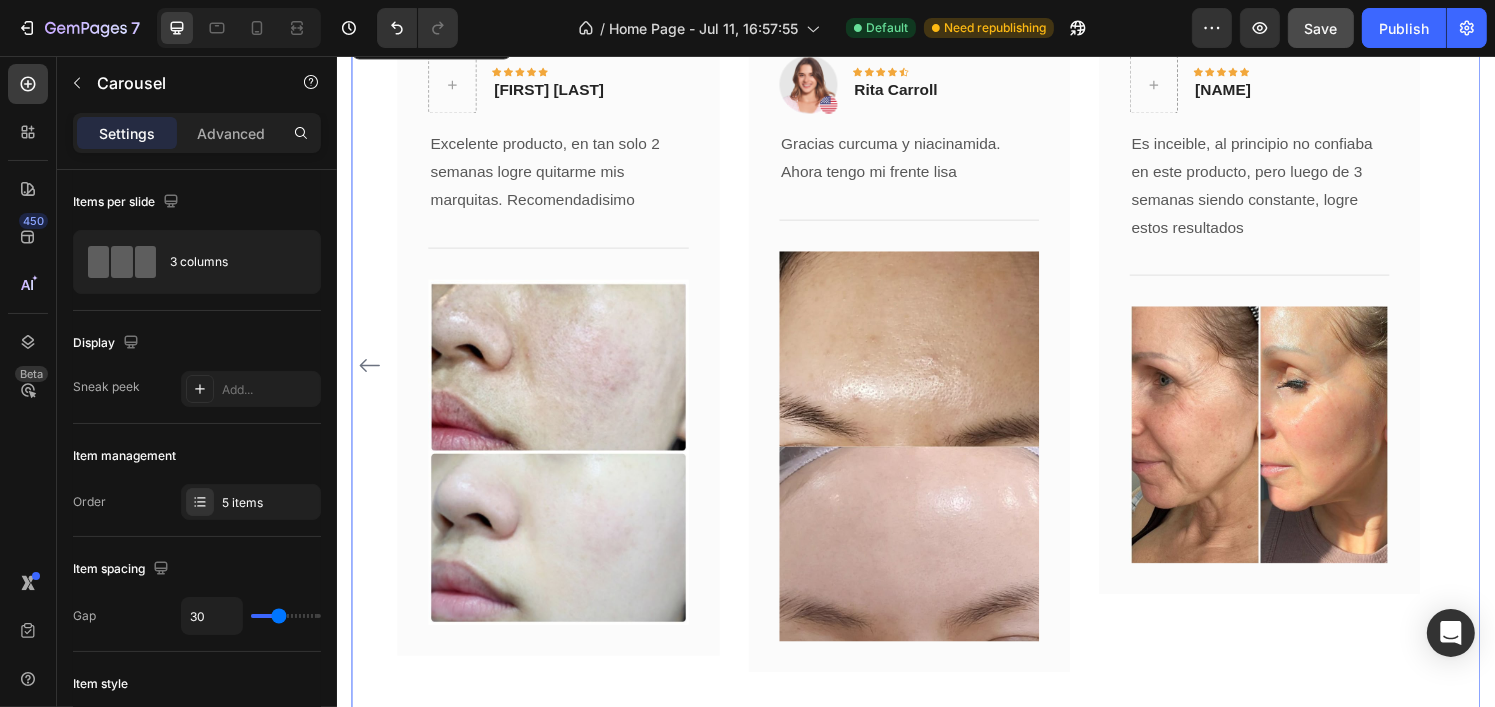 click 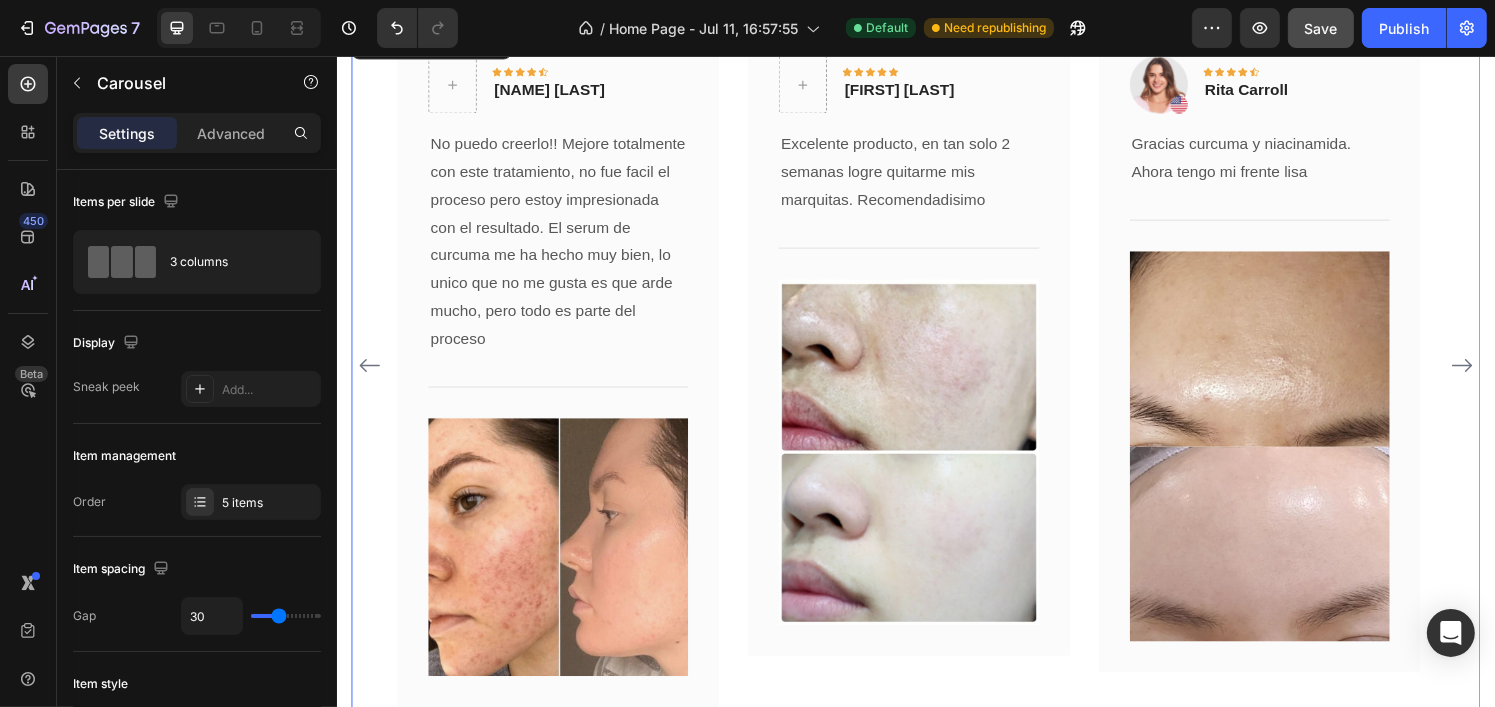 click 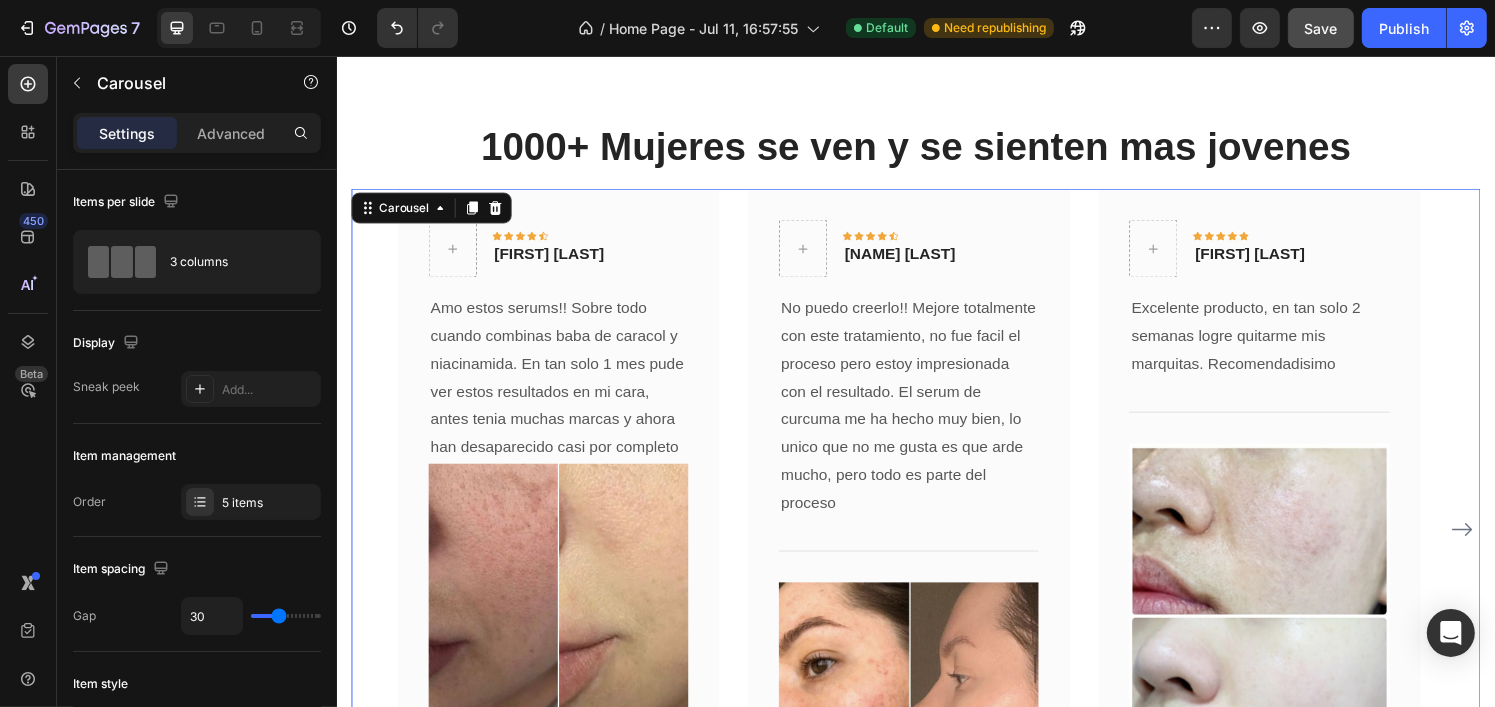 scroll, scrollTop: 2689, scrollLeft: 0, axis: vertical 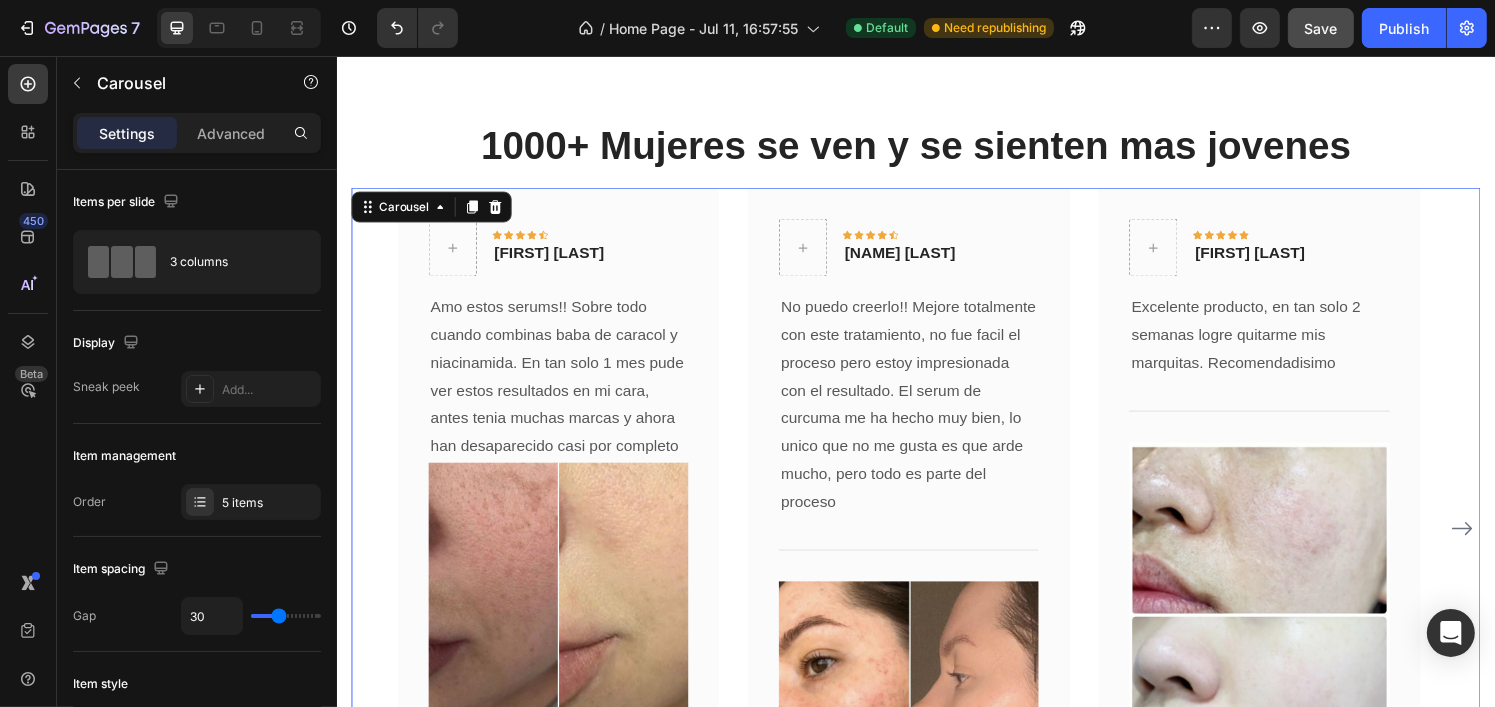 click 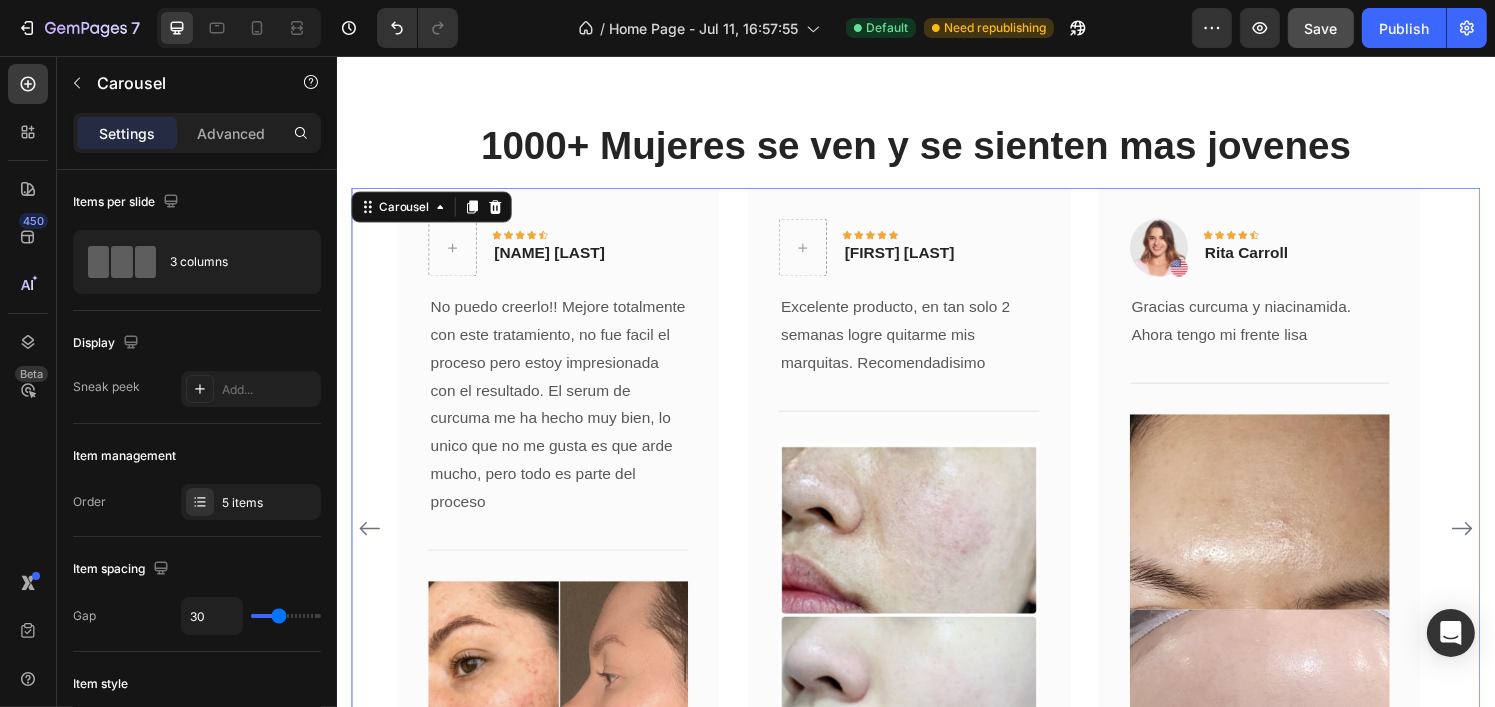 click 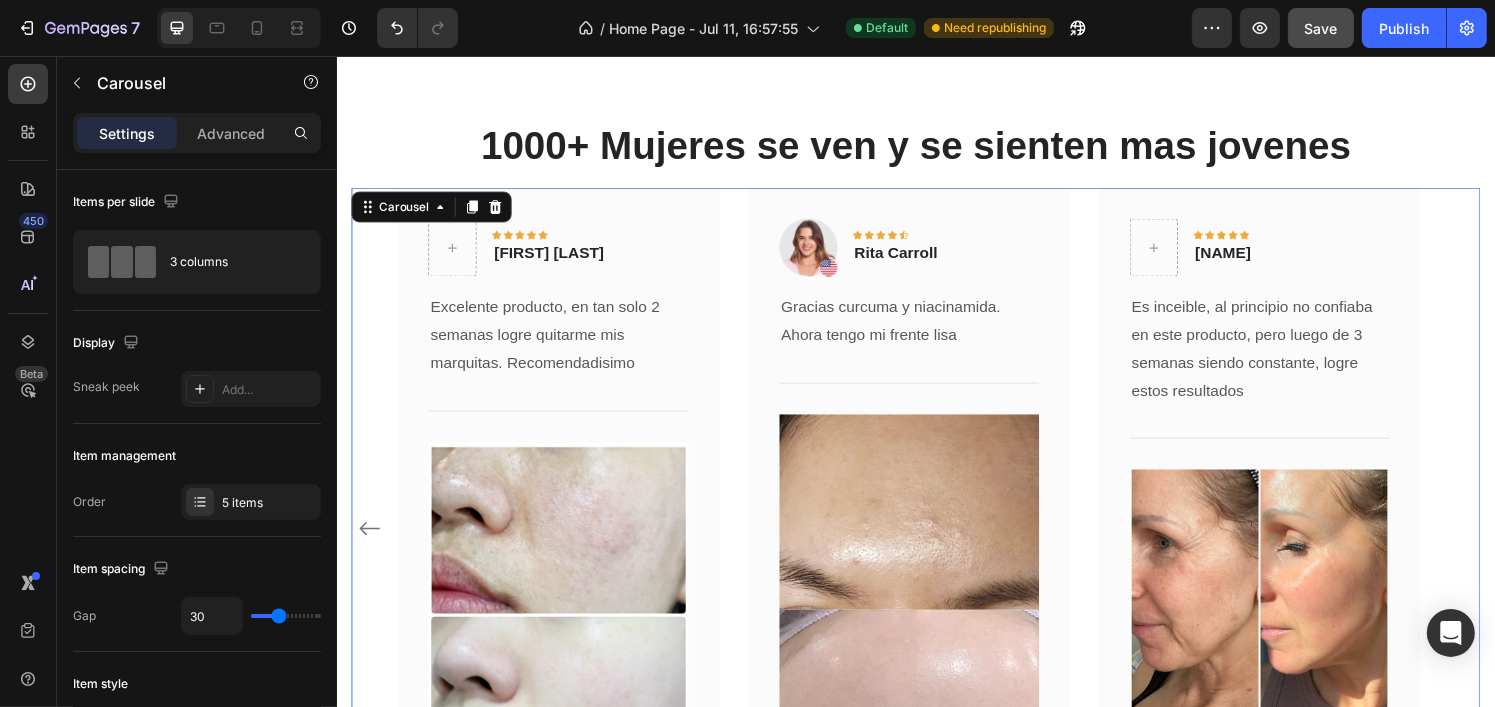 click on "Icon
Icon
Icon
Icon
Icon Row Valeria Brito Text block Row Amo estos serums!! Sobre todo cuando combinas baba de caracol y niacinamida. En tan solo 1 mes pude ver estos resultados en mi cara, antes tenia muchas marcas y ahora han desaparecido casi por completo Text block                Title Line Row
Icon
Icon
Icon
Icon
Icon Row  [NAME] Text block Row No puedo creerlo!! Mejore totalmente con este tratamiento, no fue facil el proceso pero estoy impresionada con el resultado. El serum de curcuma me ha hecho muy bien, lo unico que no me gusta es que arde mucho, pero todo es parte del proceso Text block                Title Line Image Row
Icon
Icon
Icon
Icon
Icon Row [NAME] Text block" at bounding box center (936, 546) 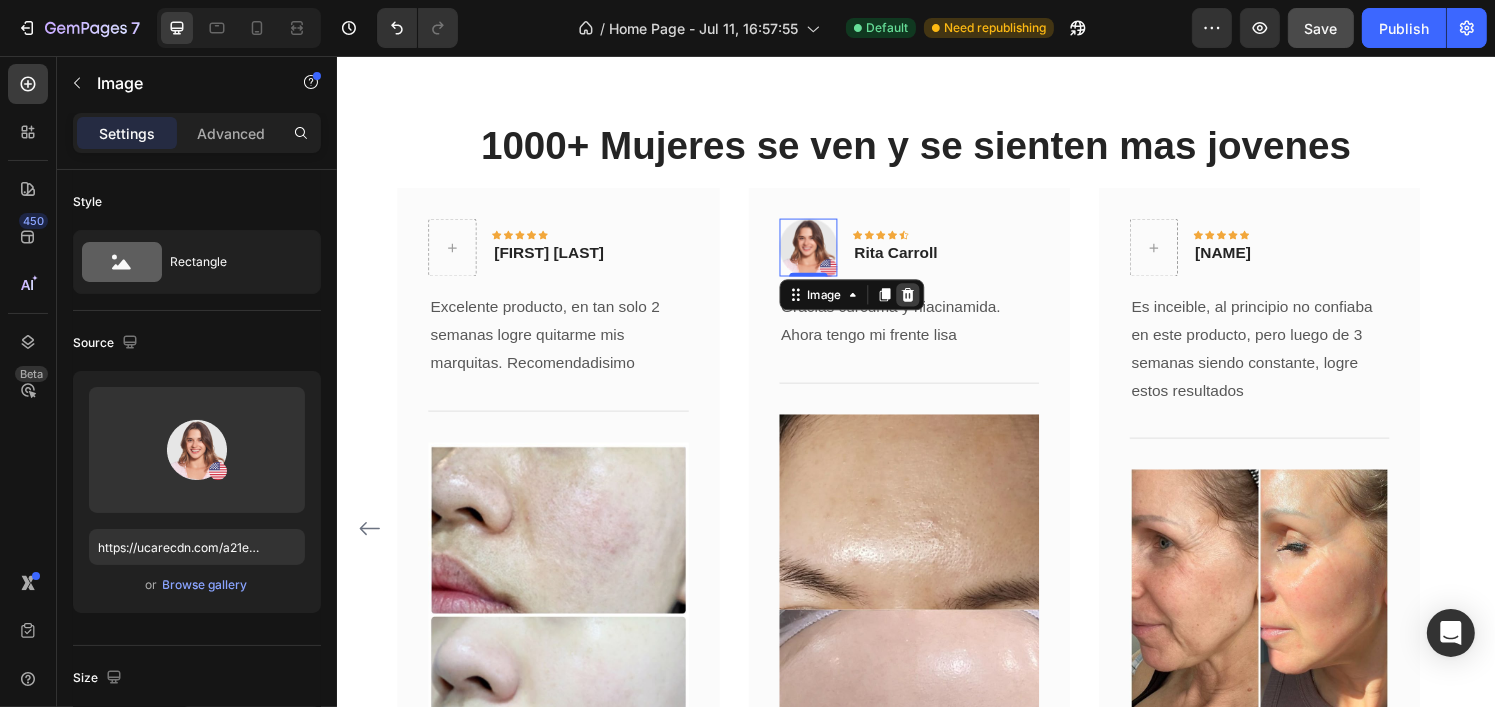 click 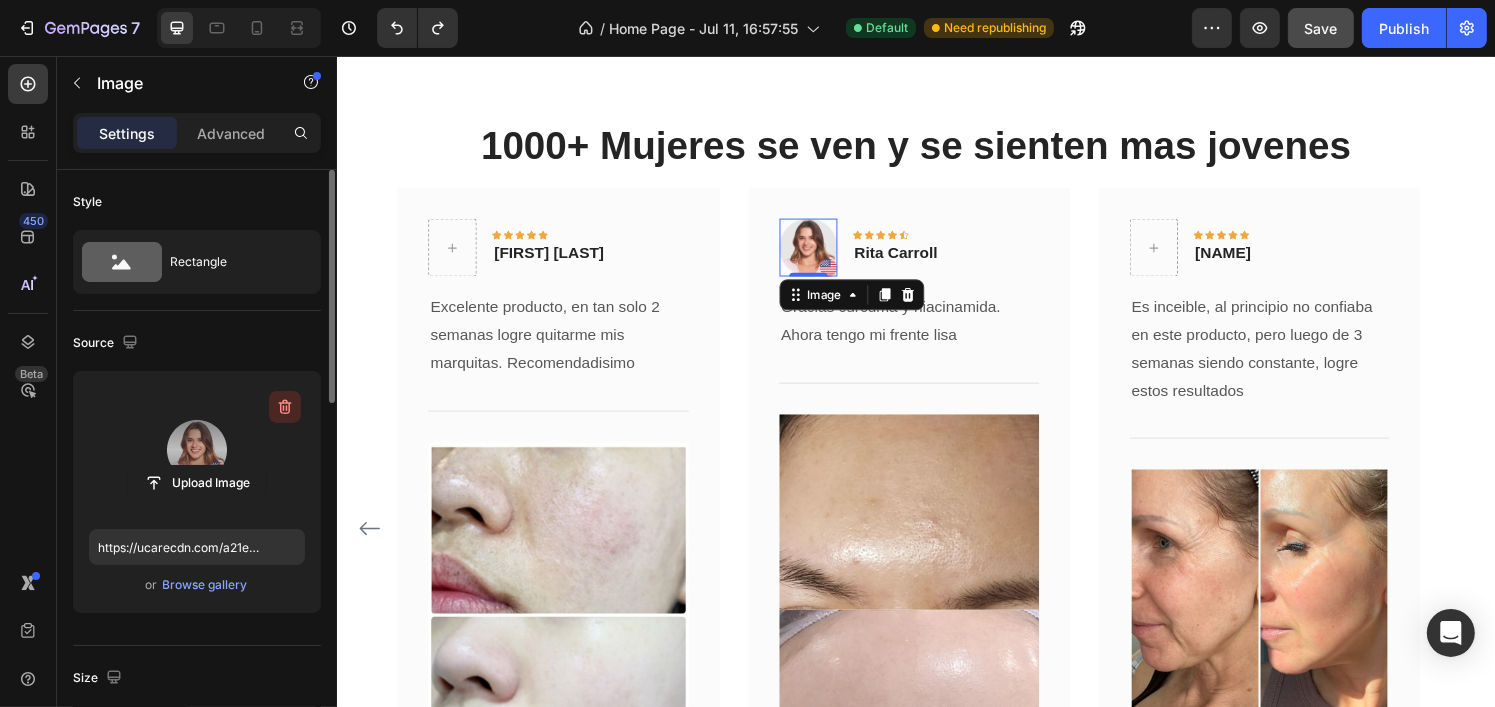 click at bounding box center [285, 407] 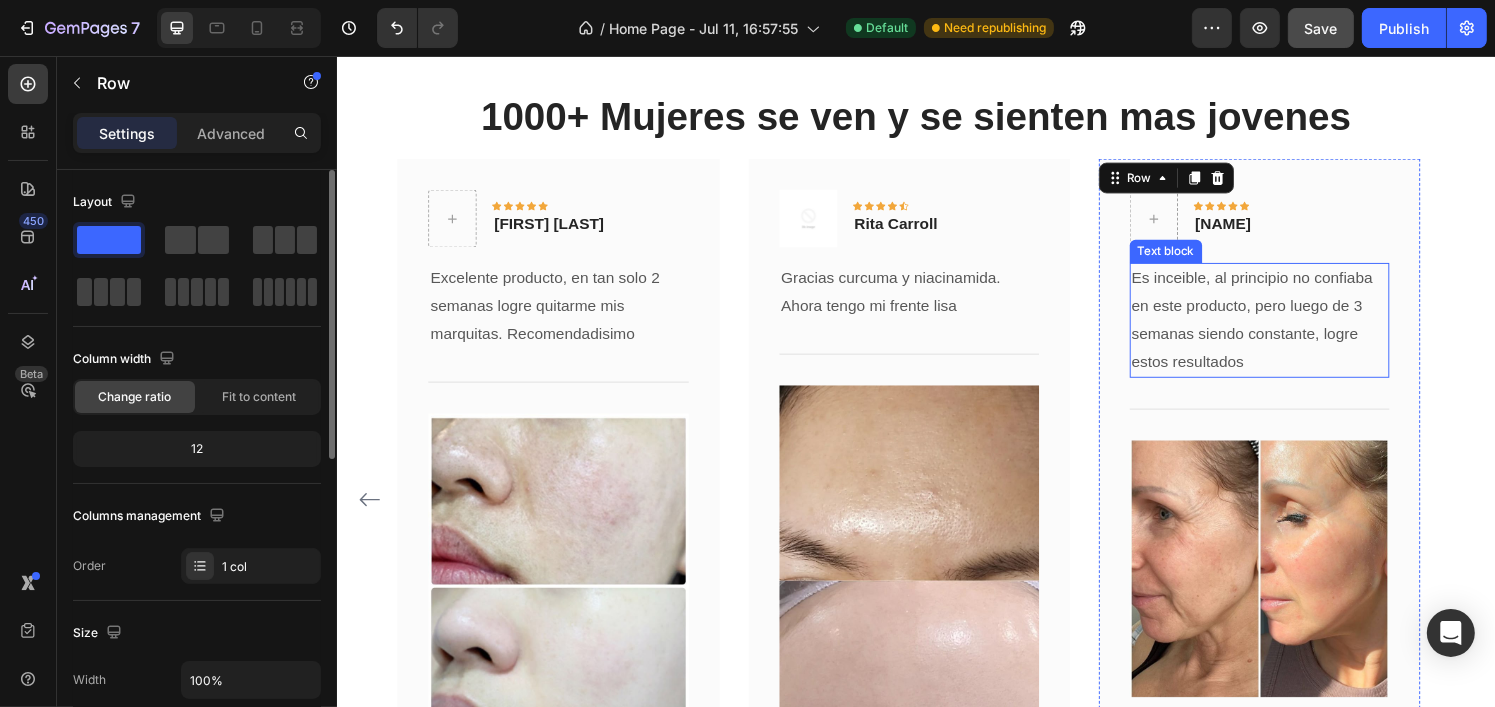scroll, scrollTop: 2714, scrollLeft: 0, axis: vertical 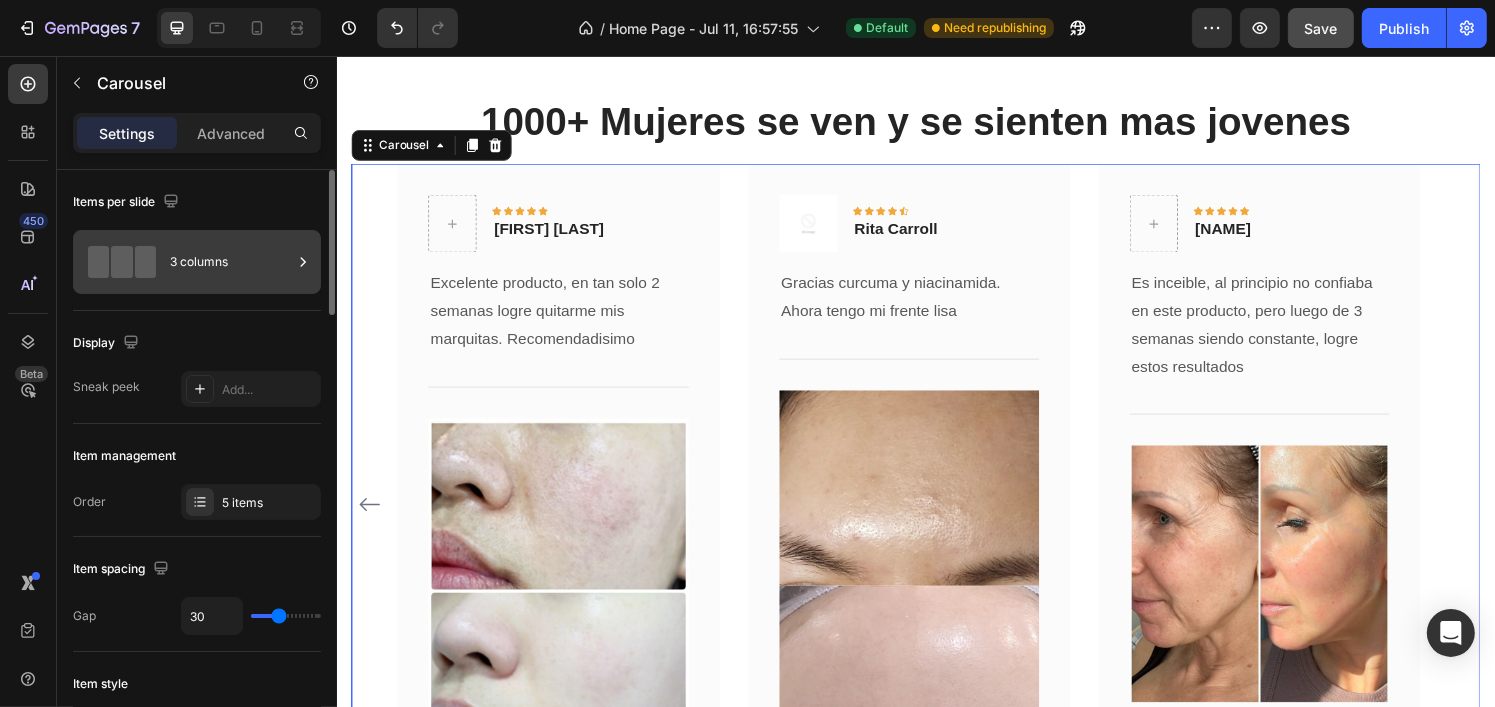 click on "3 columns" at bounding box center [231, 262] 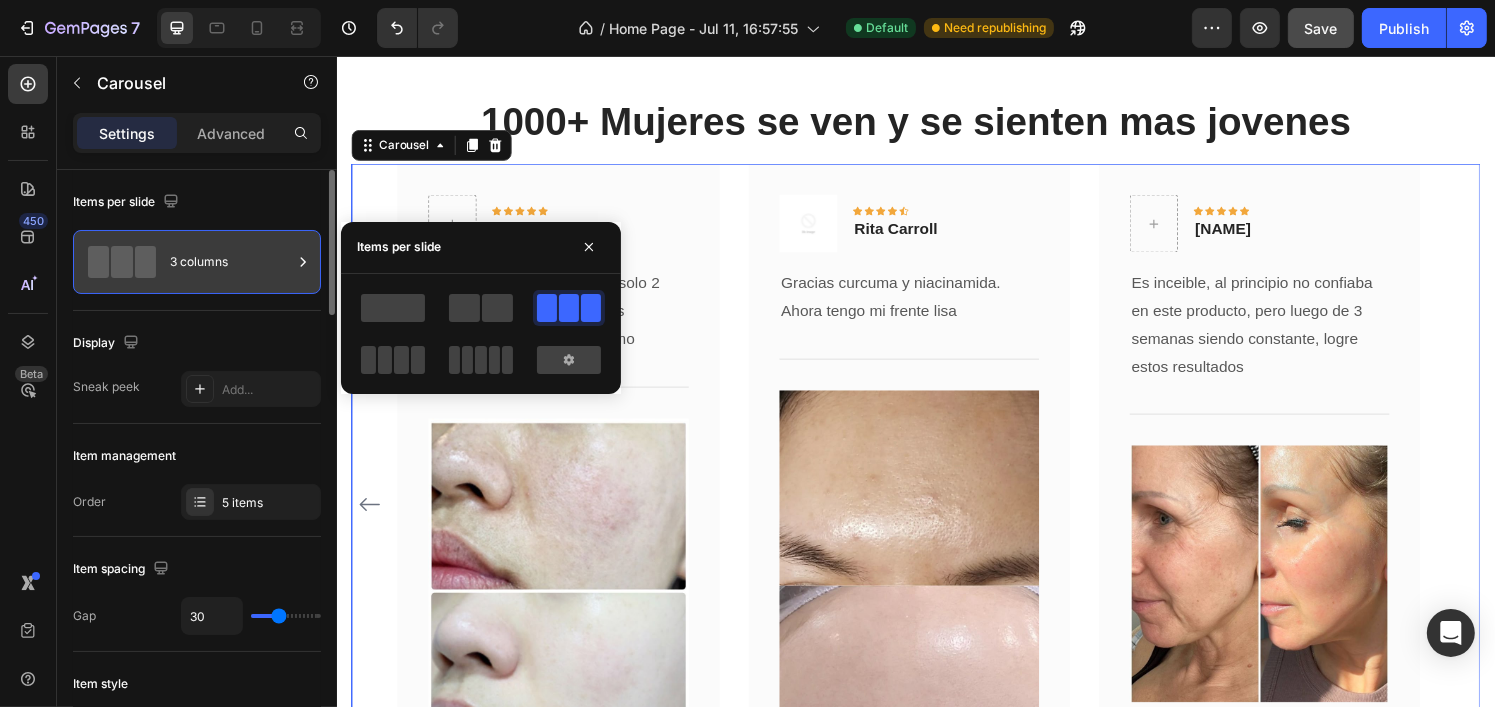 click on "3 columns" at bounding box center [231, 262] 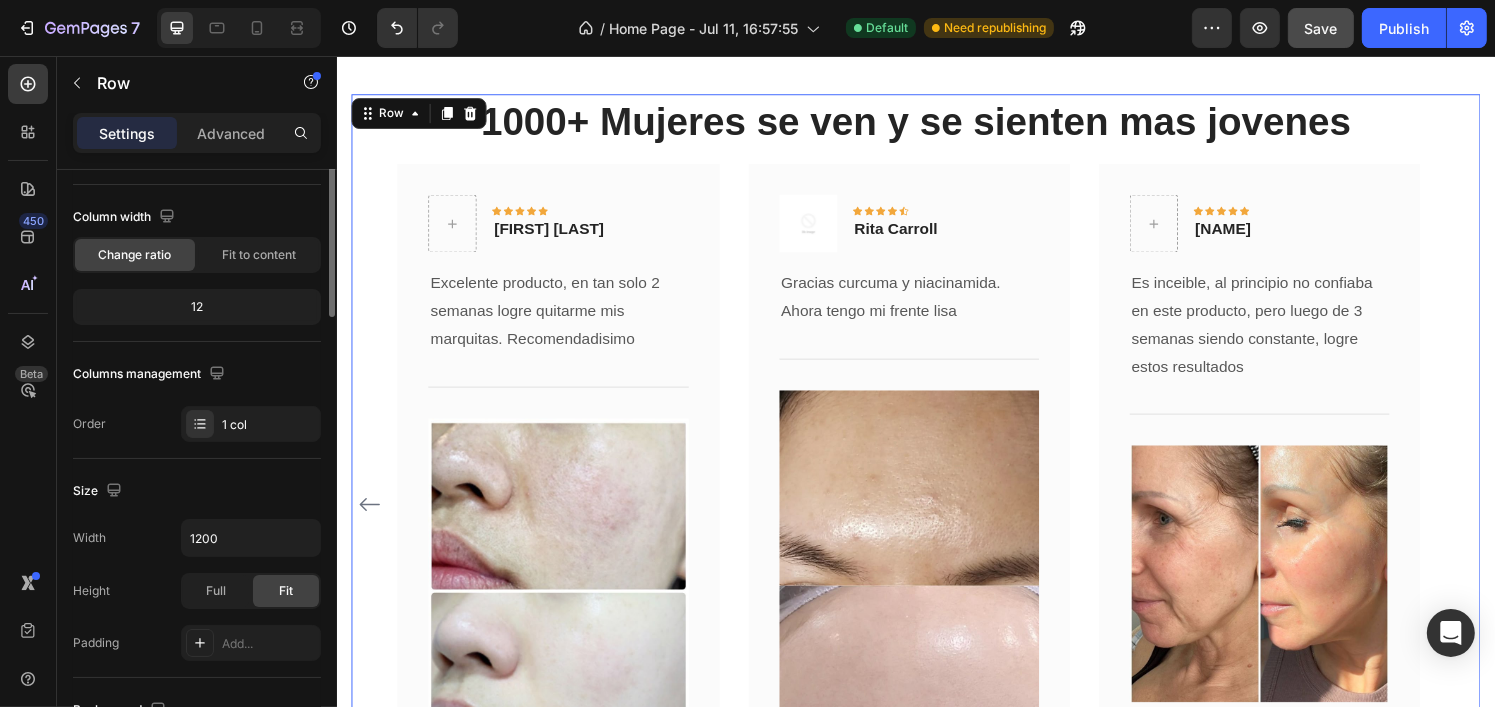 scroll, scrollTop: 0, scrollLeft: 0, axis: both 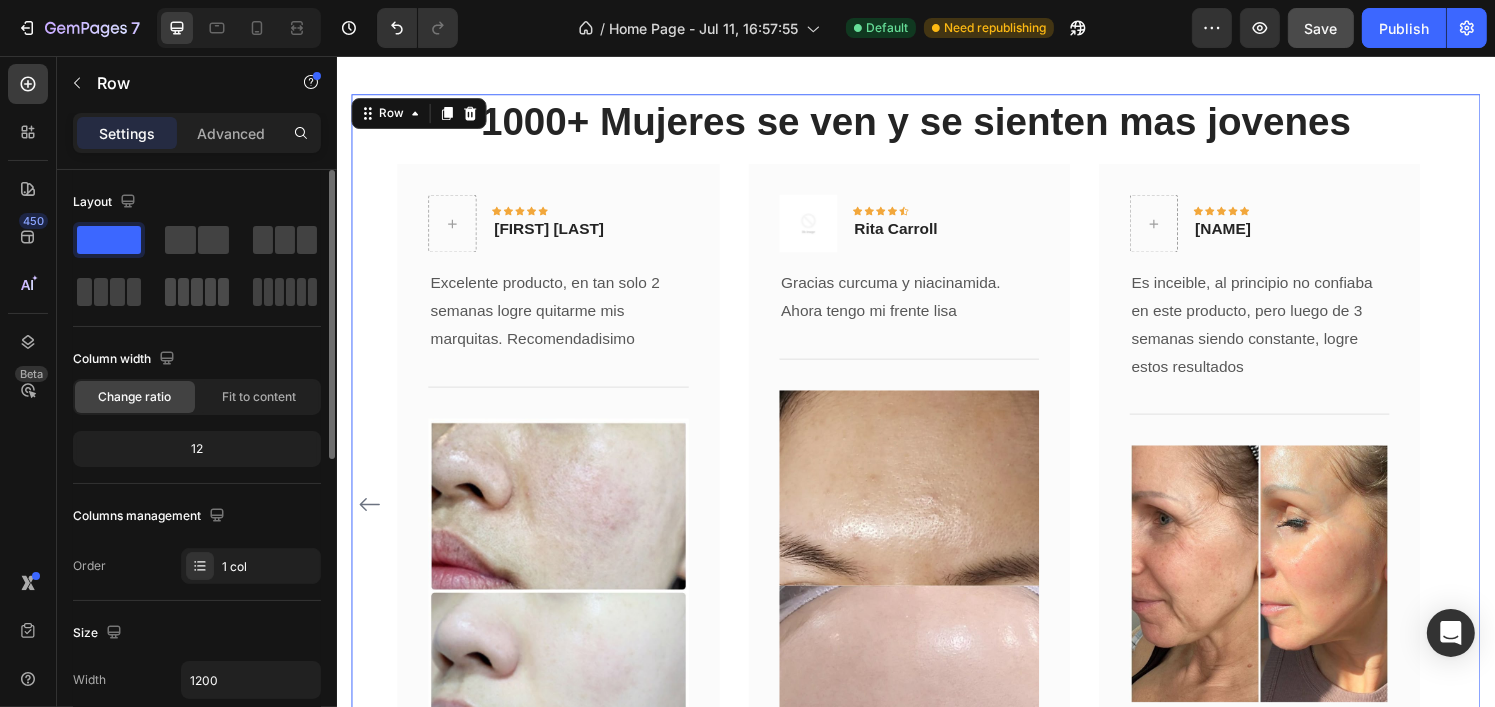 click 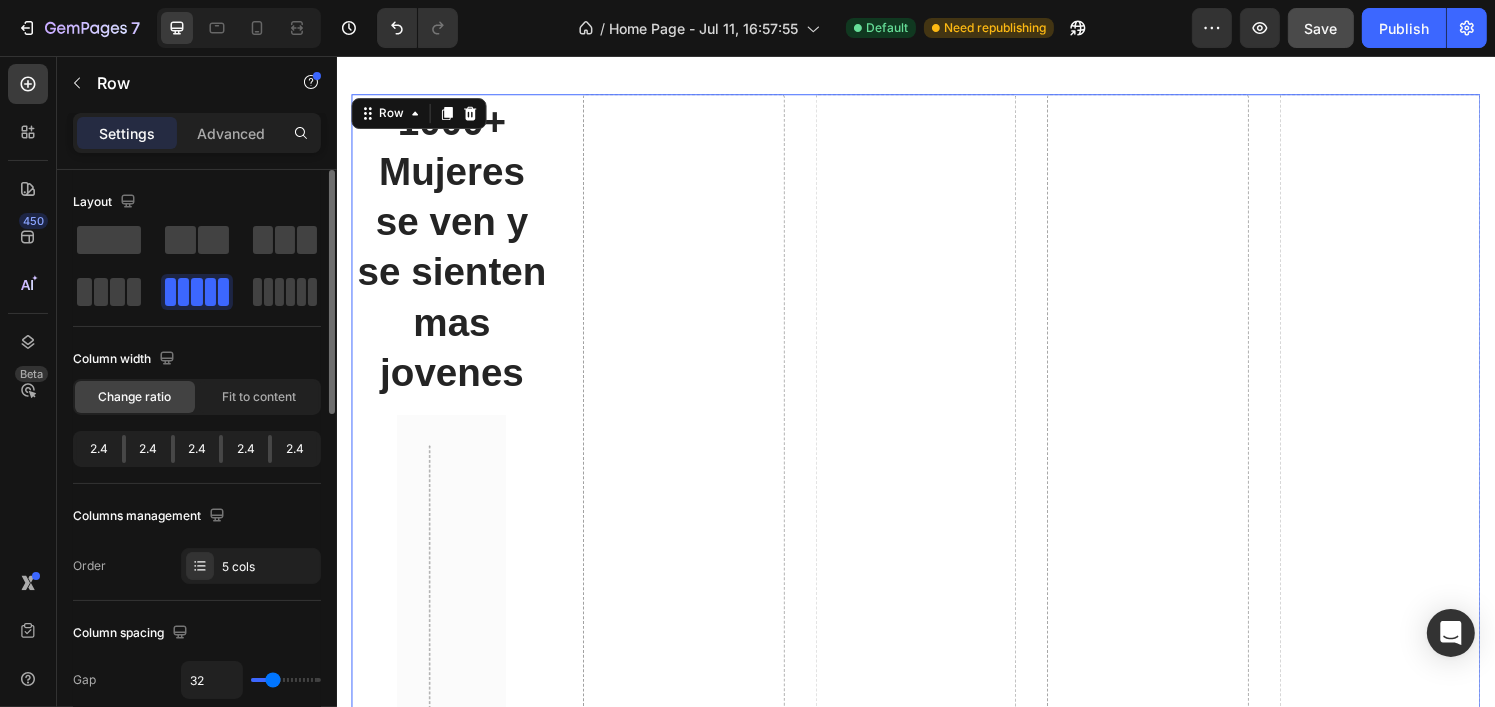 click 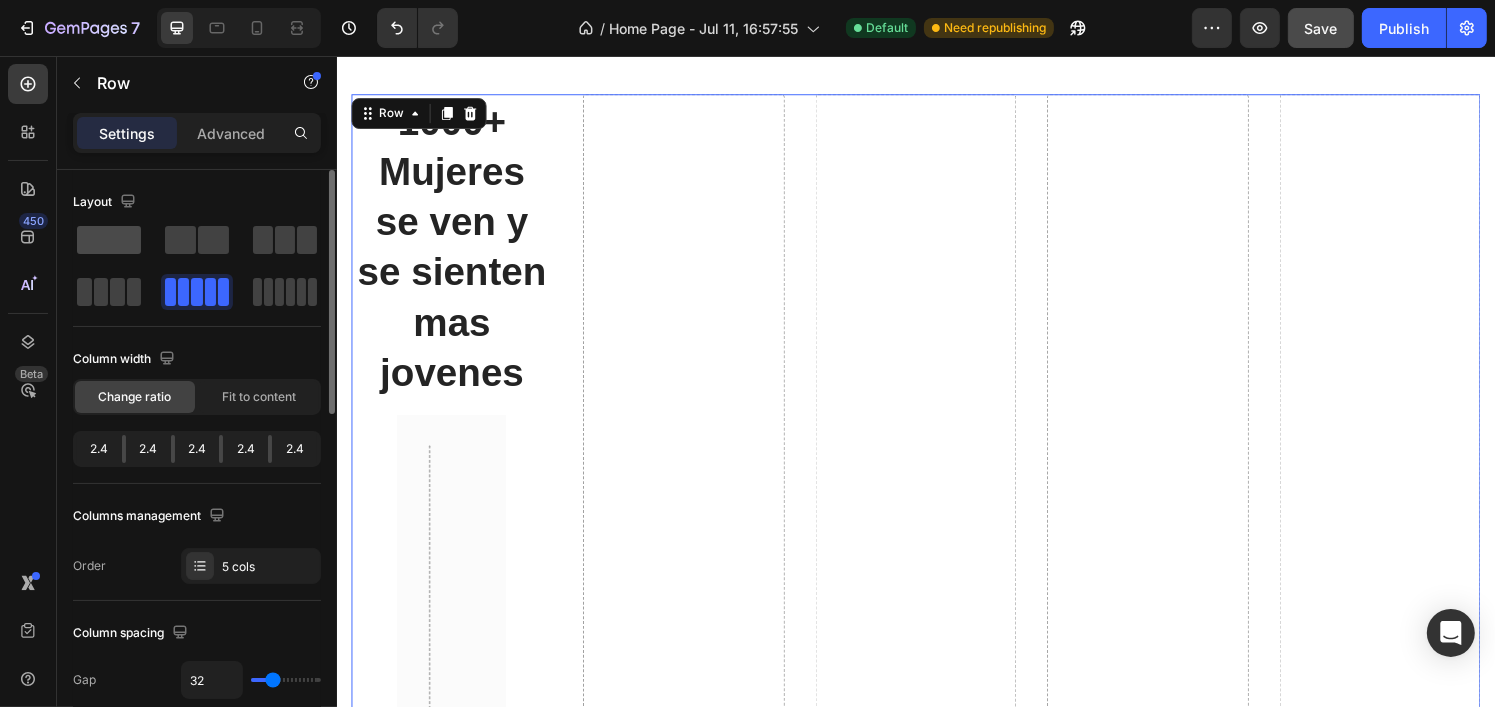 click 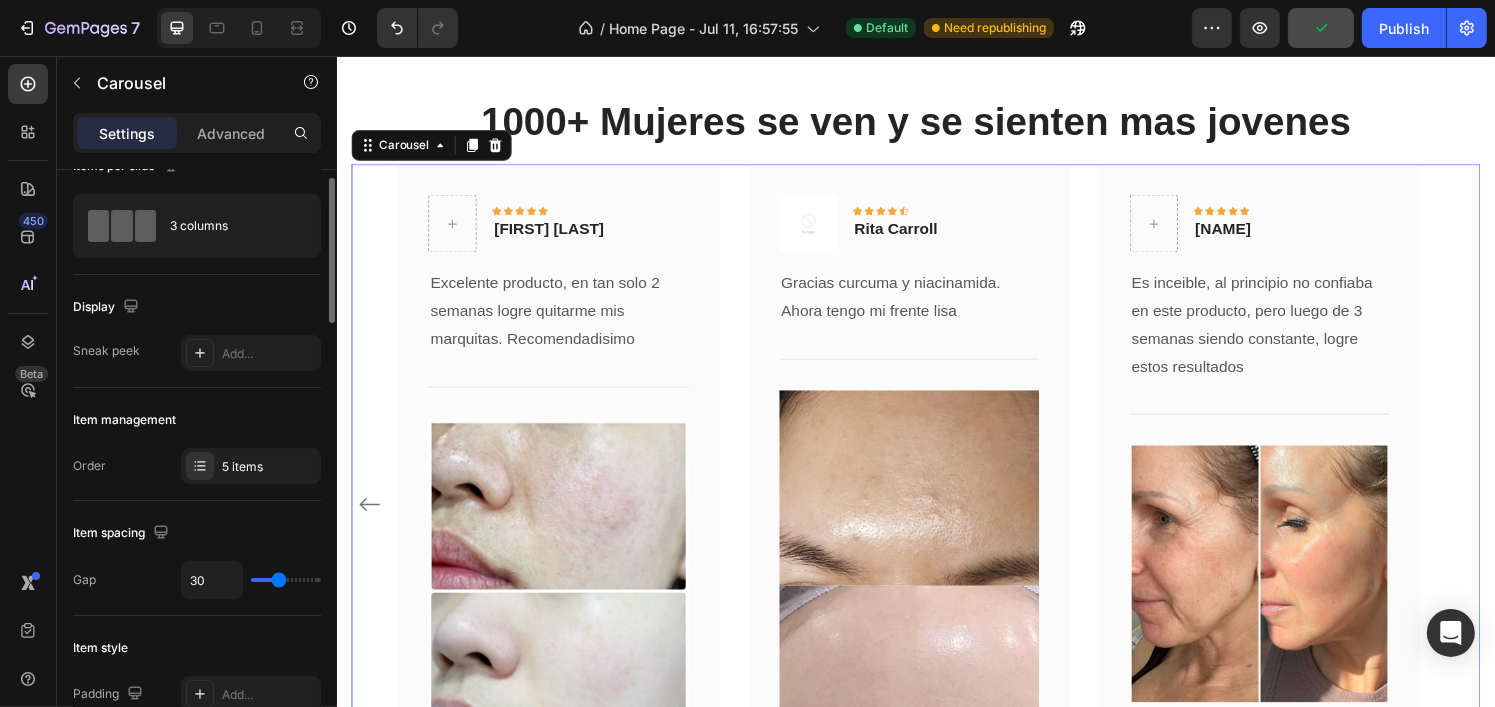 scroll, scrollTop: 43, scrollLeft: 0, axis: vertical 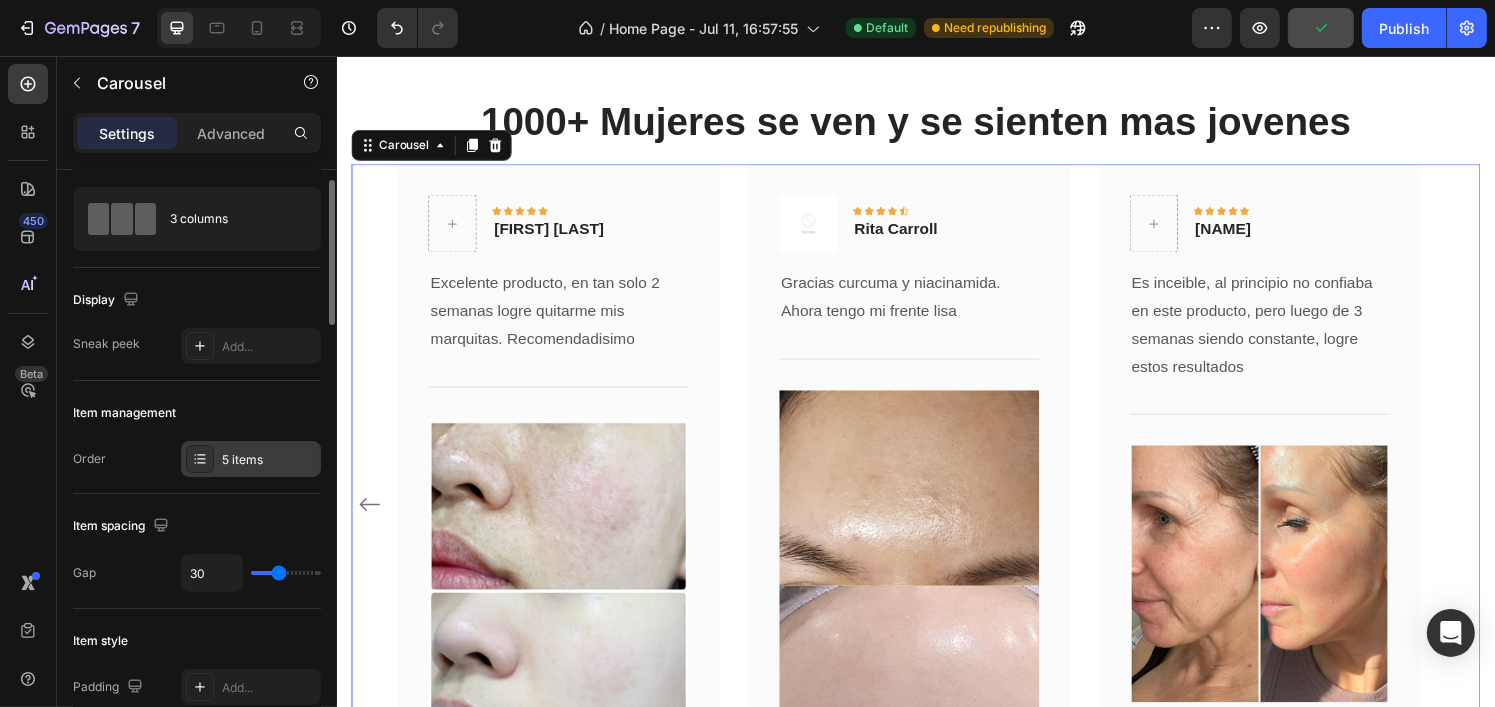 click at bounding box center (200, 459) 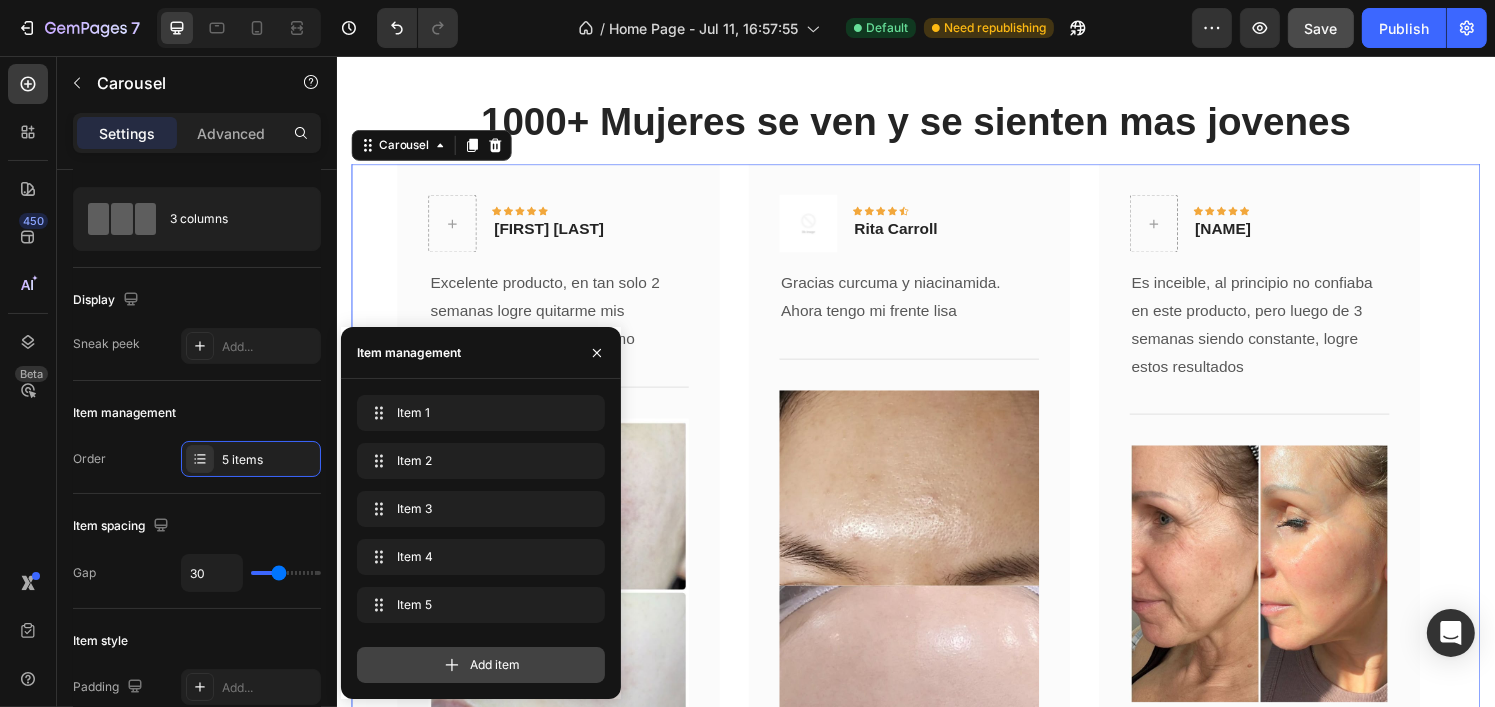 click on "Add item" at bounding box center (481, 665) 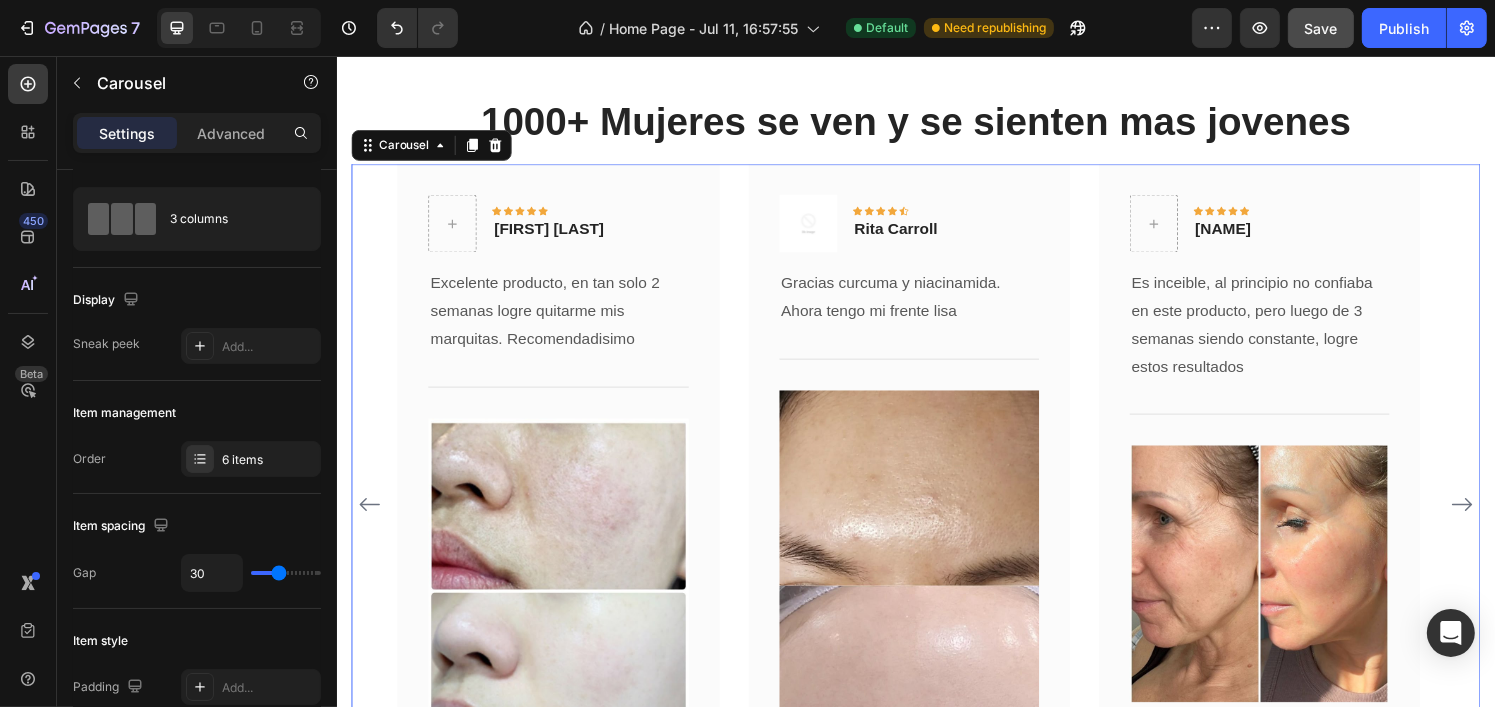 click 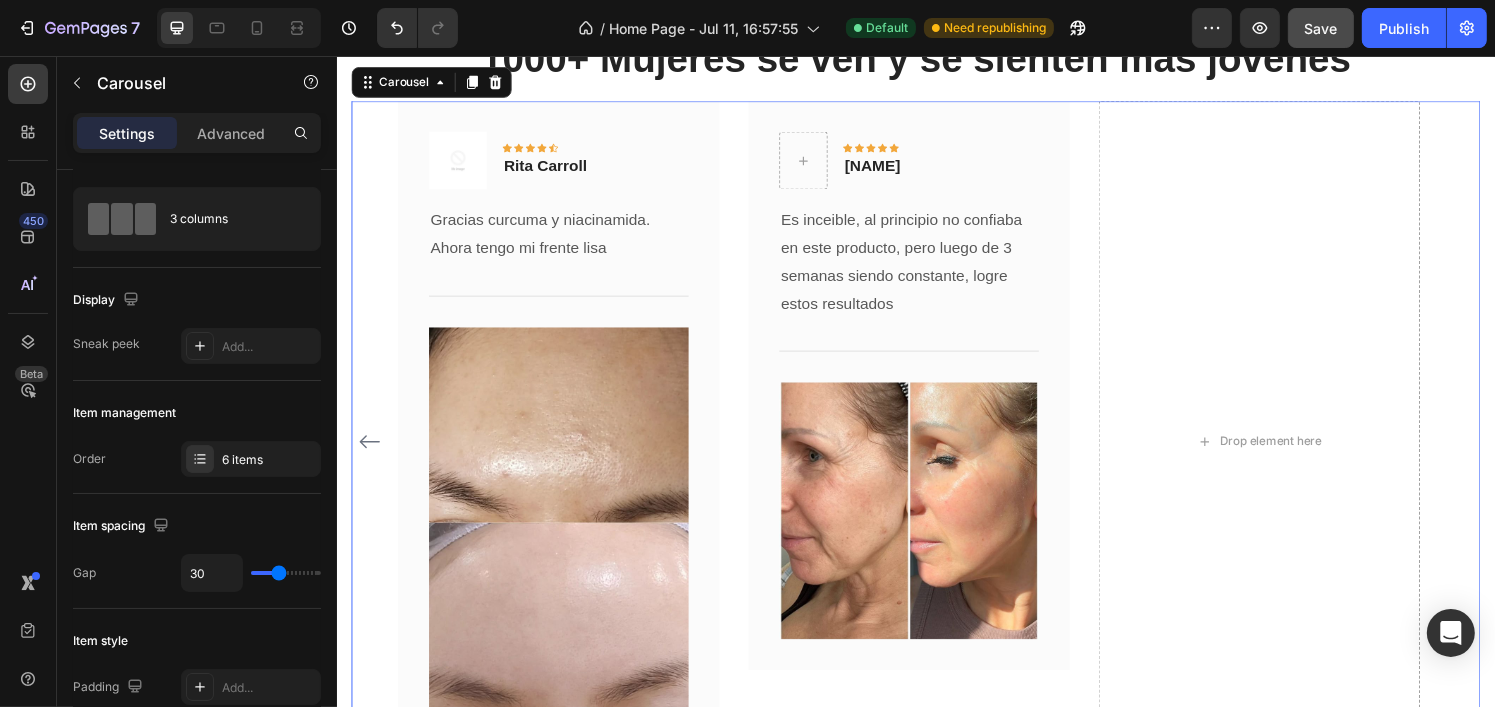 scroll, scrollTop: 2778, scrollLeft: 0, axis: vertical 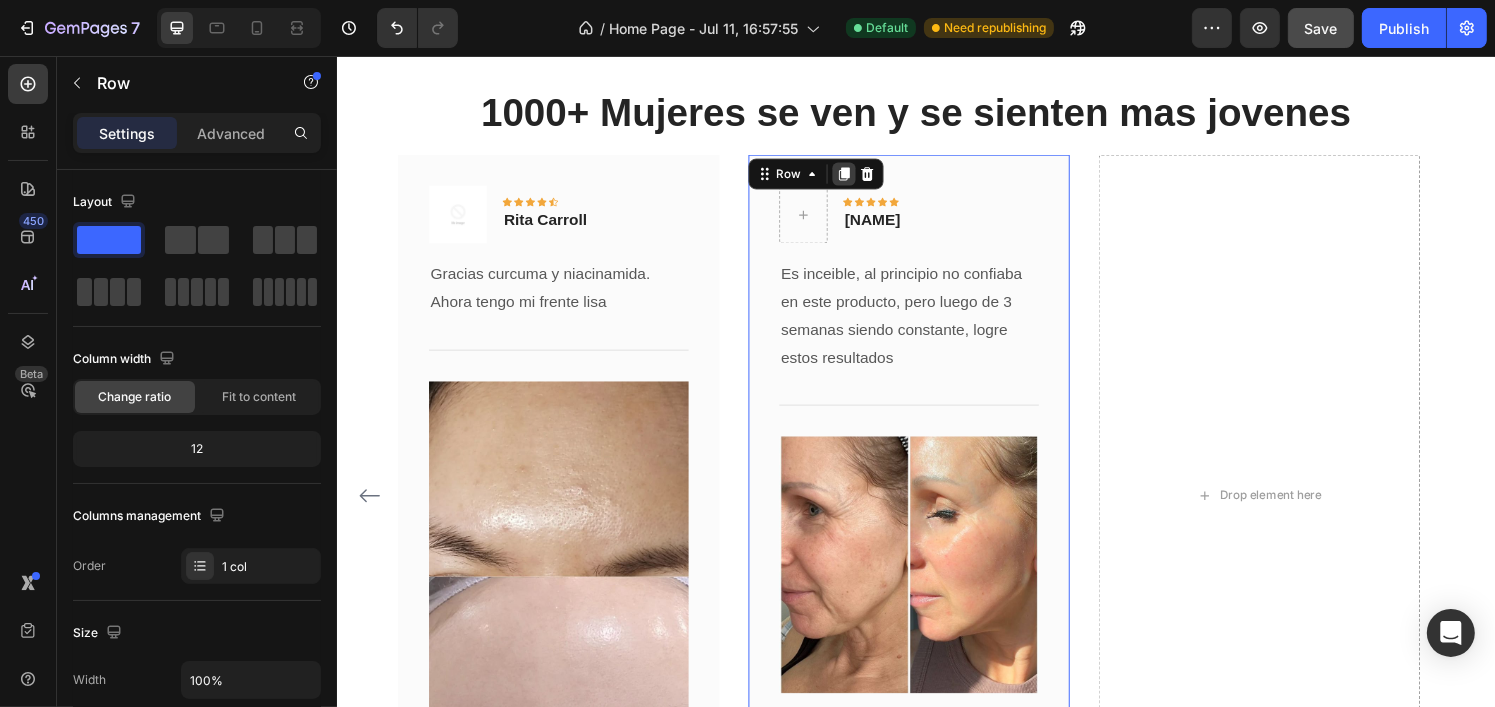 click 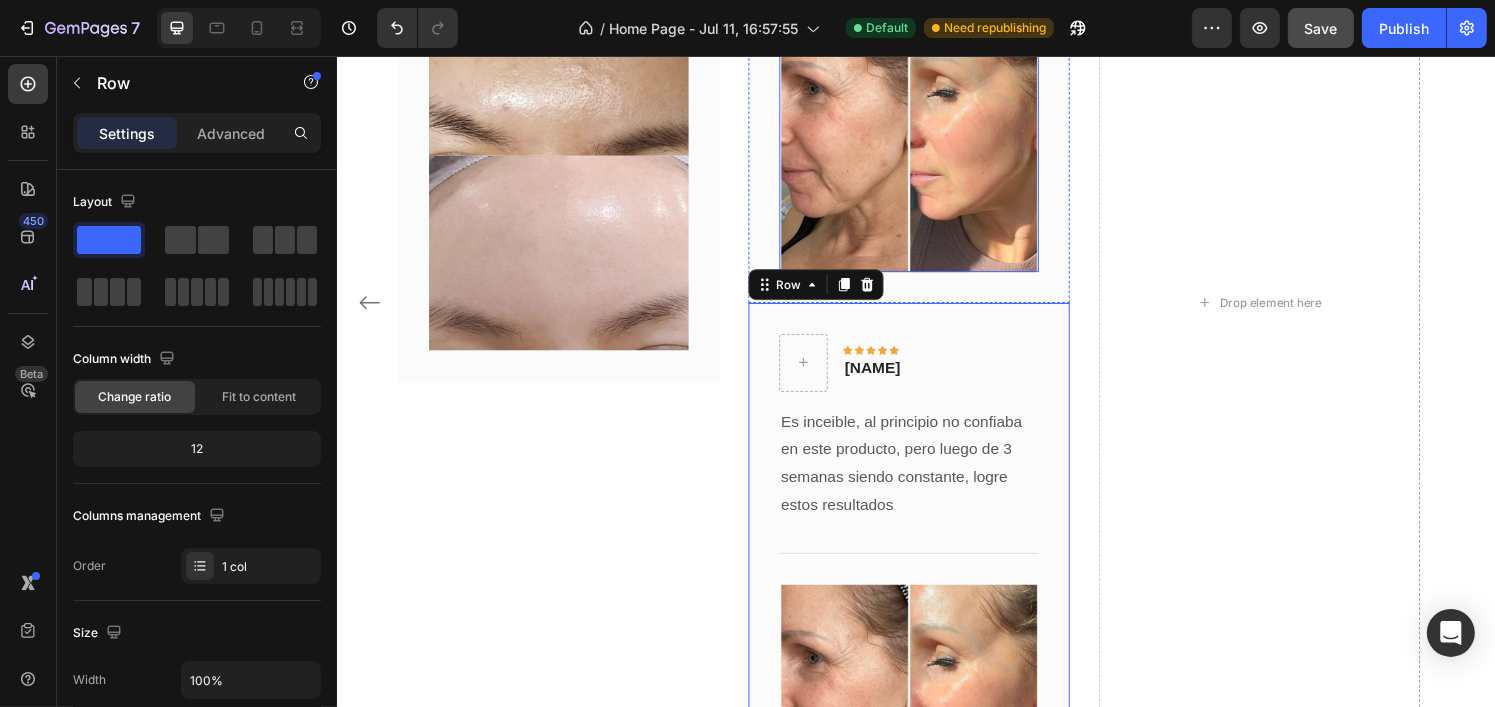 scroll, scrollTop: 3160, scrollLeft: 0, axis: vertical 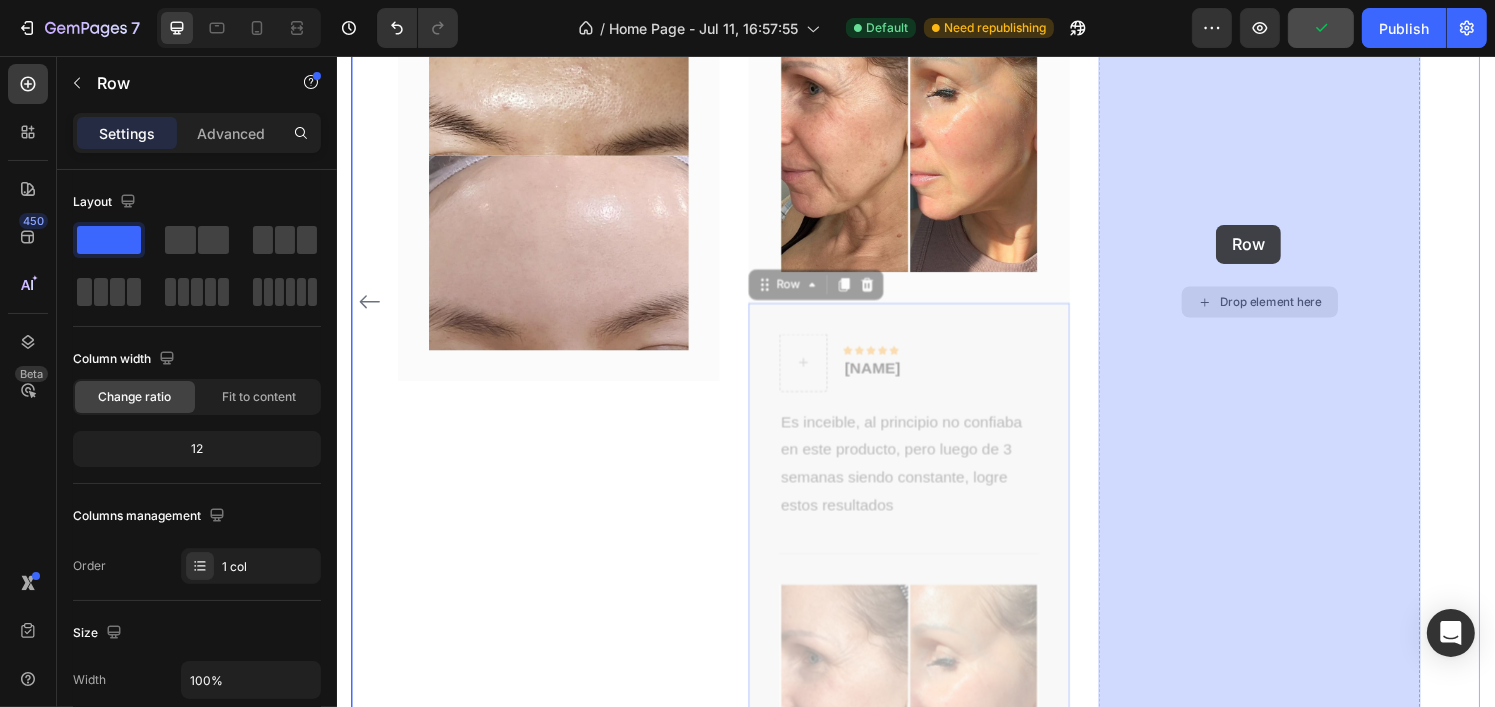 drag, startPoint x: 815, startPoint y: 292, endPoint x: 1248, endPoint y: 232, distance: 437.13727 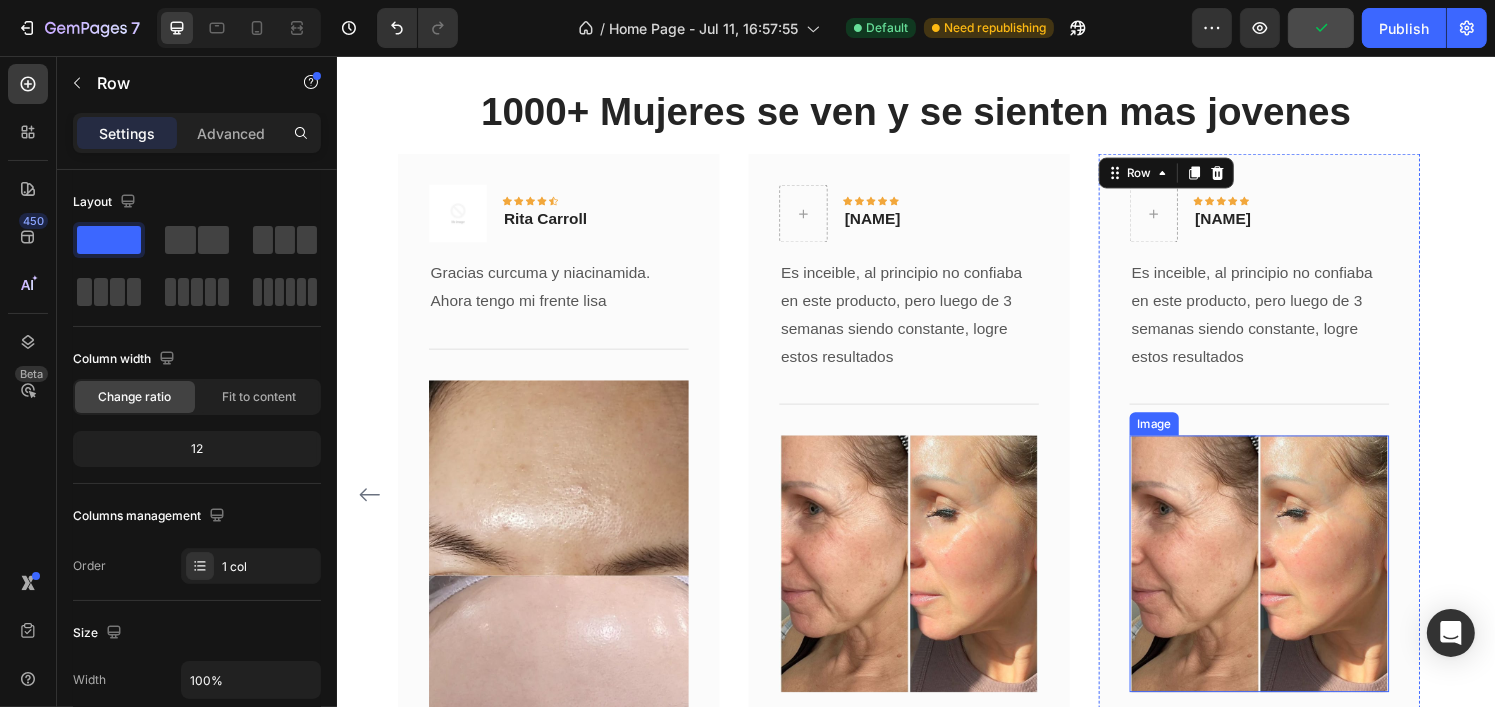 scroll, scrollTop: 2725, scrollLeft: 0, axis: vertical 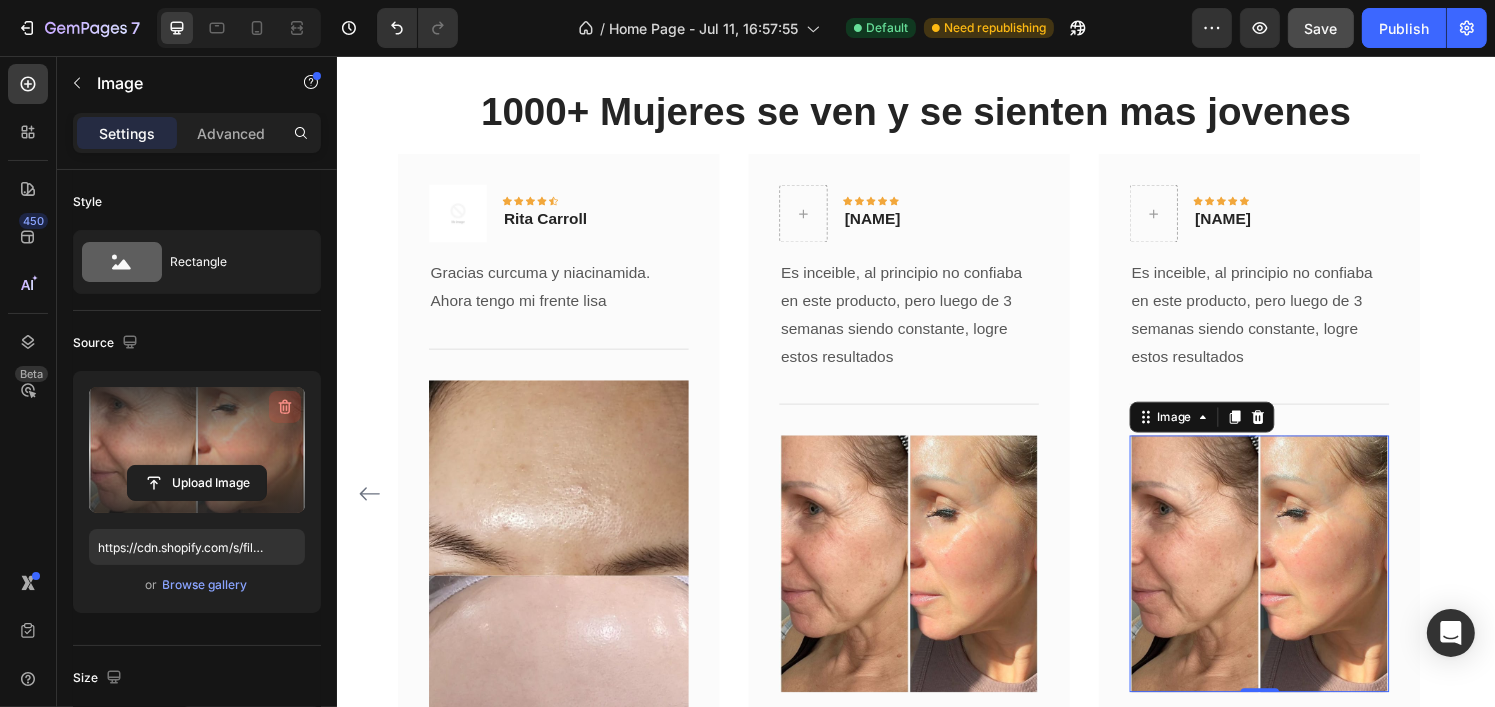 click 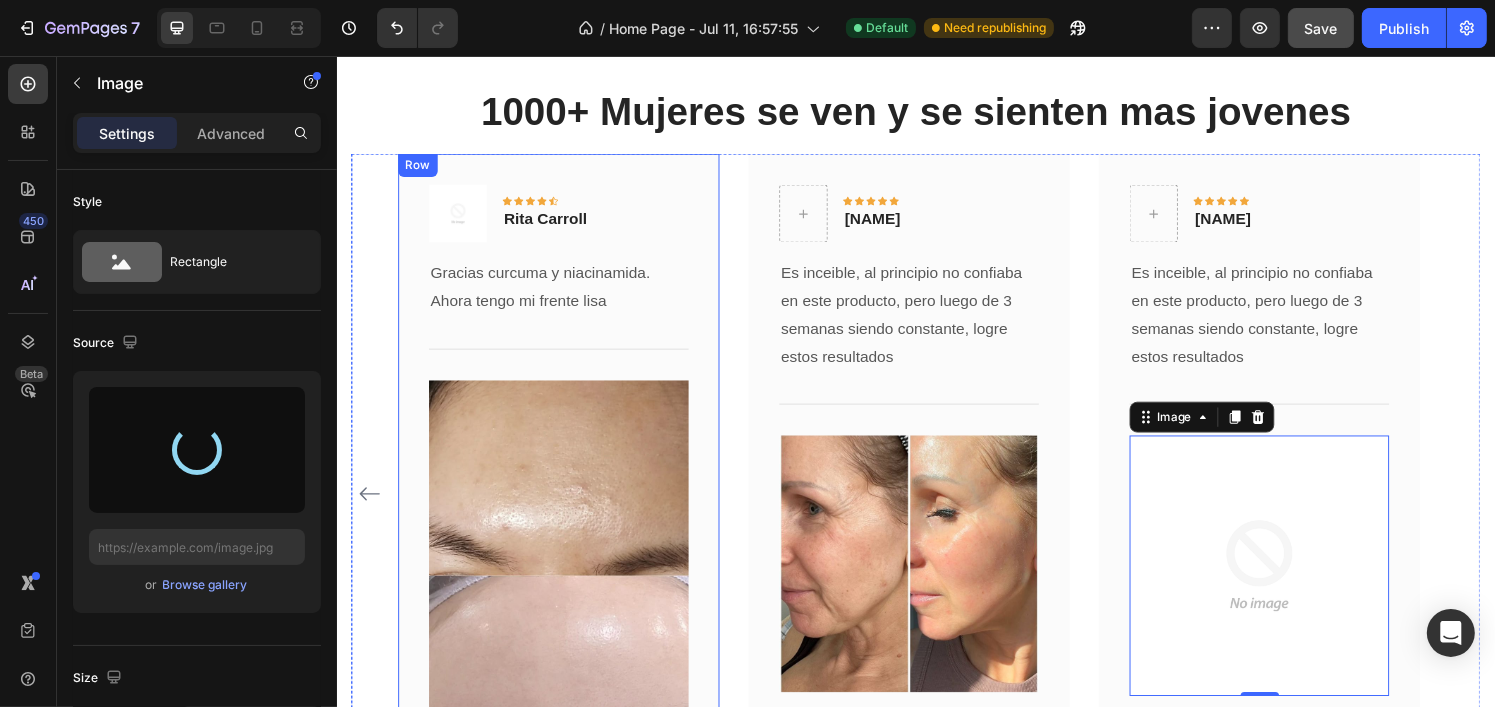 type on "https://cdn.shopify.com/s/files/1/0759/5035/8745/files/gempages_575018683764573413-16866581-c2d8-43ff-b3f7-c7d72fb07b3f.jpg" 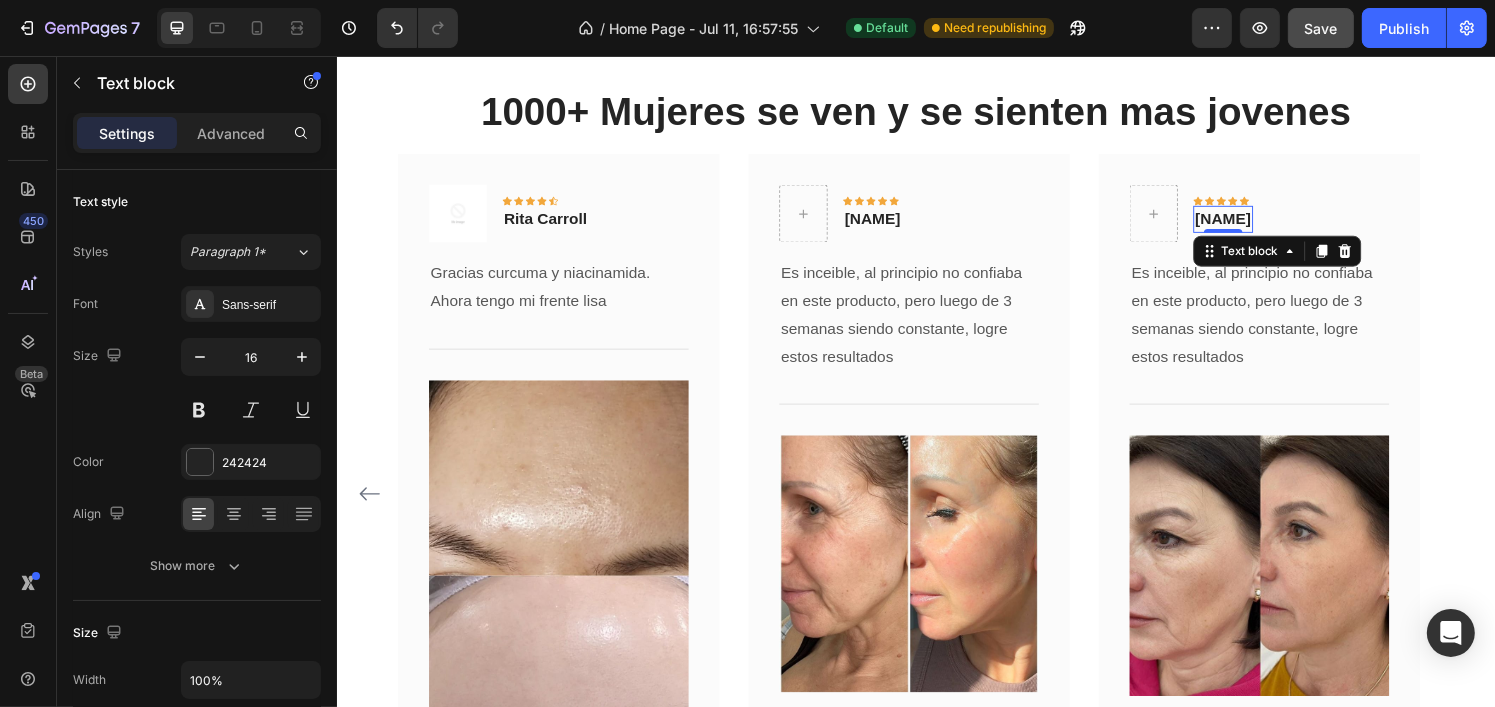 click on "[NAME]" at bounding box center (1254, 225) 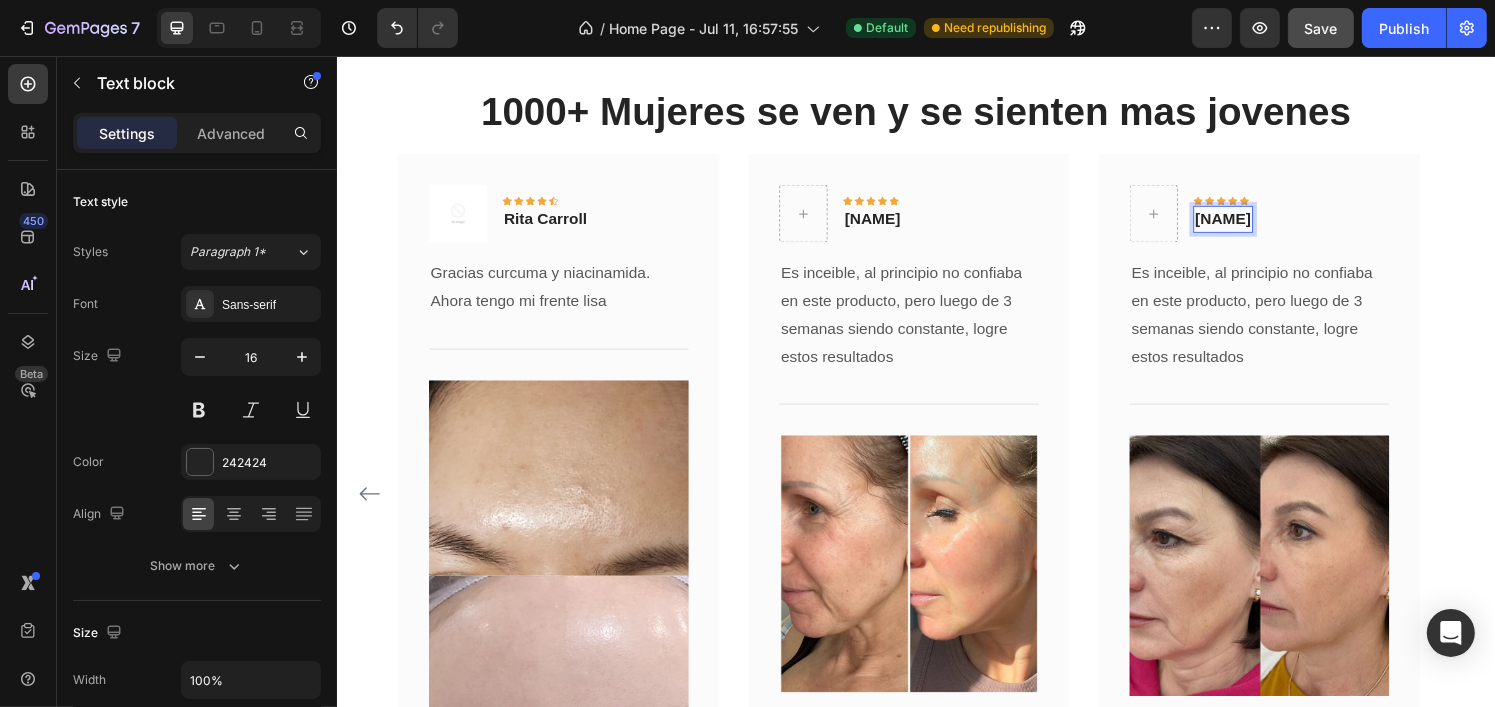 click on "[NAME]" at bounding box center [1254, 225] 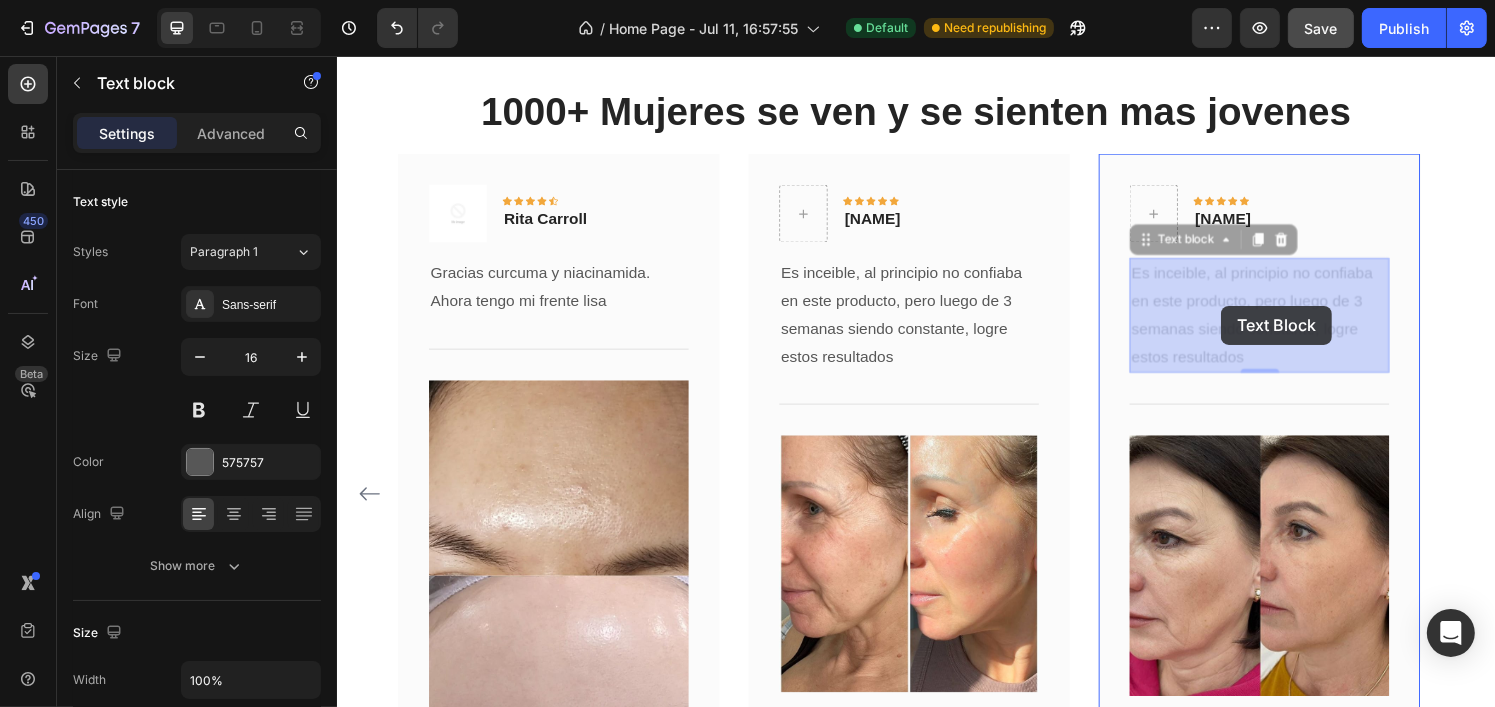 drag, startPoint x: 1300, startPoint y: 358, endPoint x: 1264, endPoint y: 323, distance: 50.20956 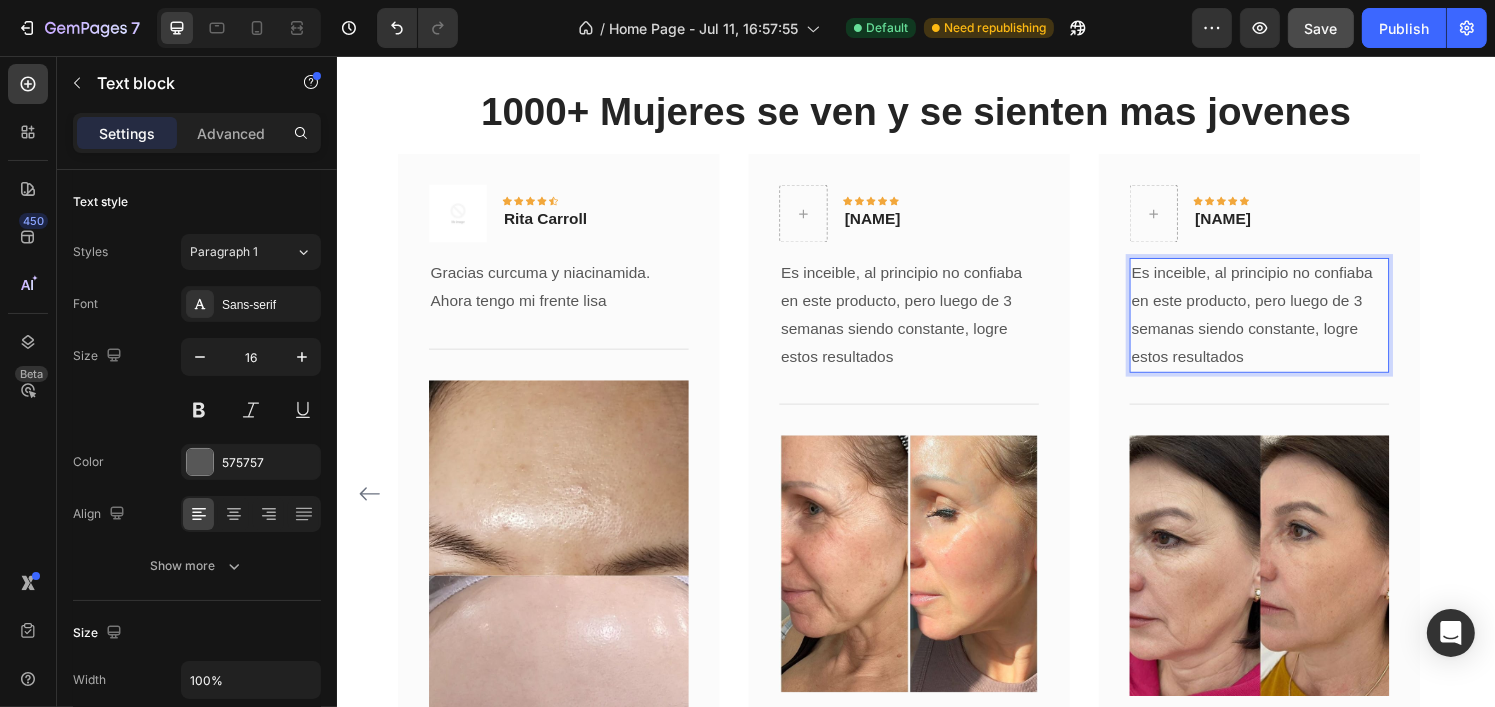 click on "Es inceible, al principio no confiaba en este producto, pero luego de 3 semanas siendo constante, logre estos resultados" at bounding box center (1291, 324) 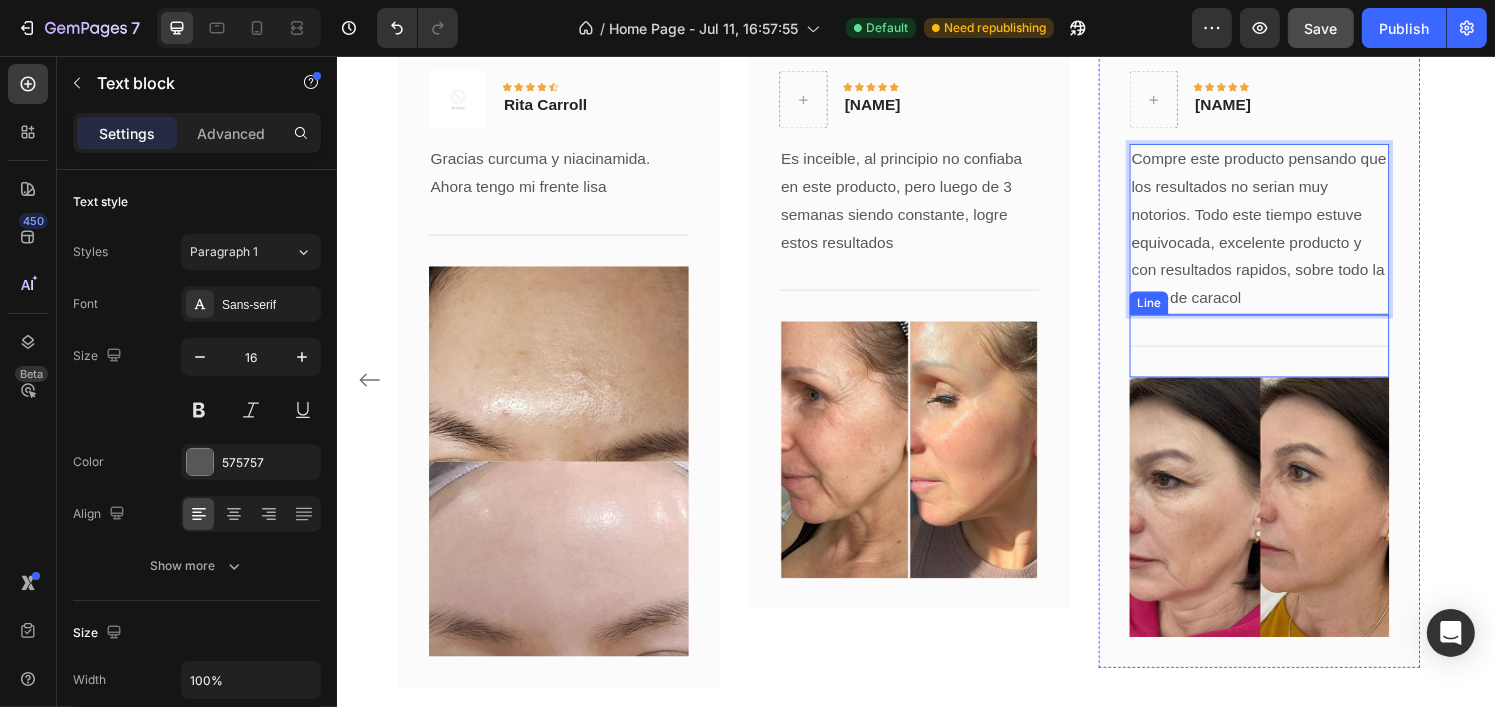 scroll, scrollTop: 2844, scrollLeft: 0, axis: vertical 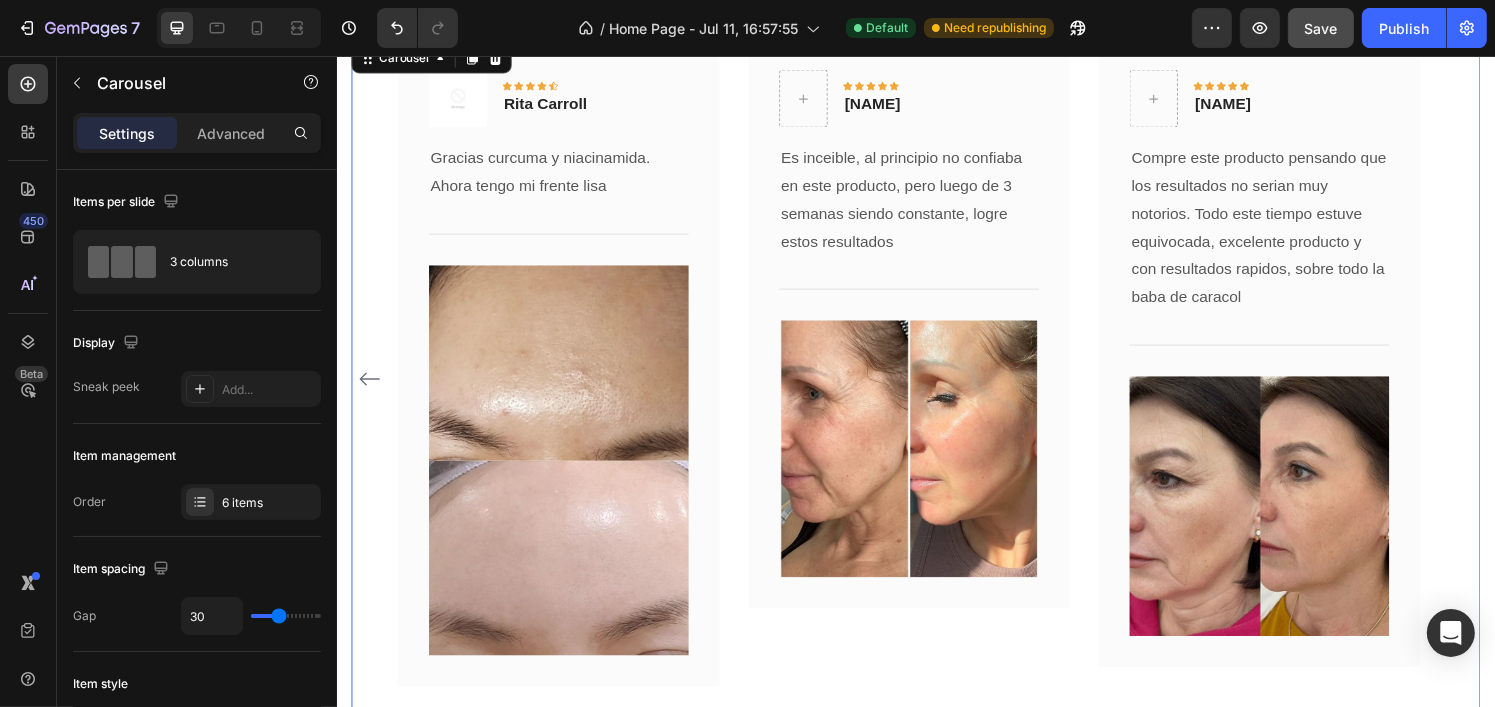 click 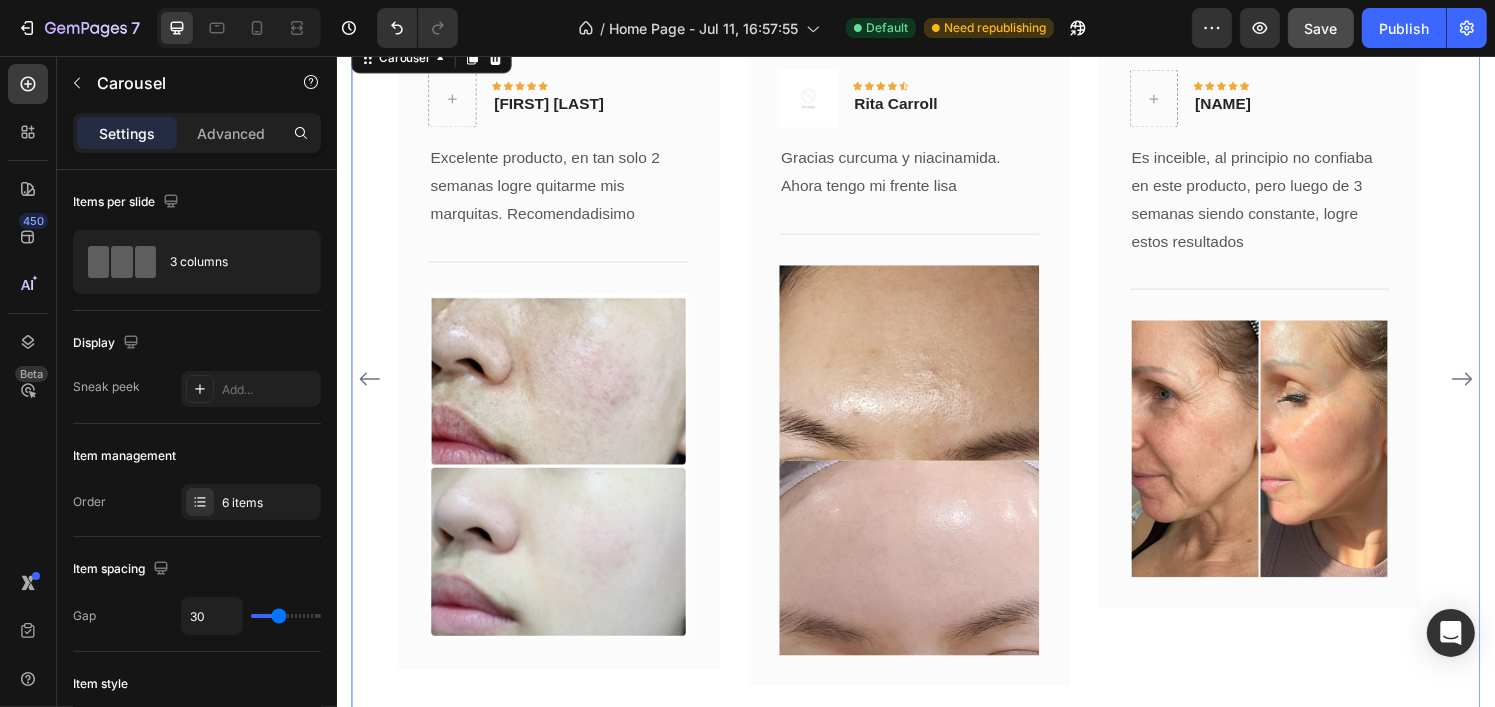 click 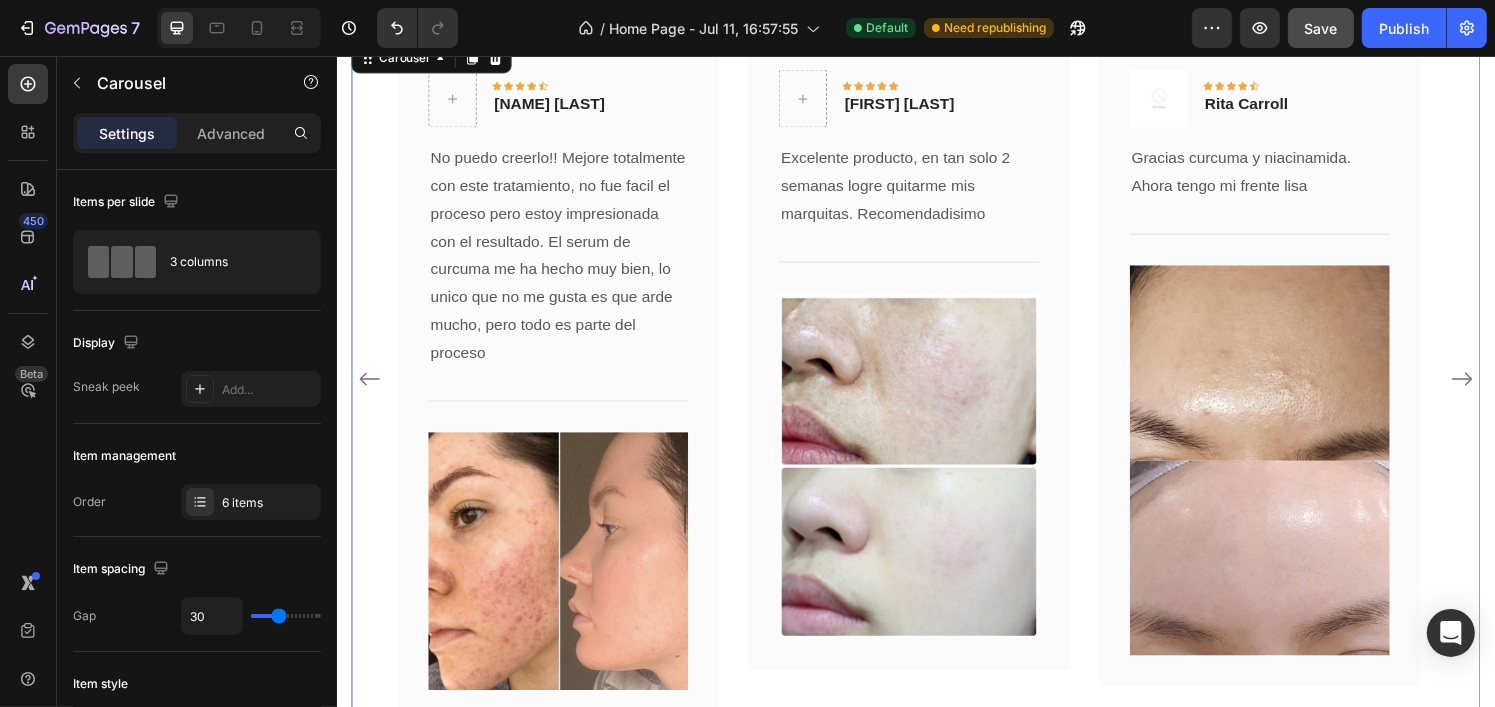 click 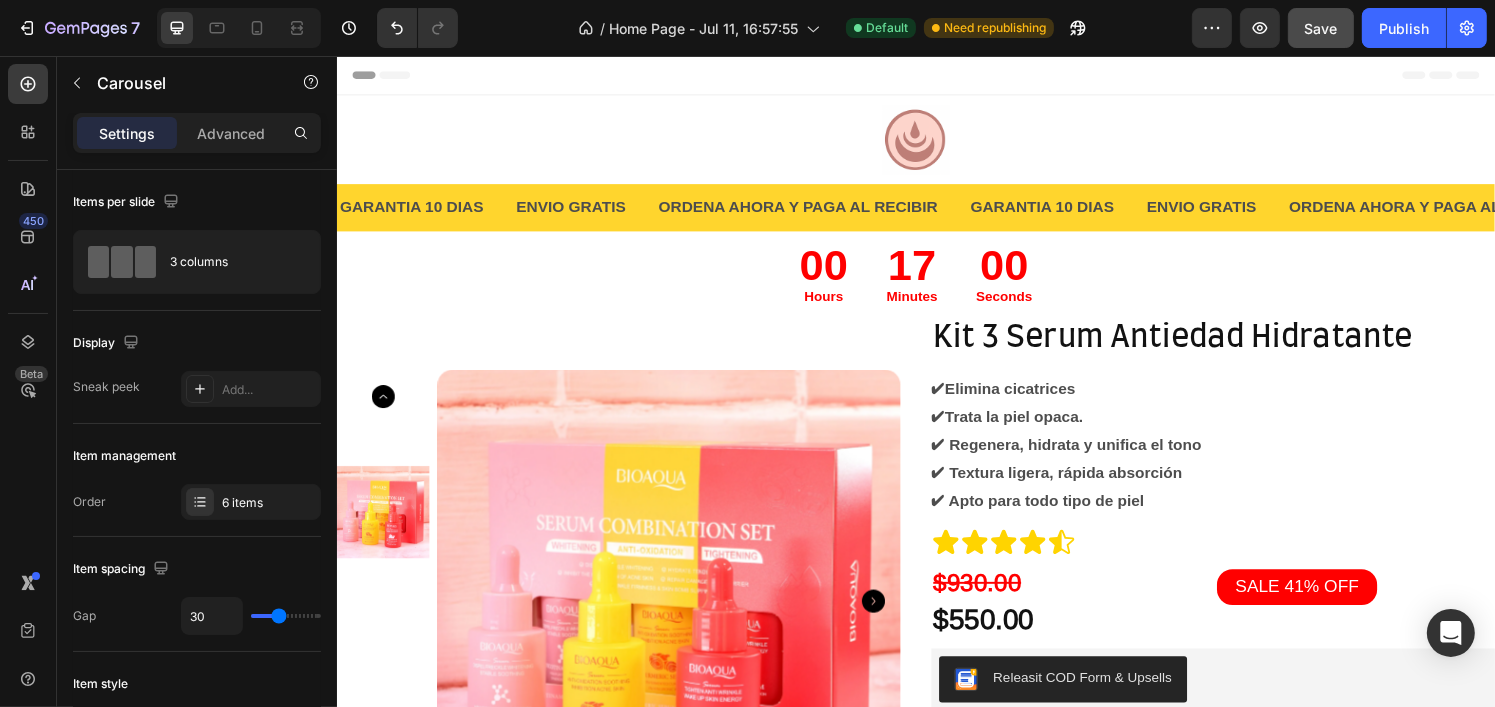 scroll, scrollTop: 0, scrollLeft: 0, axis: both 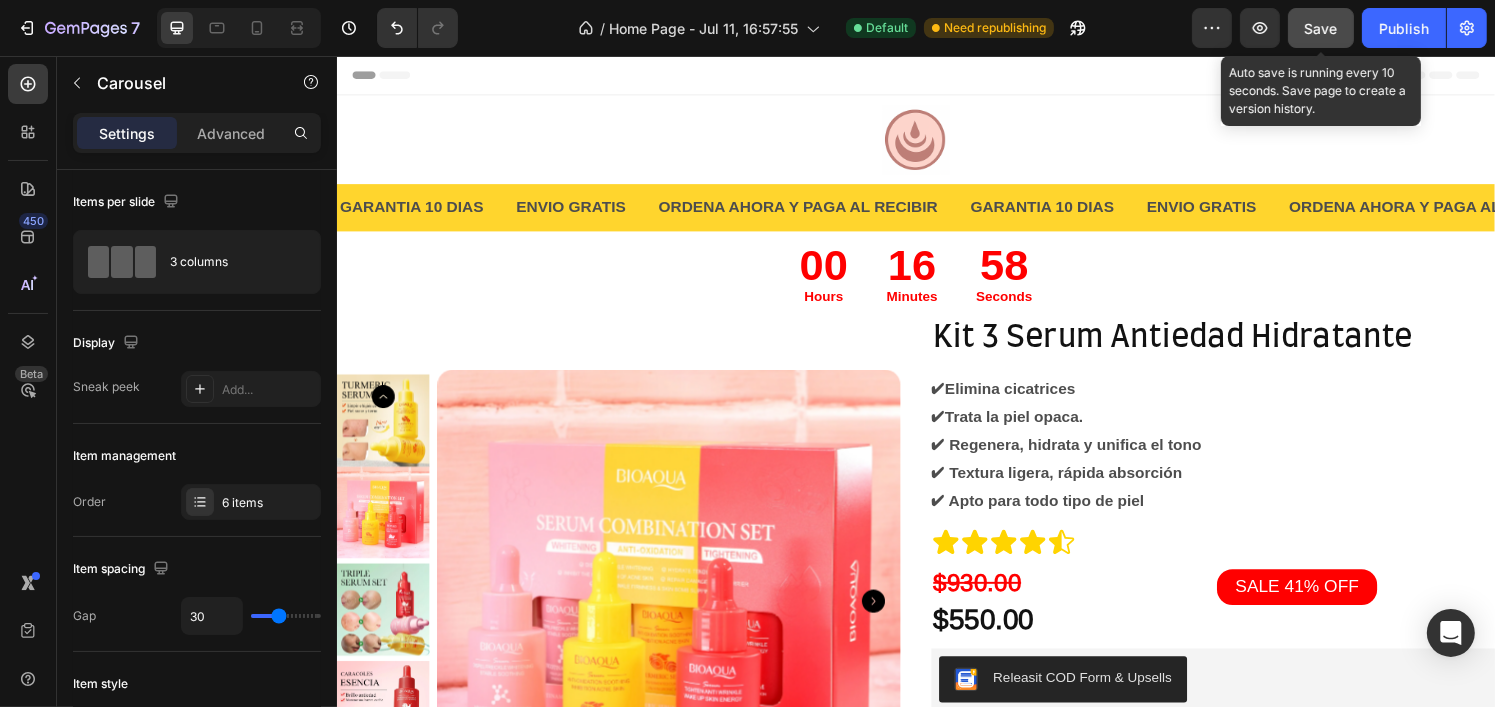 click on "Save" 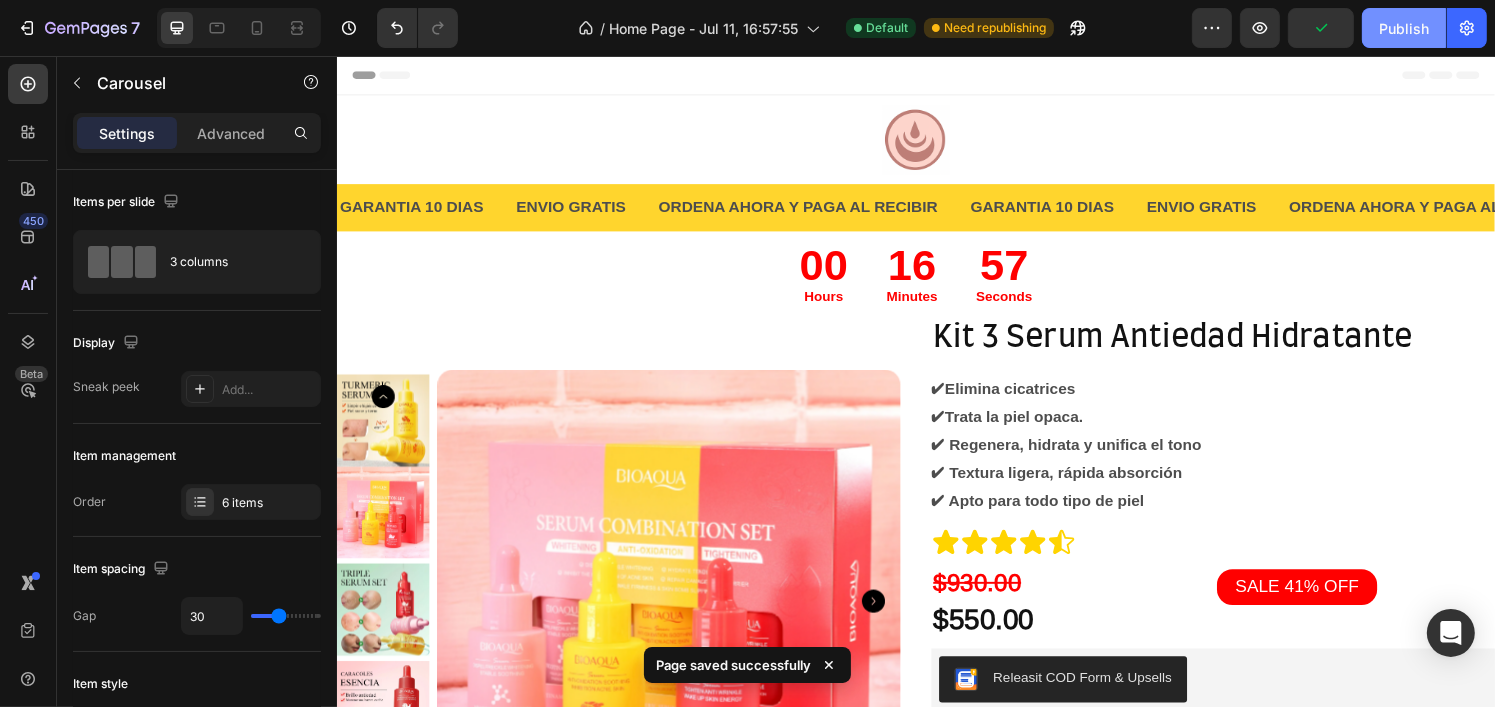 click on "Publish" at bounding box center [1404, 28] 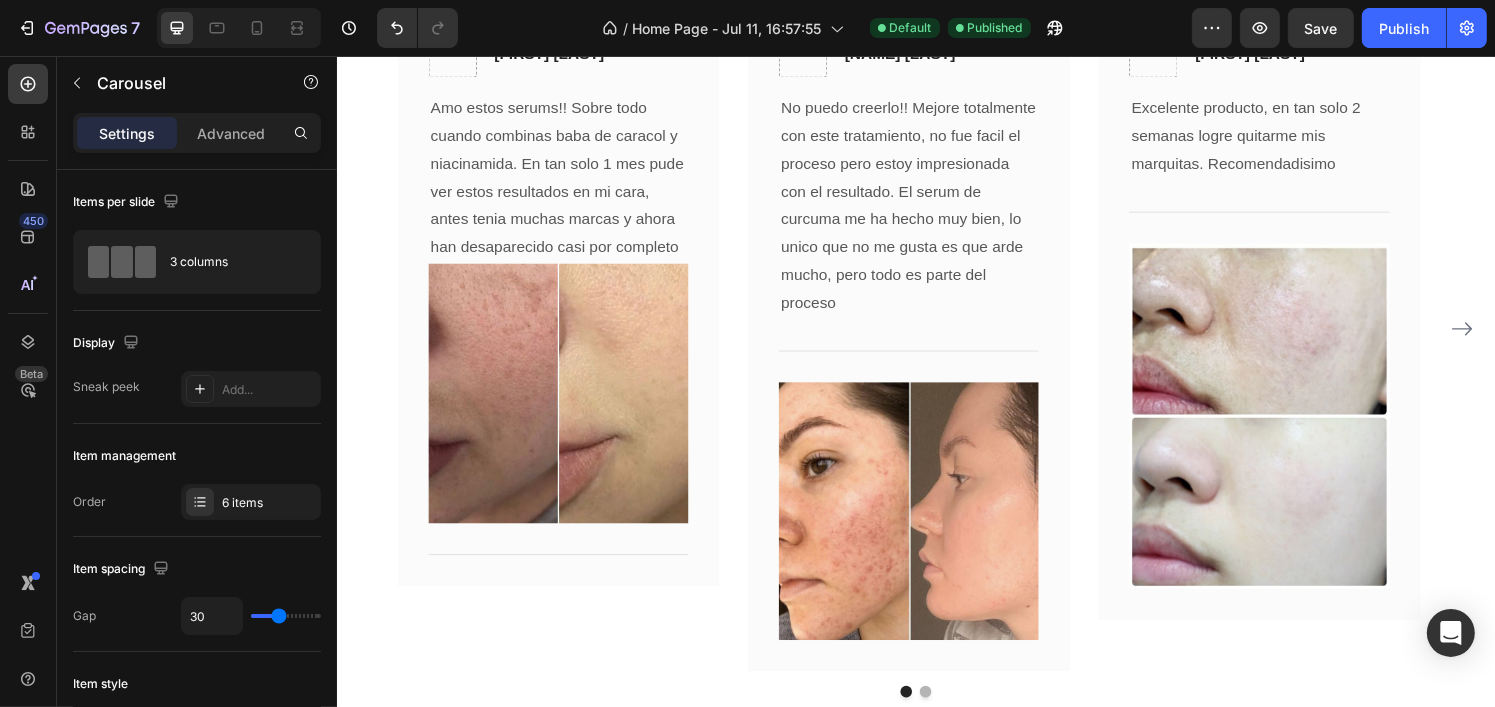scroll, scrollTop: 2894, scrollLeft: 0, axis: vertical 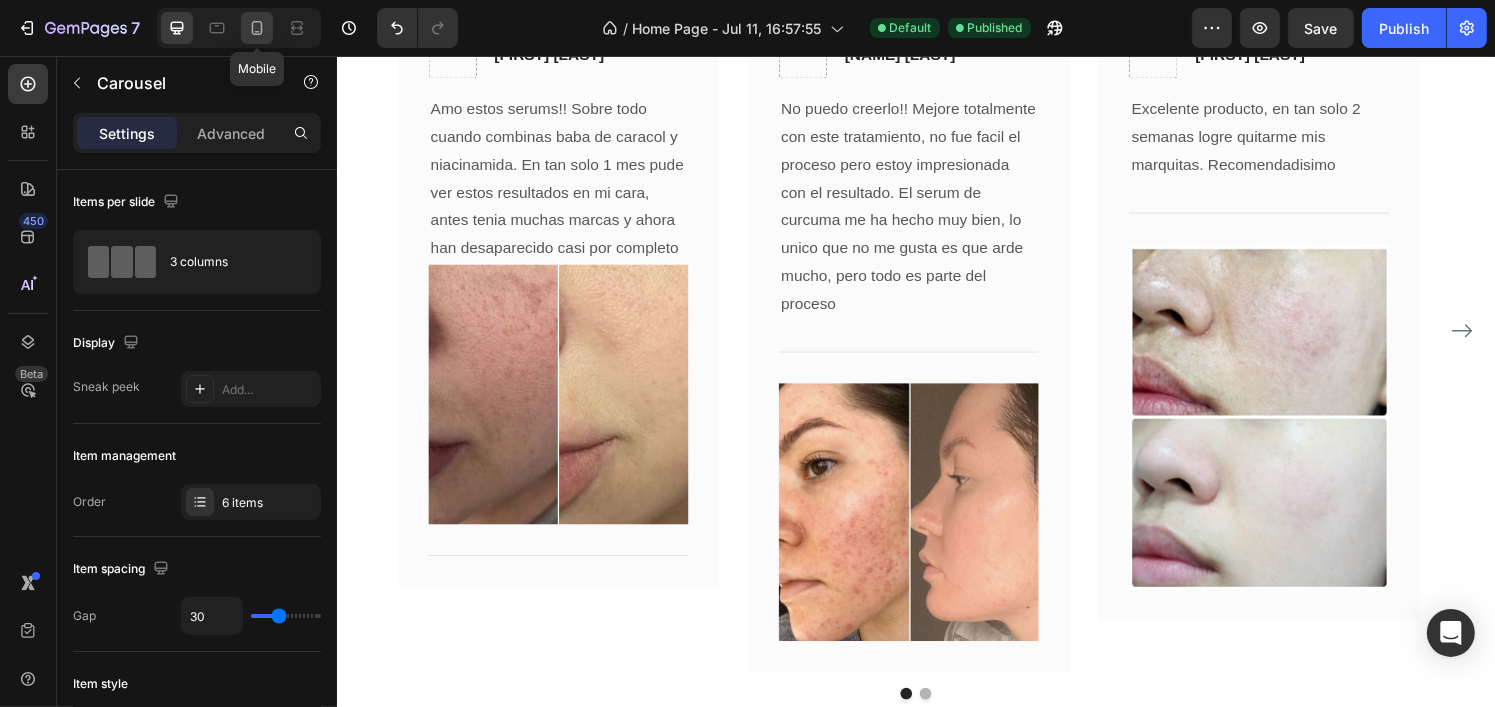 click 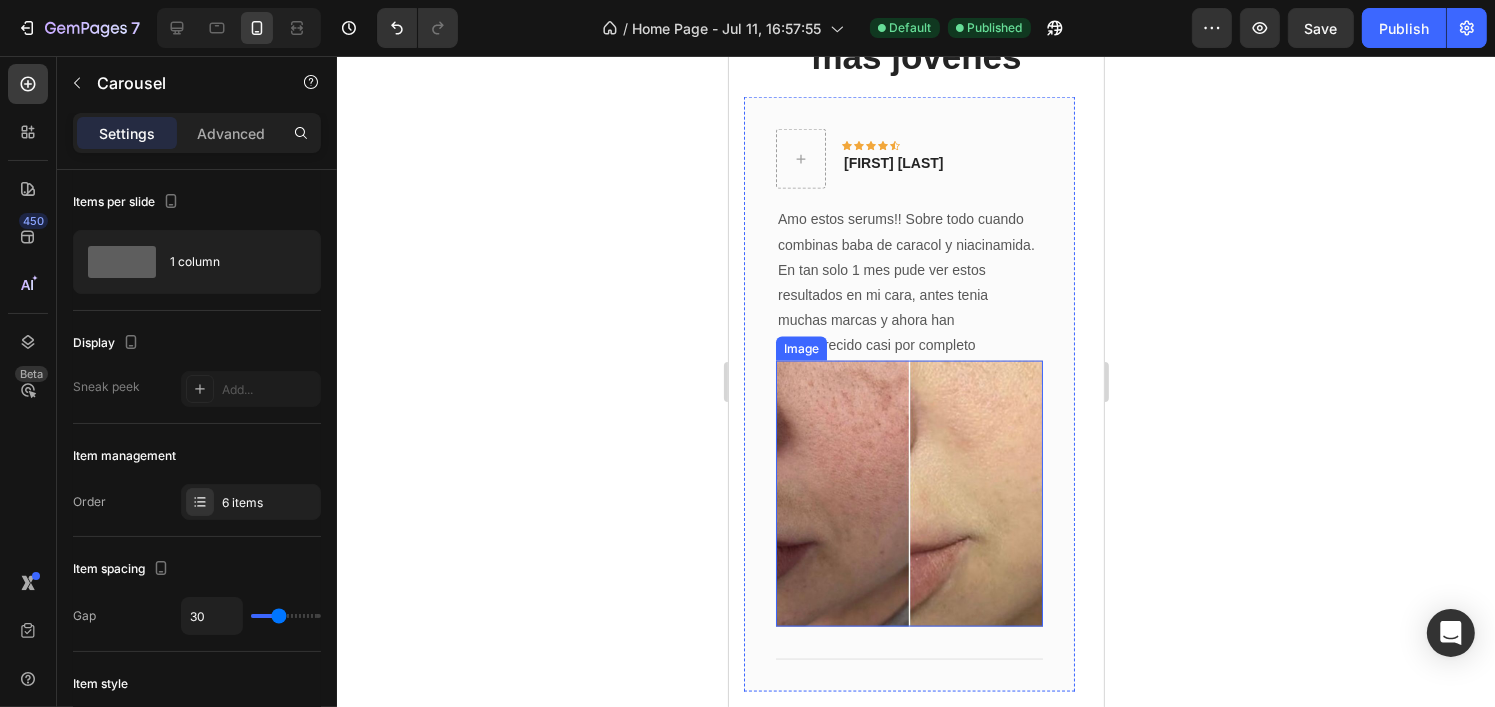 scroll, scrollTop: 2727, scrollLeft: 0, axis: vertical 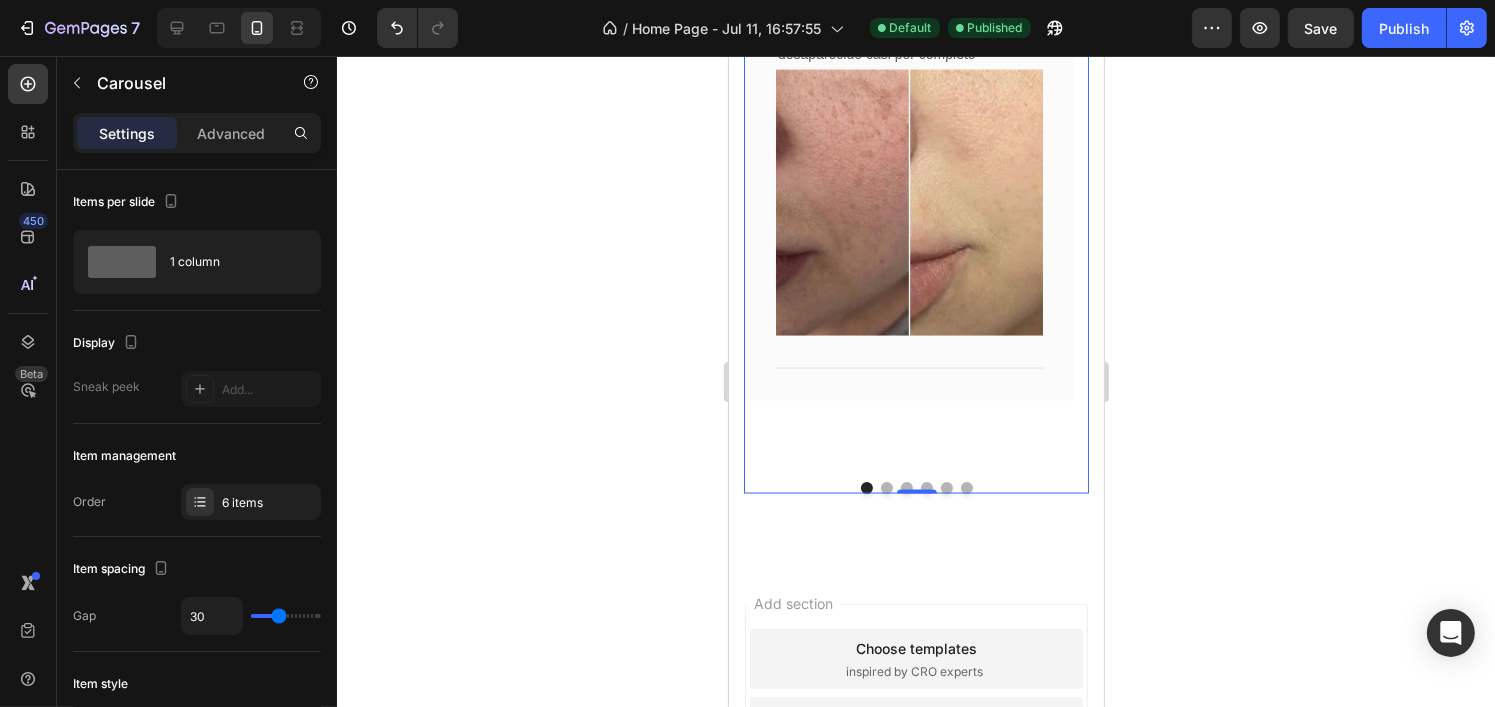 click at bounding box center [886, 488] 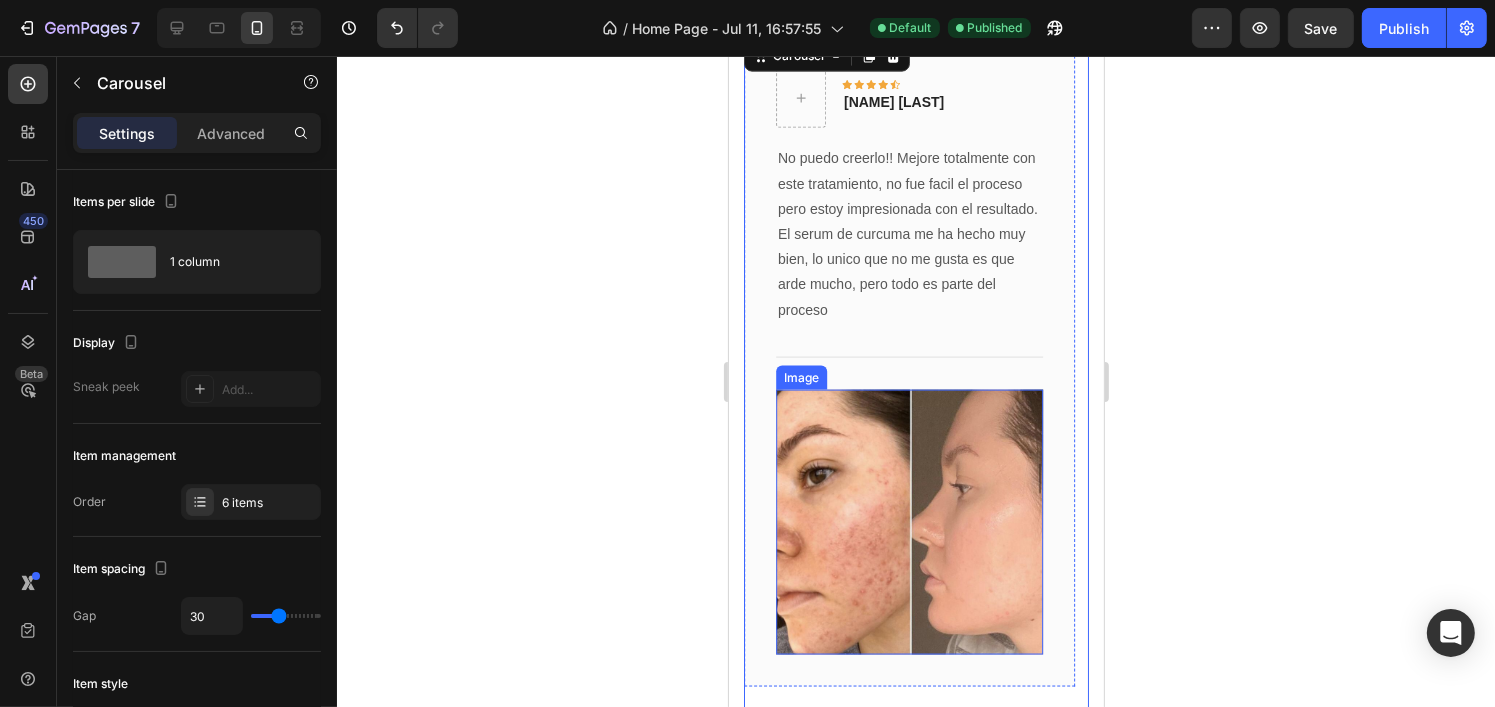 scroll, scrollTop: 2787, scrollLeft: 0, axis: vertical 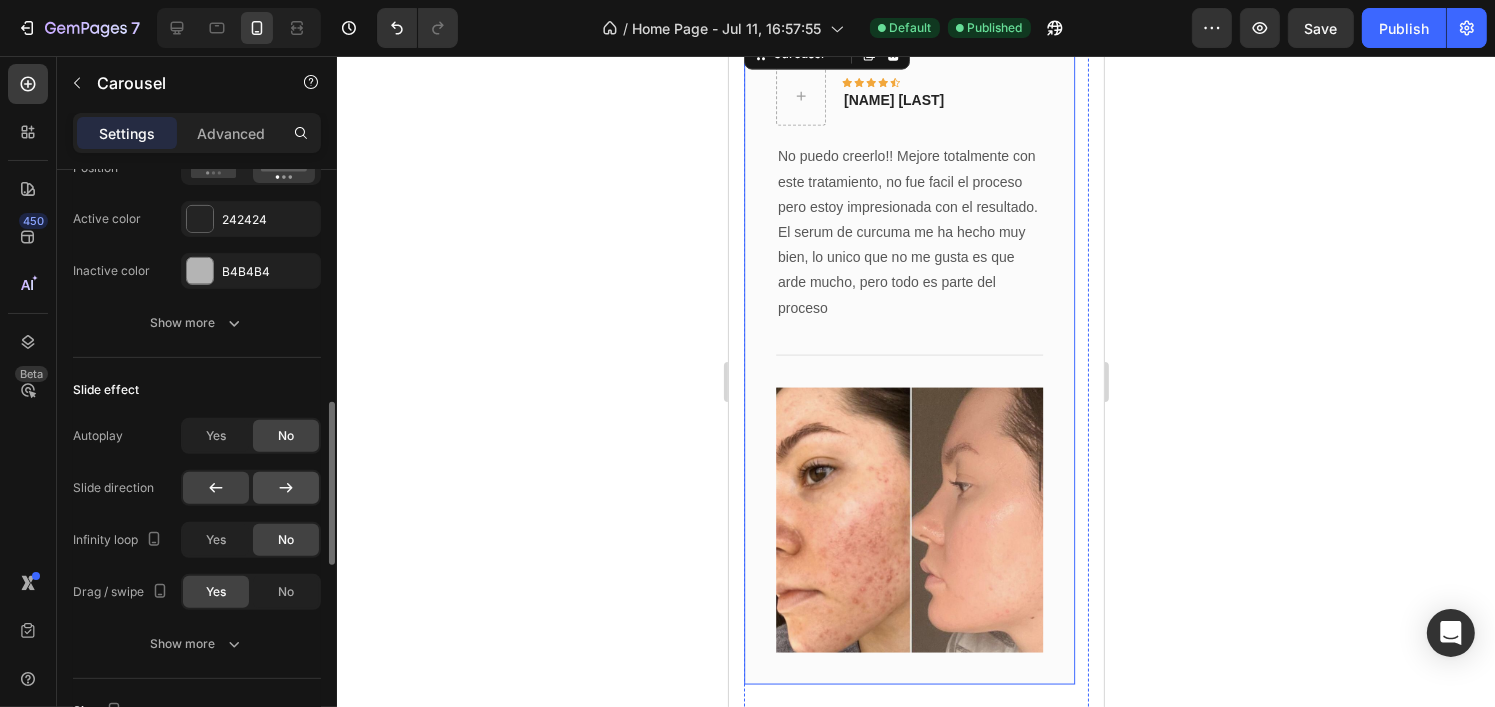 click 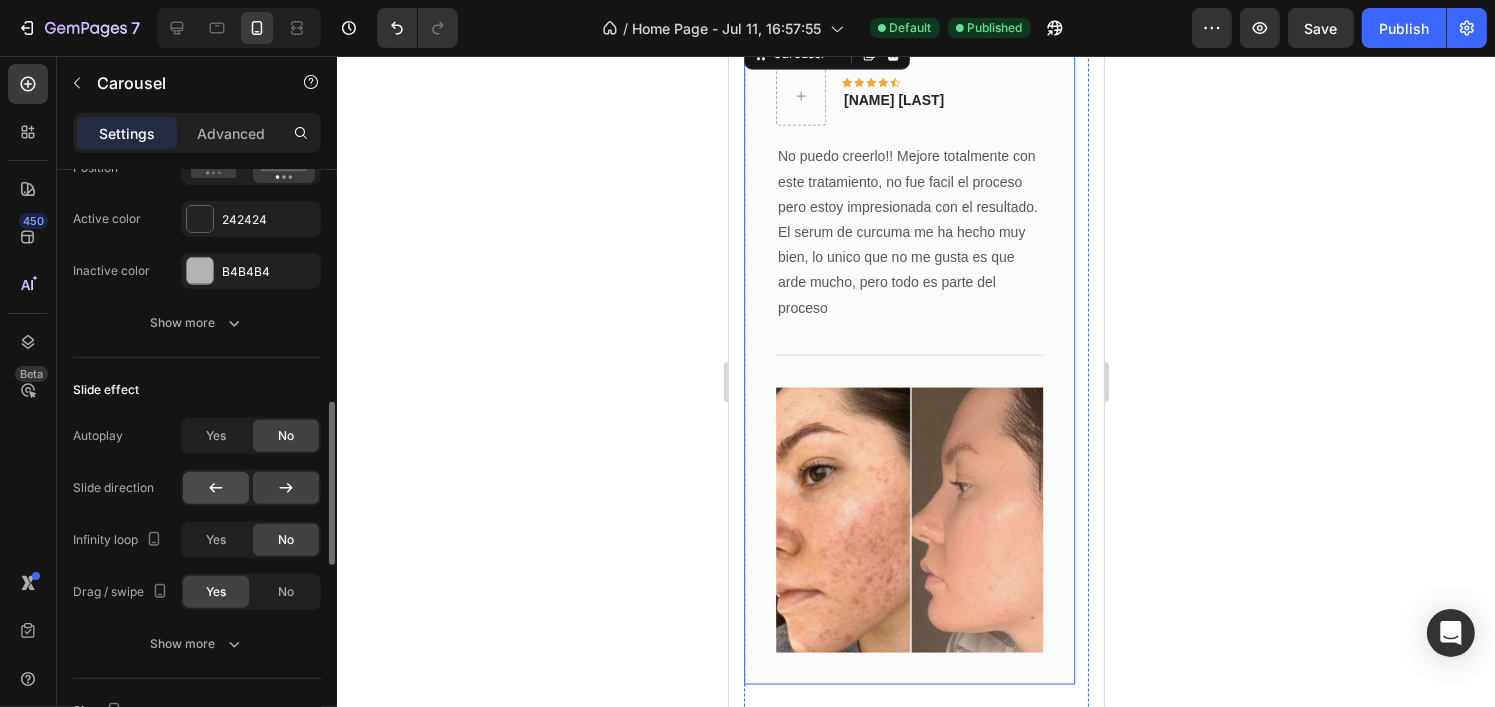 click 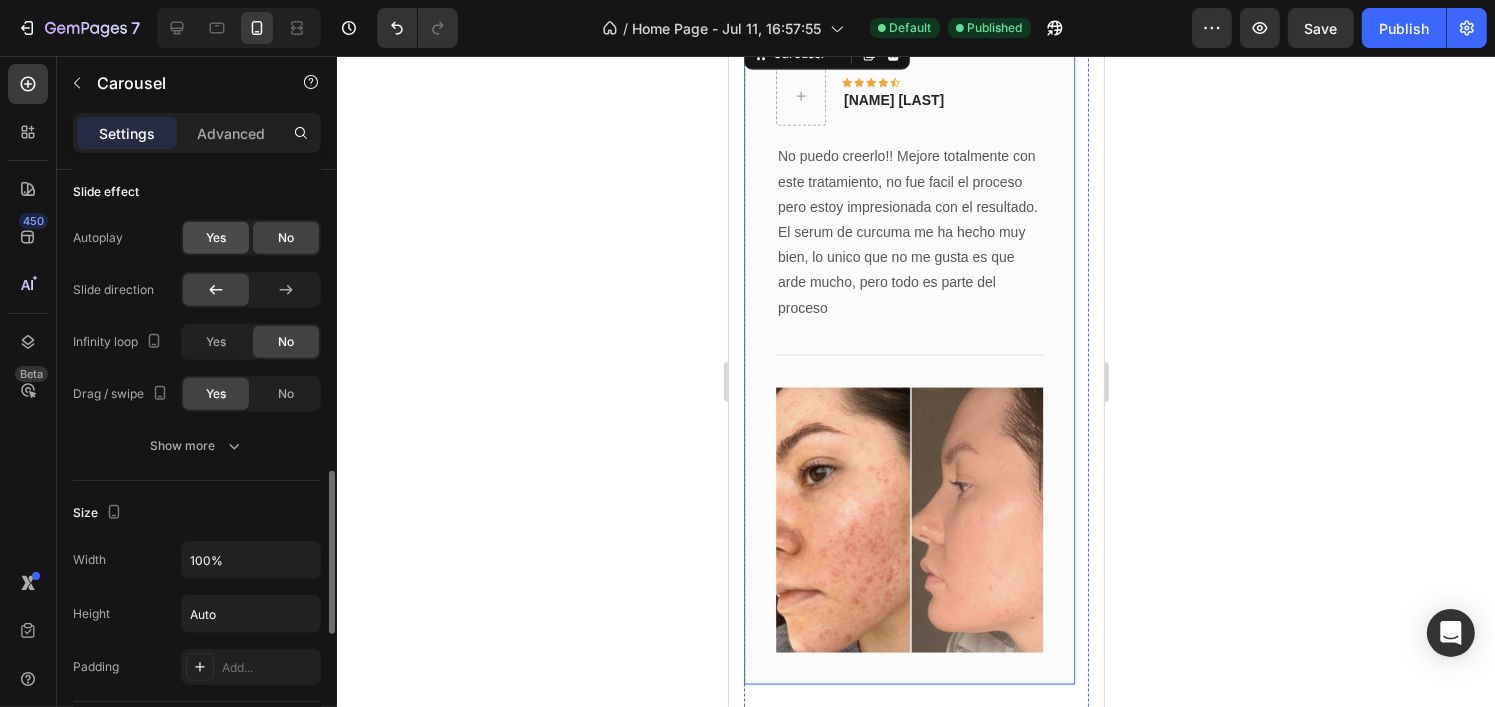 scroll, scrollTop: 1038, scrollLeft: 0, axis: vertical 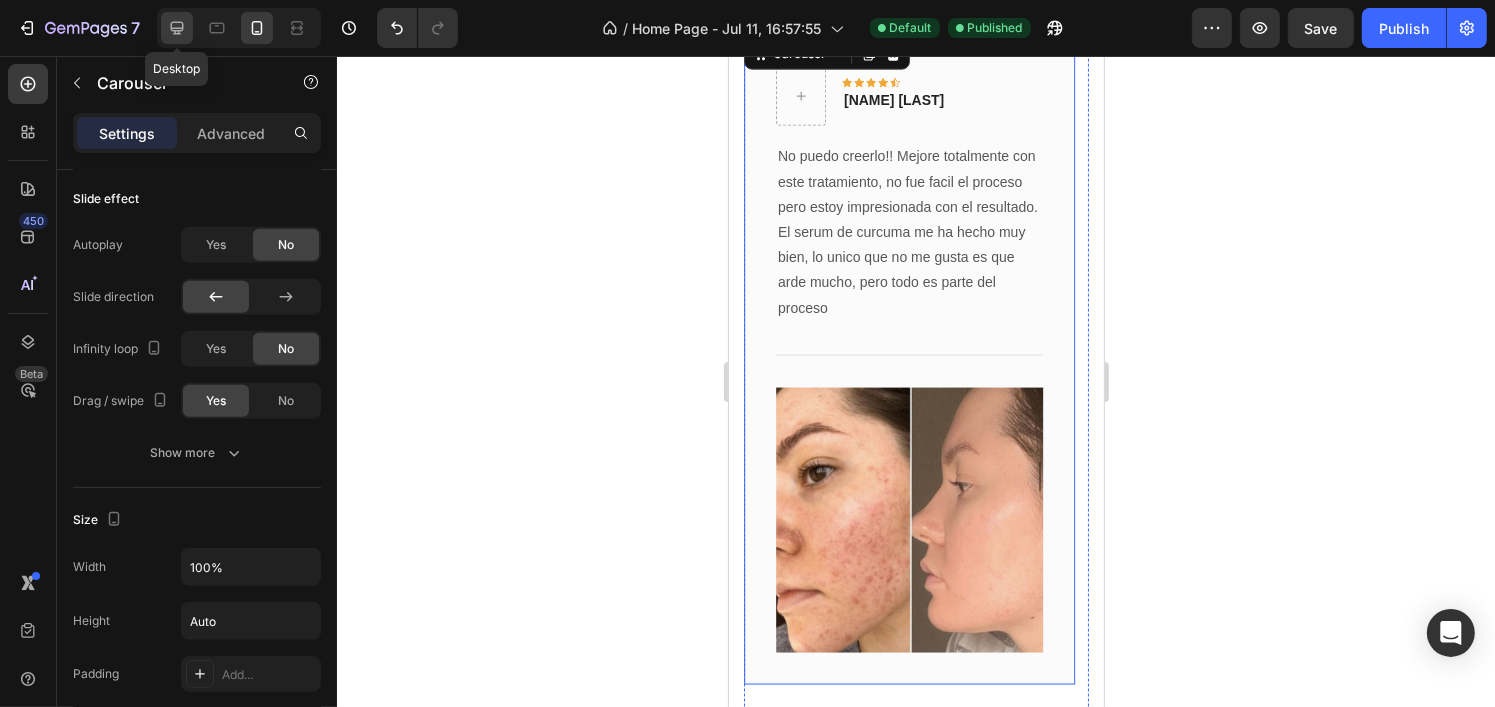 click 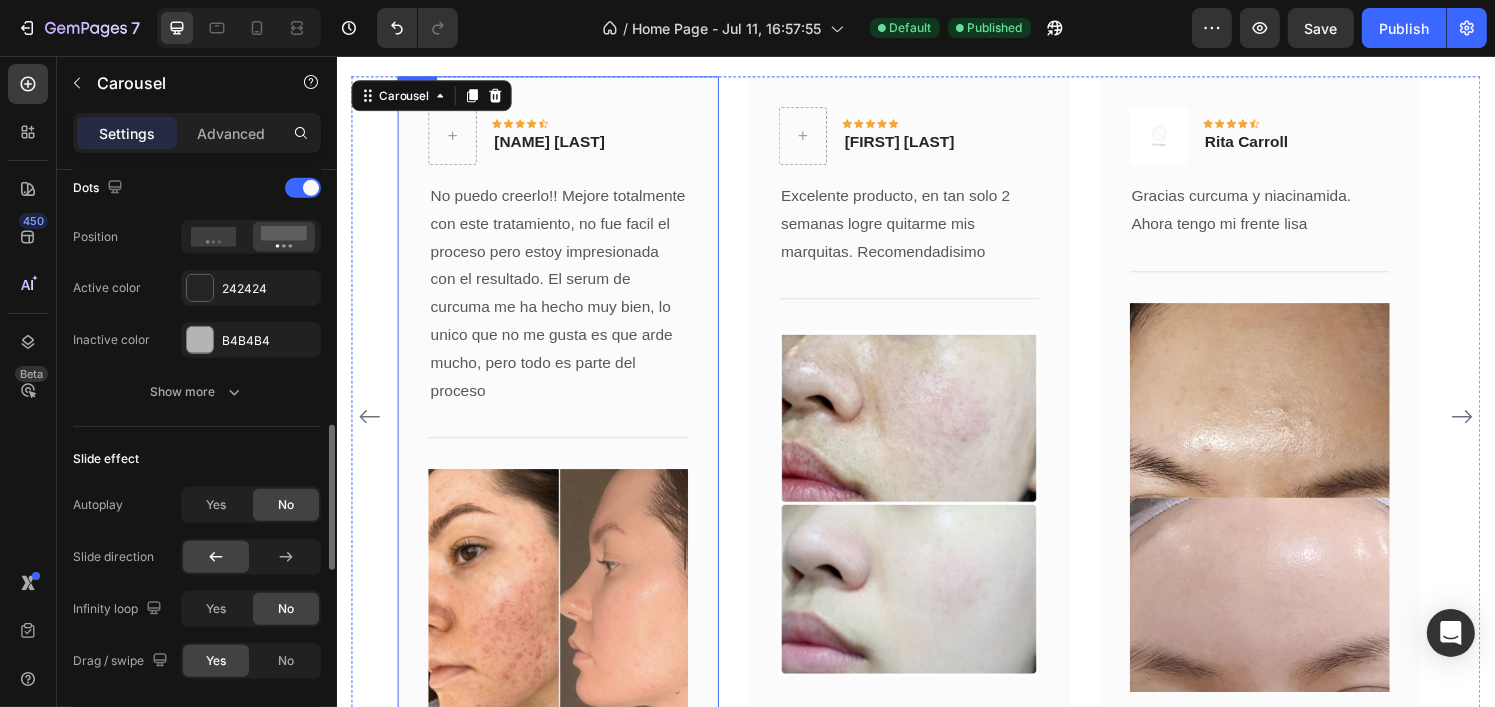 scroll, scrollTop: 2594, scrollLeft: 0, axis: vertical 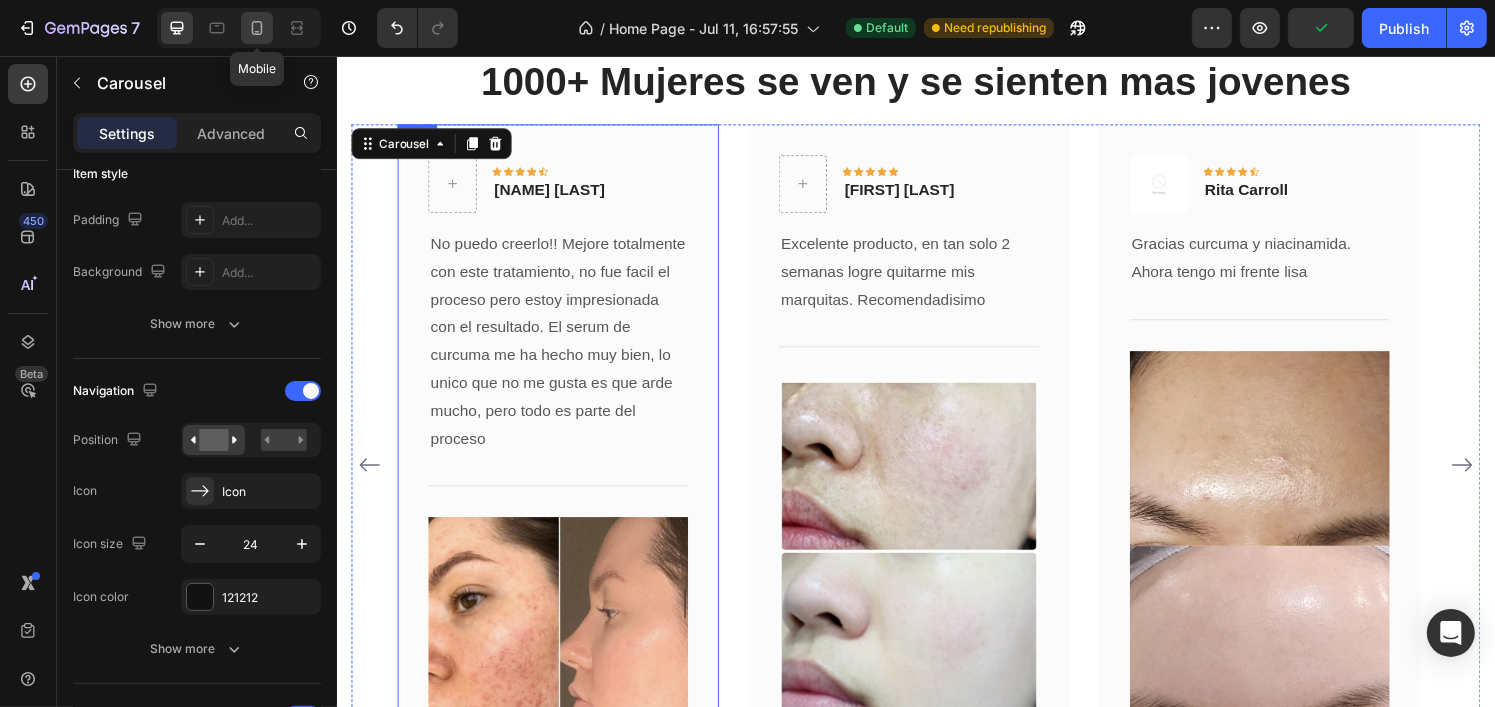 click 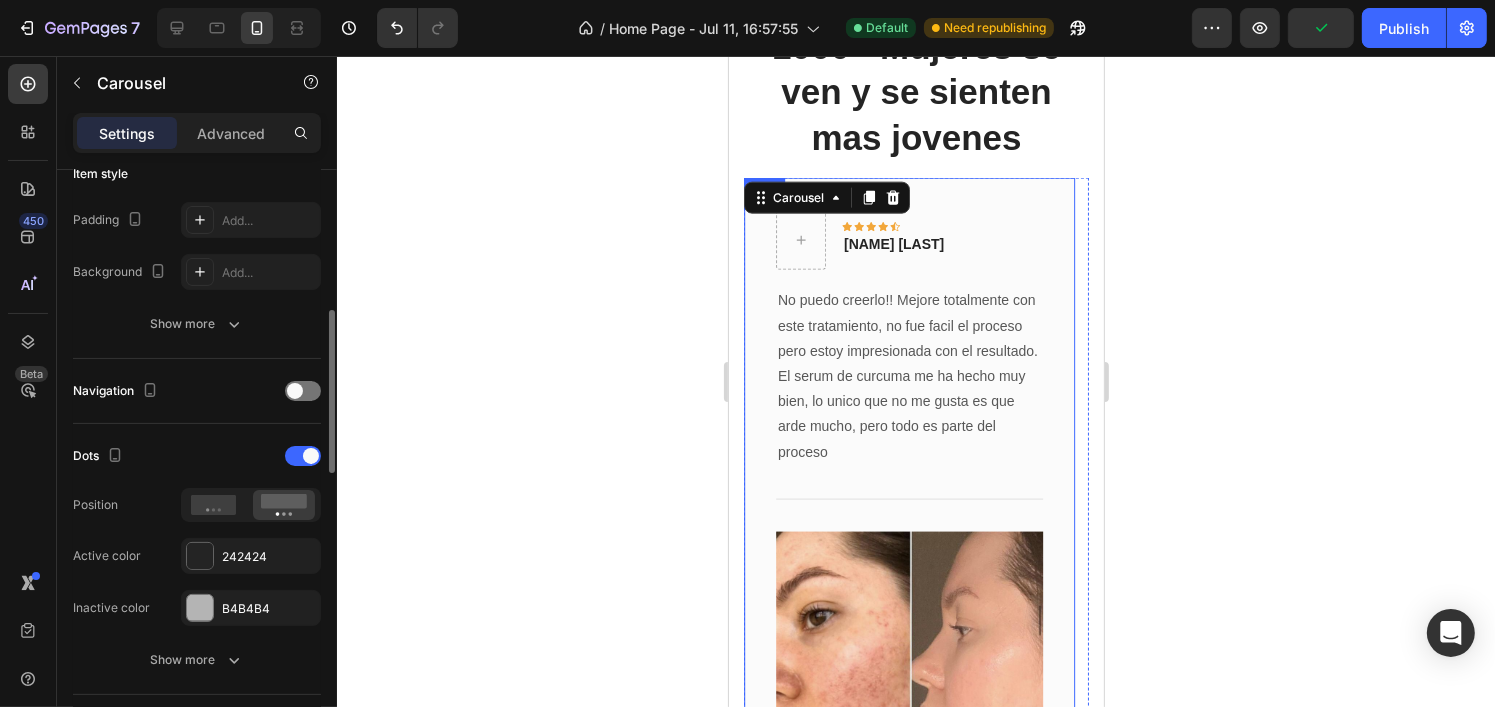 scroll, scrollTop: 2695, scrollLeft: 0, axis: vertical 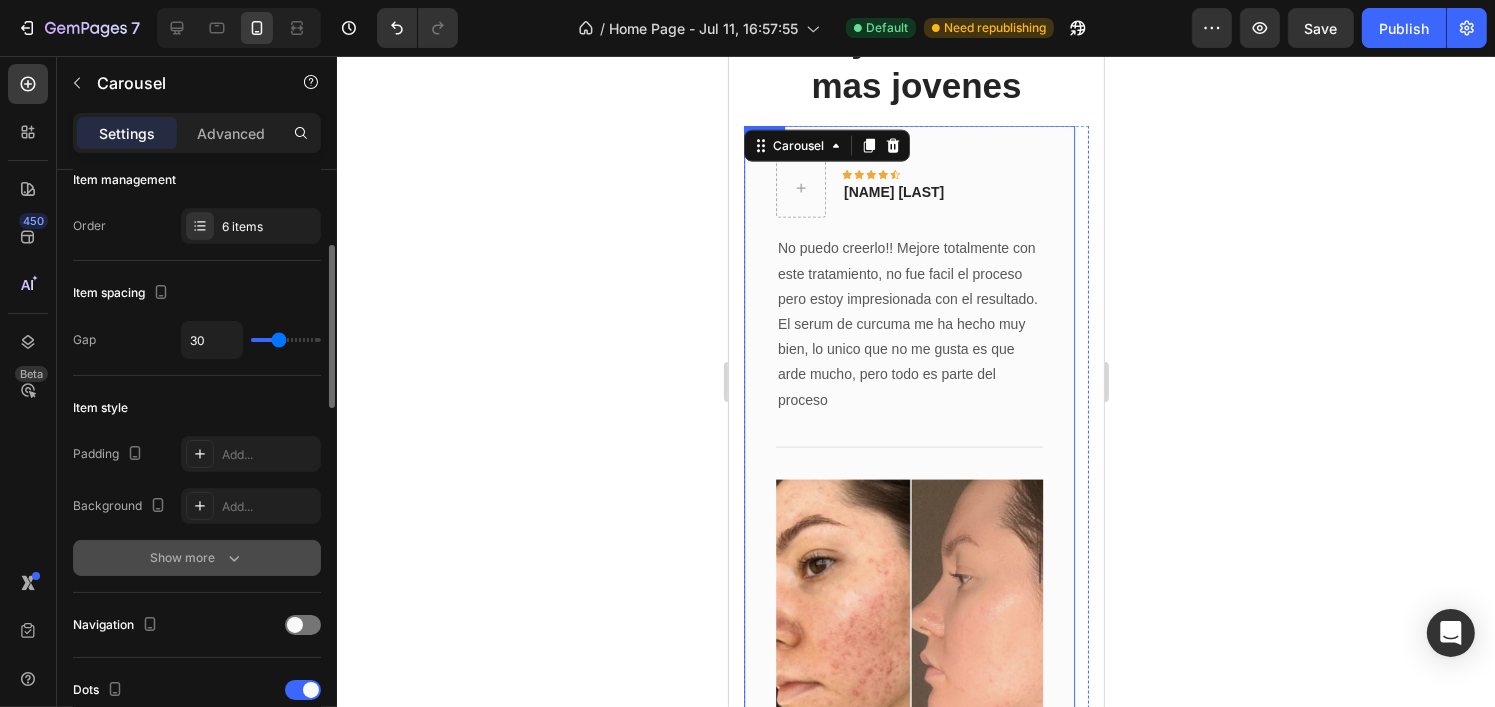 click on "Show more" at bounding box center [197, 558] 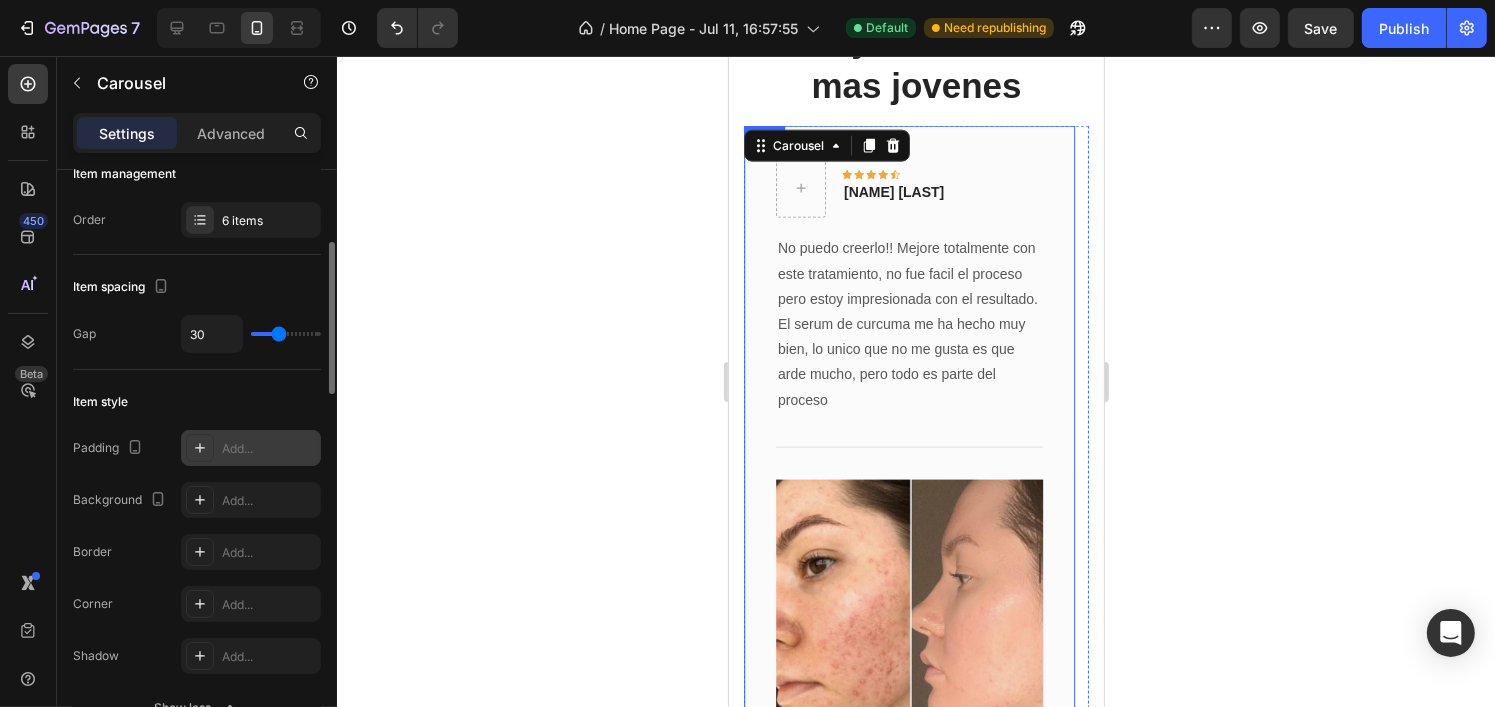 scroll, scrollTop: 283, scrollLeft: 0, axis: vertical 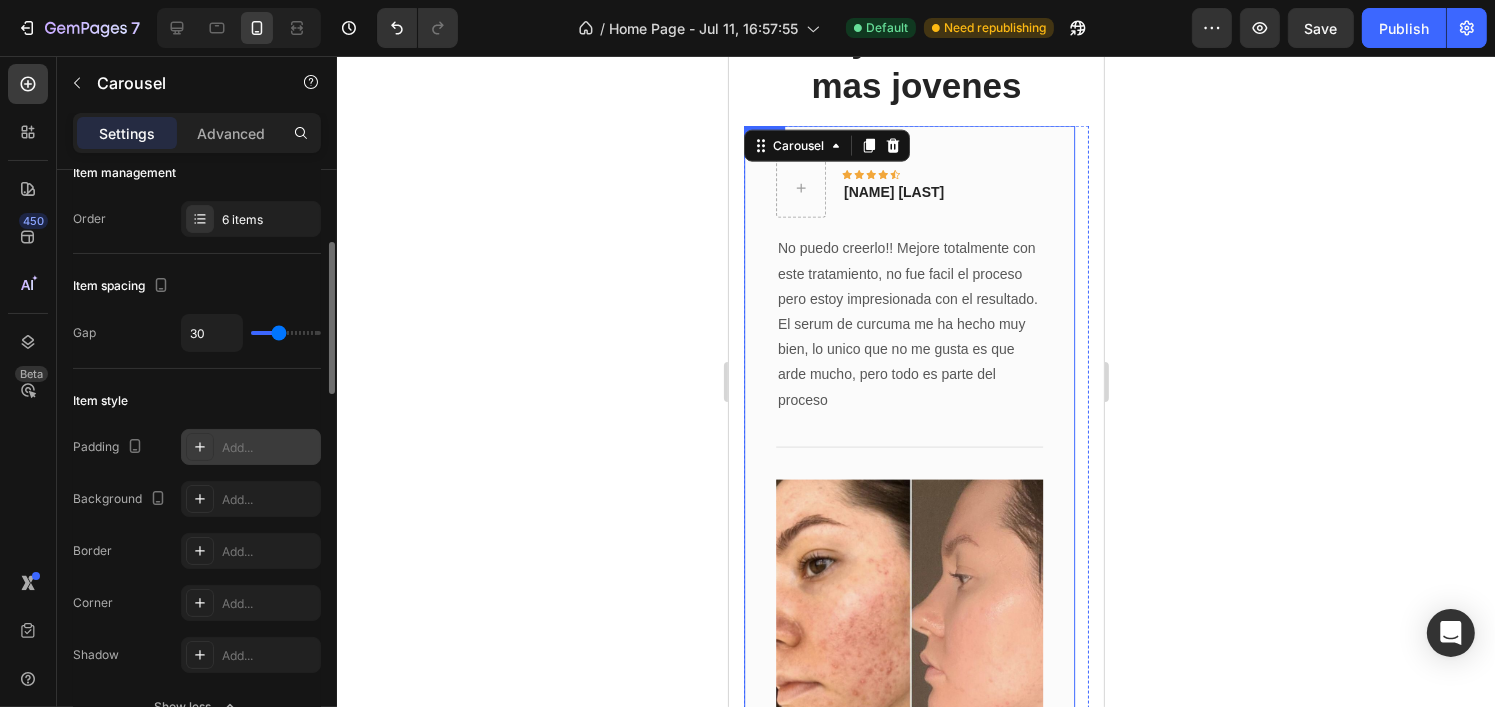 click on "Add..." at bounding box center (269, 448) 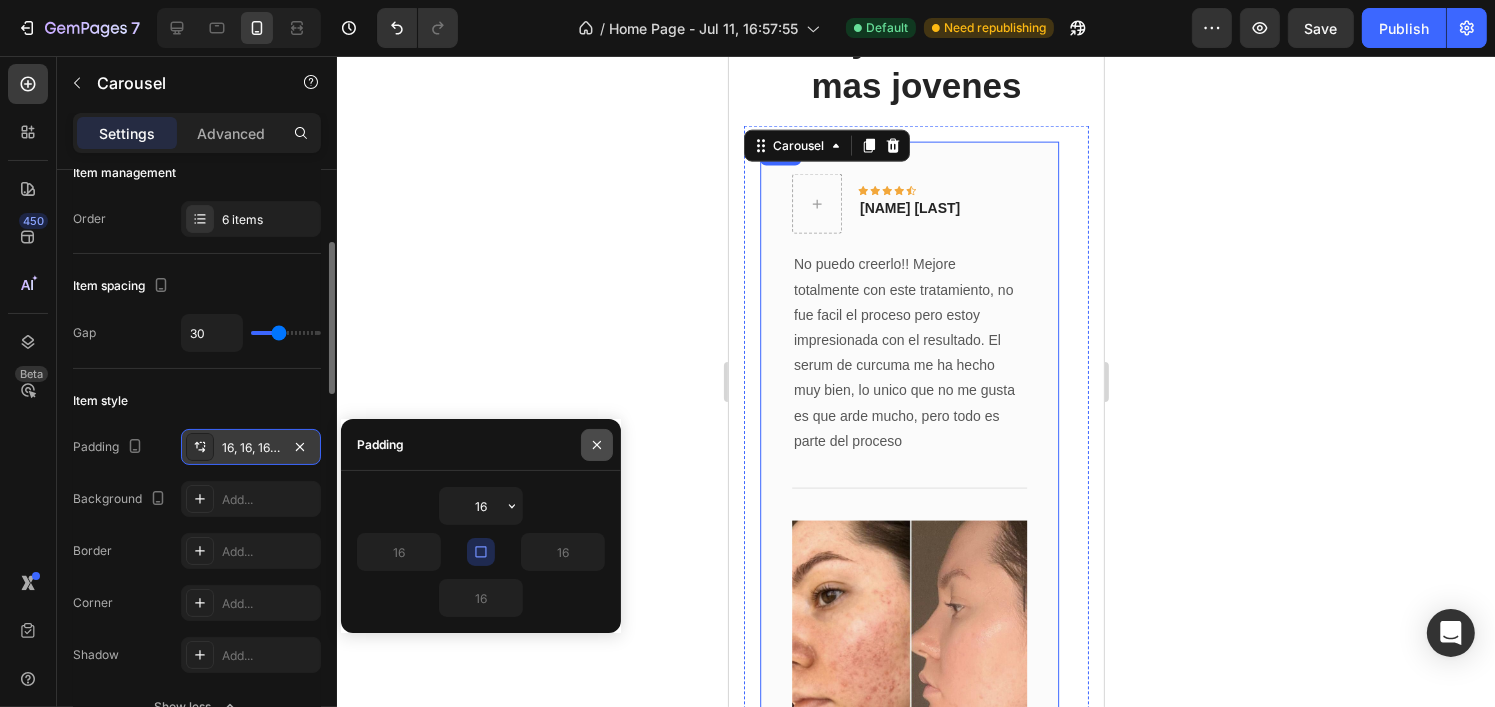 click at bounding box center [597, 445] 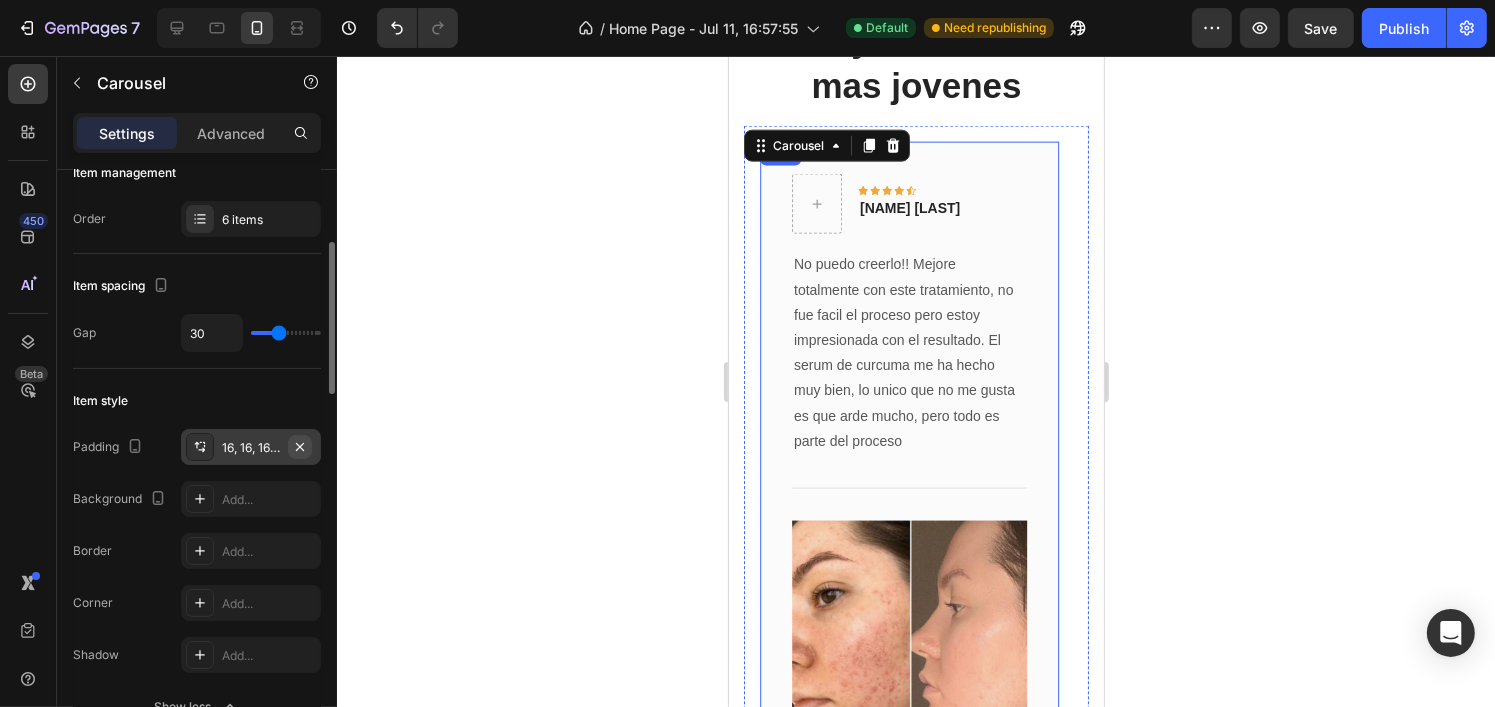 click 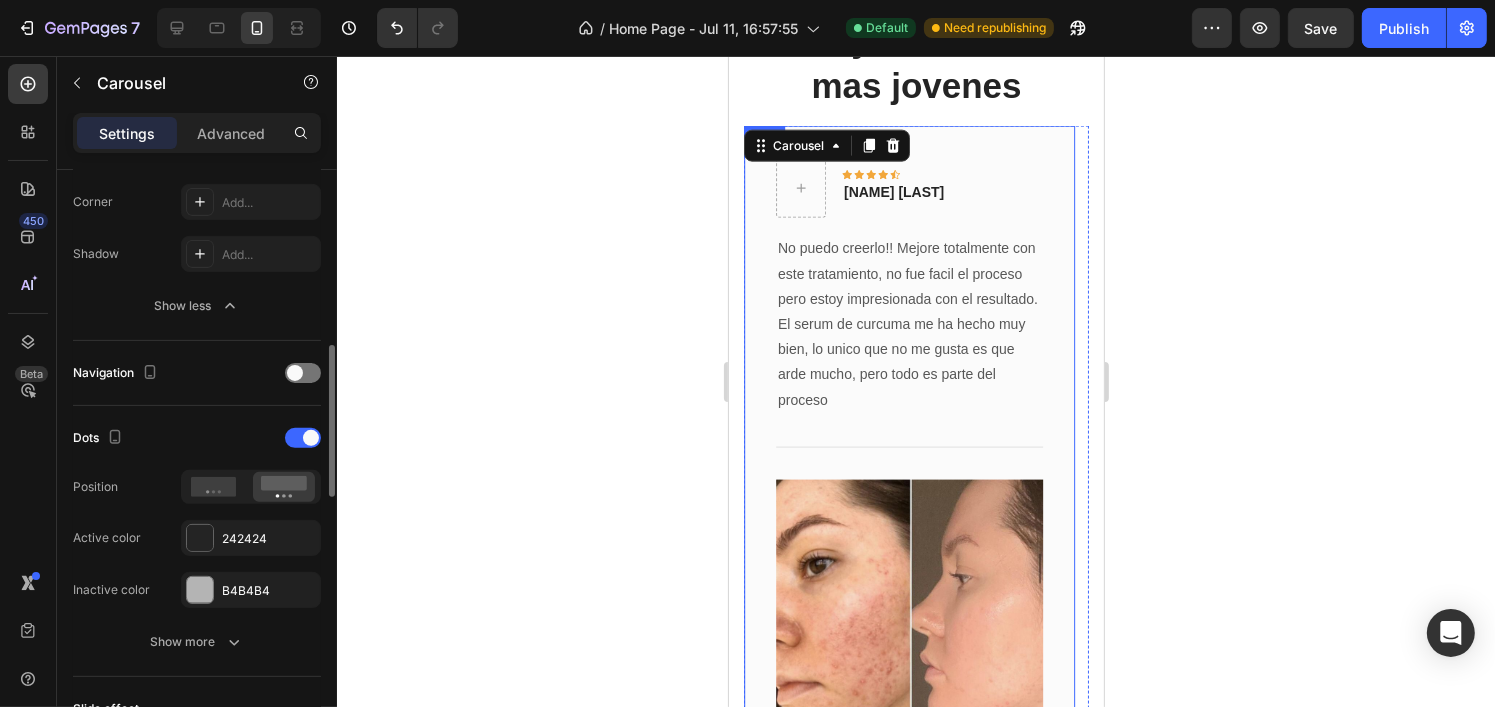 scroll, scrollTop: 684, scrollLeft: 0, axis: vertical 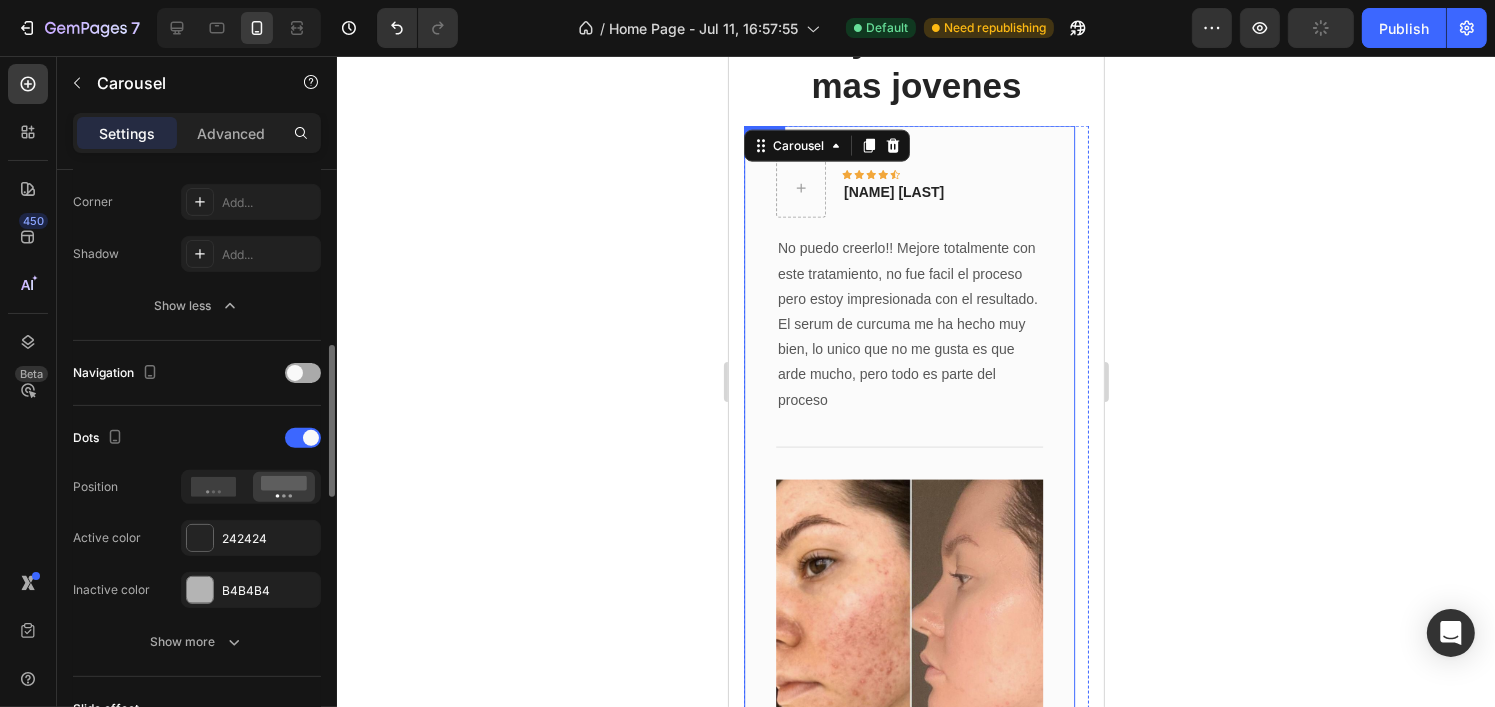 click at bounding box center [303, 373] 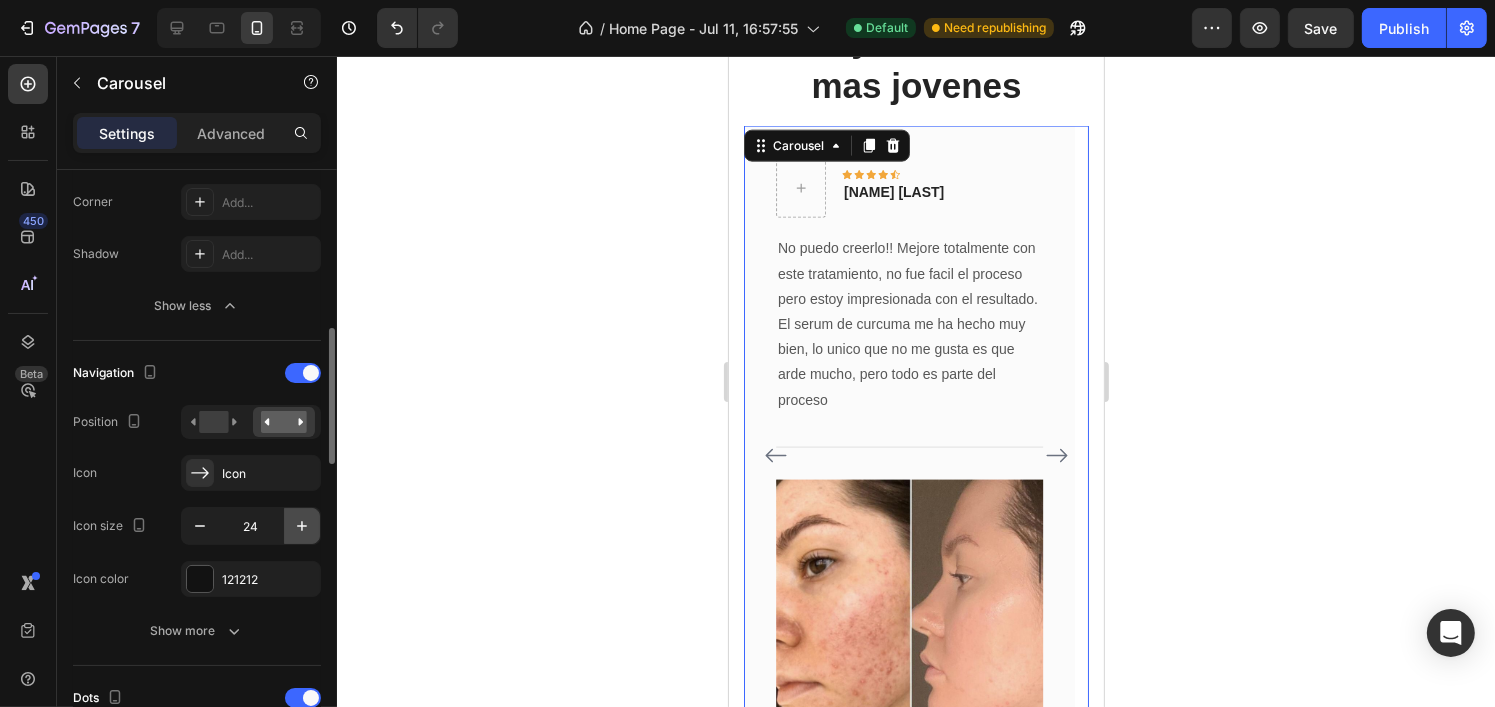 click at bounding box center (302, 526) 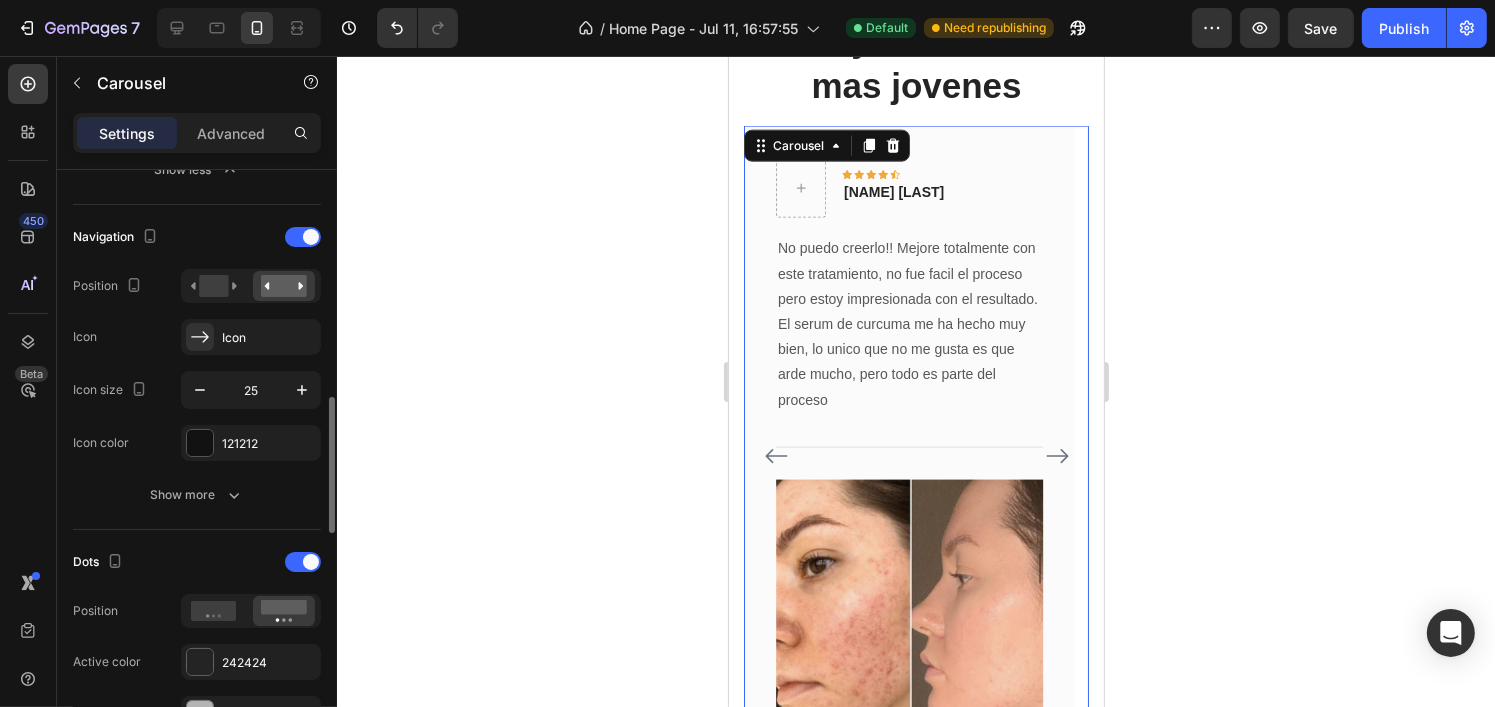 scroll, scrollTop: 788, scrollLeft: 0, axis: vertical 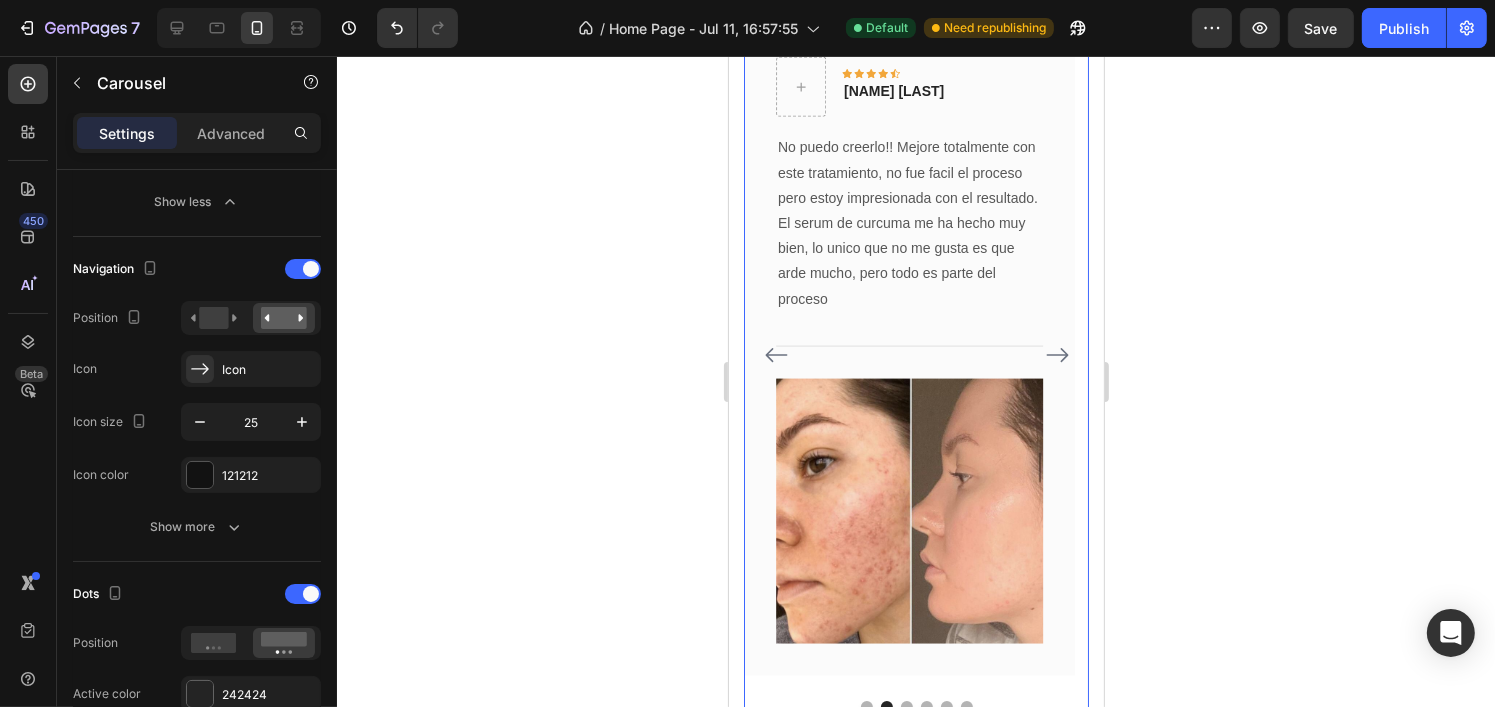 click 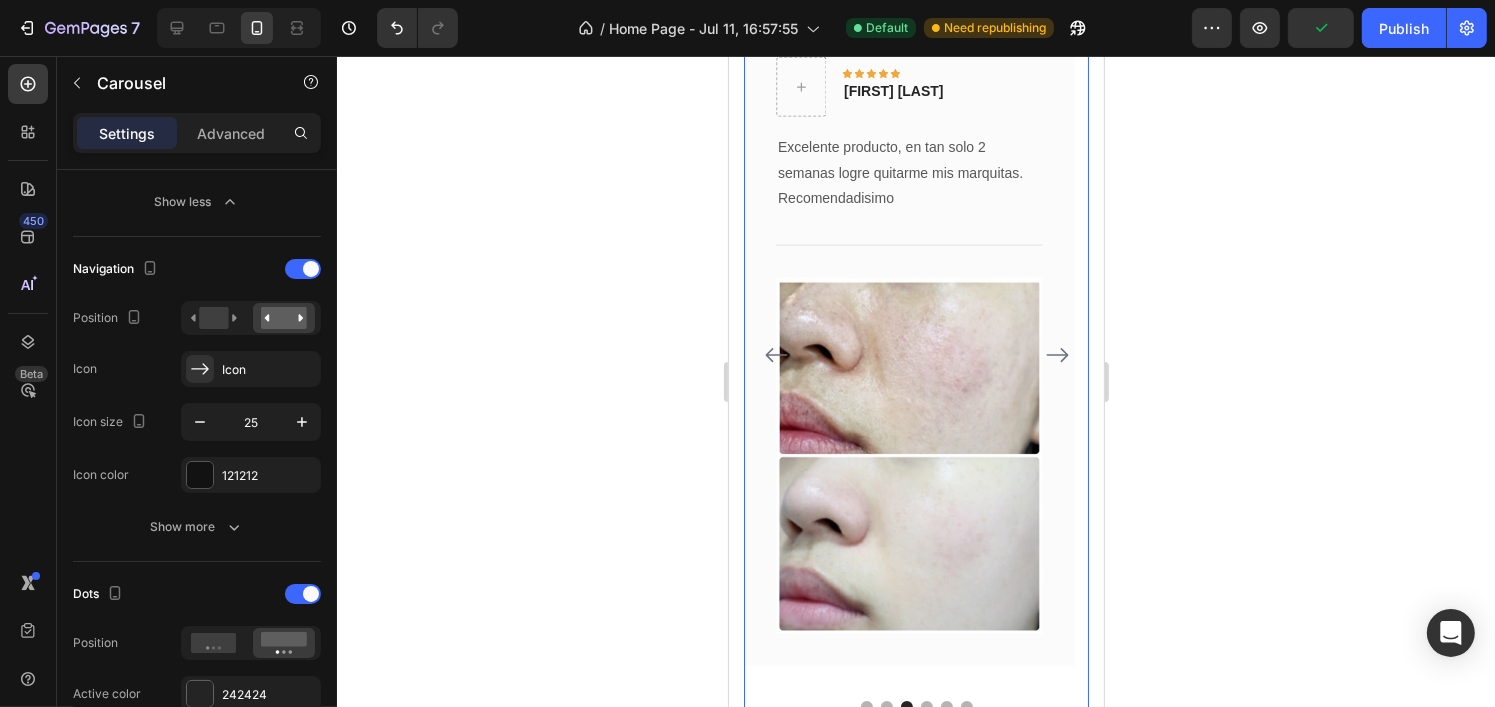click 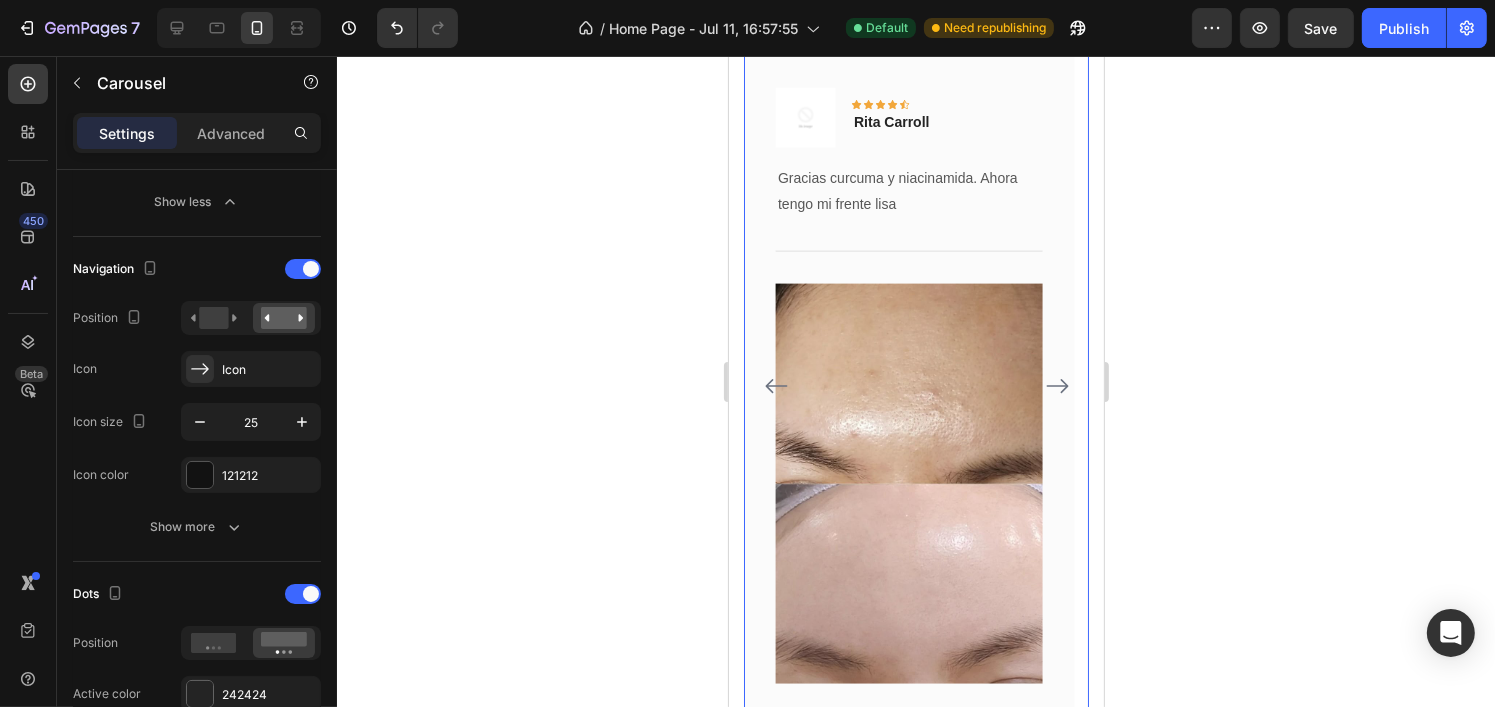 scroll, scrollTop: 2764, scrollLeft: 0, axis: vertical 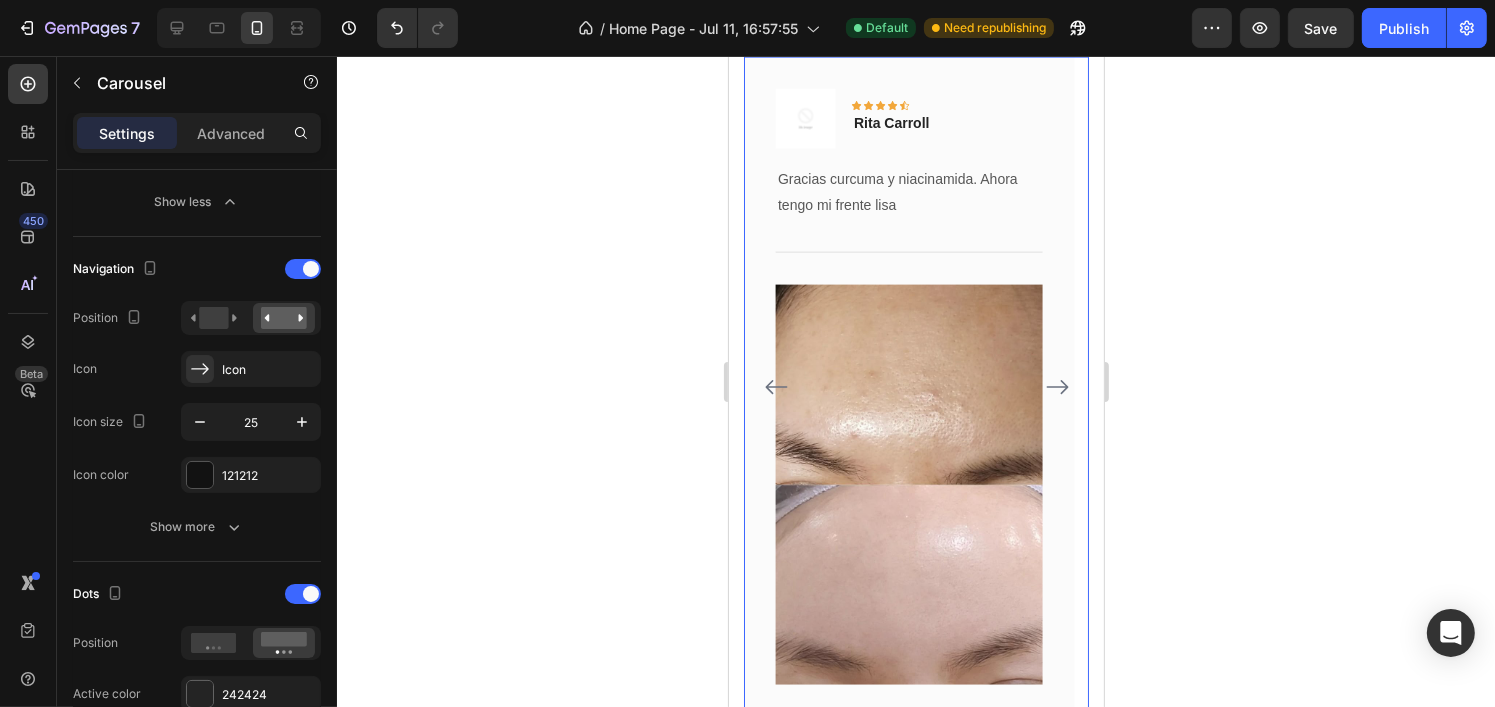 click 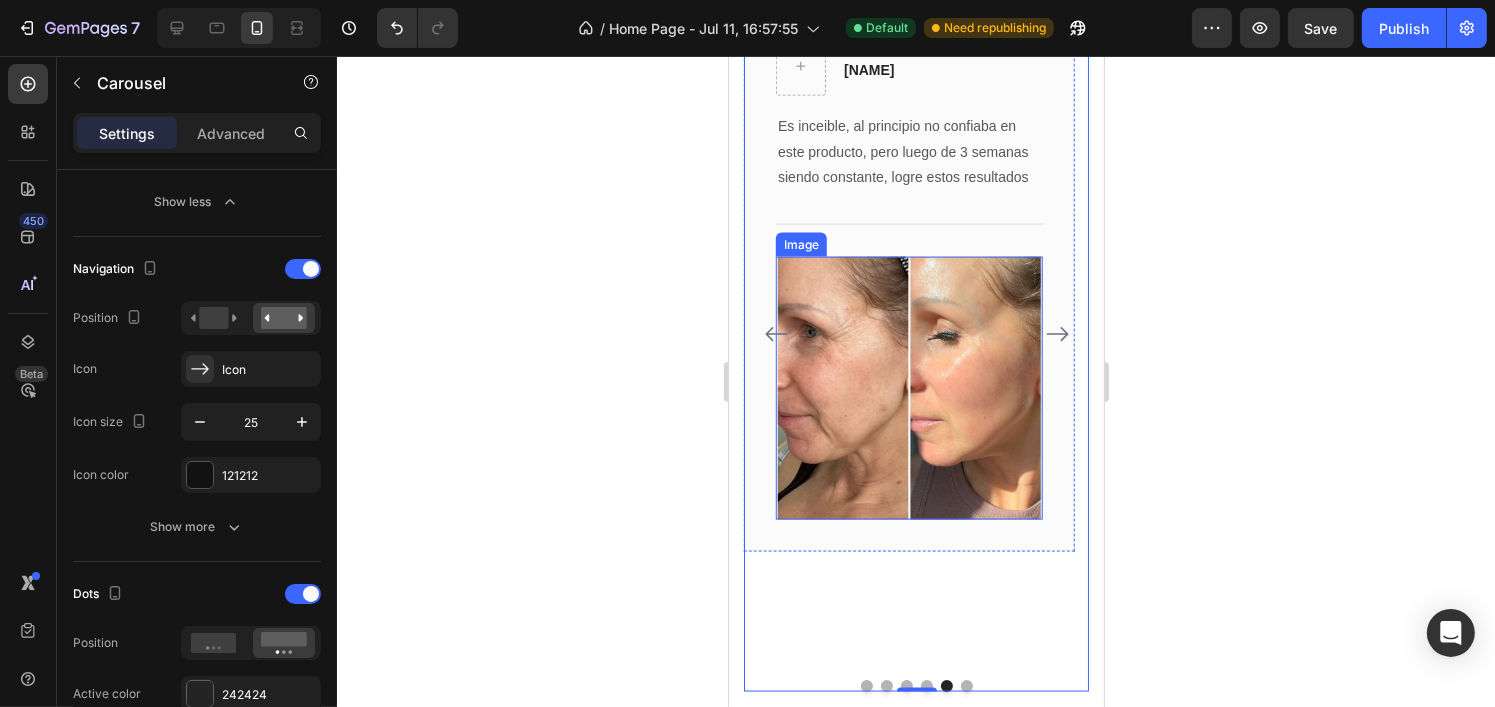 scroll, scrollTop: 2816, scrollLeft: 0, axis: vertical 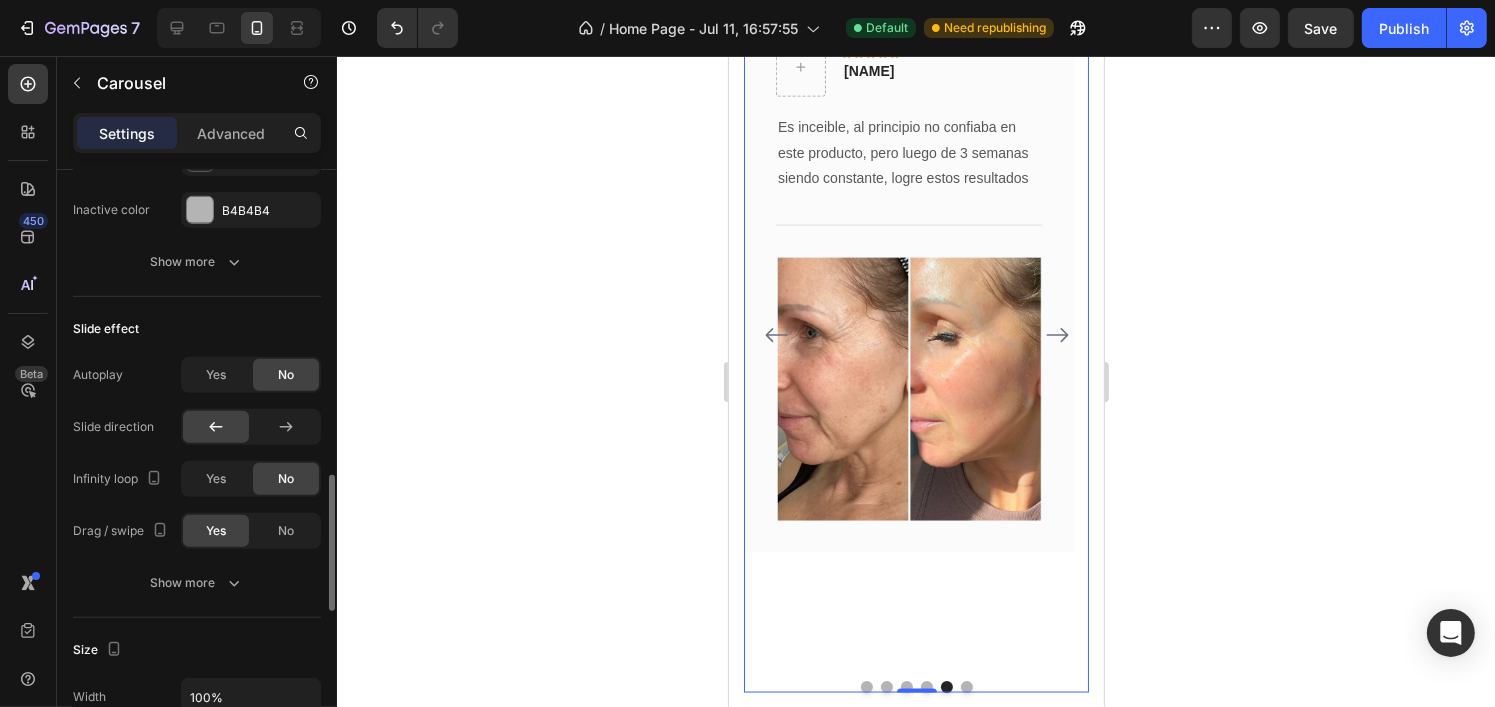 click on "Show more" at bounding box center [197, 583] 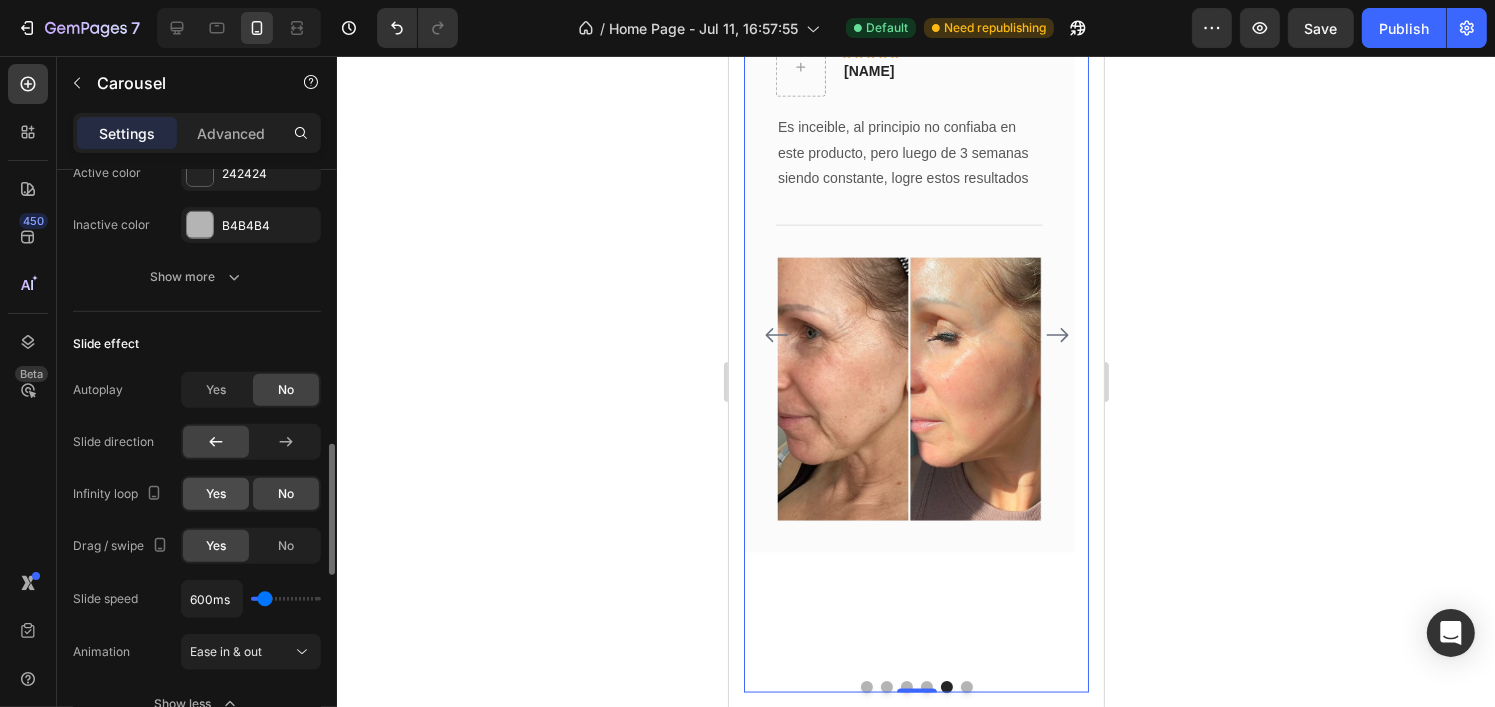 scroll, scrollTop: 1310, scrollLeft: 0, axis: vertical 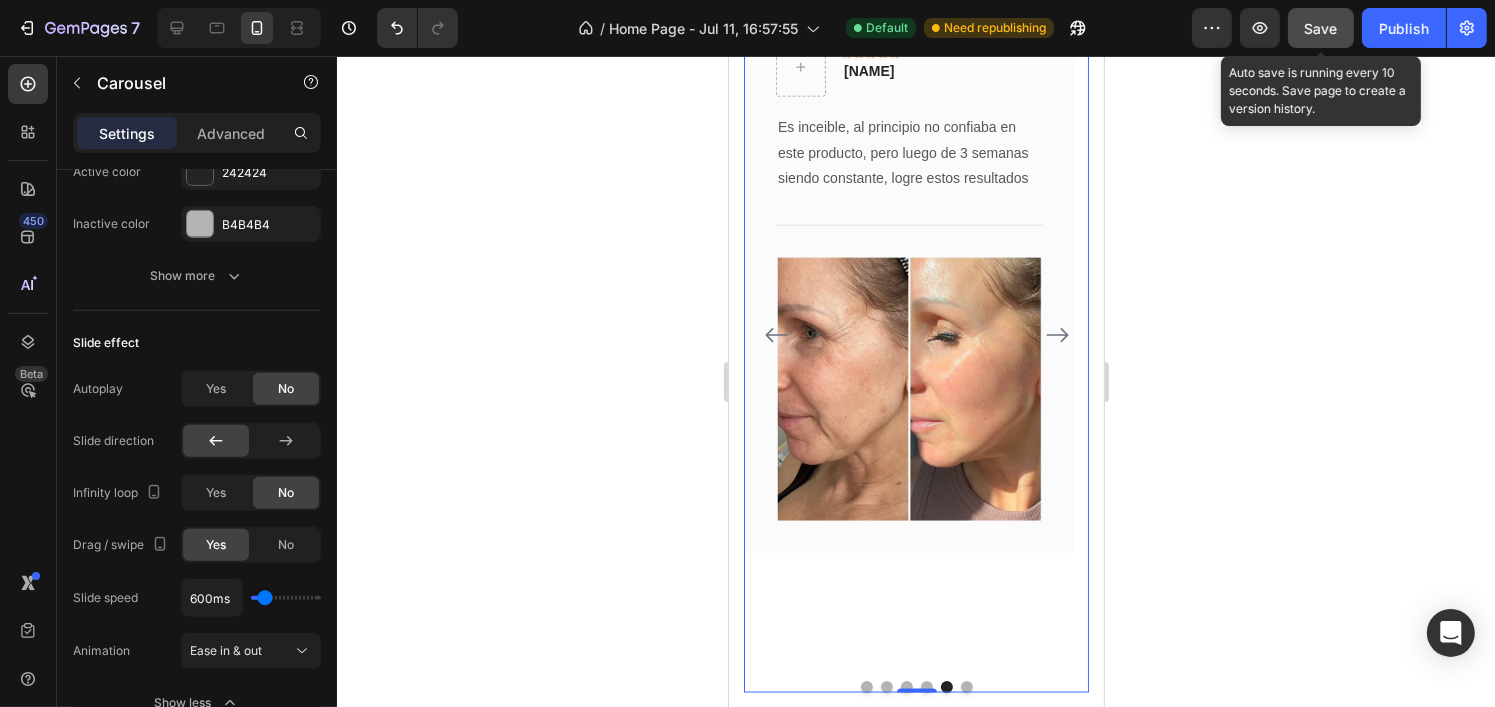 click on "Save" 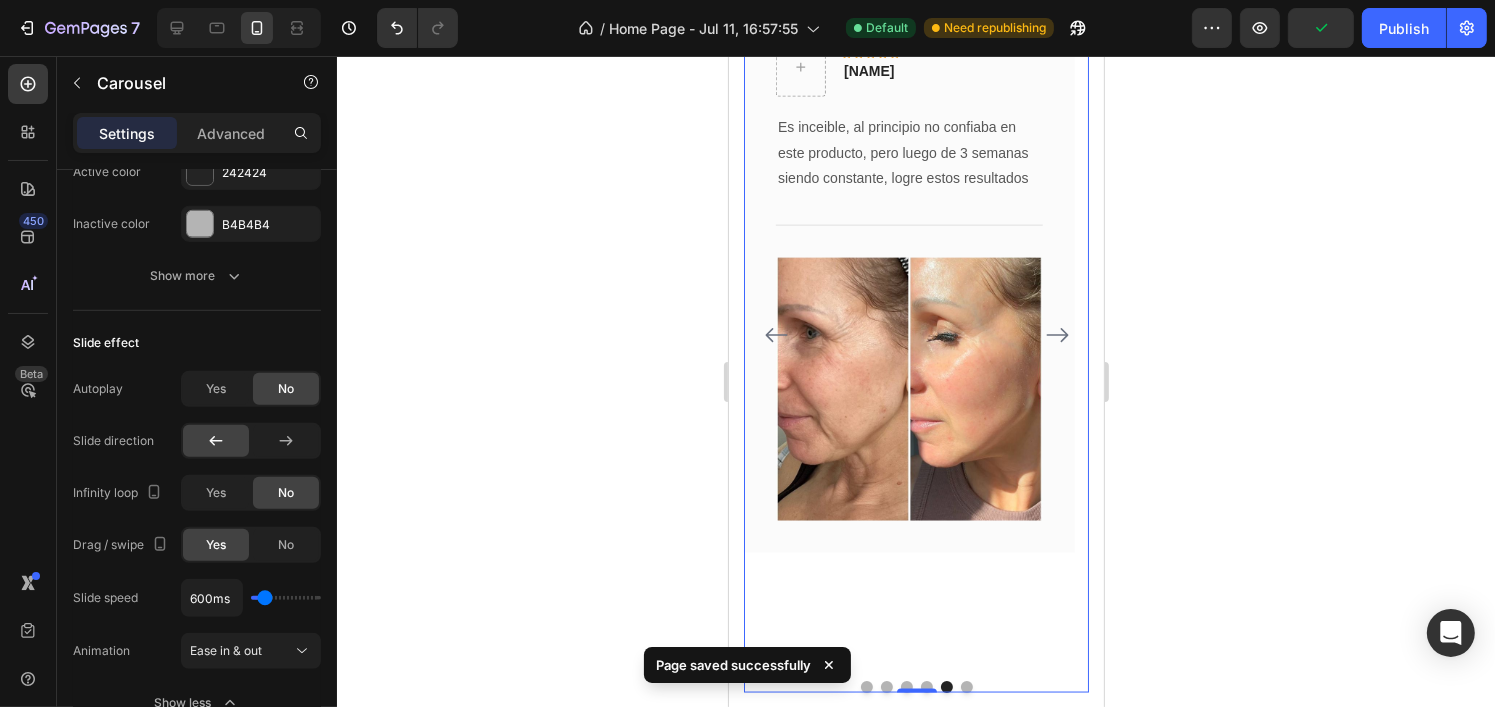 click 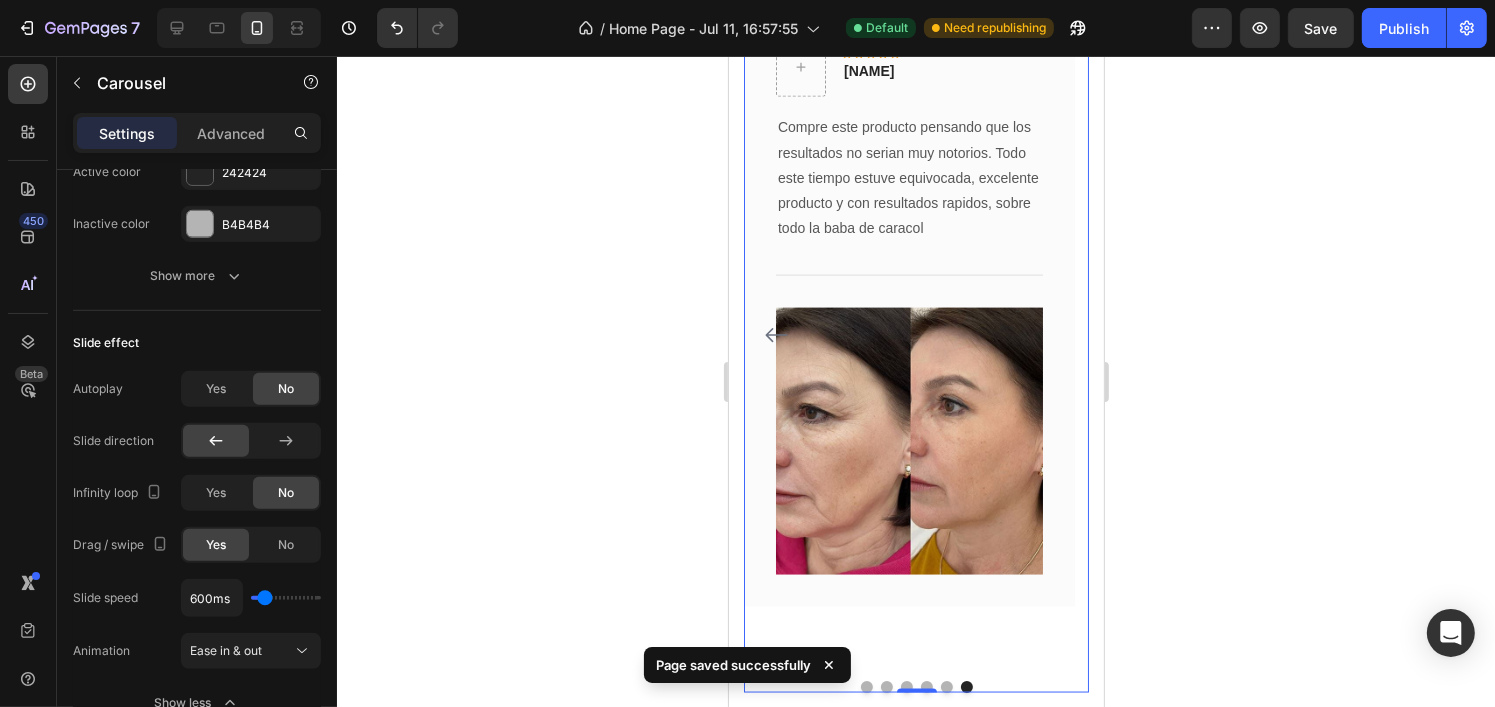 click on "Icon
Icon
Icon
Icon
Icon Row [FIRST] [LAST] Text block Row Compre este producto pensando que los resultados no serian muy notorios. Todo este tiempo estuve equivocada, excelente producto y con resultados rapidos, sobre todo la baba de caracol Text block                Title Line Image Row" at bounding box center (908, 306) 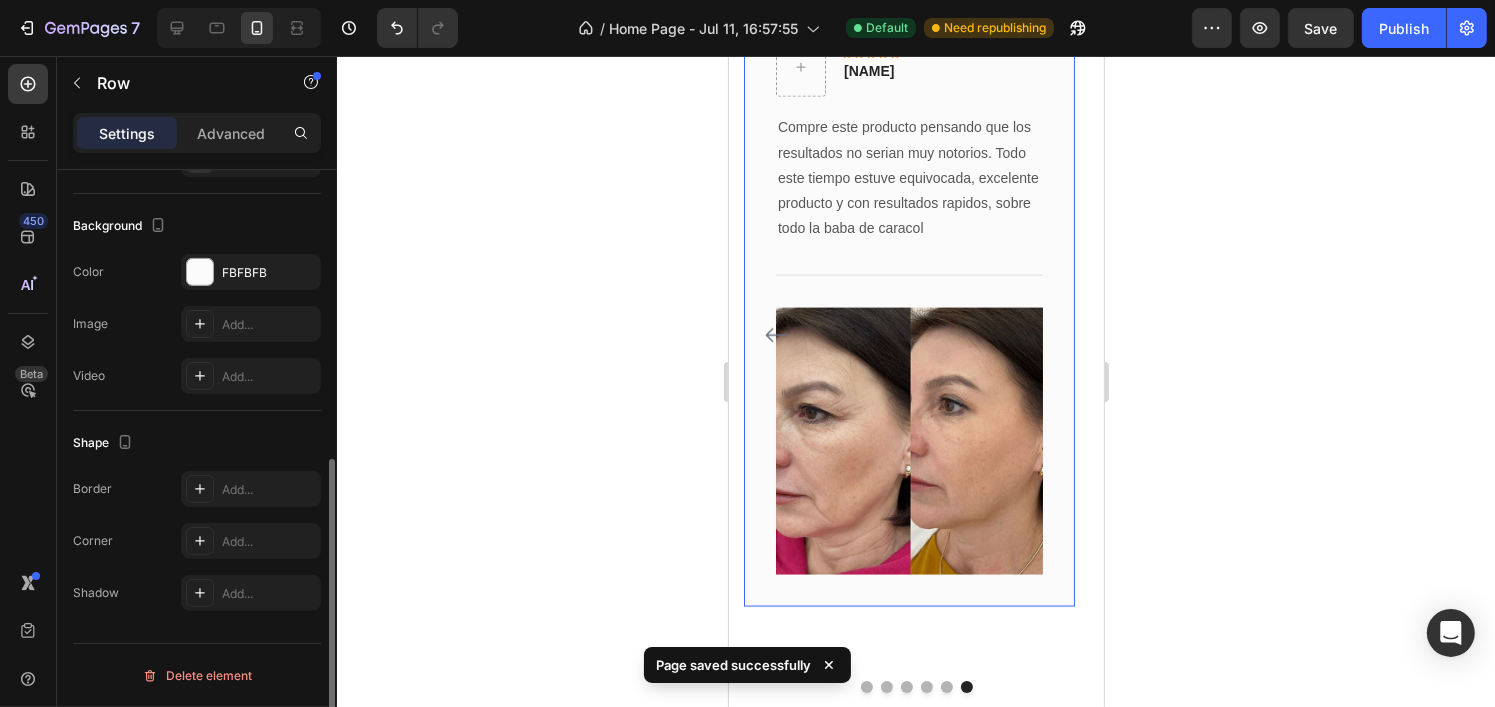 scroll, scrollTop: 0, scrollLeft: 0, axis: both 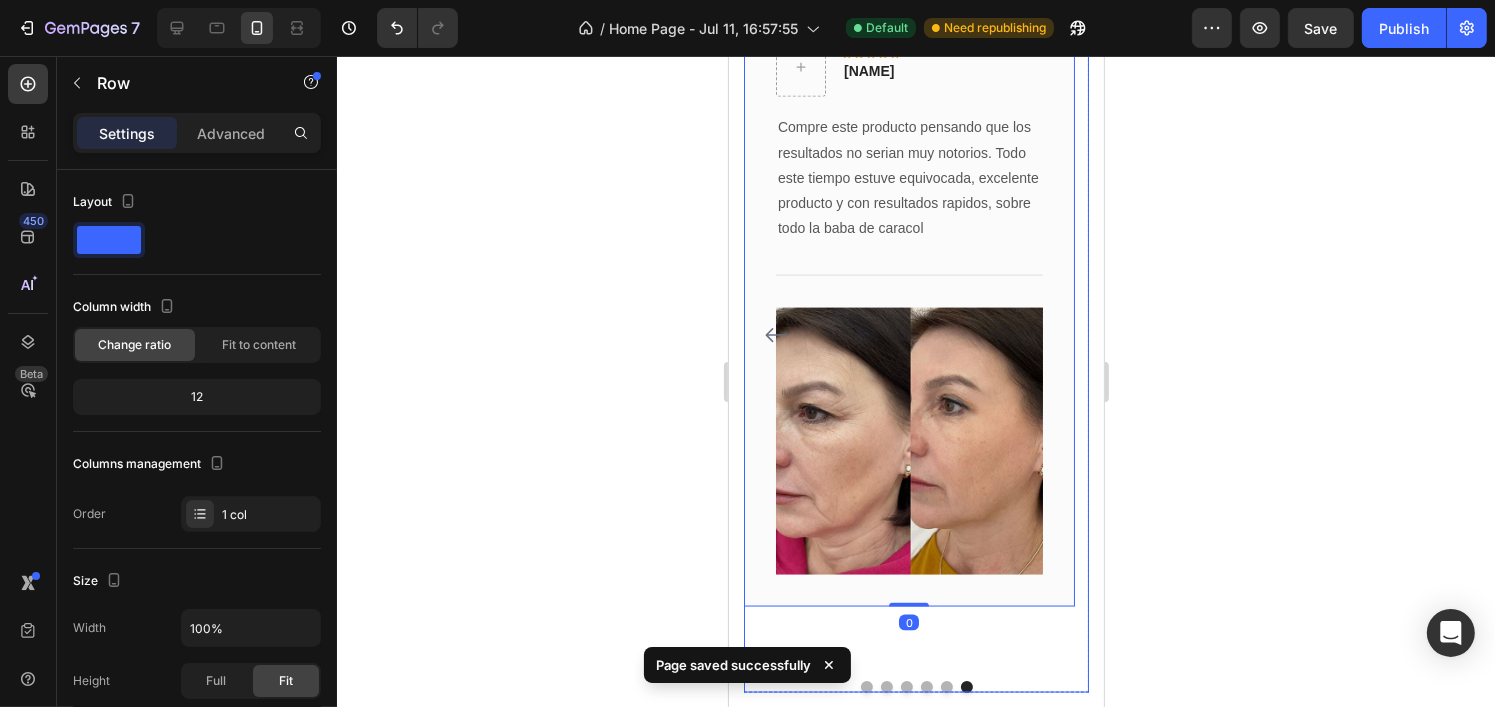 click 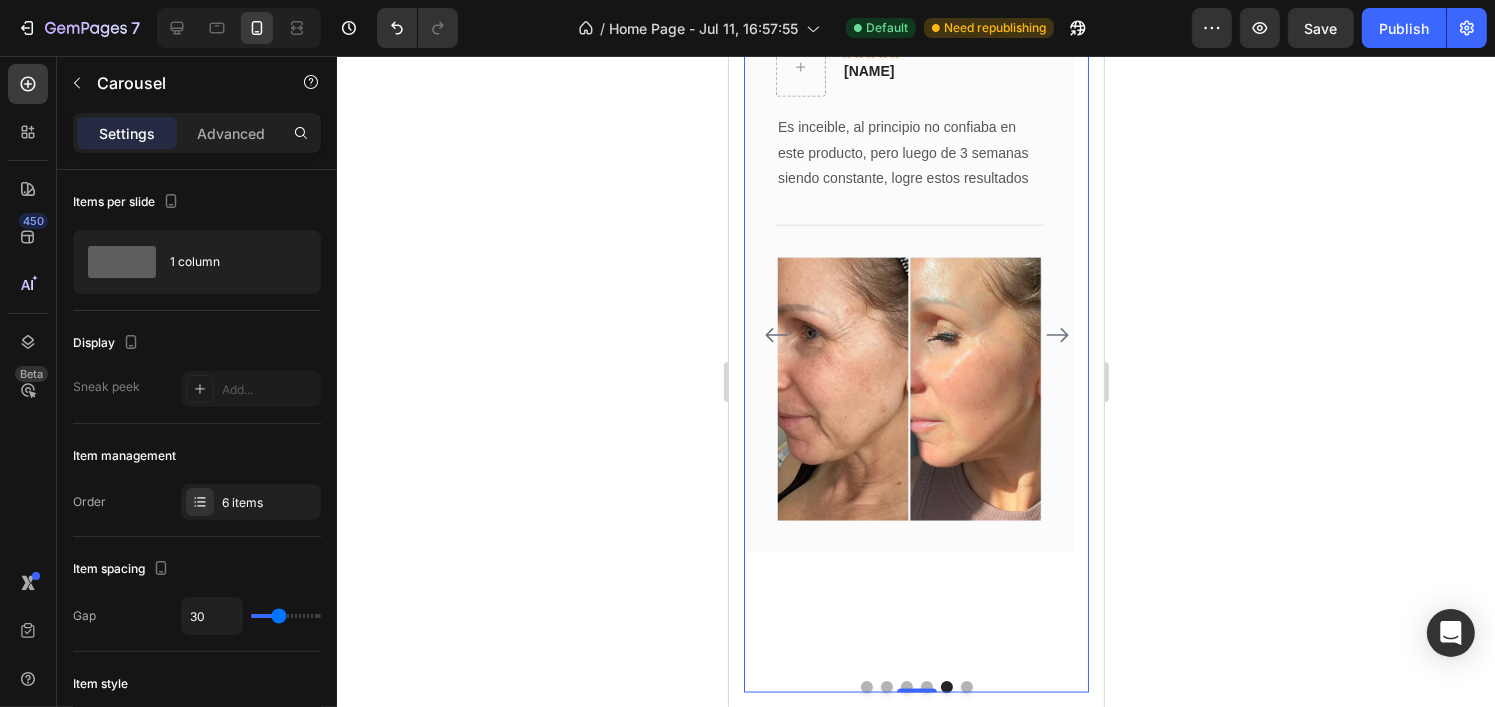 click 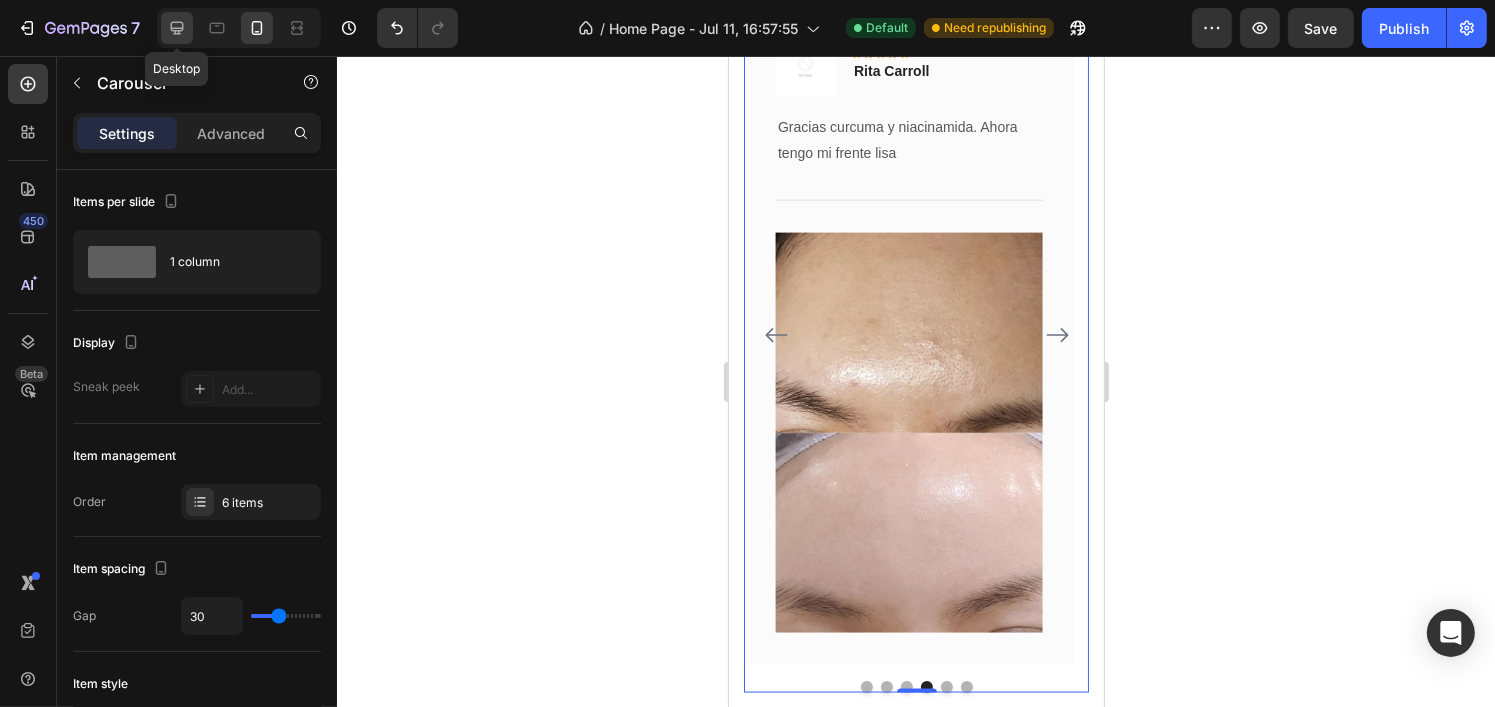click 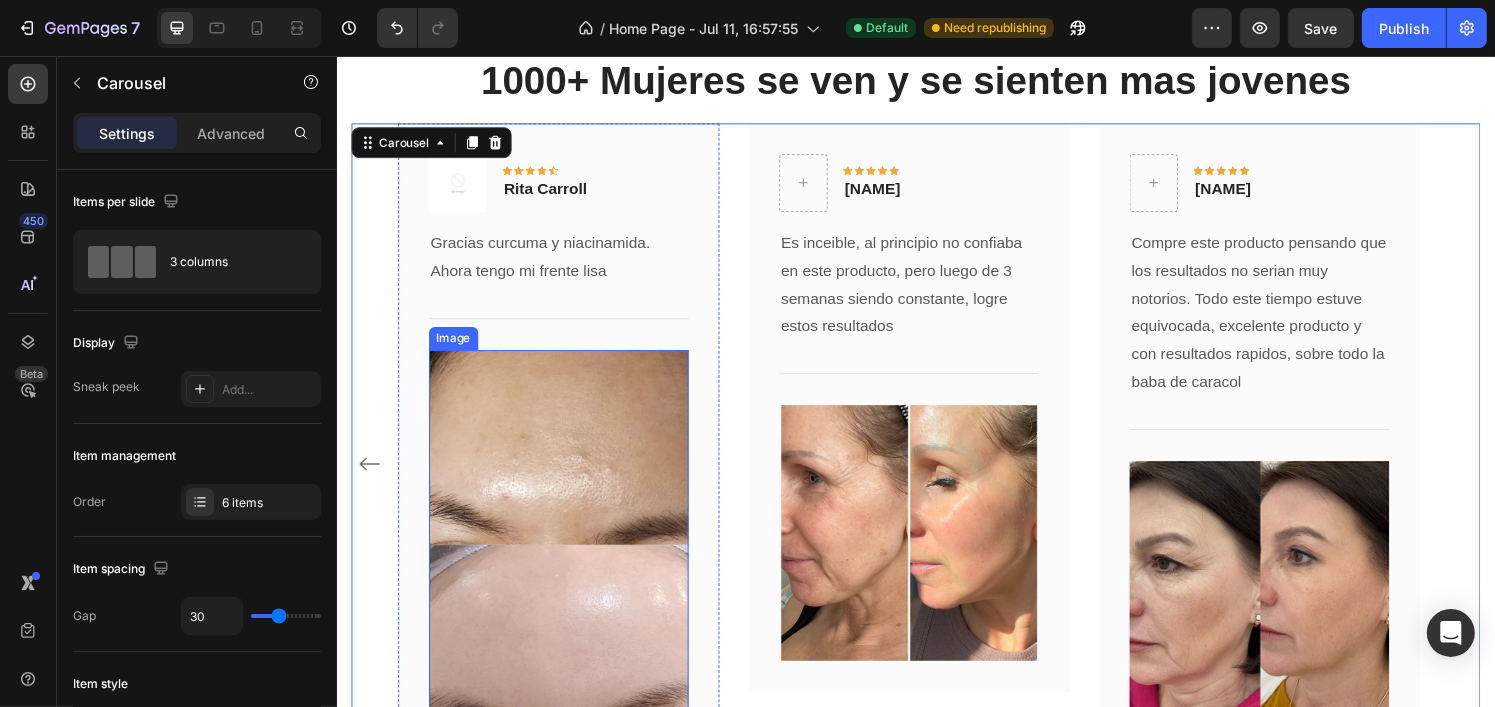 scroll, scrollTop: 2594, scrollLeft: 0, axis: vertical 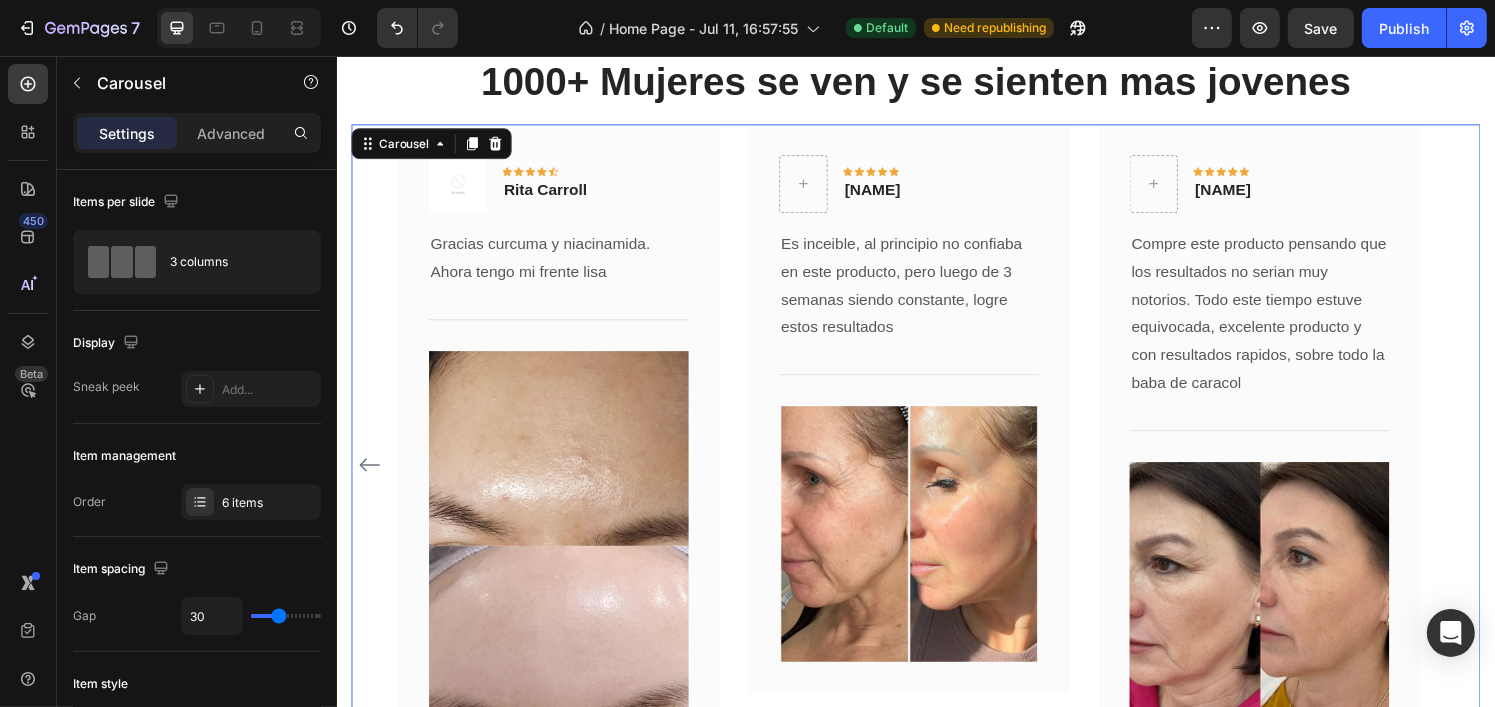 click 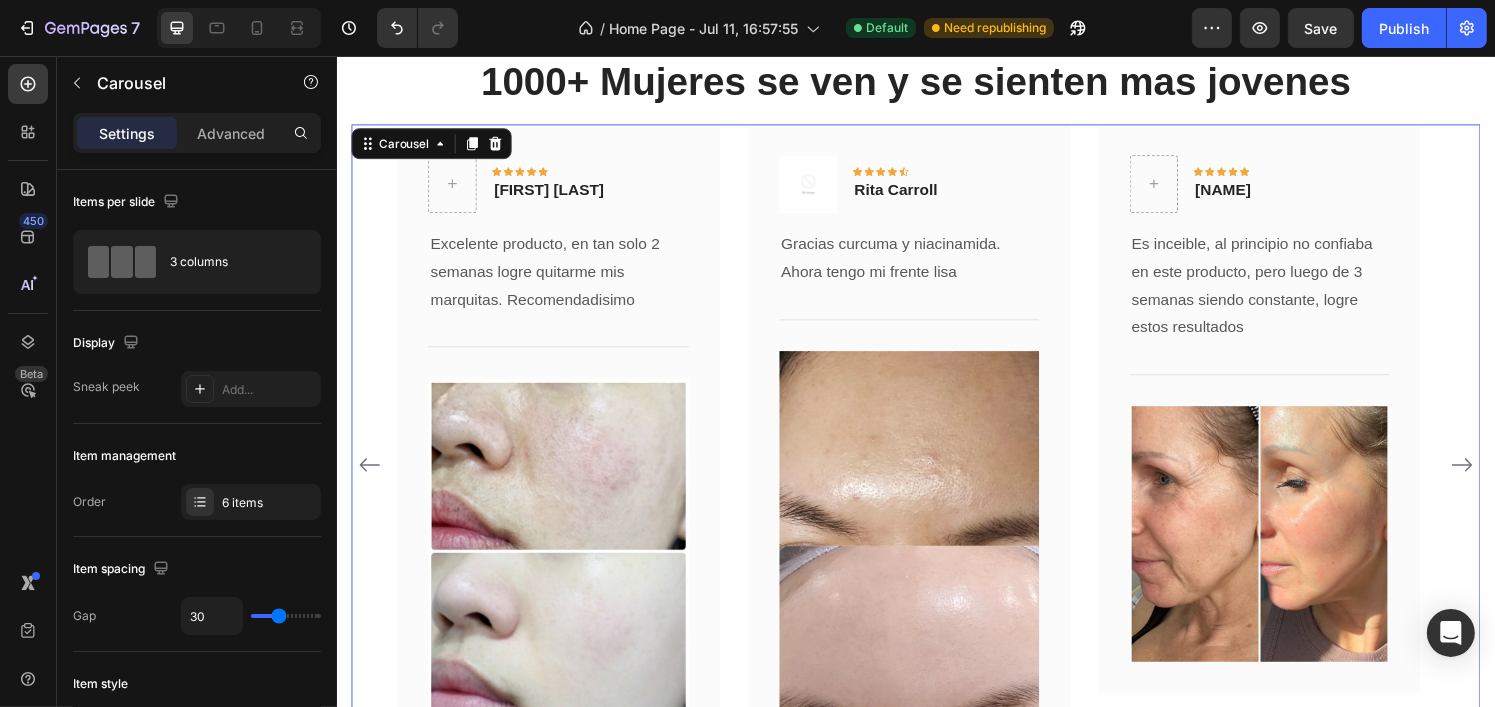click 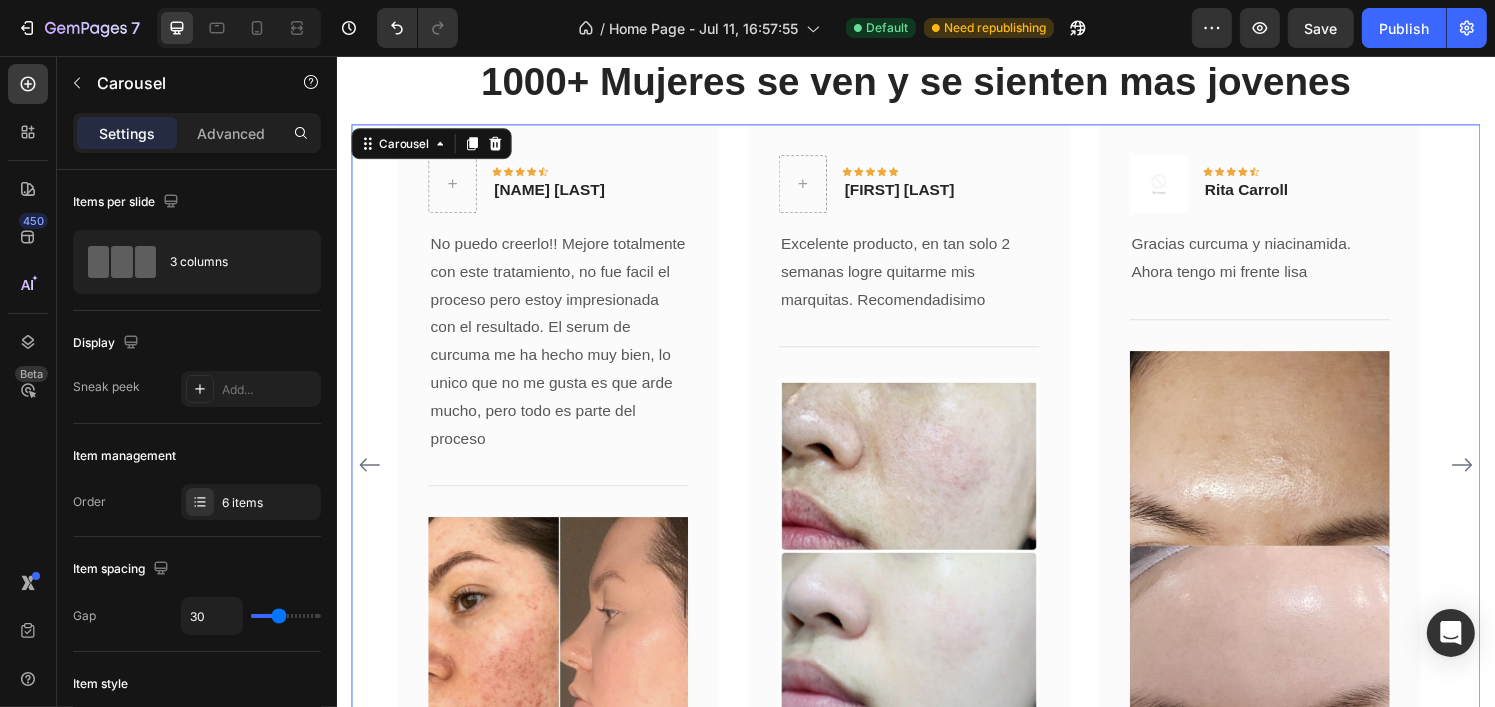 click 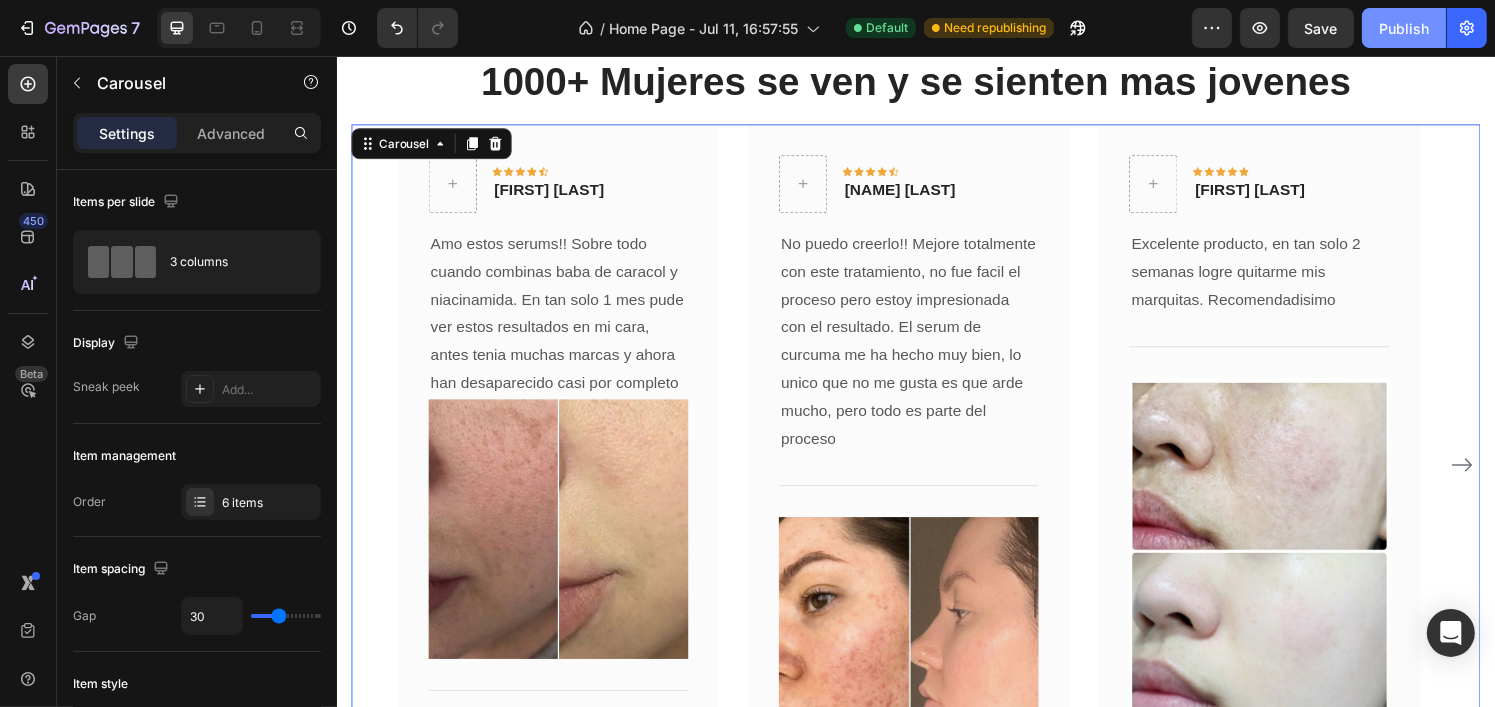 click on "Publish" at bounding box center [1404, 28] 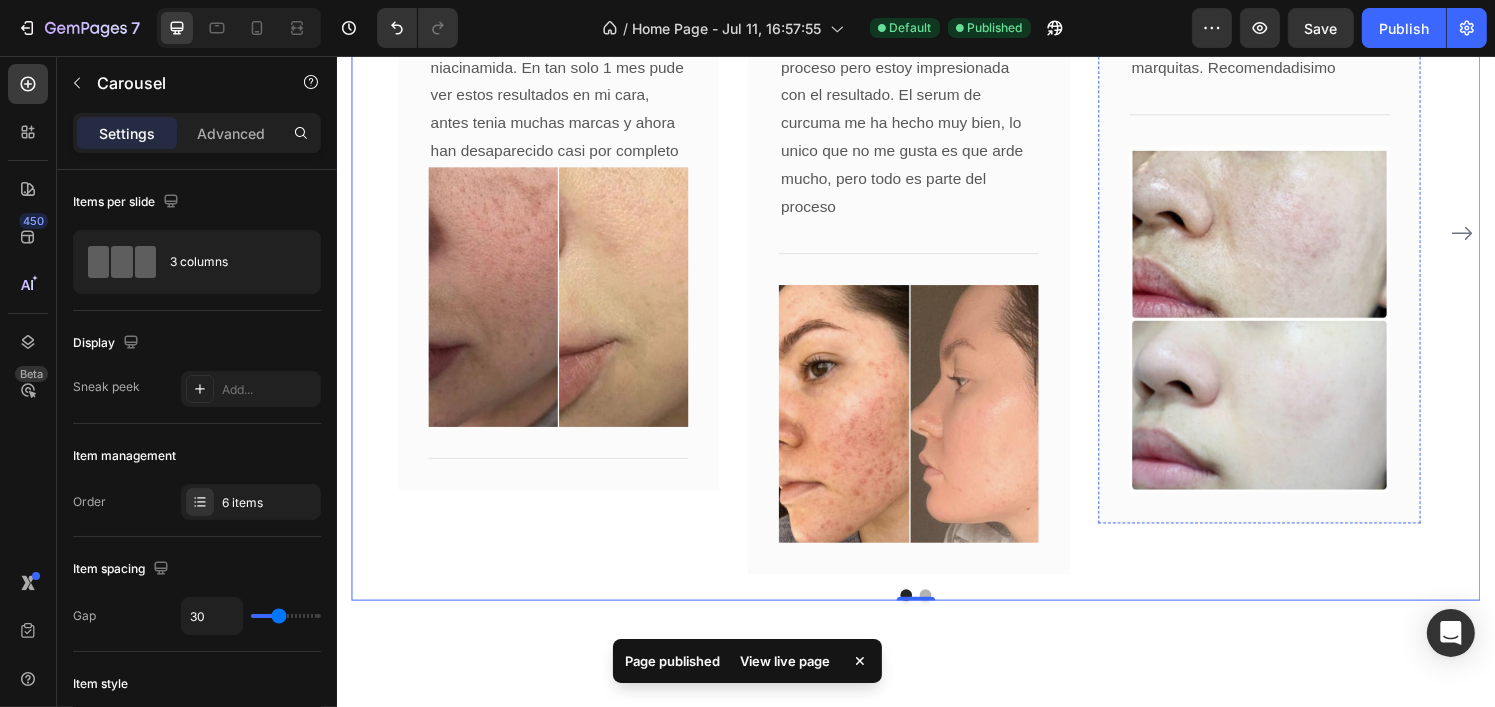 scroll, scrollTop: 2833, scrollLeft: 0, axis: vertical 